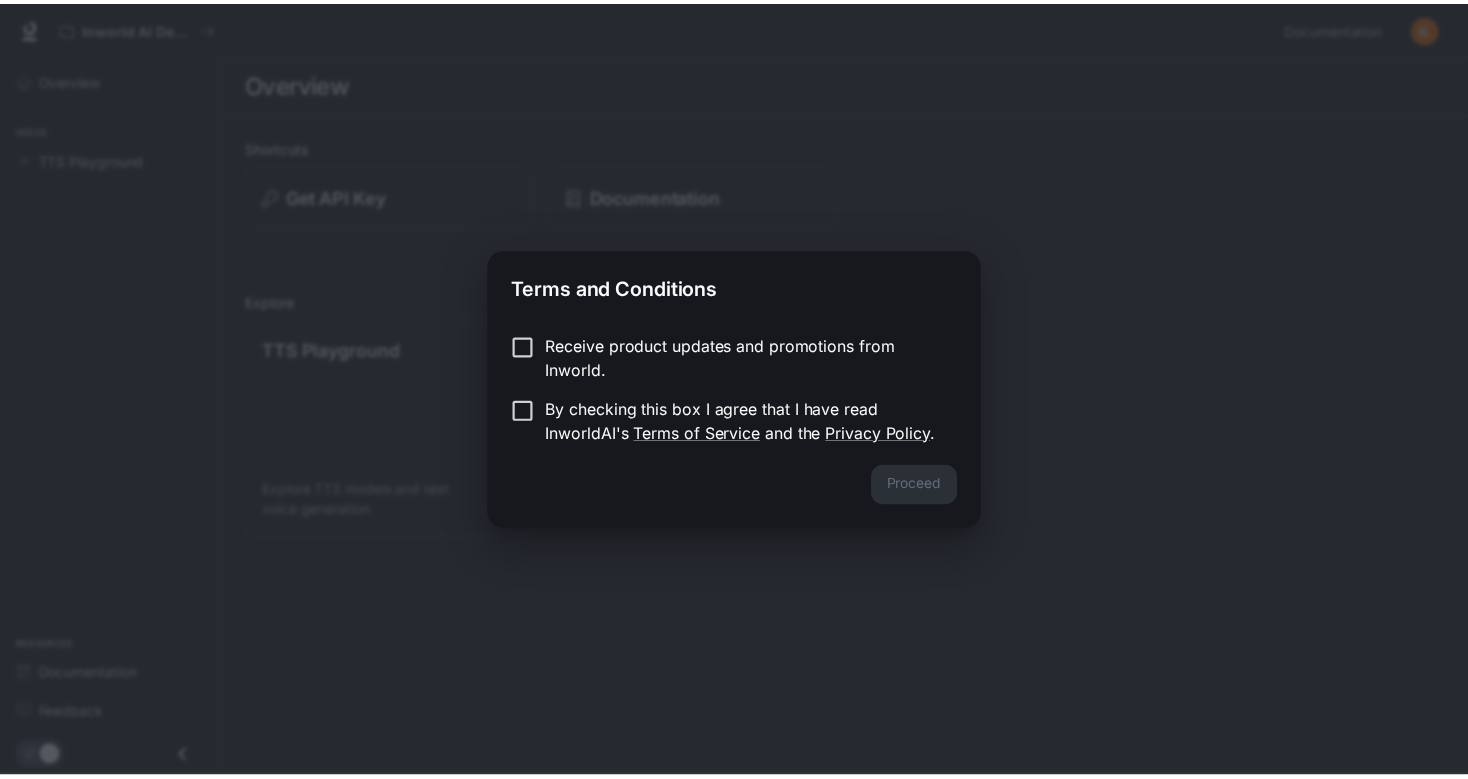 scroll, scrollTop: 0, scrollLeft: 0, axis: both 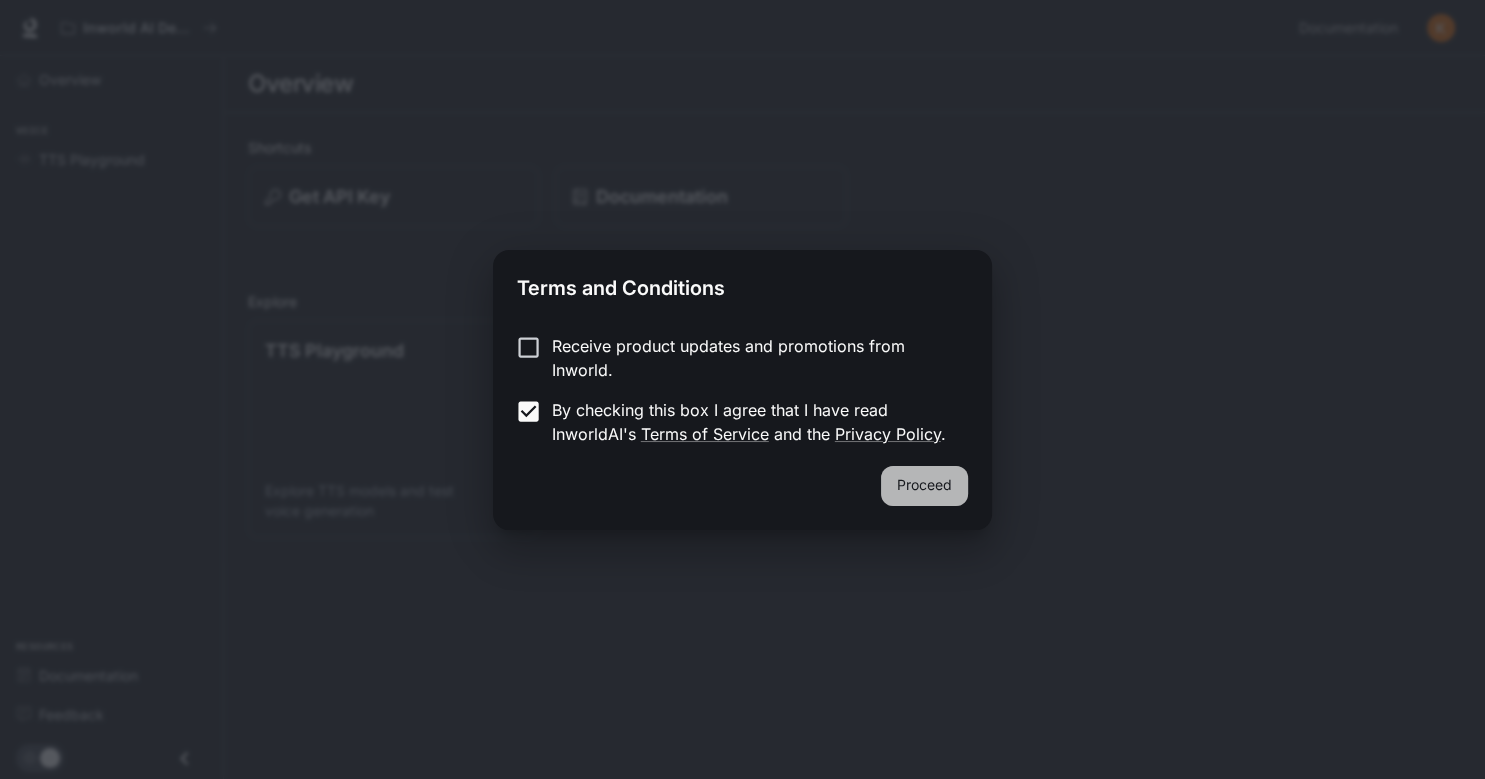 click on "Proceed" at bounding box center (924, 486) 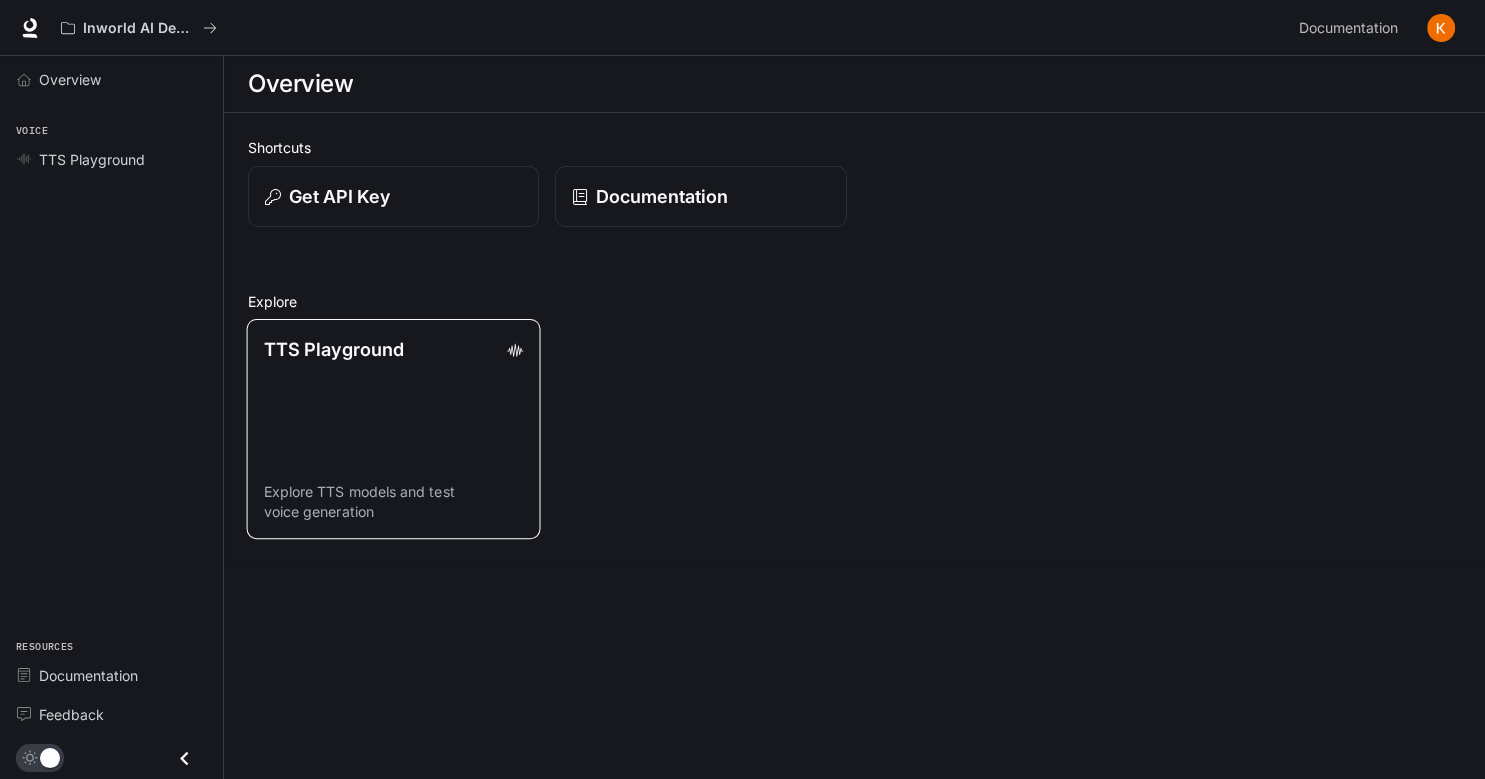 click on "TTS Playground Explore TTS models and test voice generation" at bounding box center (394, 429) 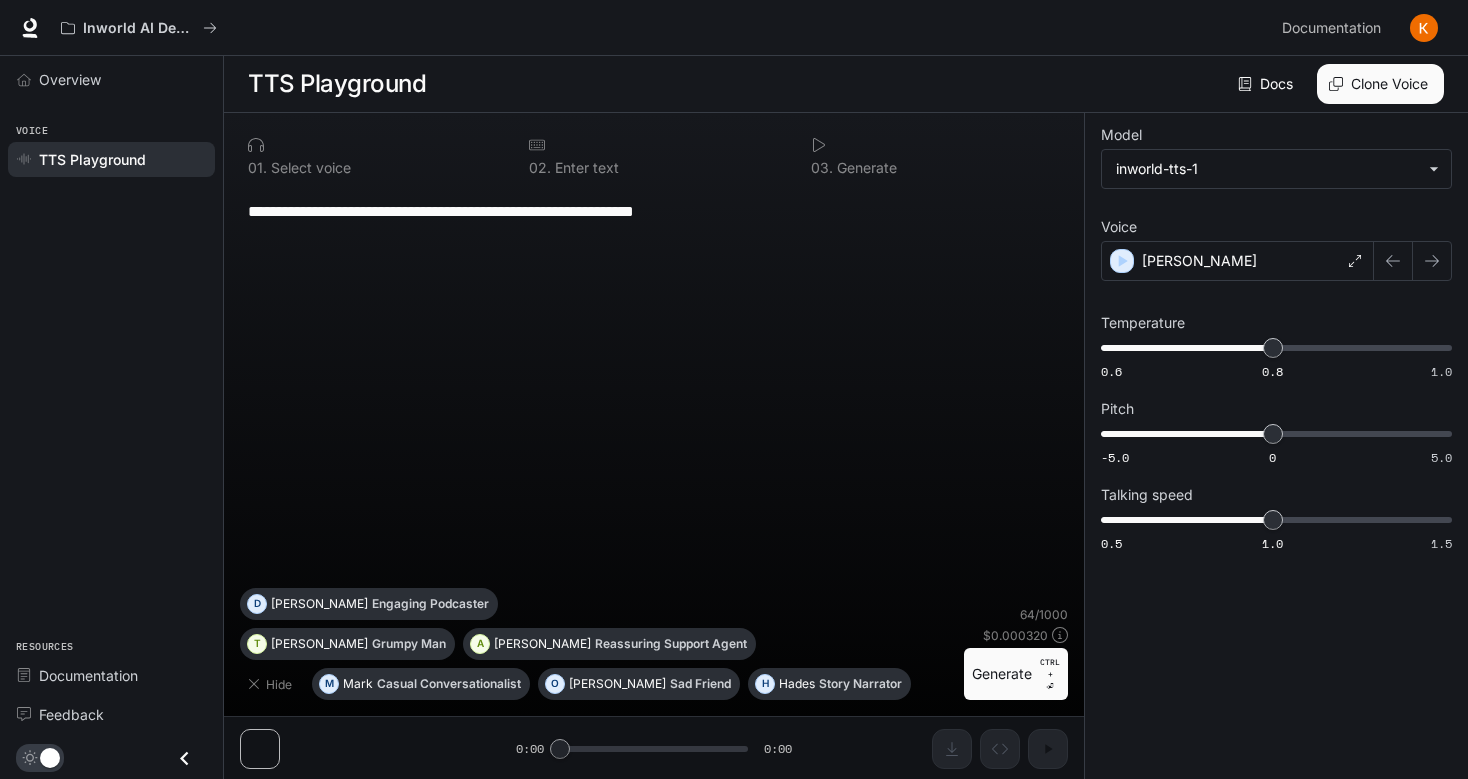 click on "**********" at bounding box center [654, 387] 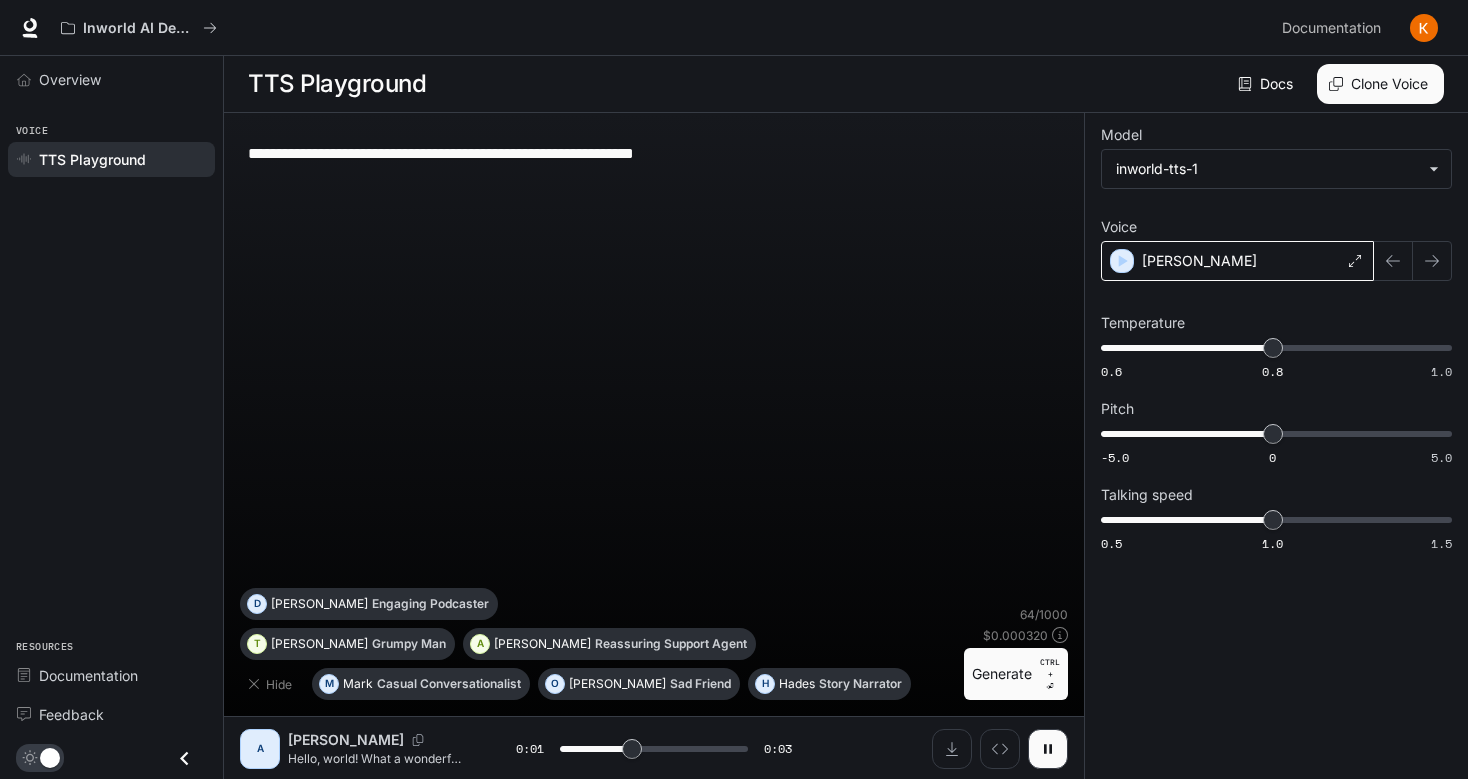 click on "[PERSON_NAME]" at bounding box center [1237, 261] 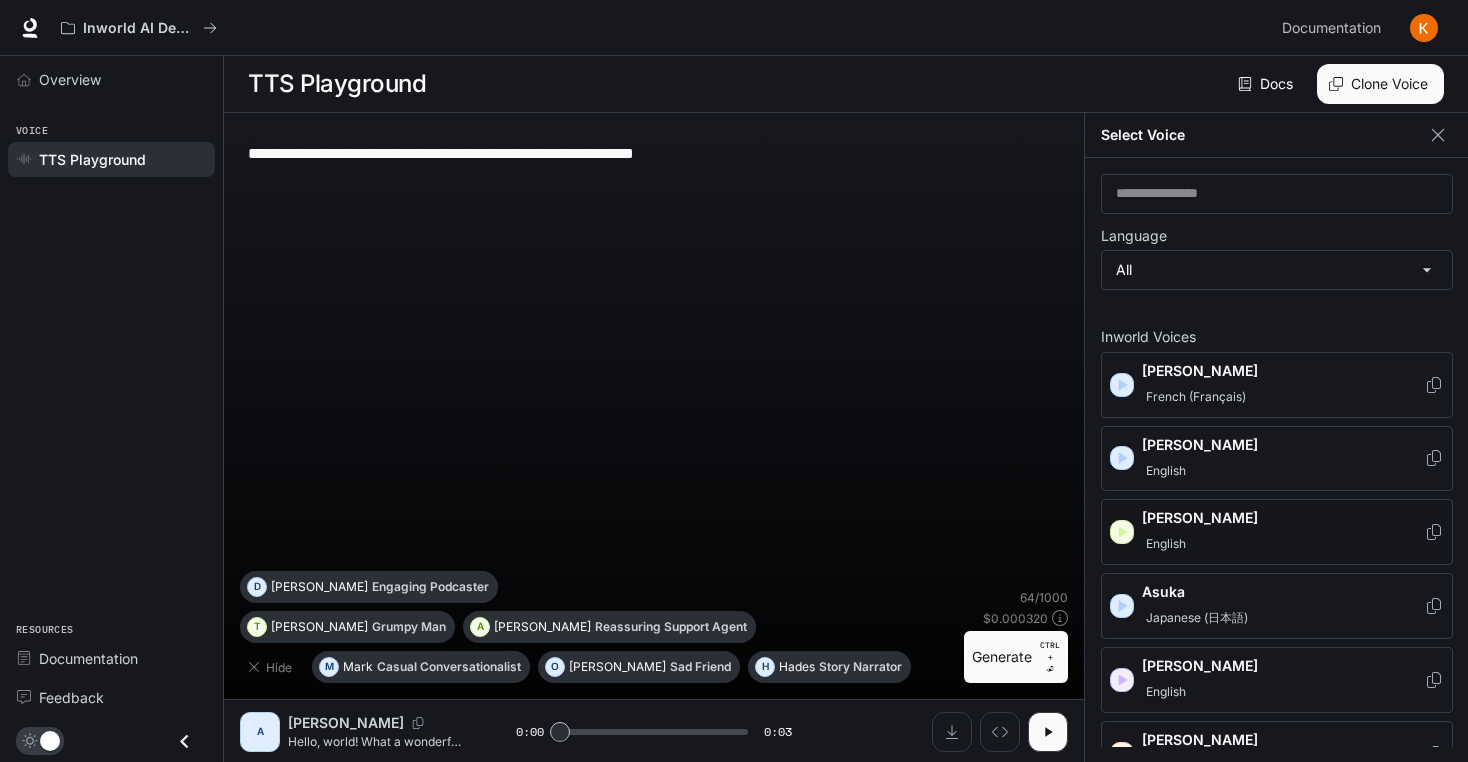 click on "[PERSON_NAME]" at bounding box center [1283, 518] 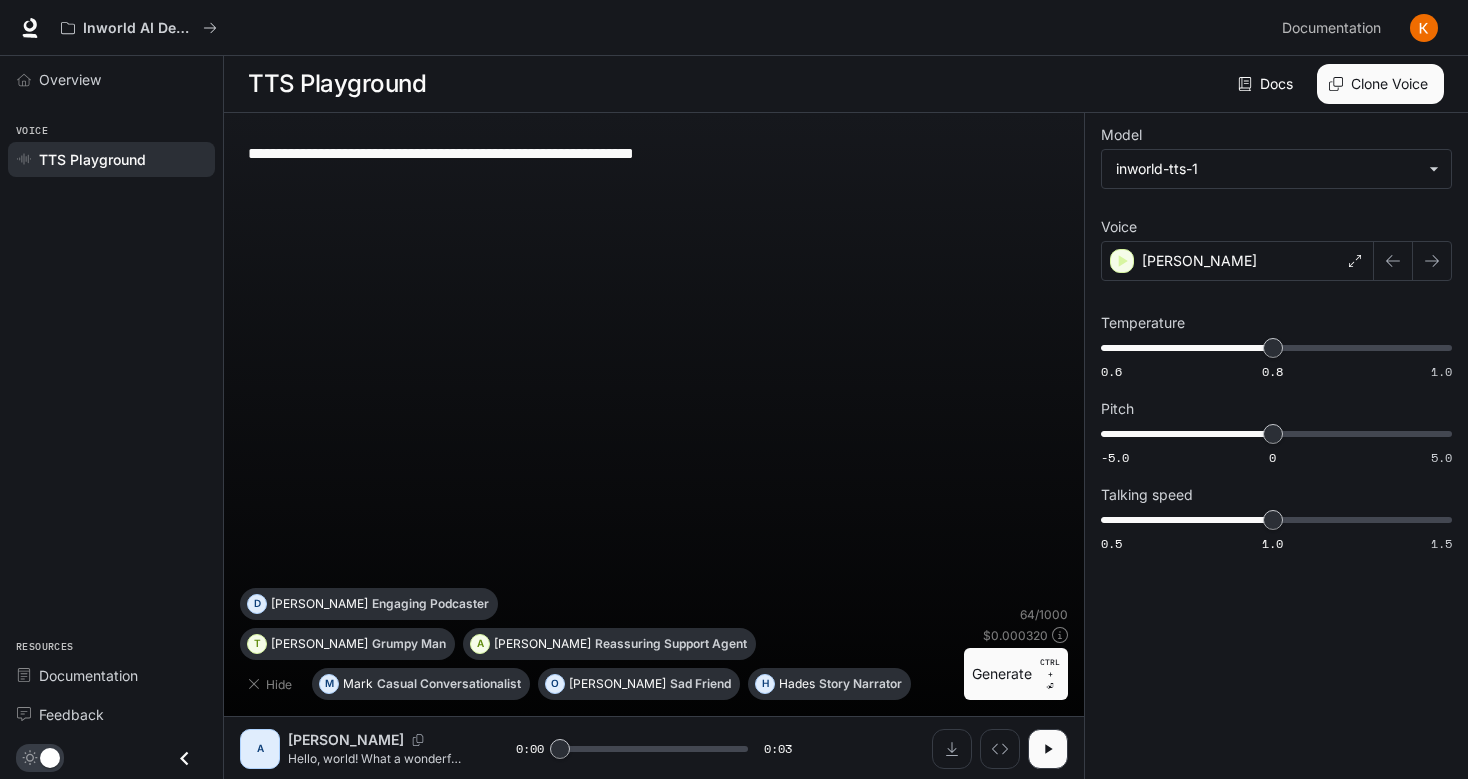 click on "Generate CTRL +  ⏎" at bounding box center (1016, 674) 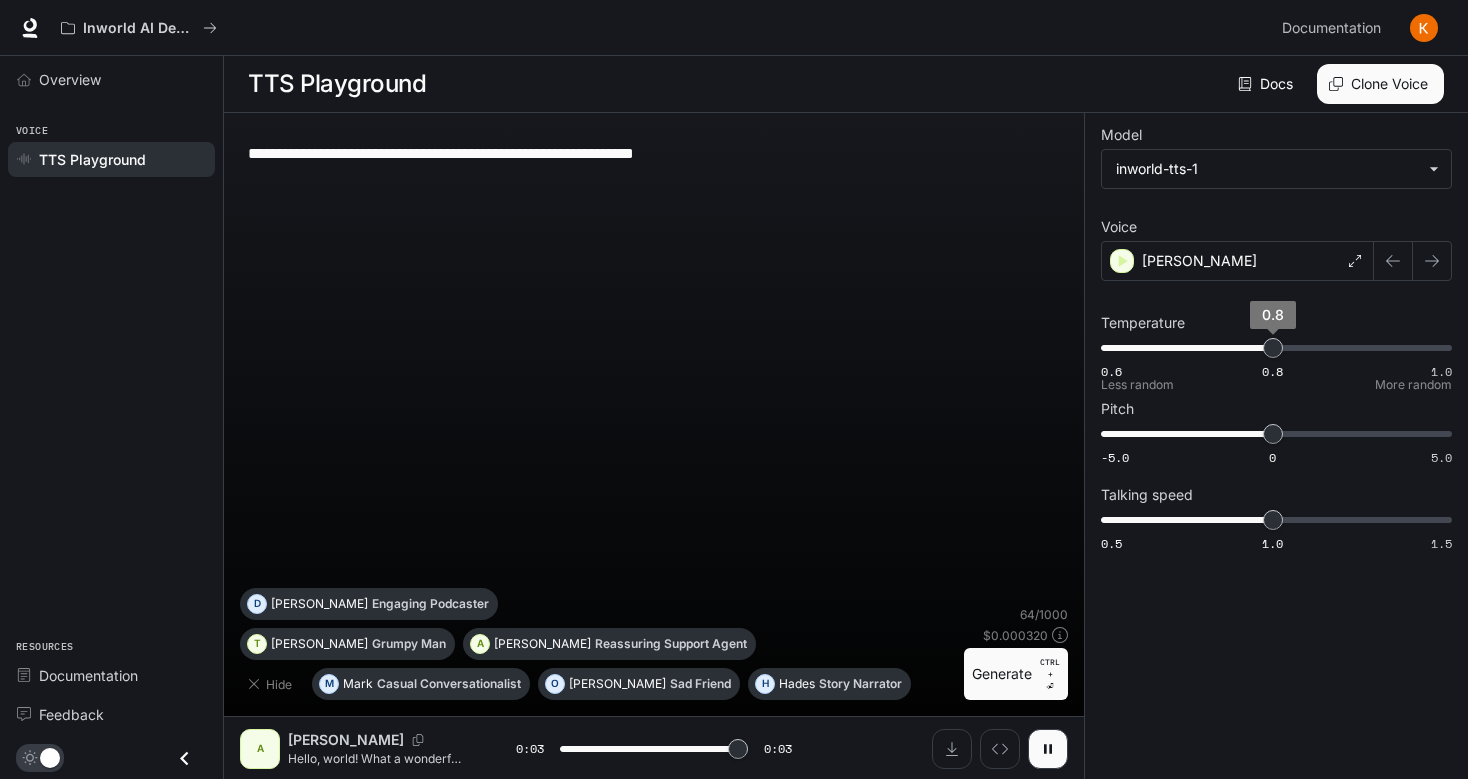 type on "*" 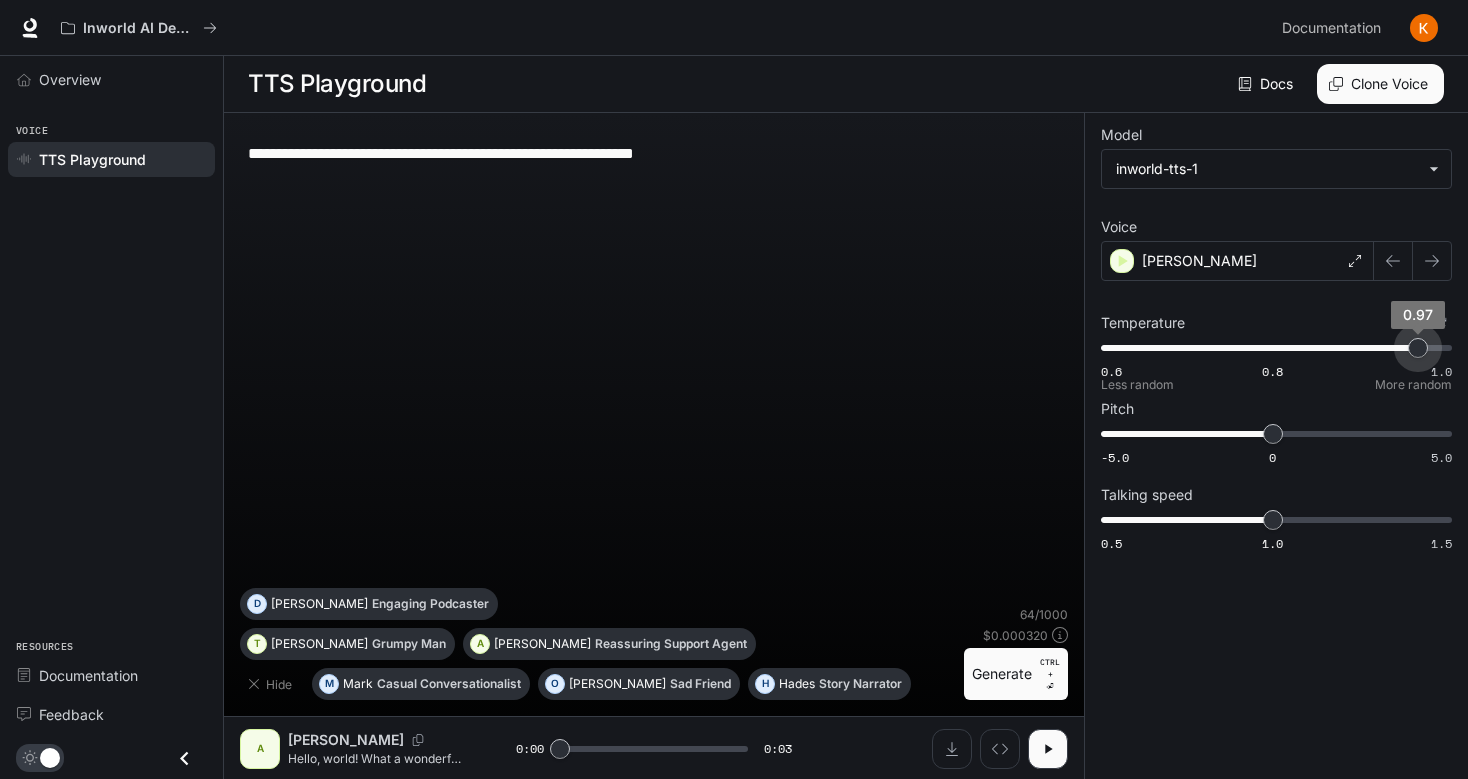 type on "*" 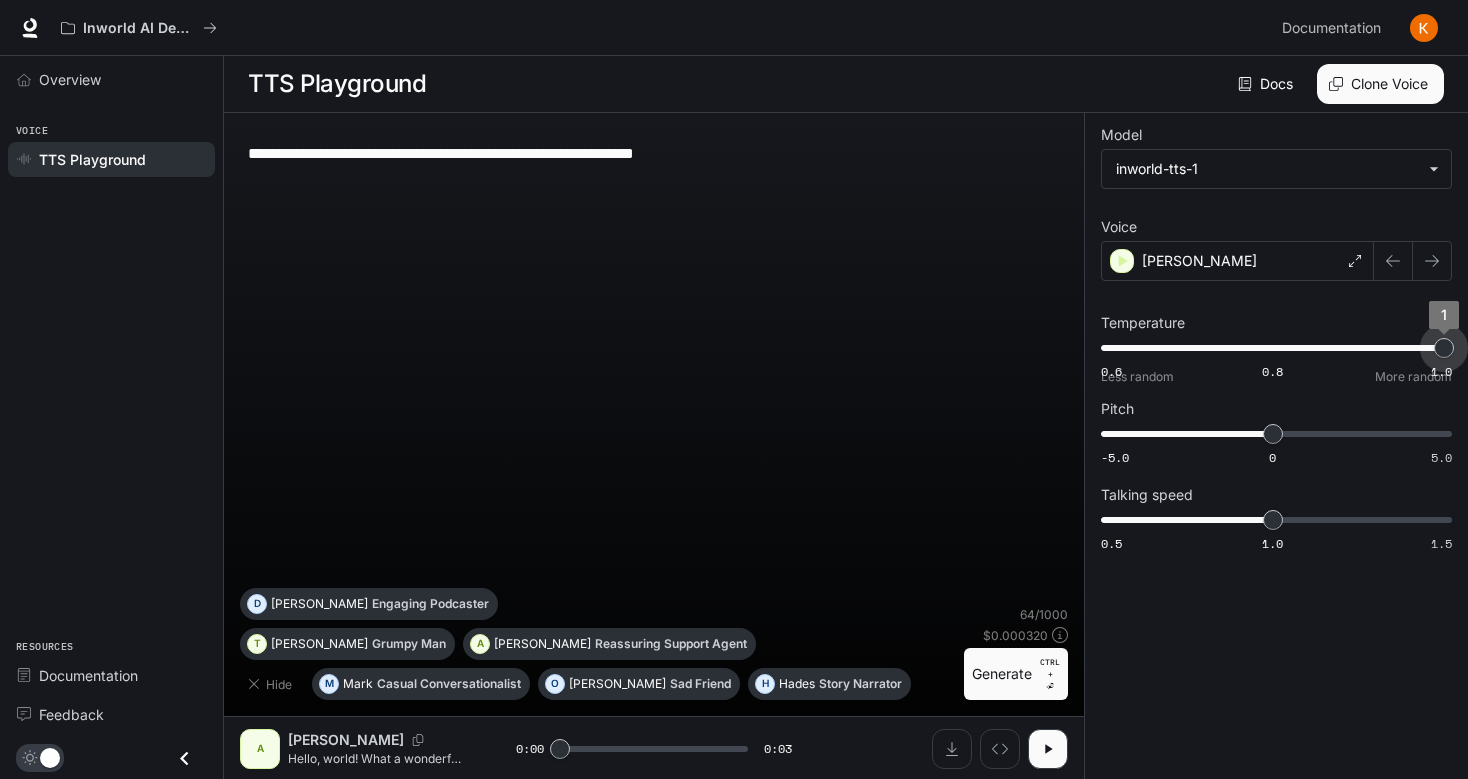 drag, startPoint x: 1273, startPoint y: 347, endPoint x: 1484, endPoint y: 358, distance: 211.28653 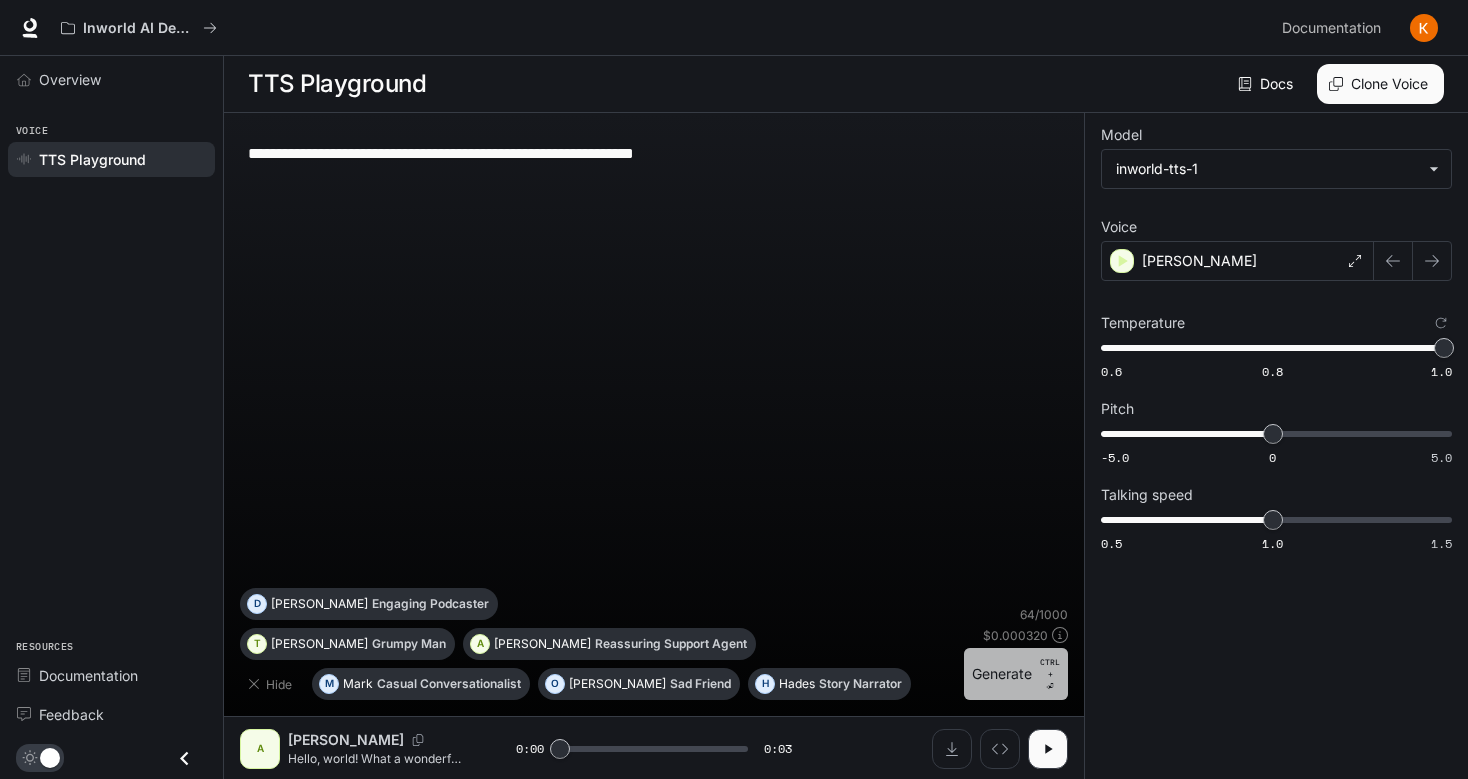 click on "Generate CTRL +  ⏎" at bounding box center [1016, 674] 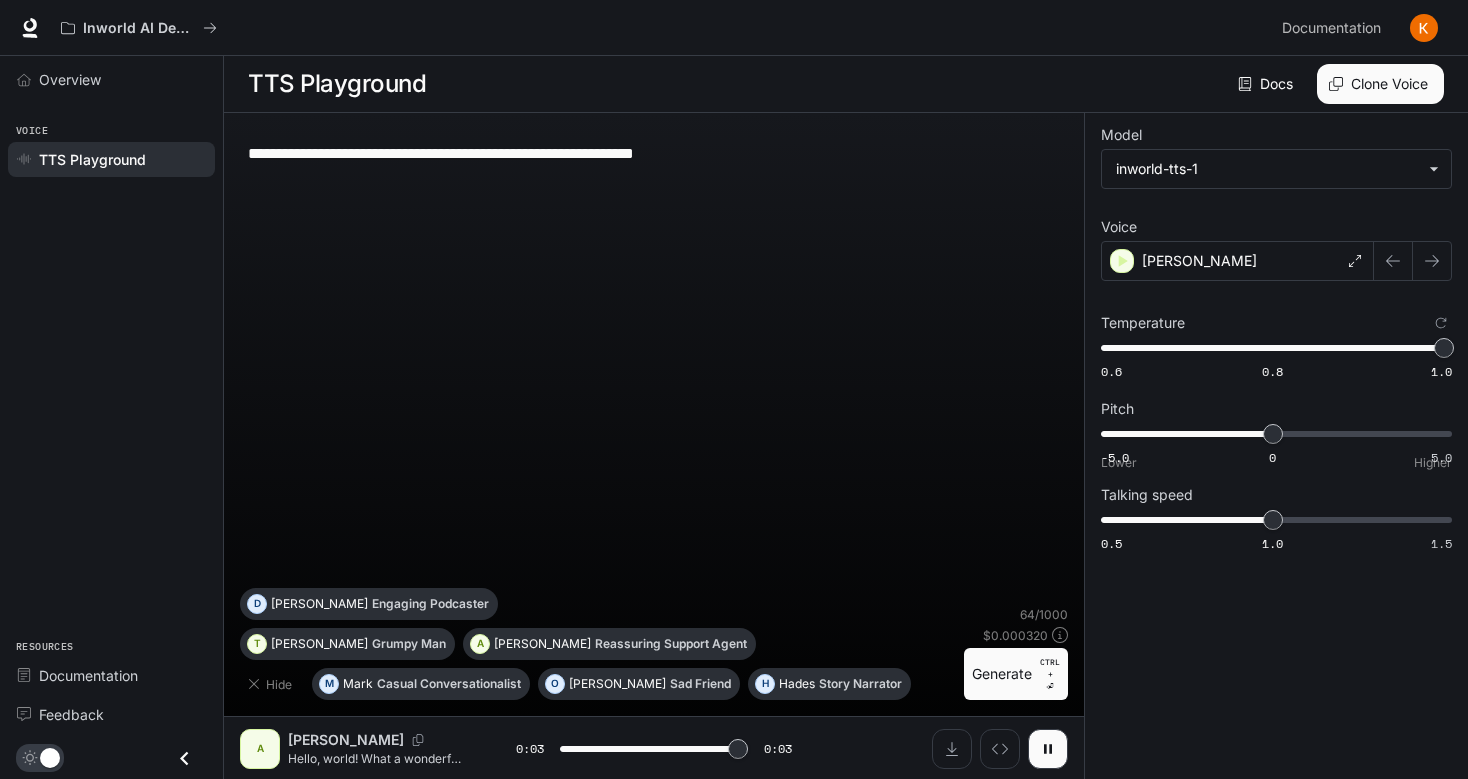type on "*" 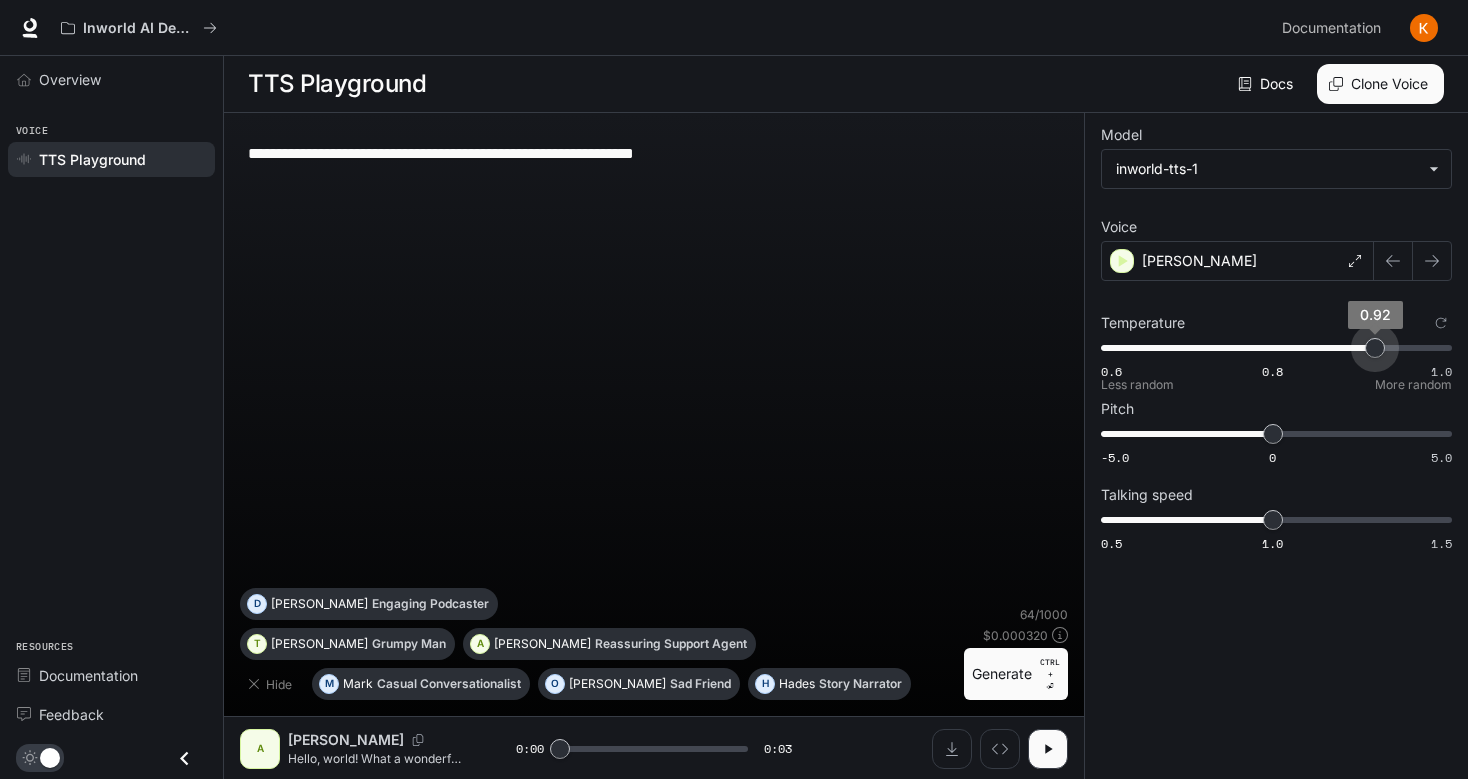 type on "****" 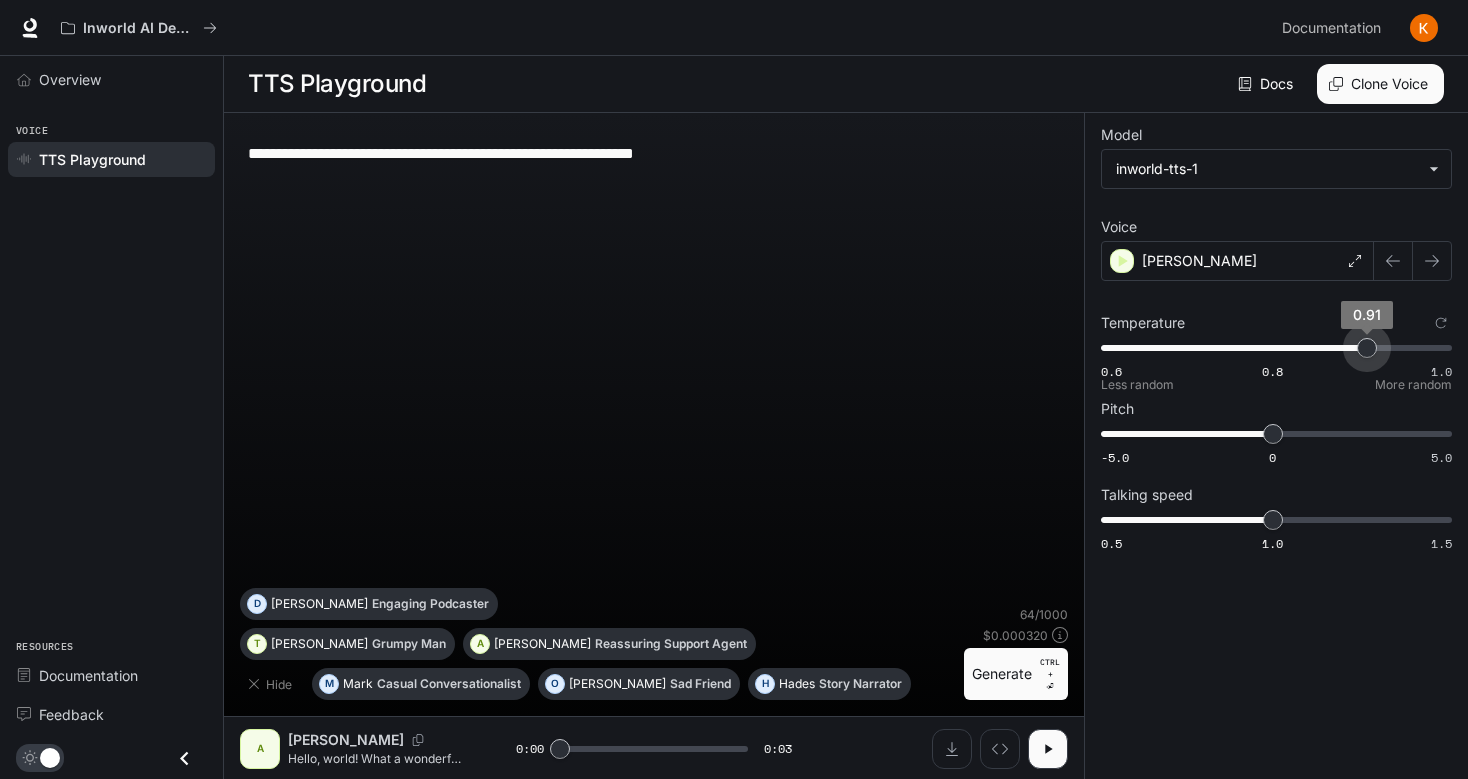 drag, startPoint x: 1446, startPoint y: 350, endPoint x: 1367, endPoint y: 354, distance: 79.101204 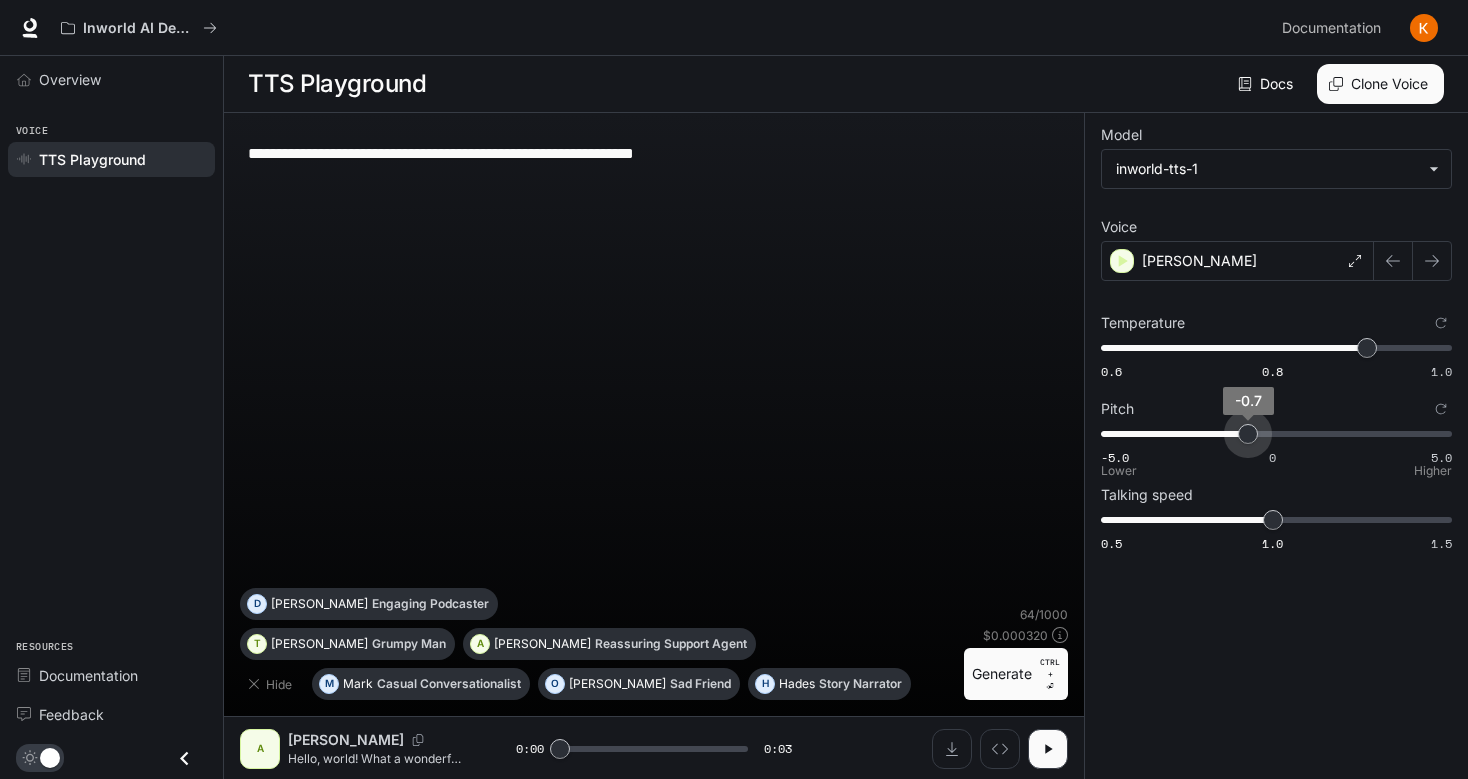 type on "****" 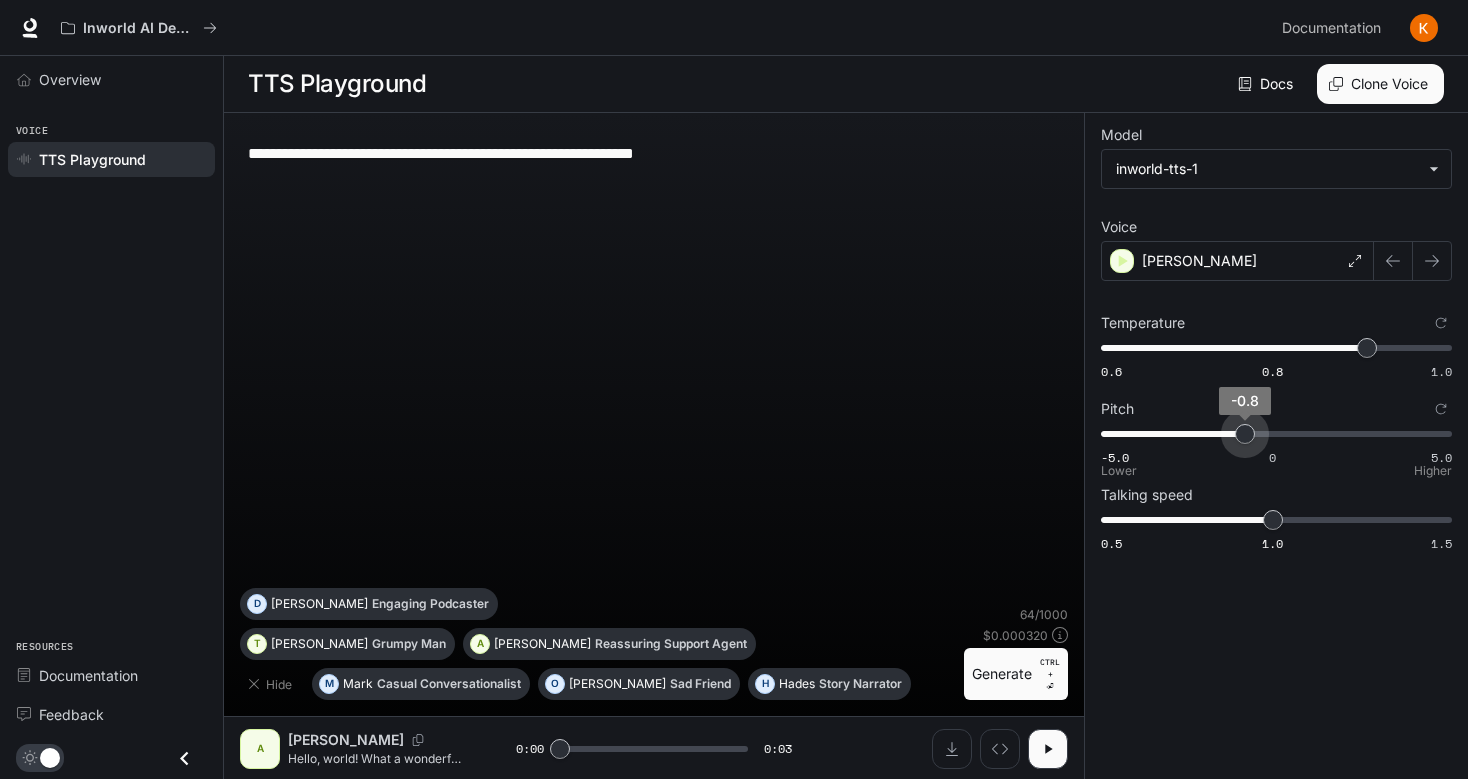 drag, startPoint x: 1273, startPoint y: 435, endPoint x: 1246, endPoint y: 438, distance: 27.166155 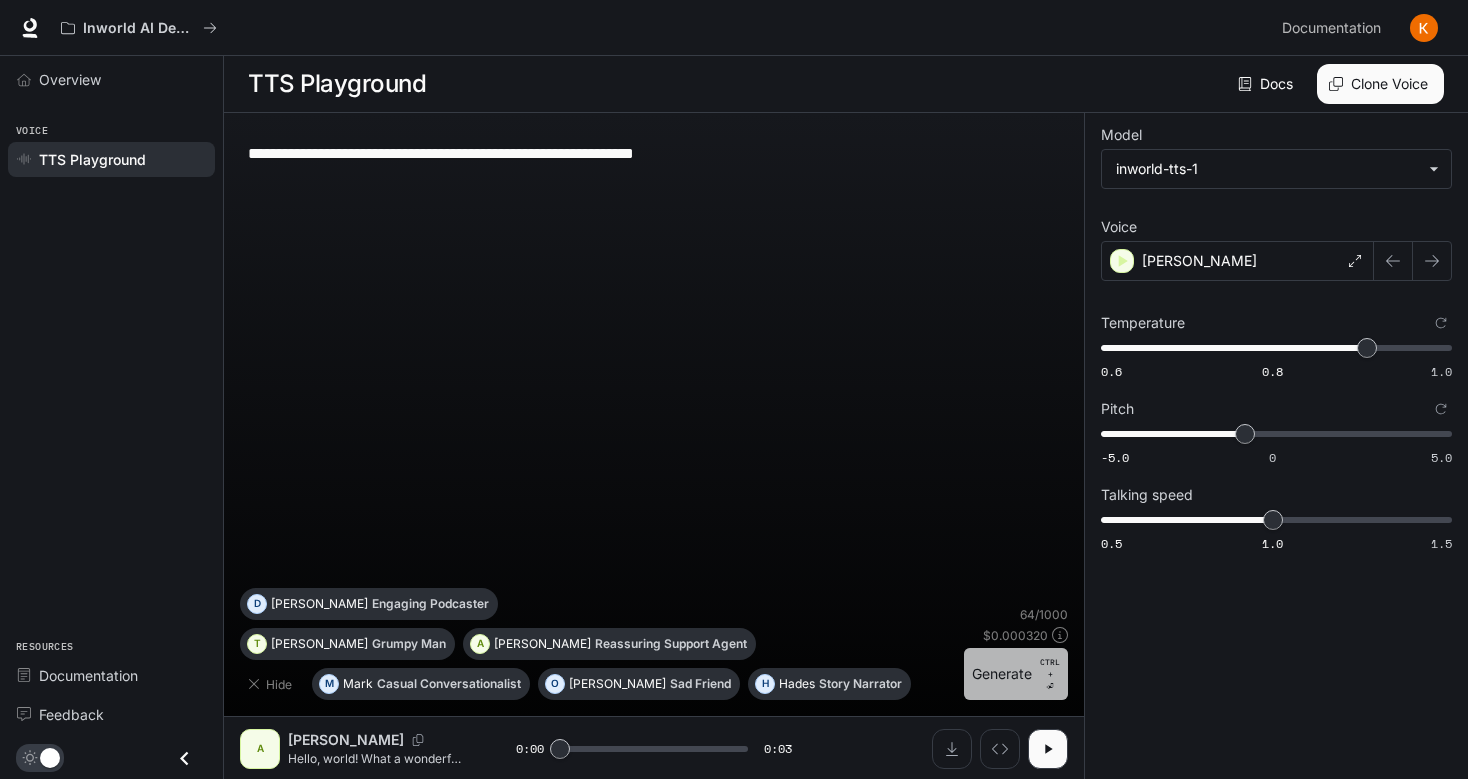 click on "Generate CTRL +  ⏎" at bounding box center [1016, 674] 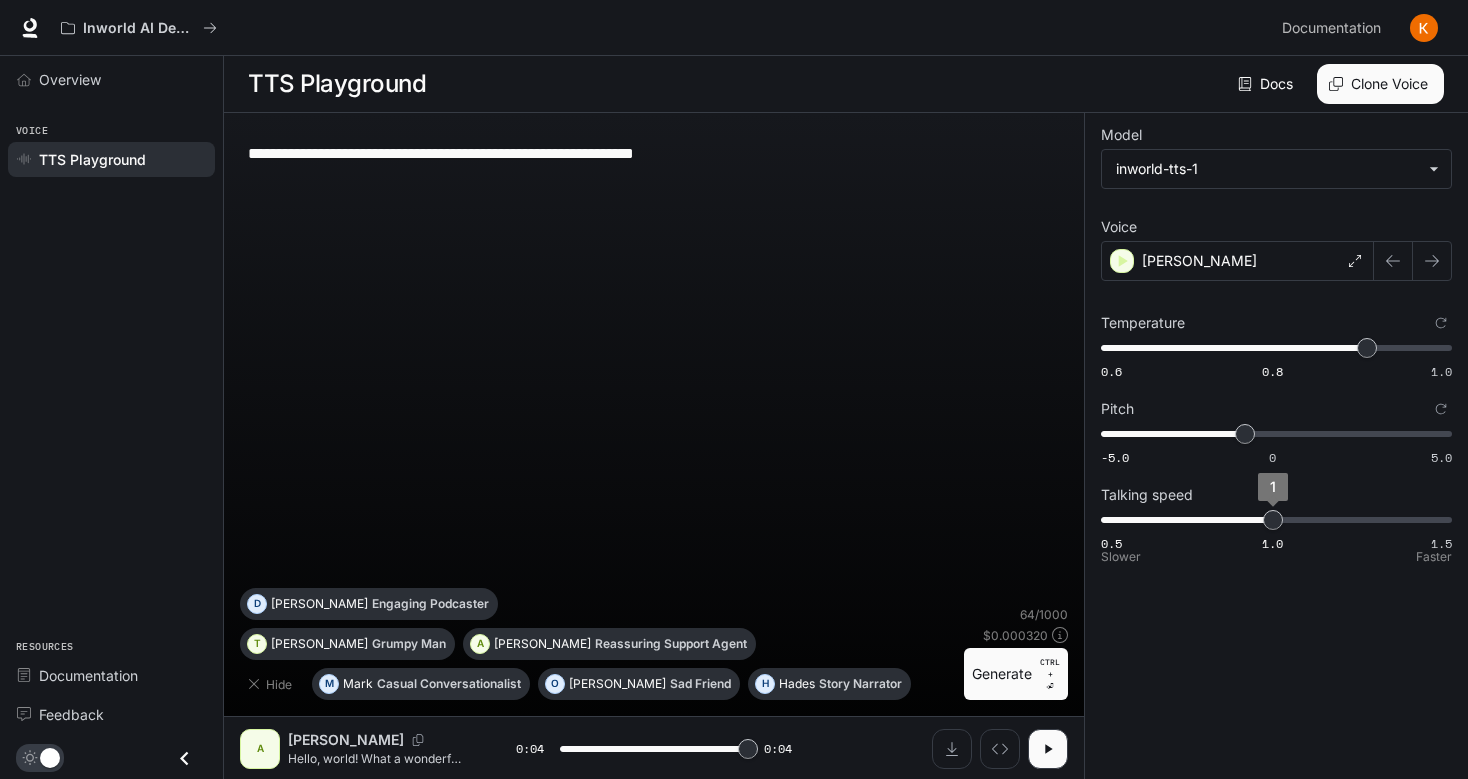 type on "*" 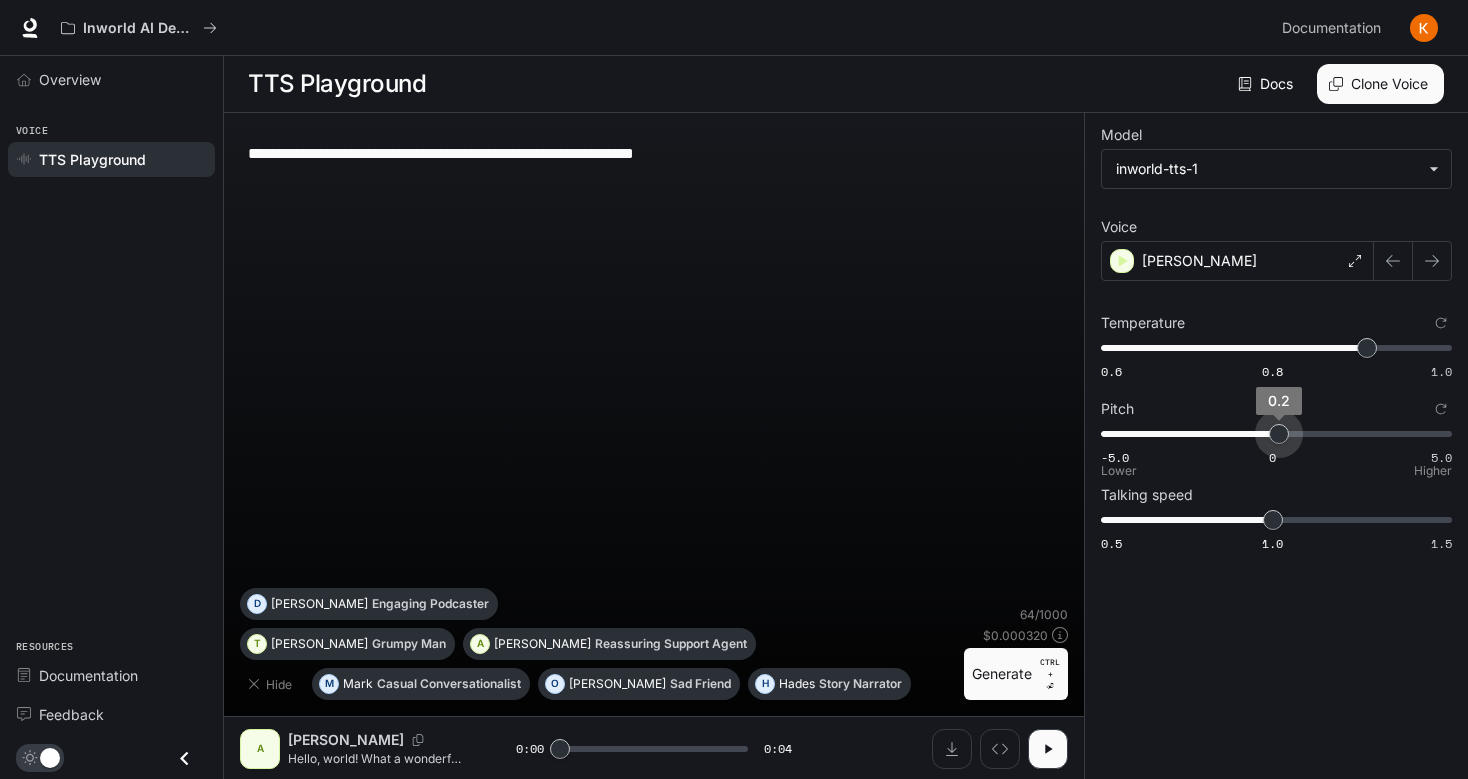 type on "***" 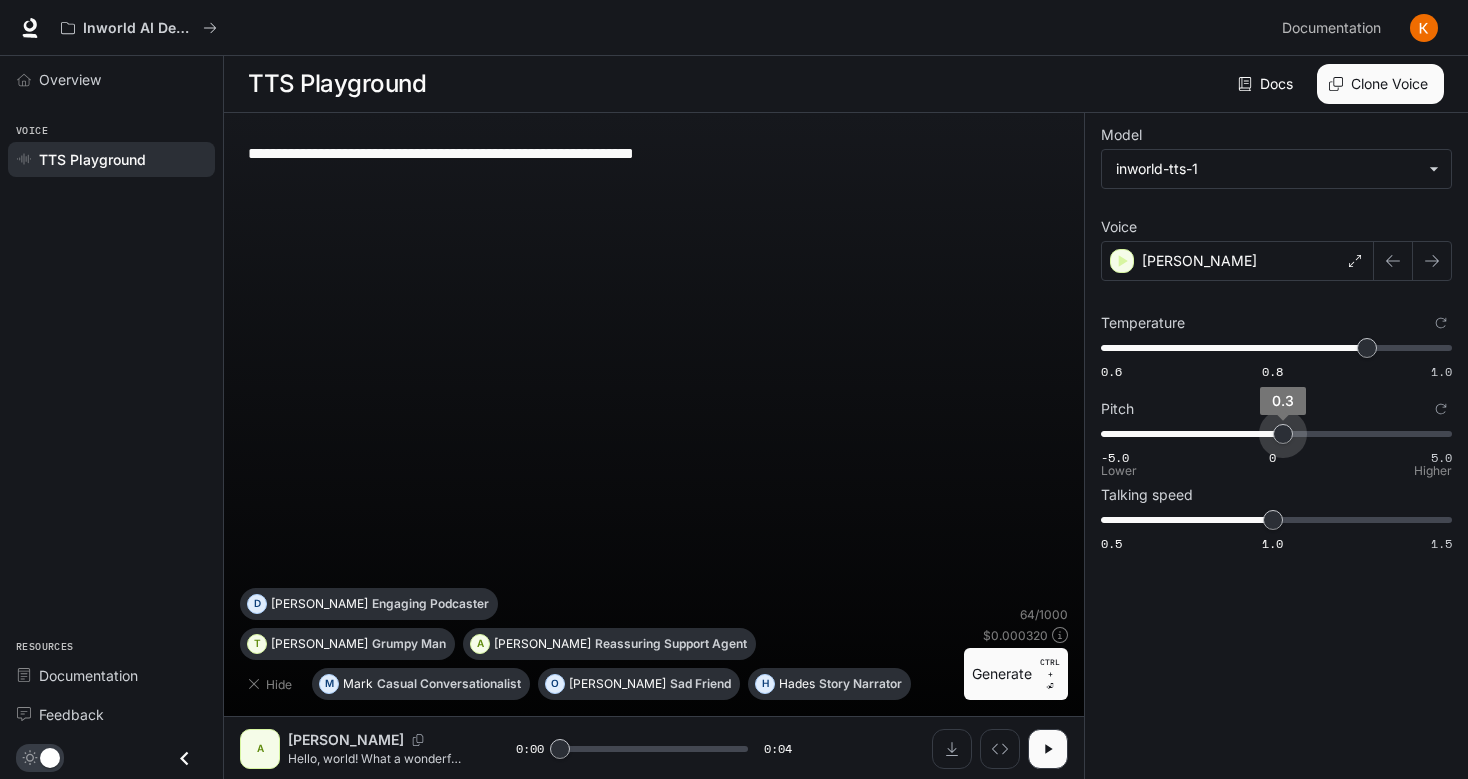 drag, startPoint x: 1251, startPoint y: 444, endPoint x: 1258, endPoint y: 476, distance: 32.75668 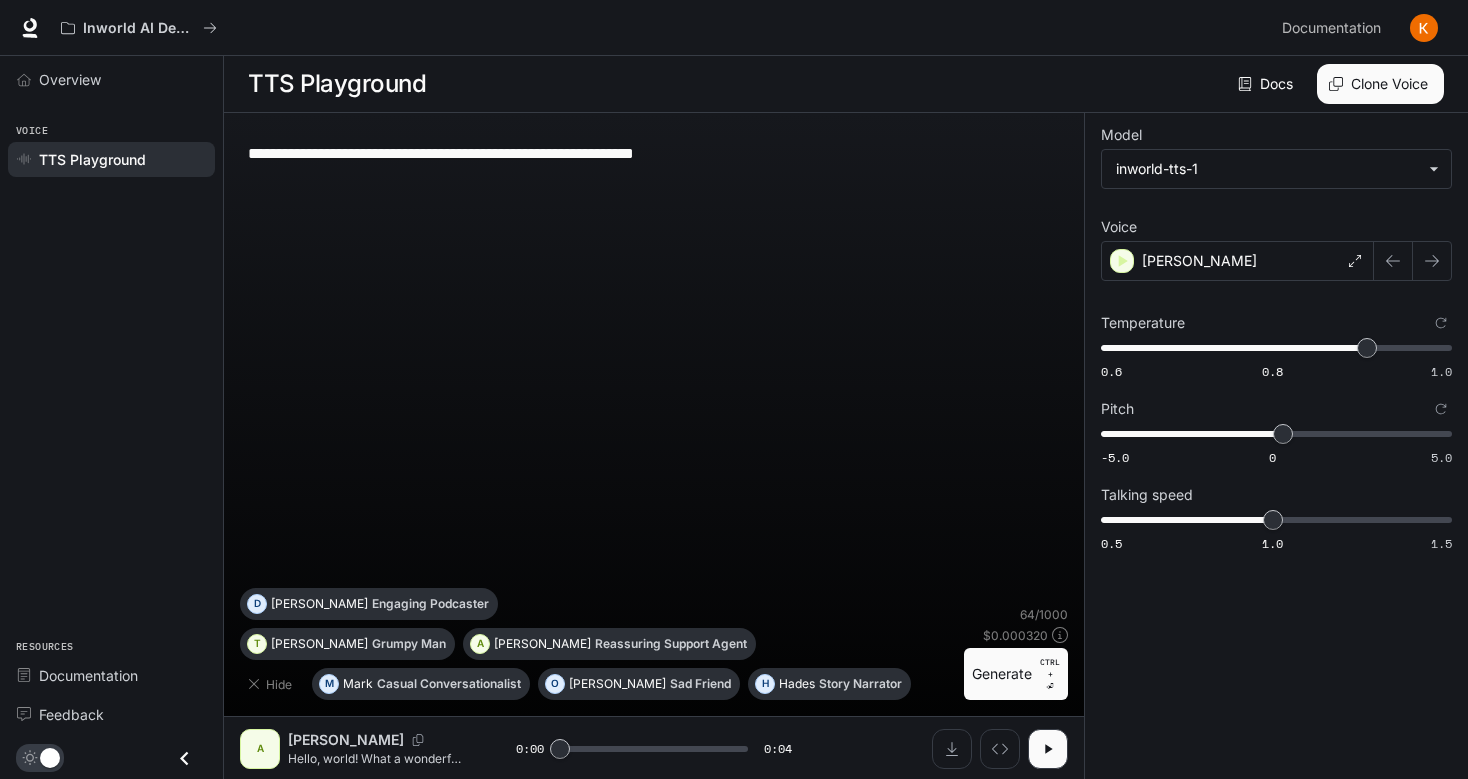 click on "Generate CTRL +  ⏎" at bounding box center (1016, 674) 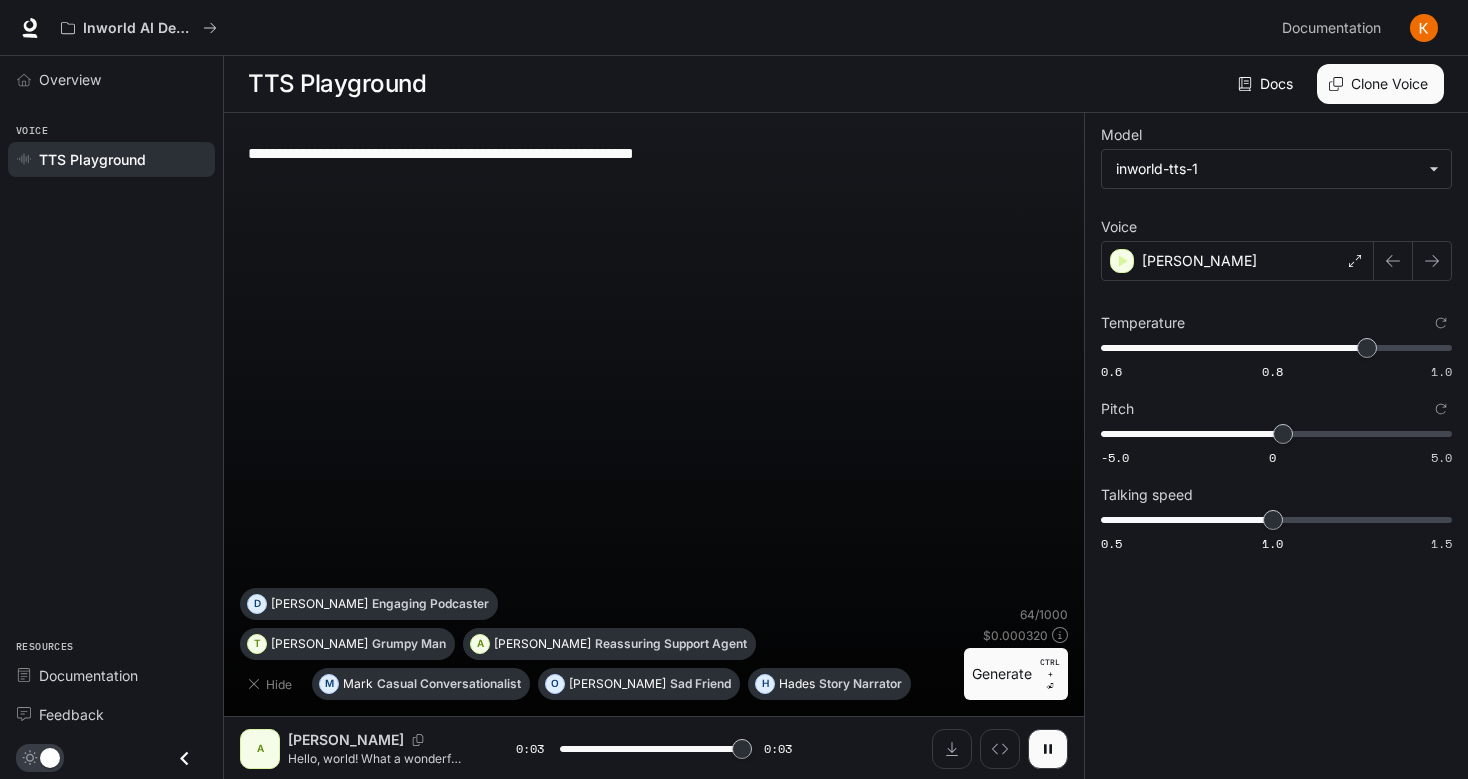 type on "*" 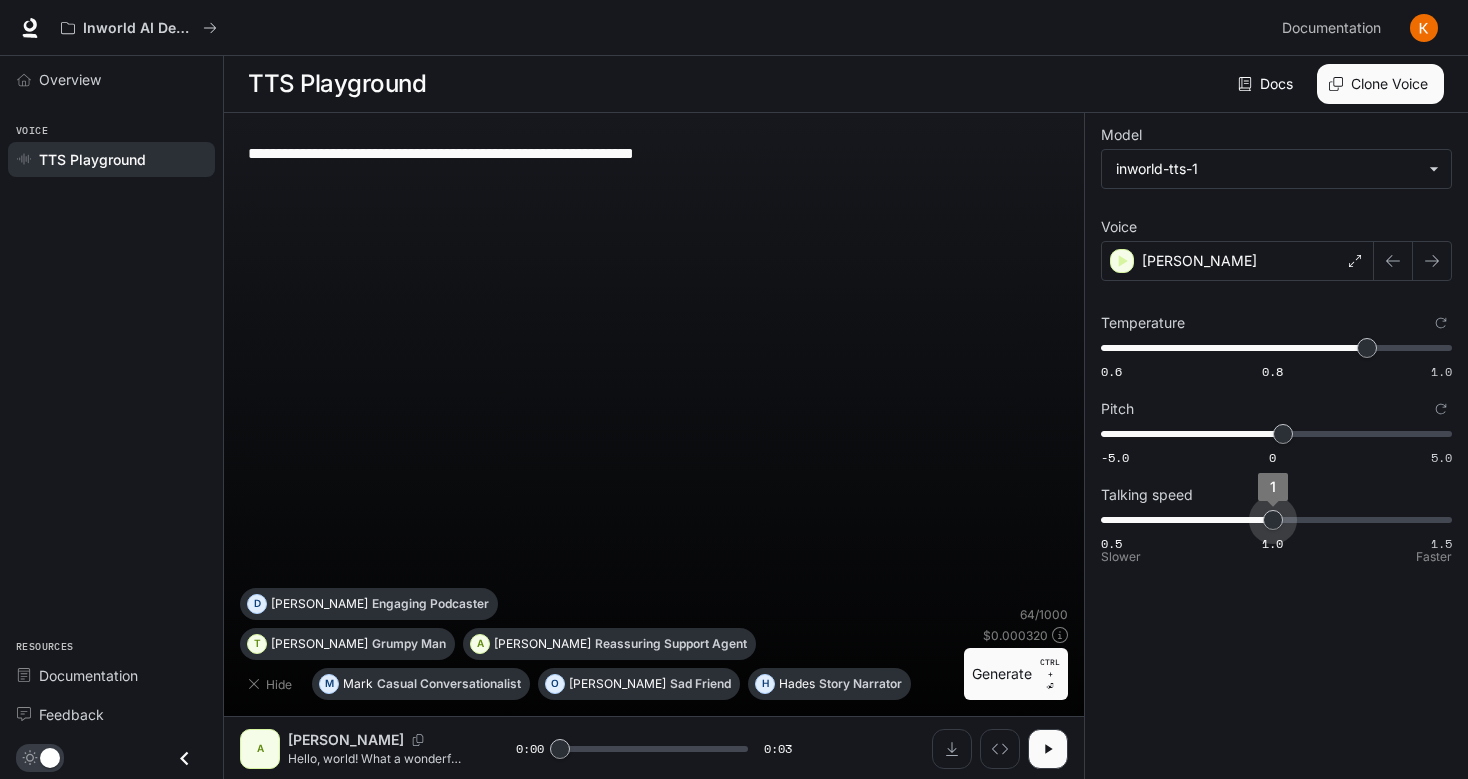 type on "***" 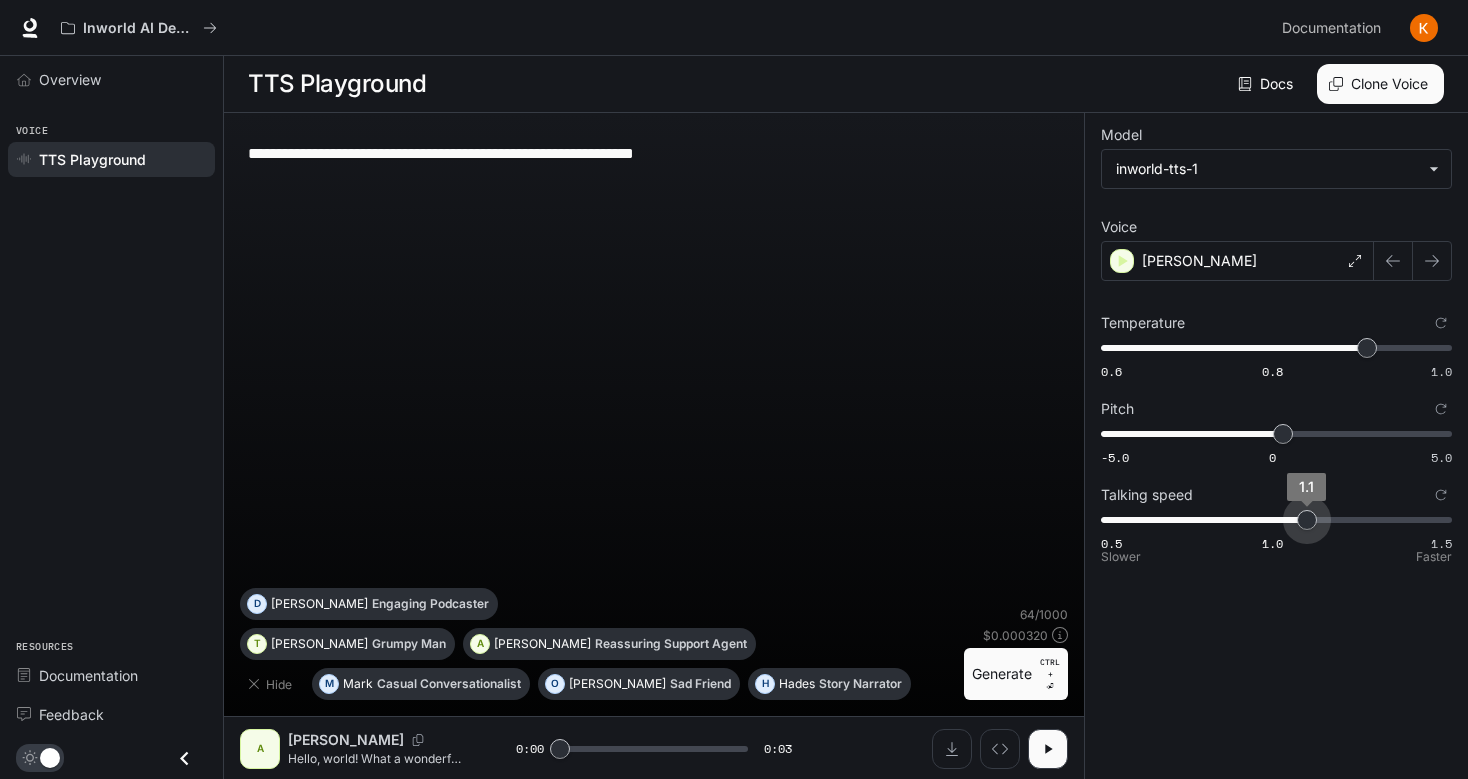 drag, startPoint x: 1273, startPoint y: 518, endPoint x: 1294, endPoint y: 519, distance: 21.023796 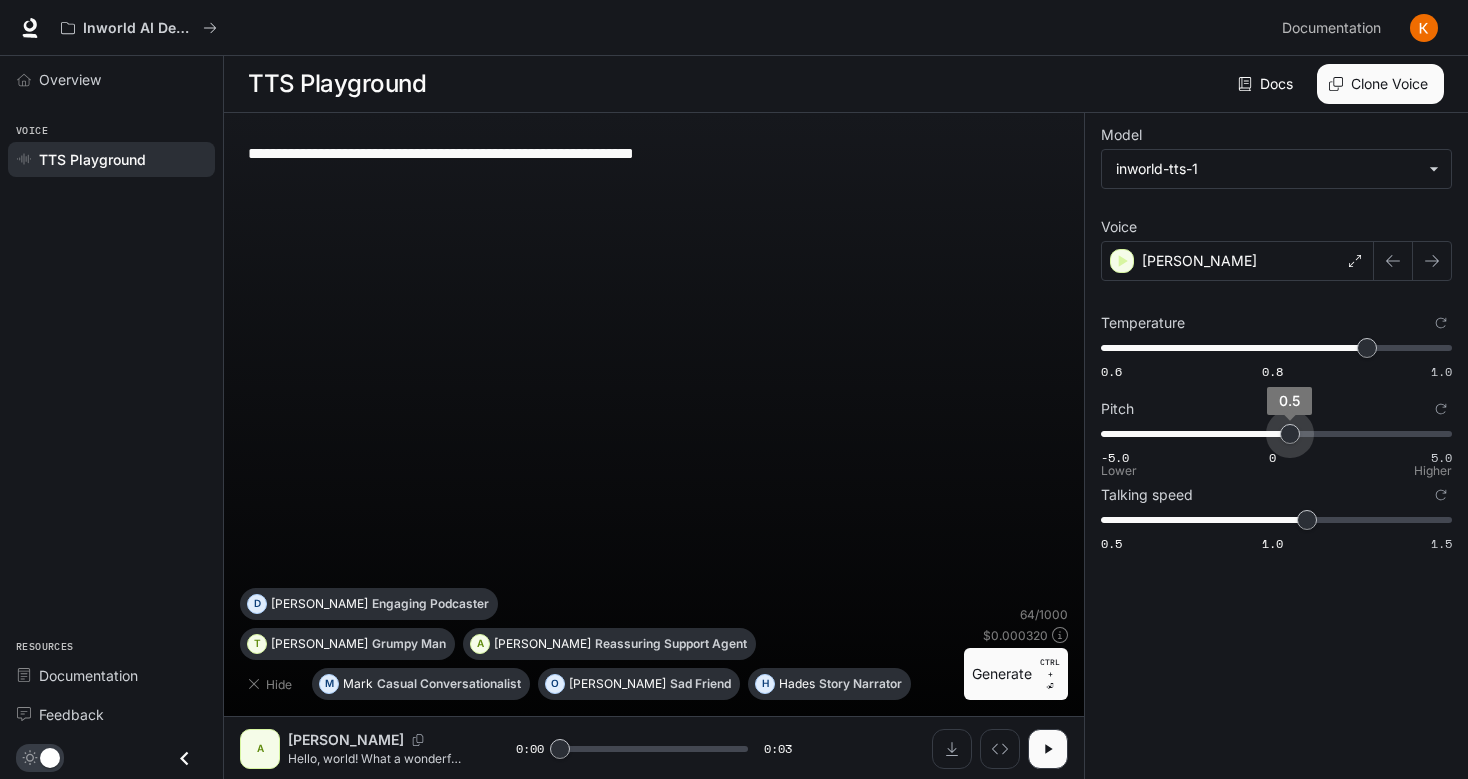 type on "***" 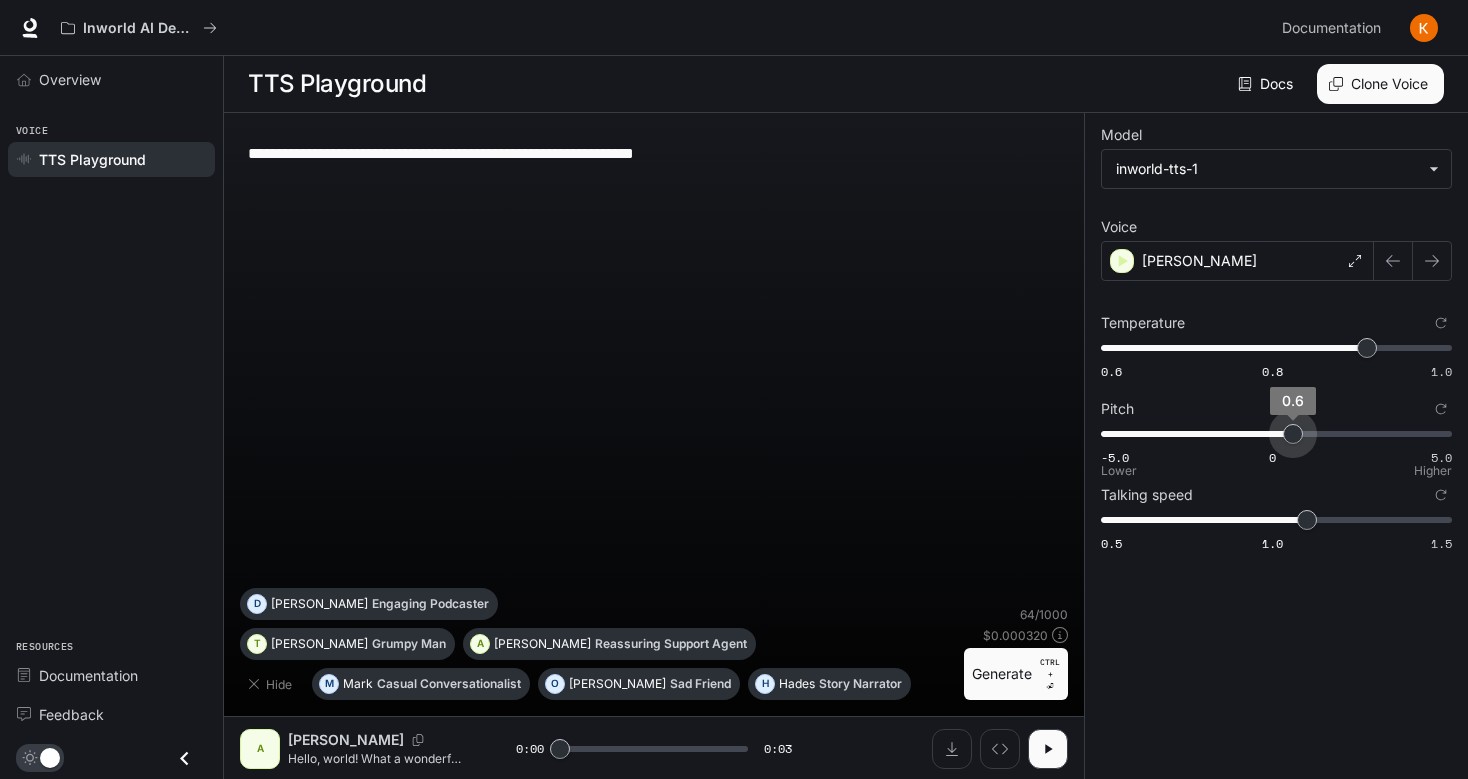 drag, startPoint x: 1282, startPoint y: 440, endPoint x: 1293, endPoint y: 440, distance: 11 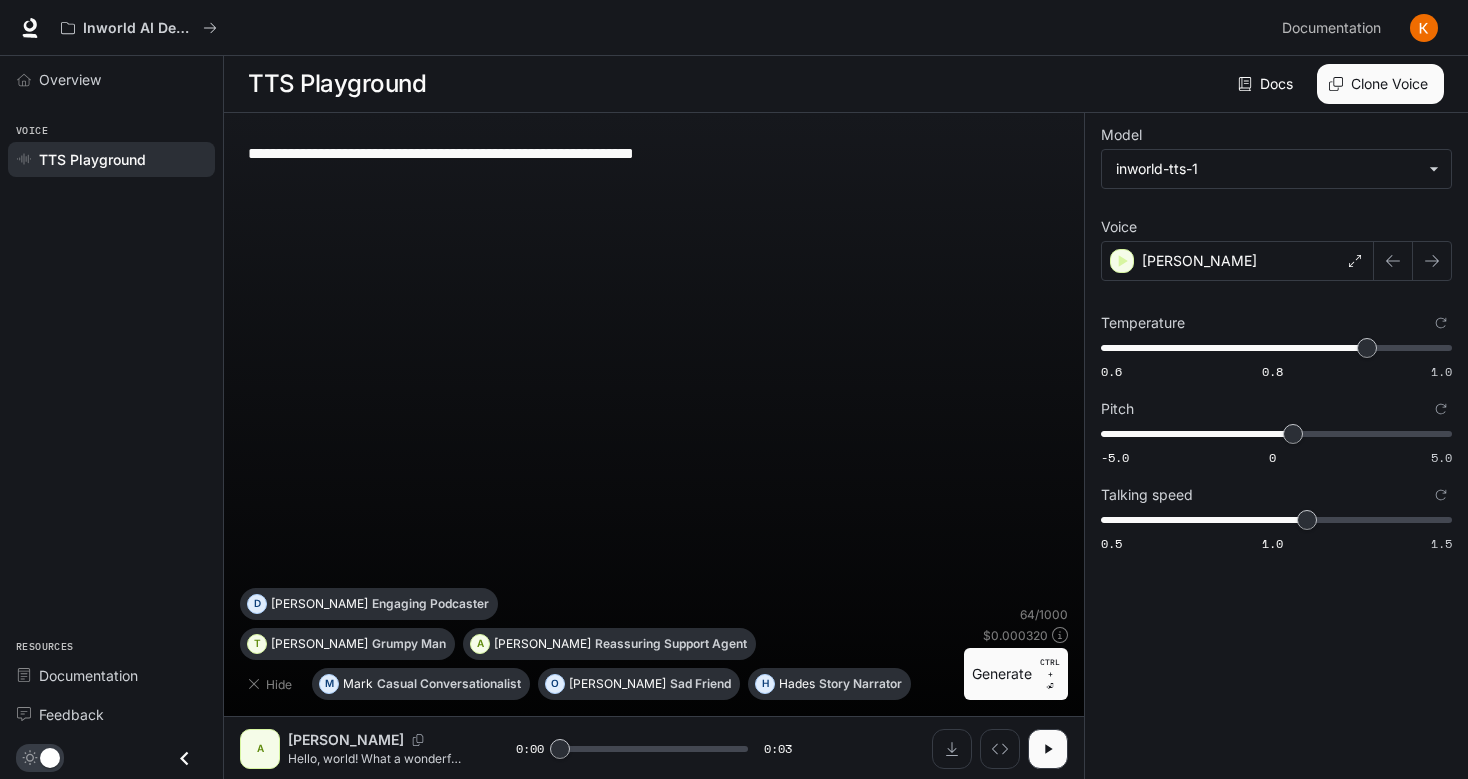 click on "Generate CTRL +  ⏎" at bounding box center (1016, 674) 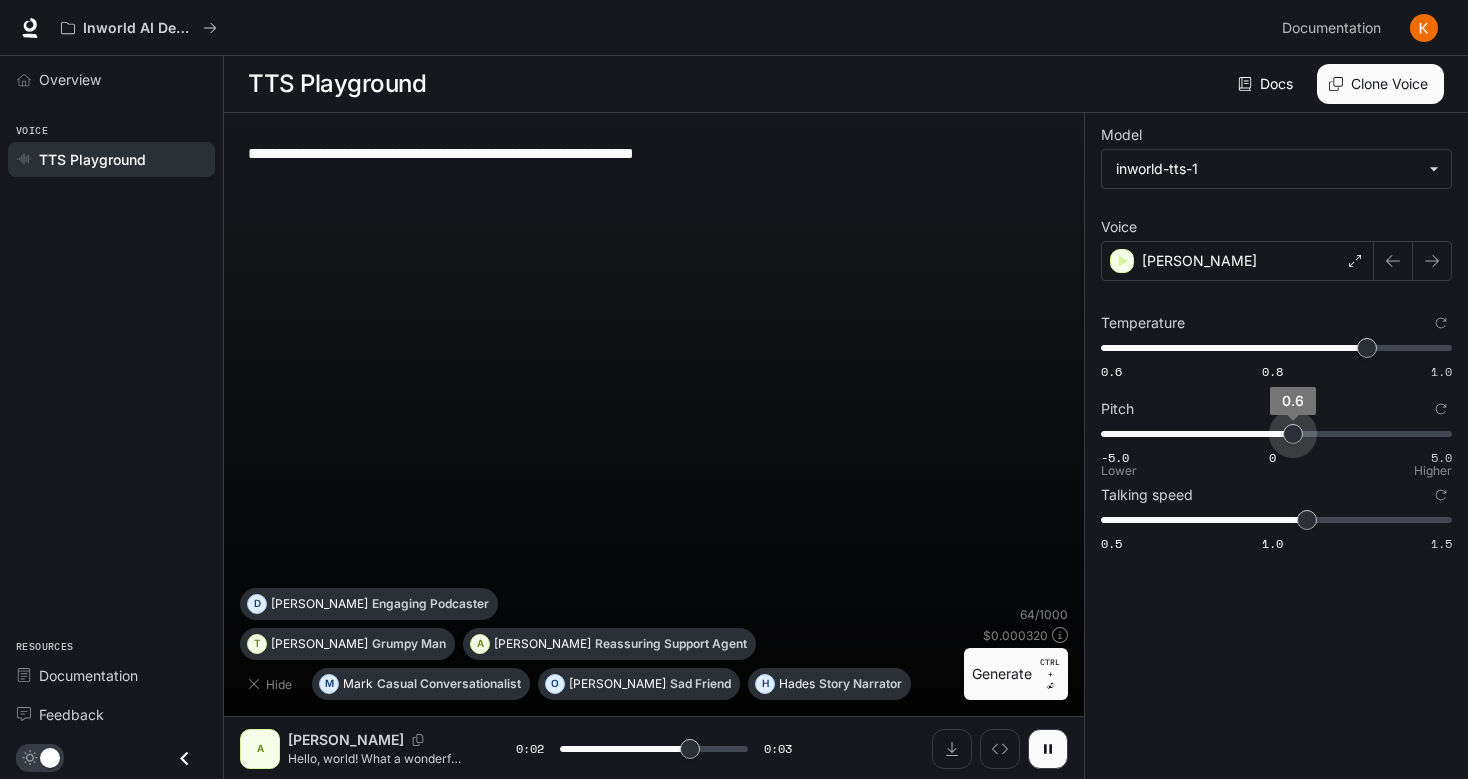 type on "***" 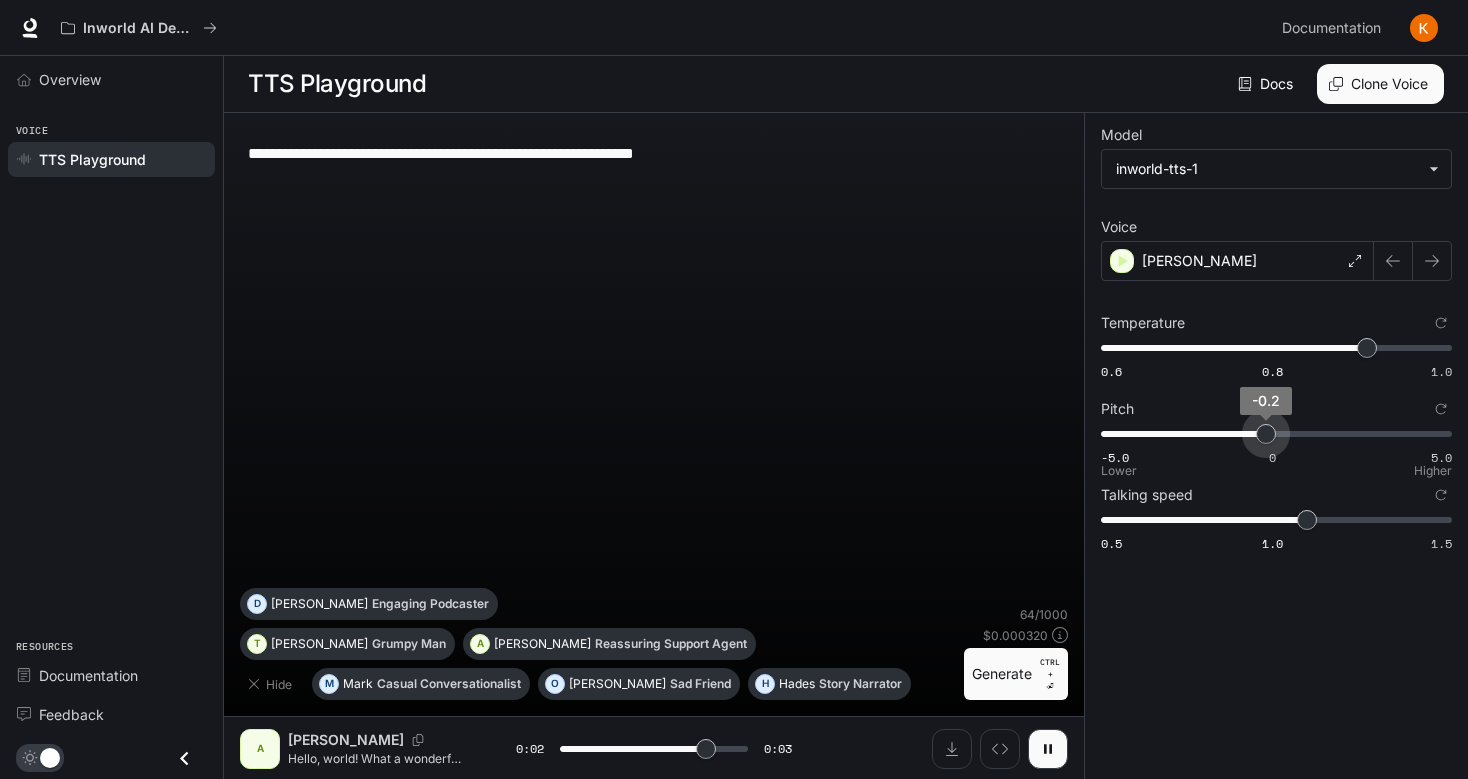 type on "***" 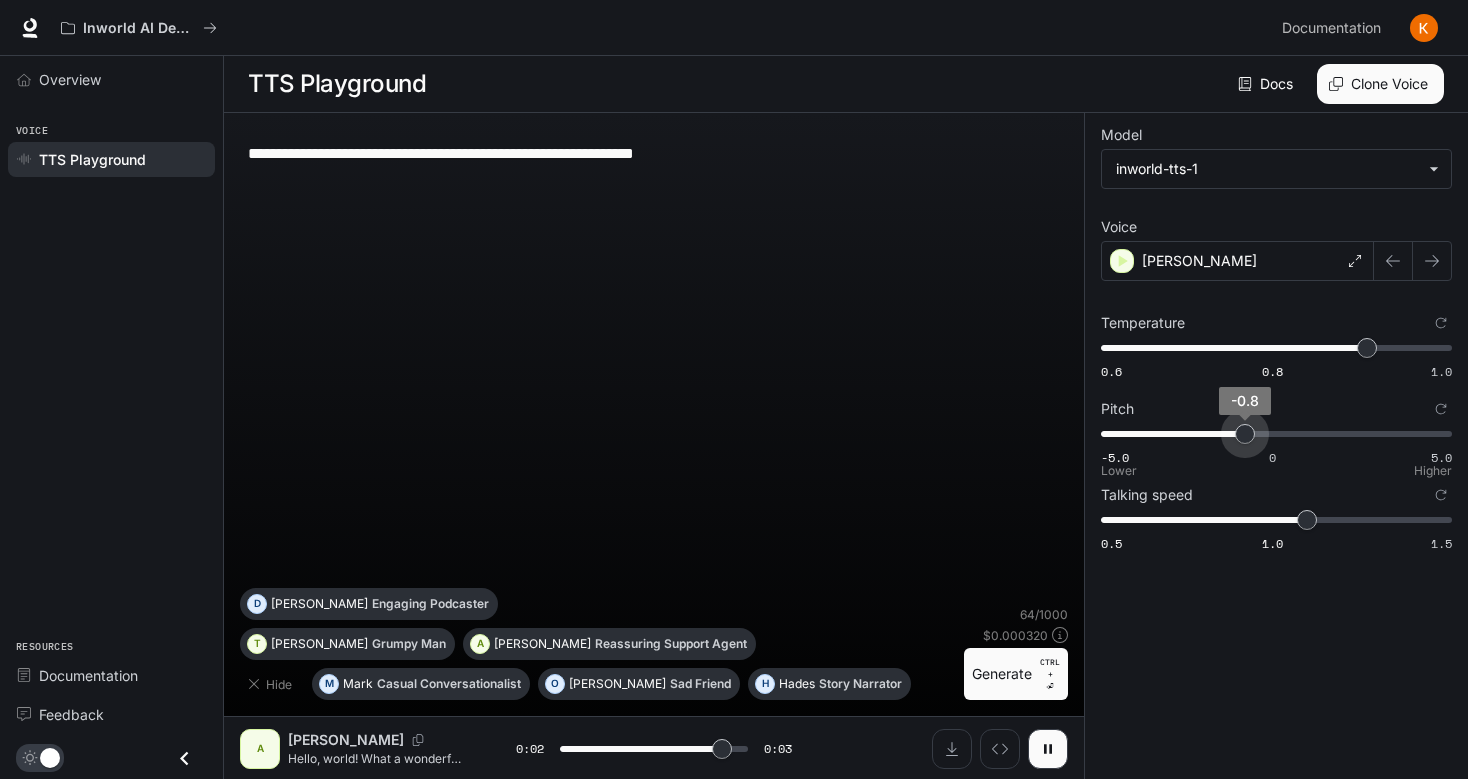 type on "***" 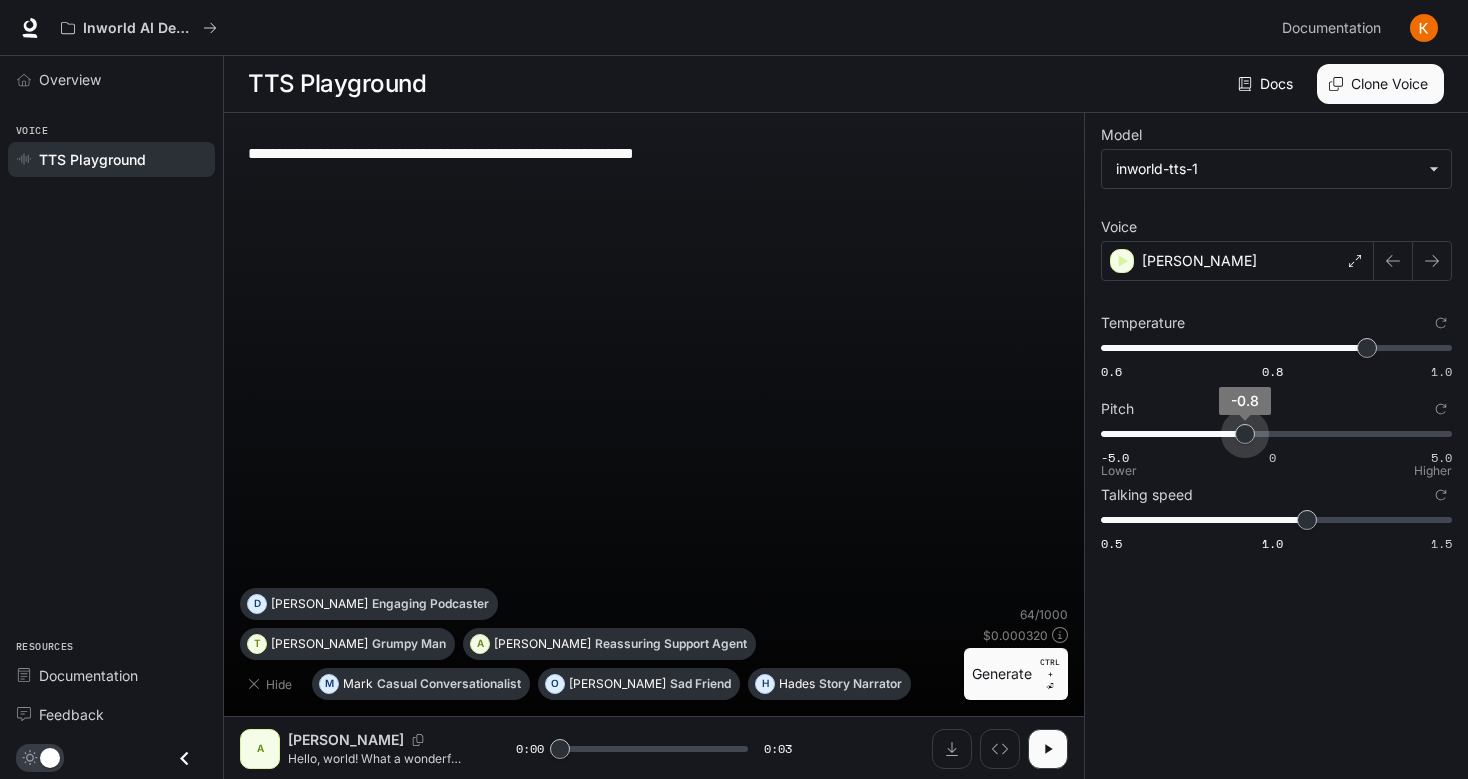 drag, startPoint x: 1294, startPoint y: 442, endPoint x: 1246, endPoint y: 441, distance: 48.010414 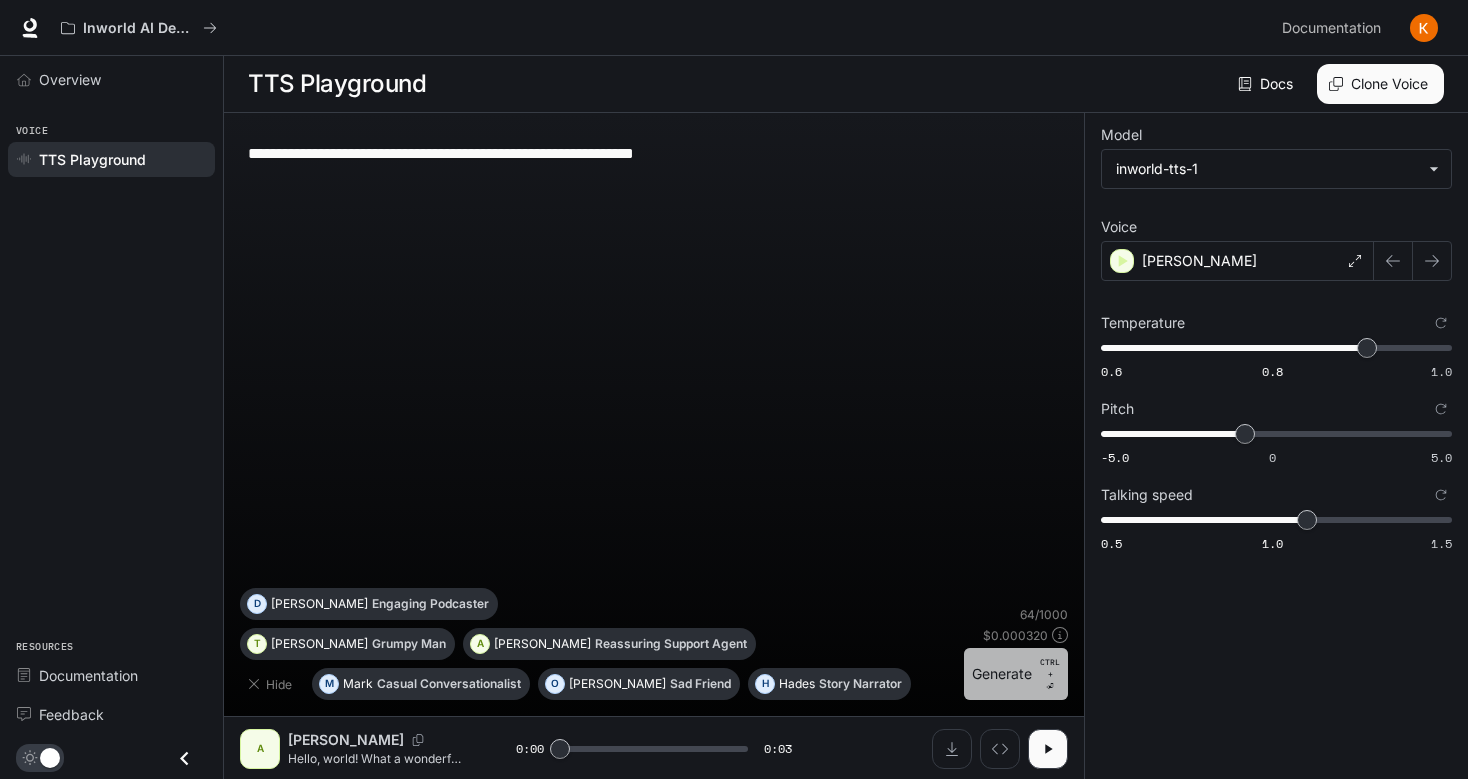 click on "Generate CTRL +  ⏎" at bounding box center [1016, 674] 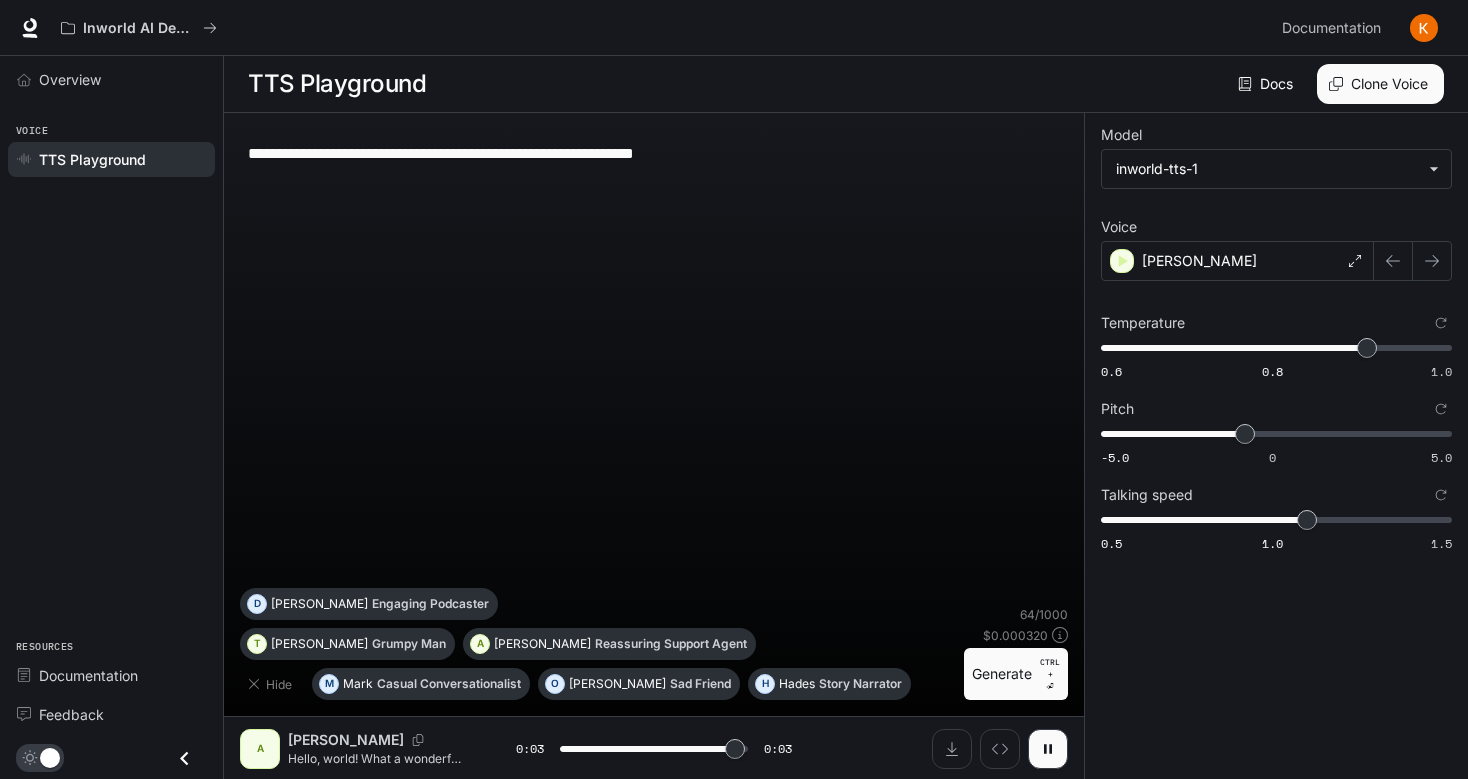 type on "*" 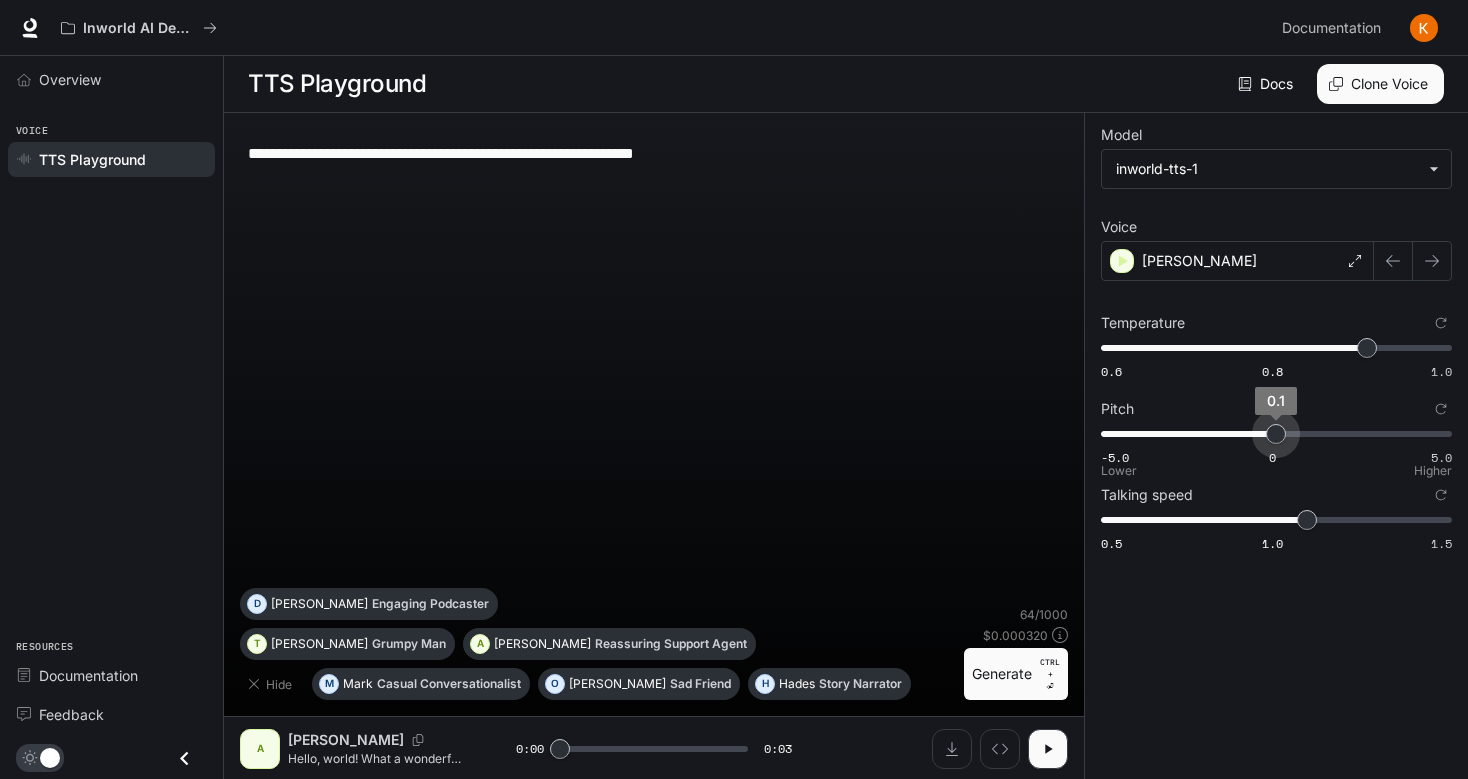 type on "***" 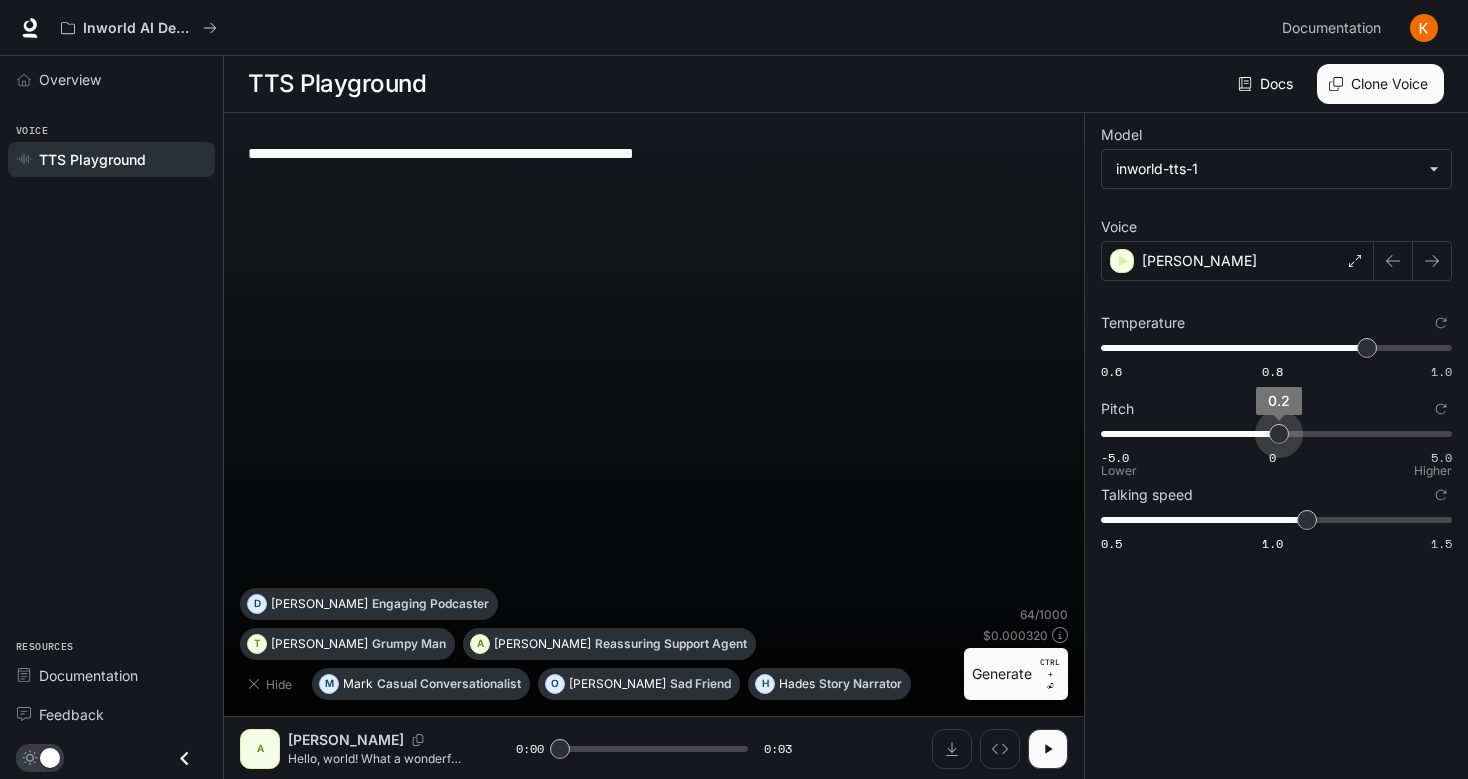 drag, startPoint x: 1246, startPoint y: 442, endPoint x: 1278, endPoint y: 445, distance: 32.140316 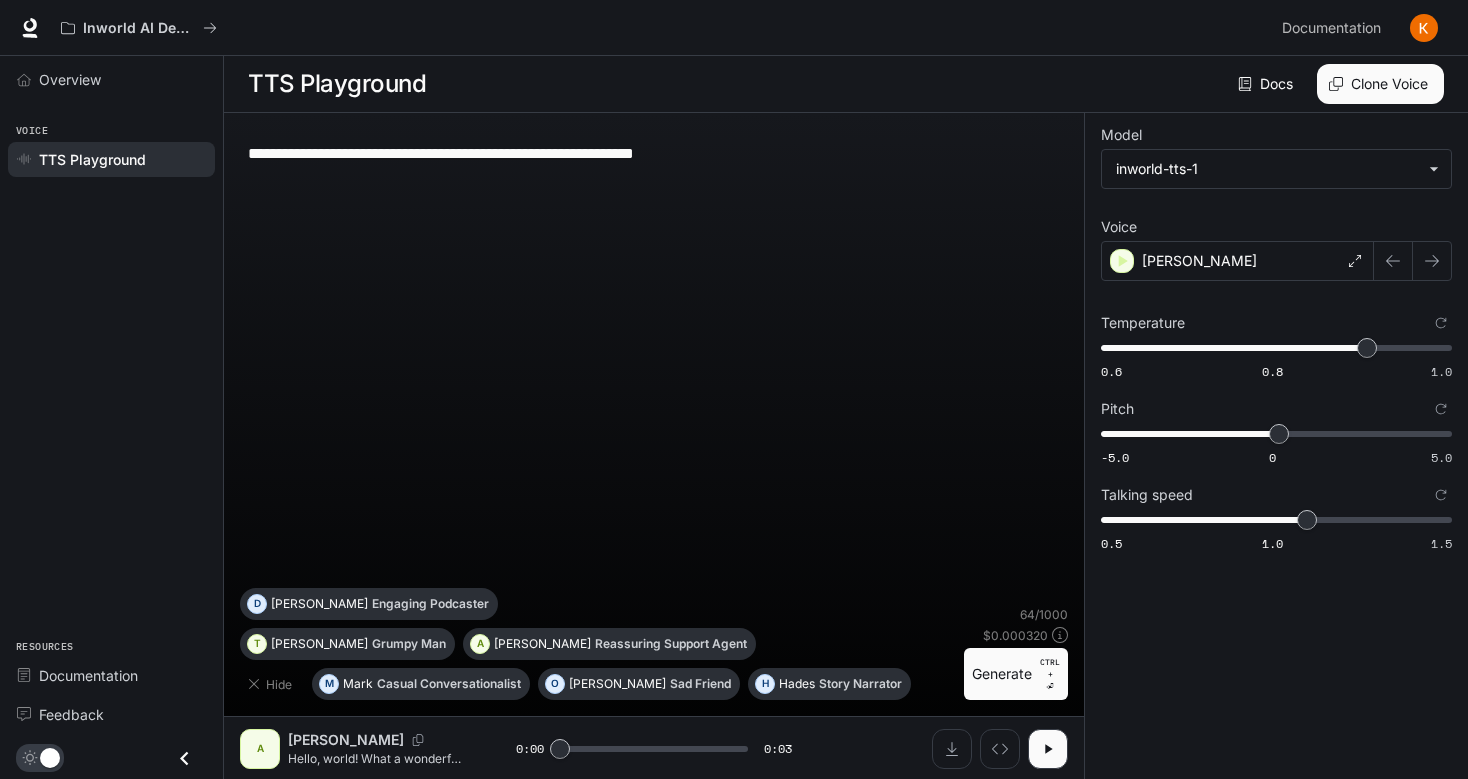 click on "Generate CTRL +  ⏎" at bounding box center [1016, 674] 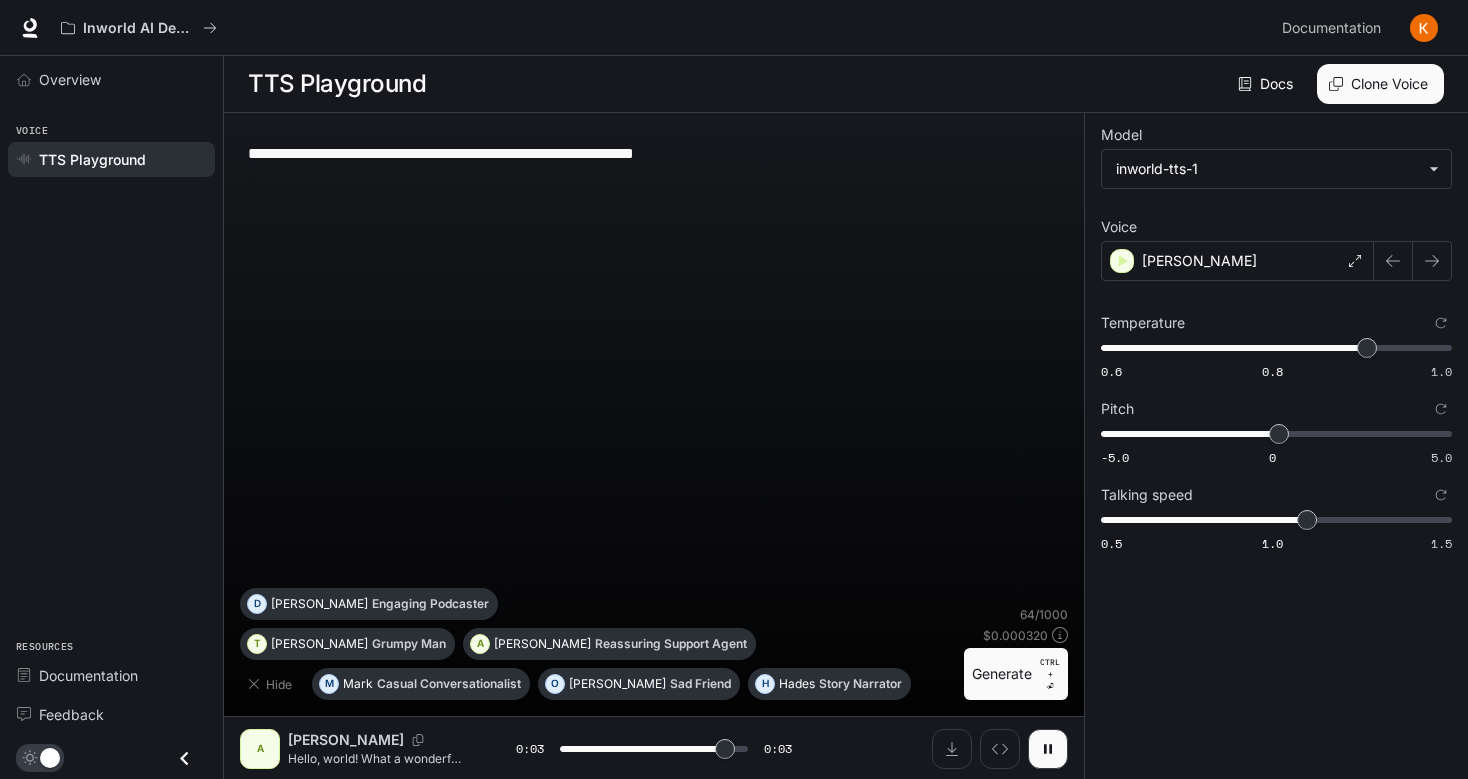 type on "*" 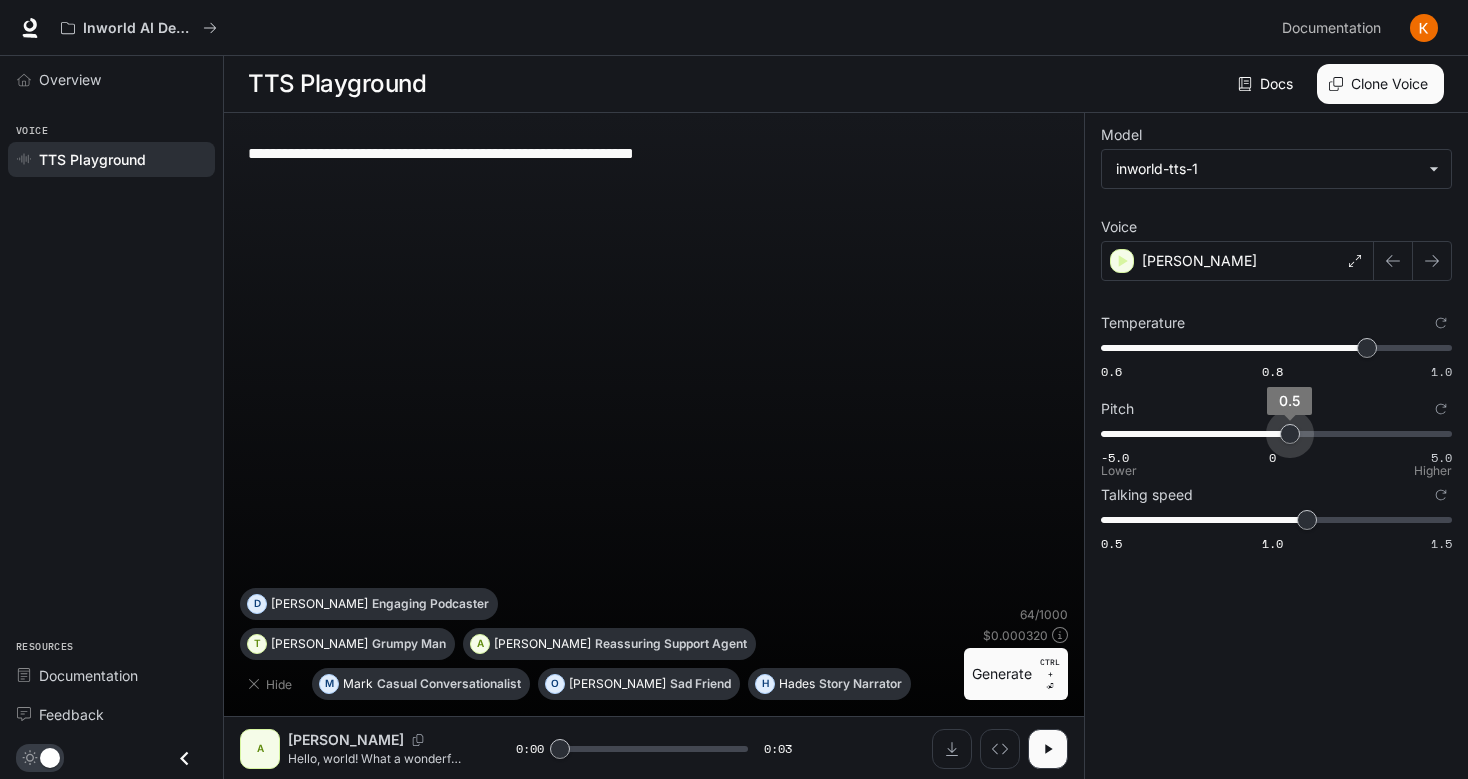type on "***" 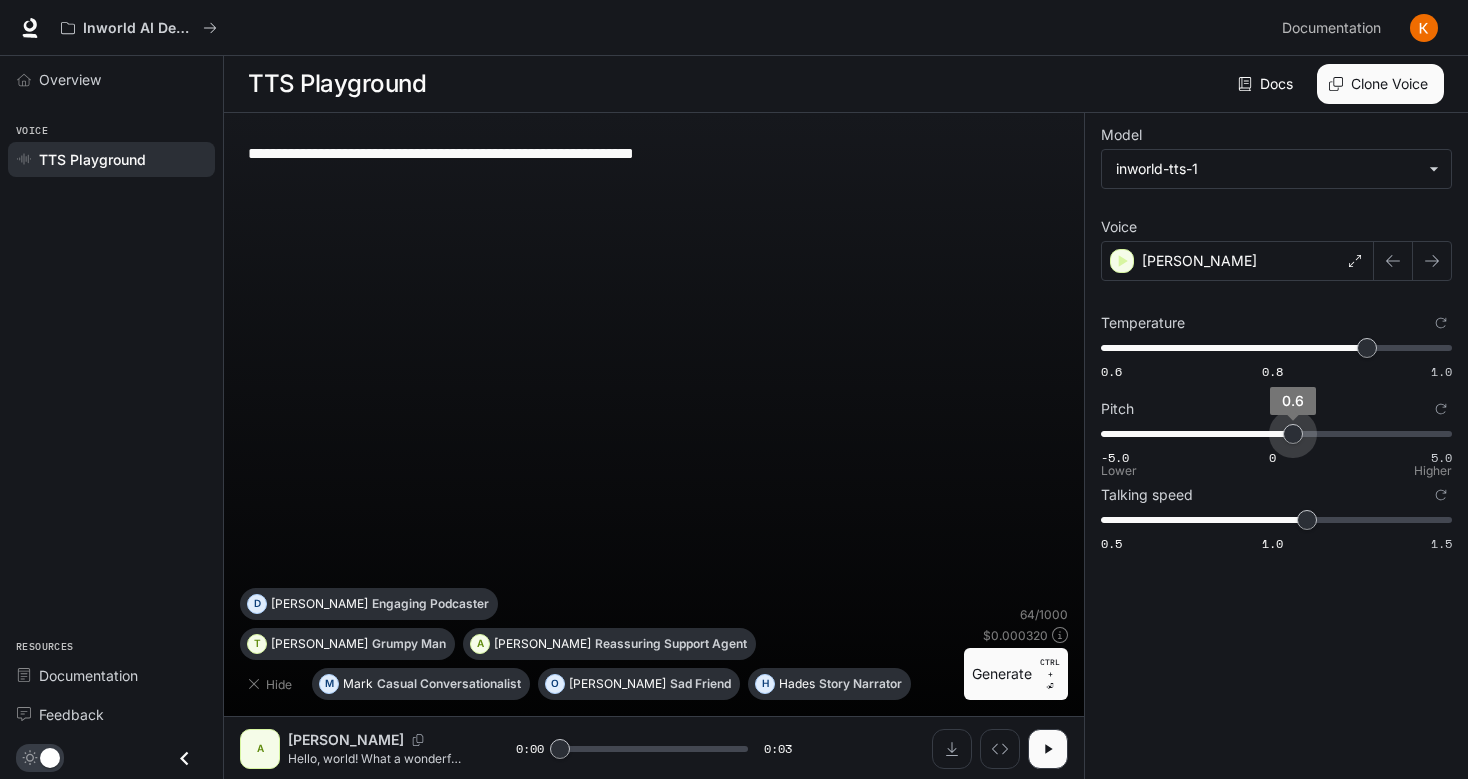 click on "0.6" at bounding box center [1293, 434] 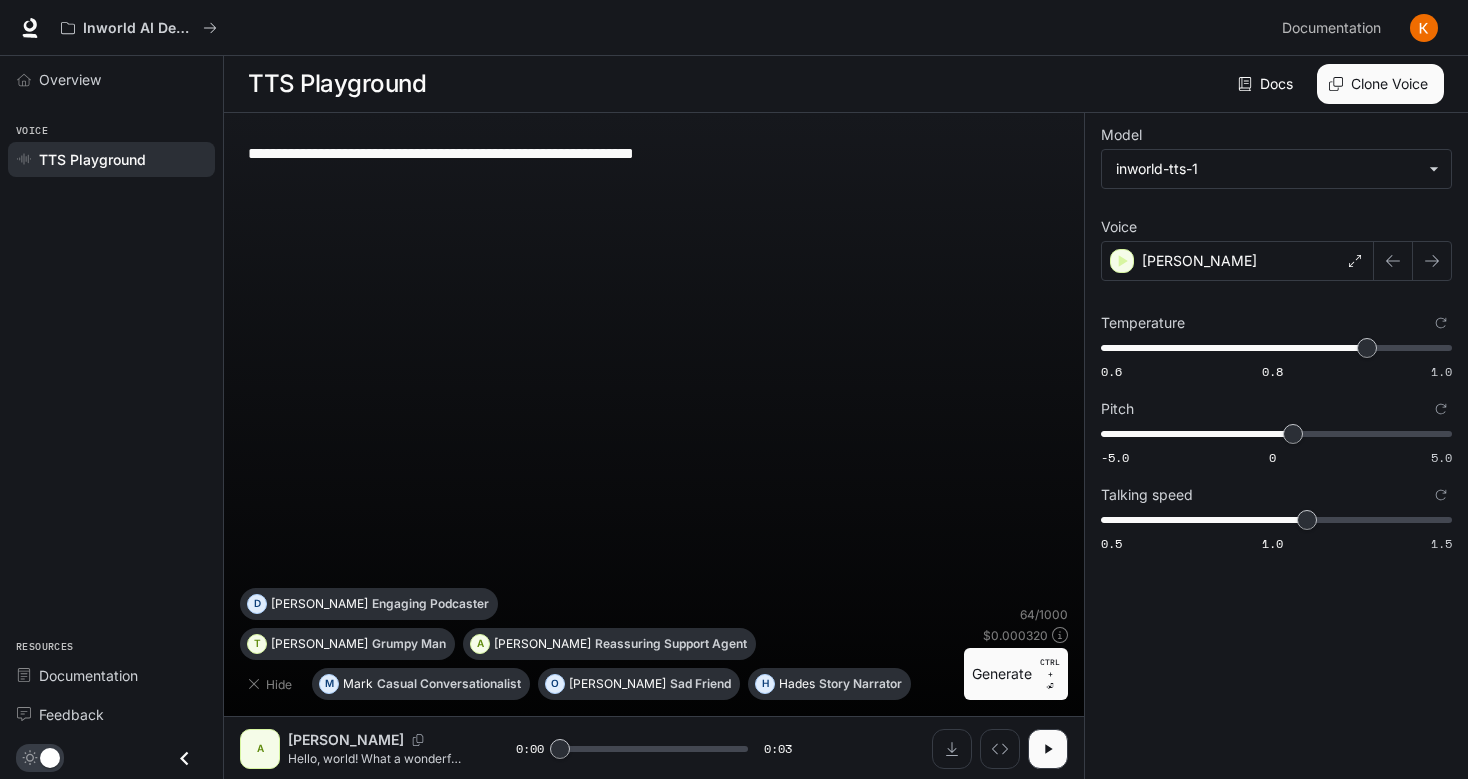 click on "Generate CTRL +  ⏎" at bounding box center [1016, 674] 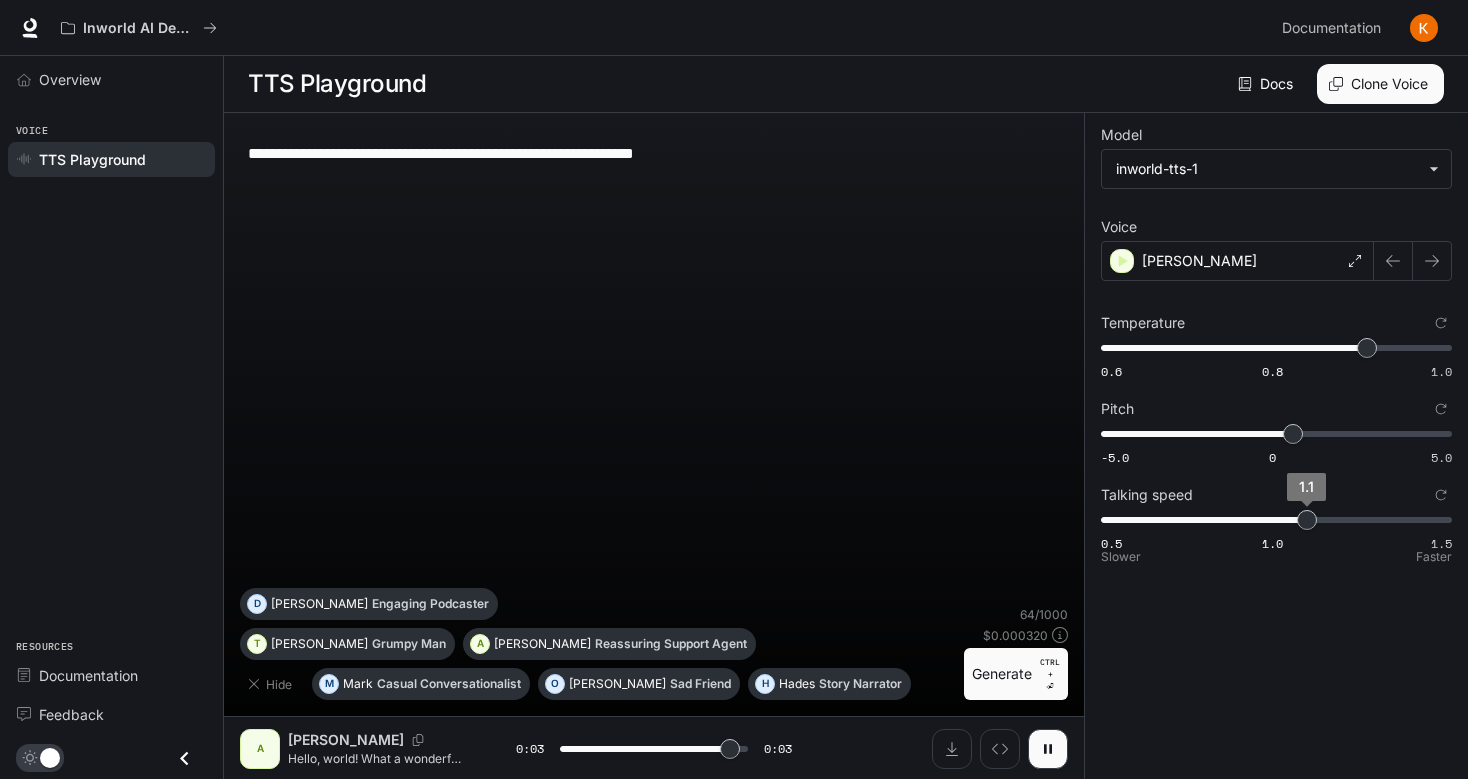 type on "*" 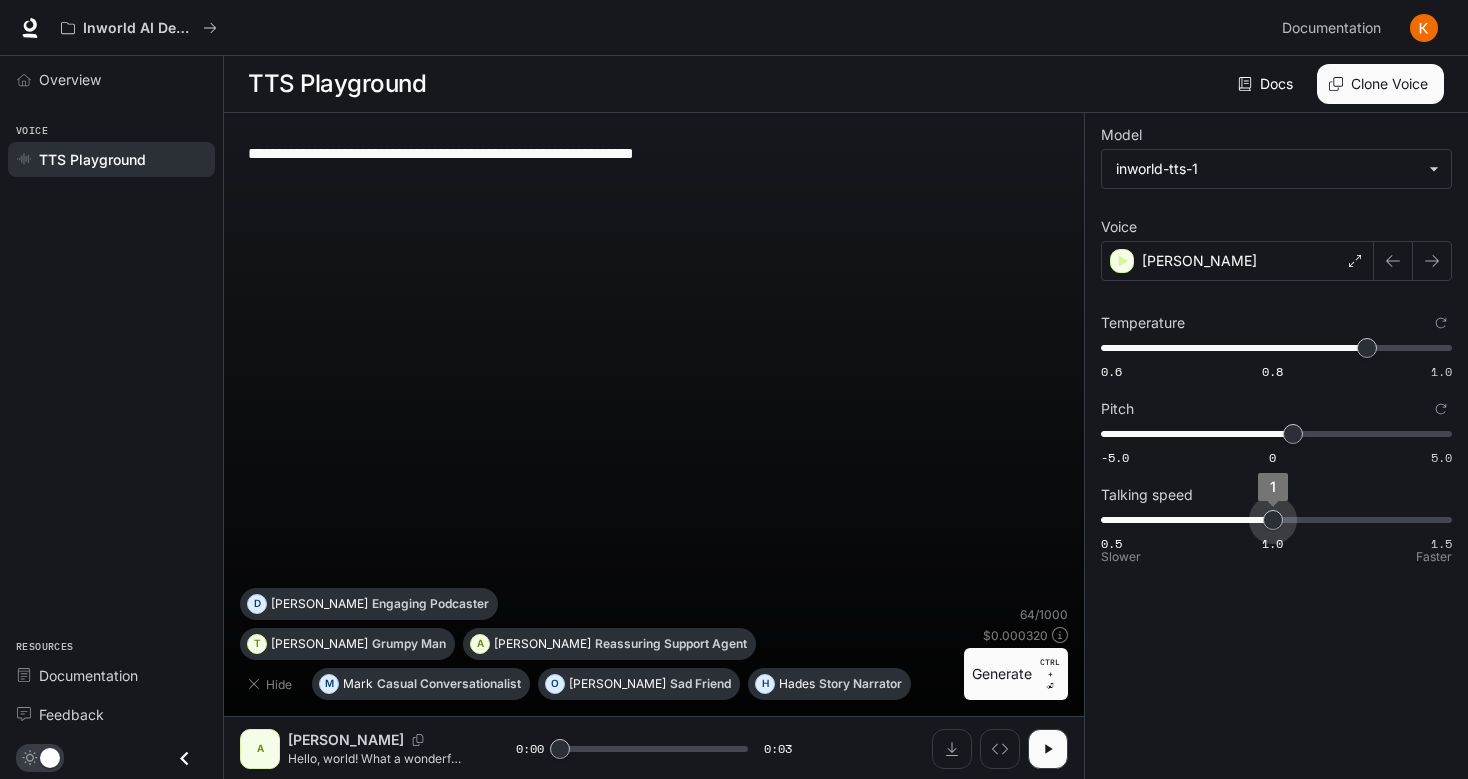 type on "***" 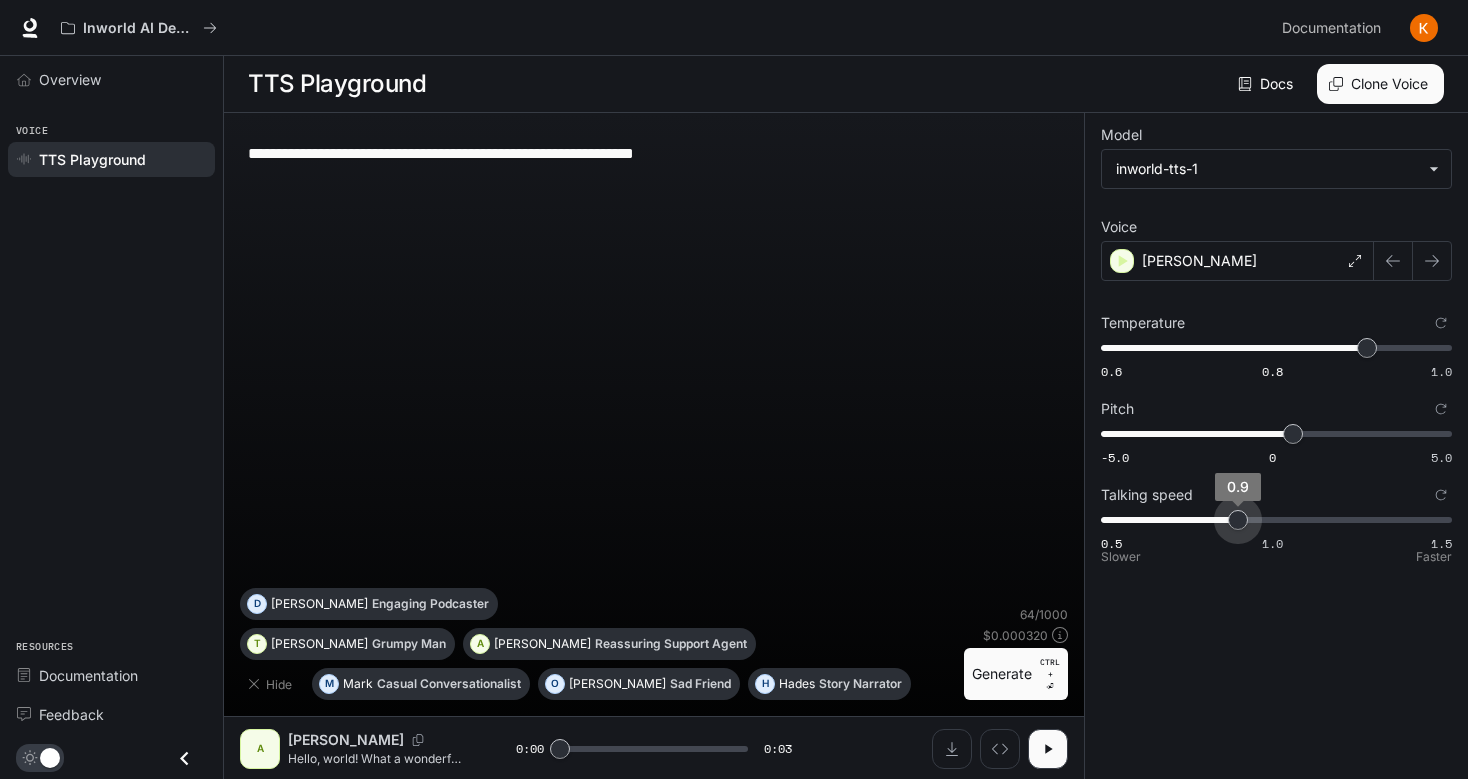drag, startPoint x: 1305, startPoint y: 524, endPoint x: 1247, endPoint y: 524, distance: 58 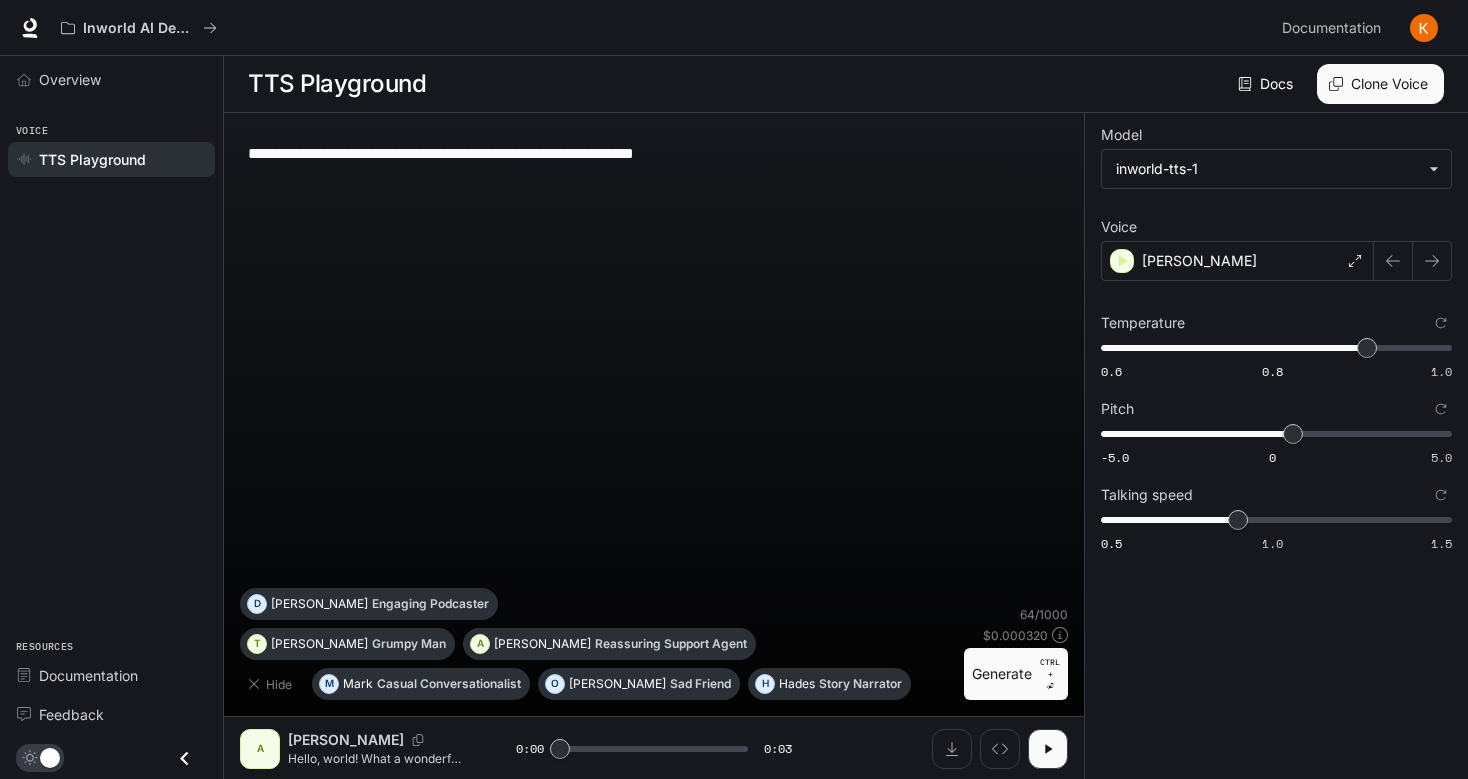 click on "Generate CTRL +  ⏎" at bounding box center [1016, 674] 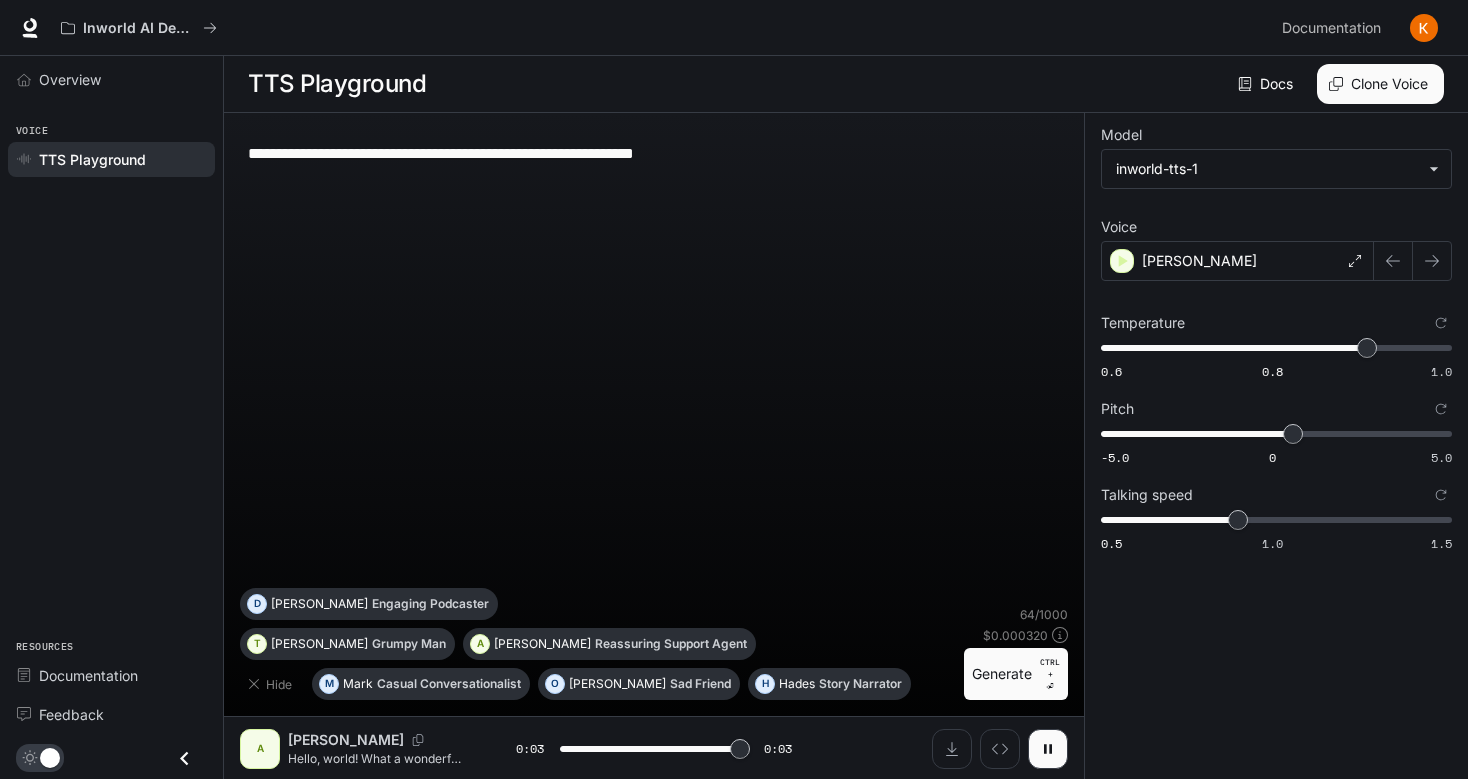 type on "*" 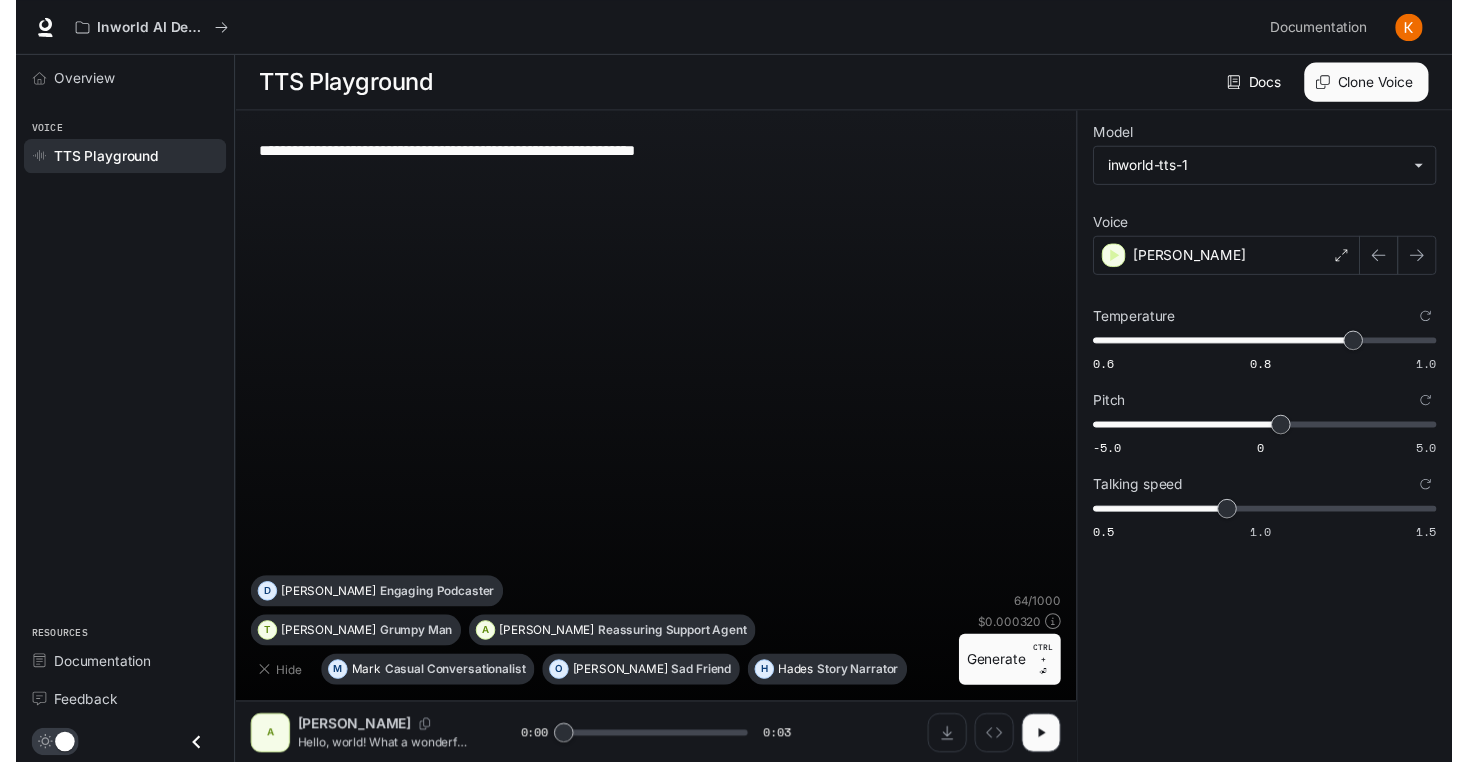 scroll, scrollTop: 0, scrollLeft: 0, axis: both 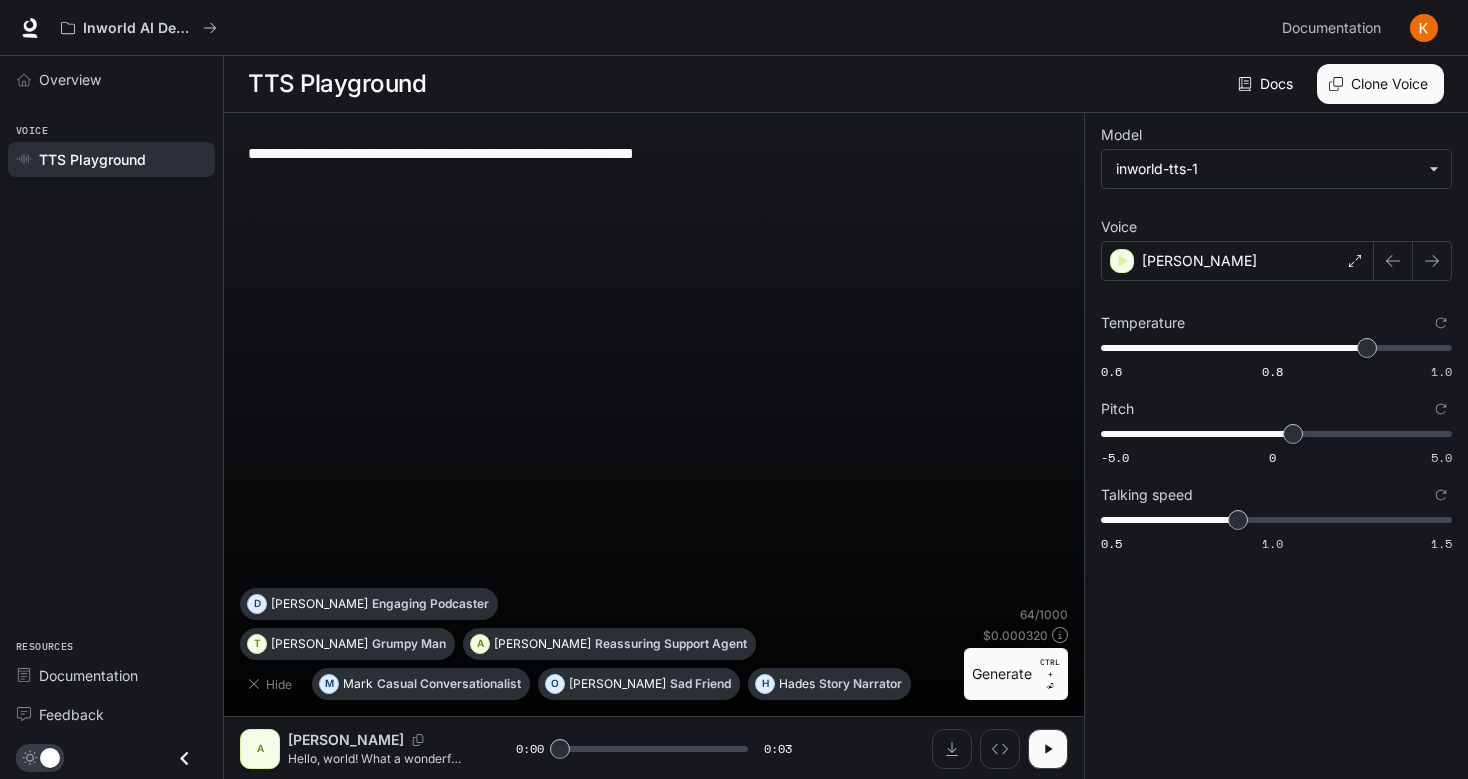 drag, startPoint x: 842, startPoint y: 233, endPoint x: 455, endPoint y: 157, distance: 394.39194 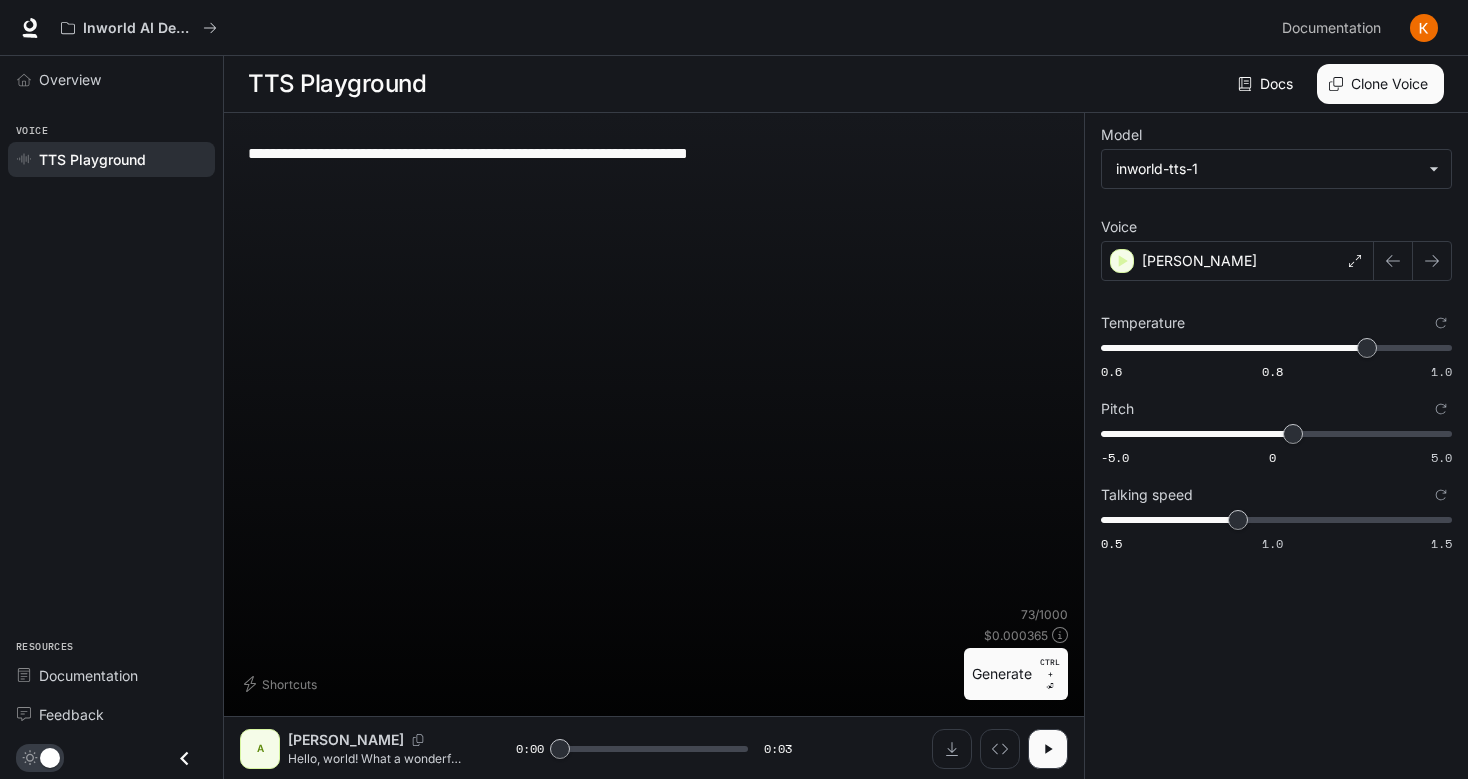 type on "**********" 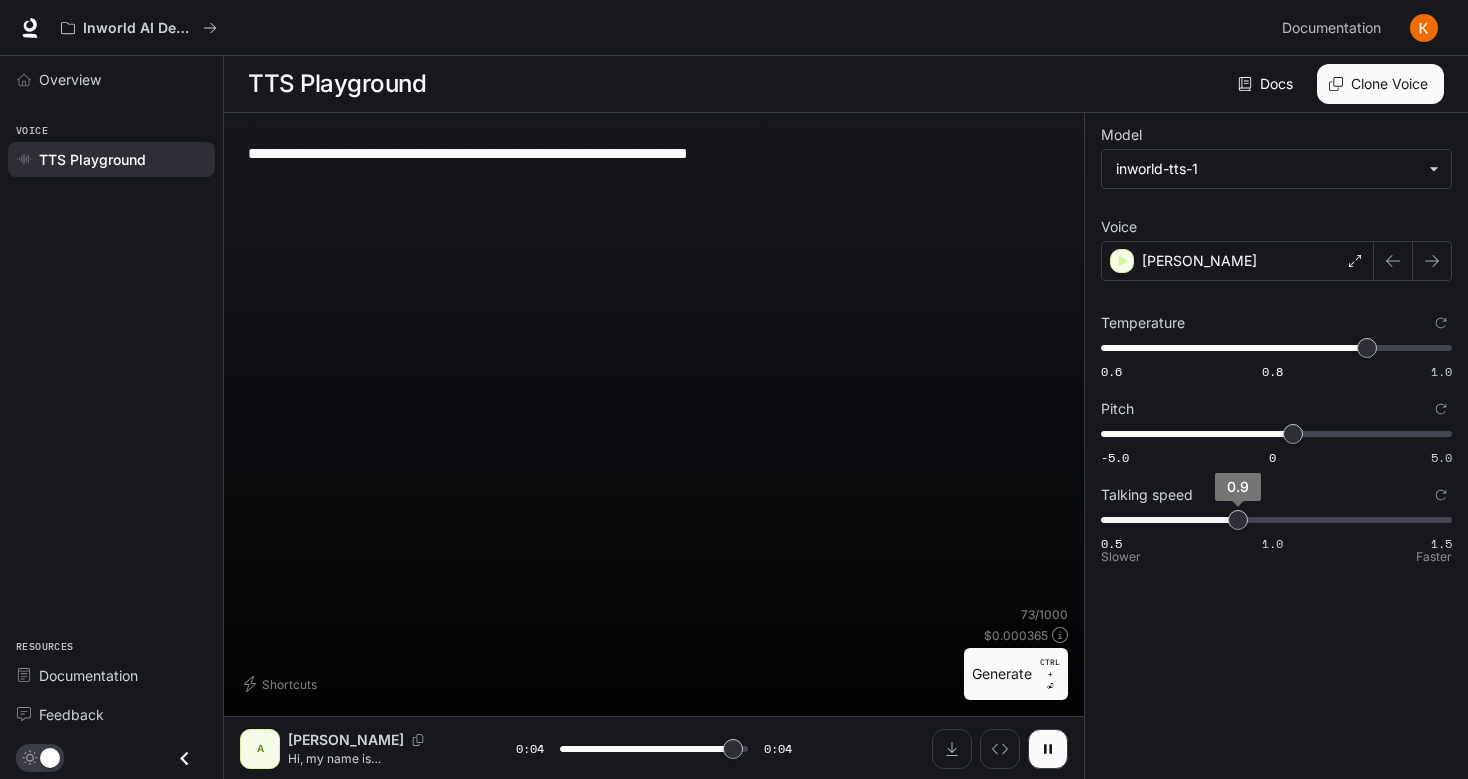 type on "*" 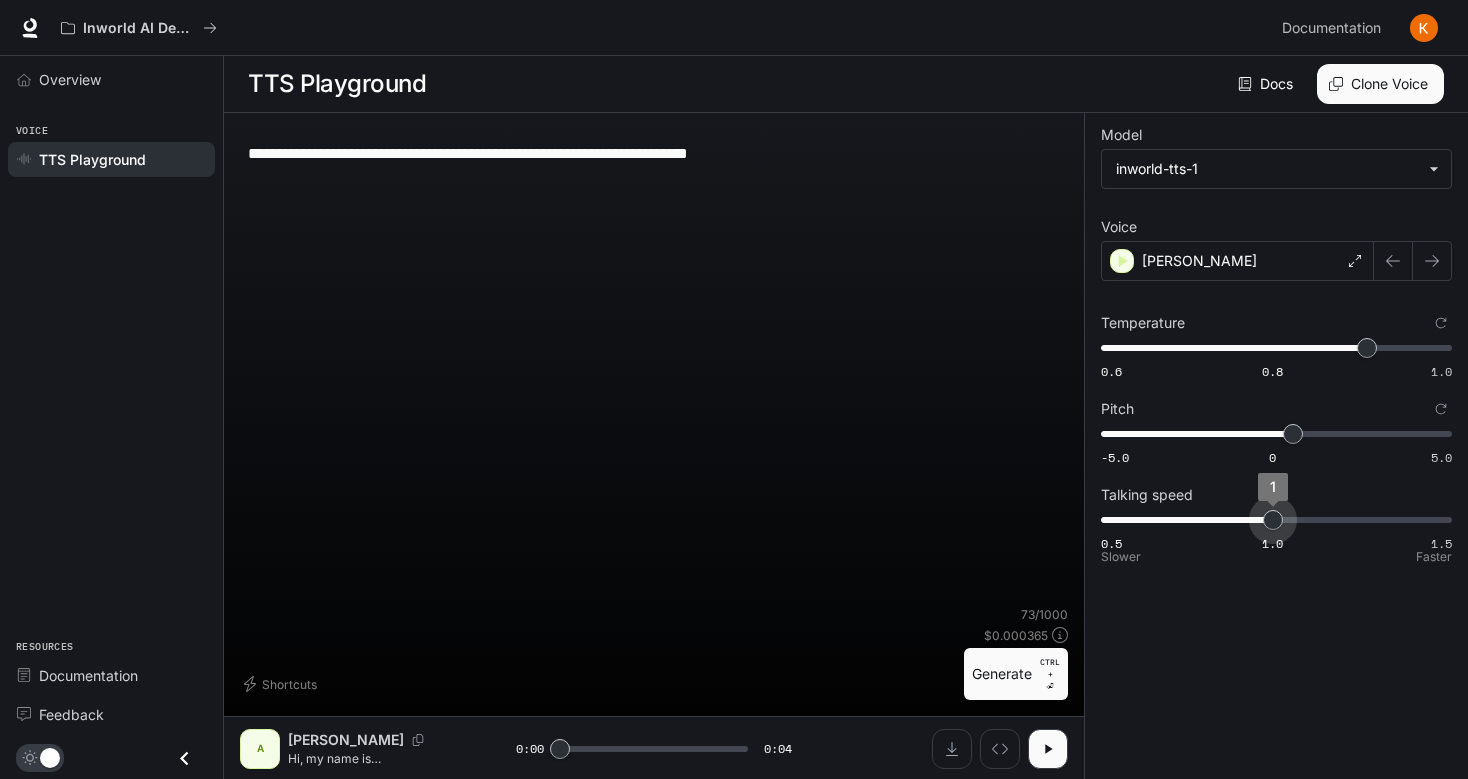 type on "***" 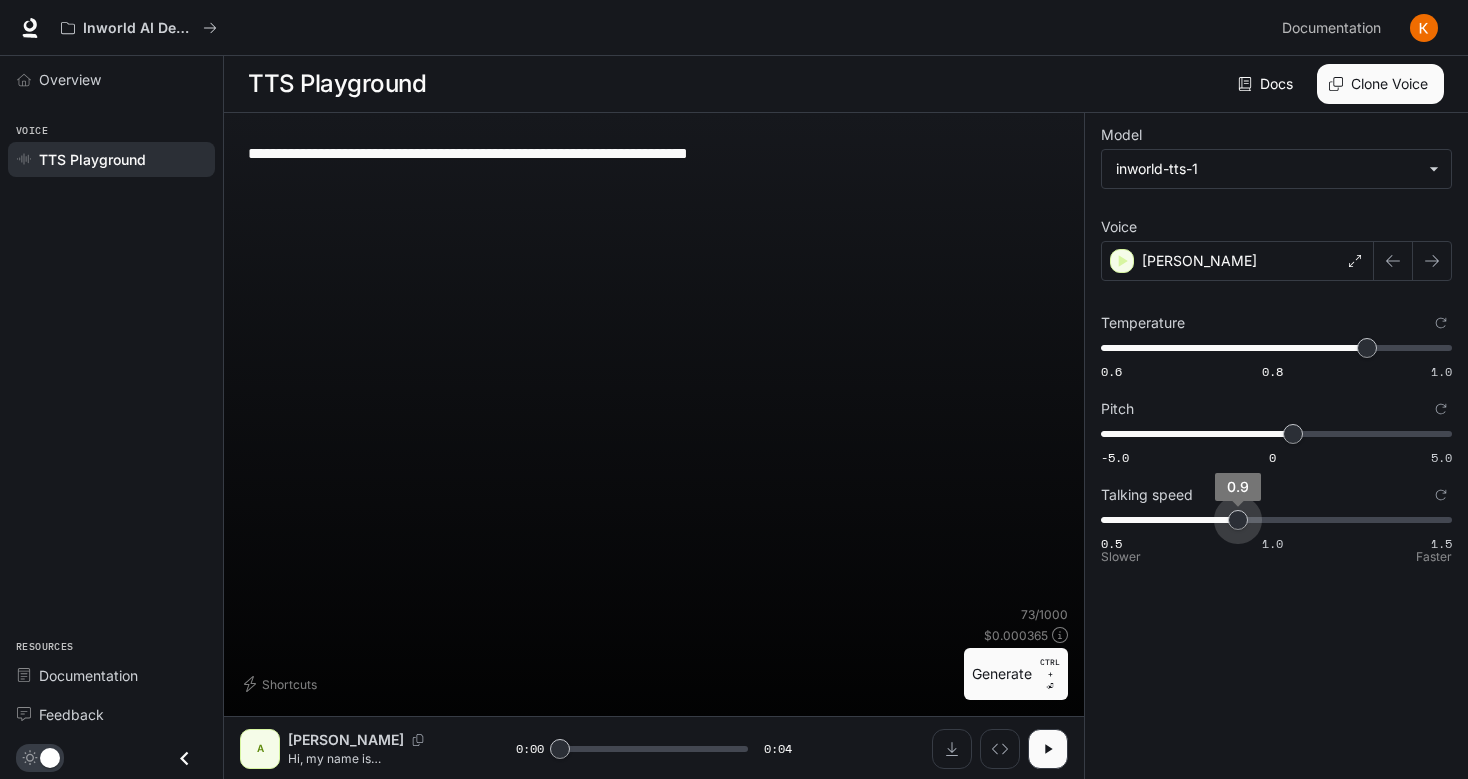 click on "0.9" at bounding box center (1238, 520) 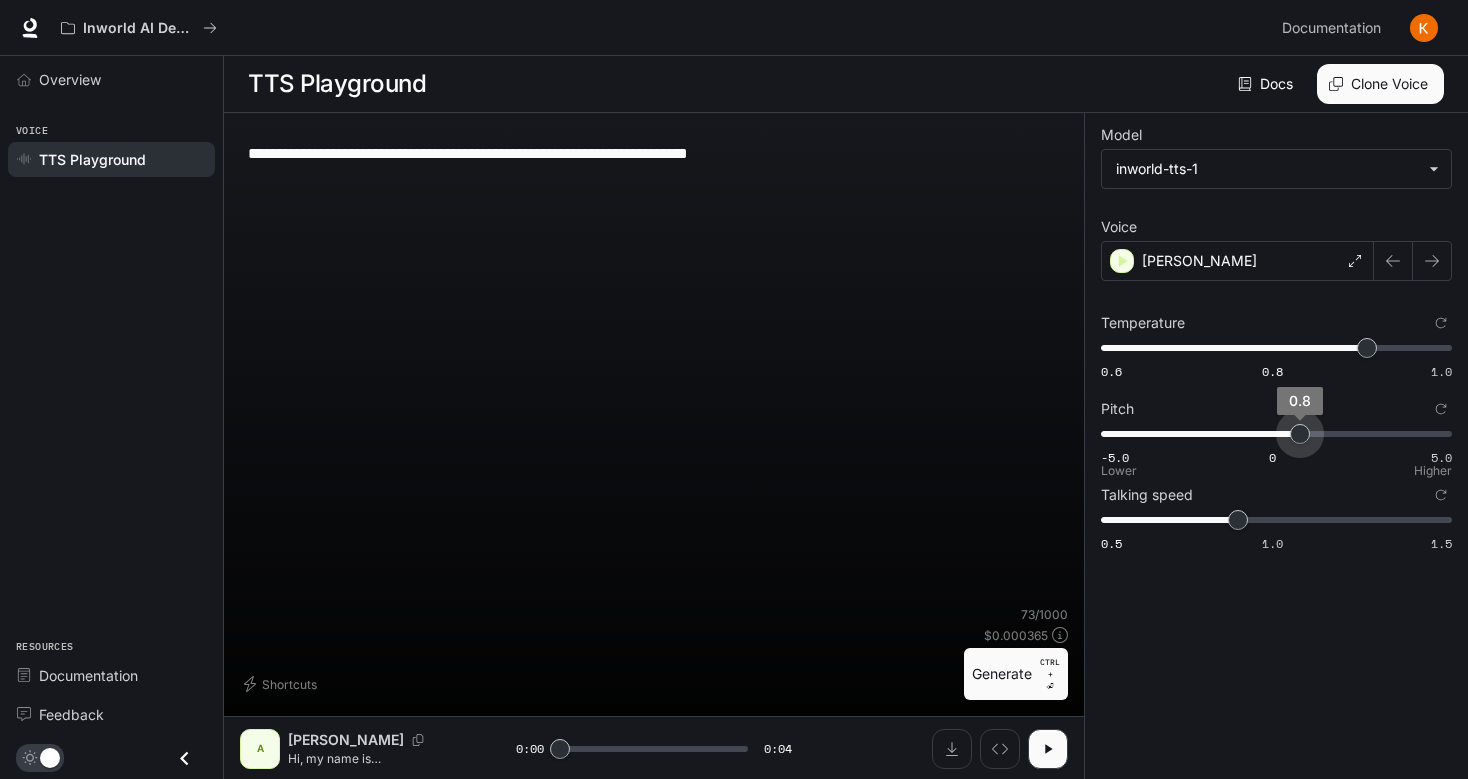 type on "*" 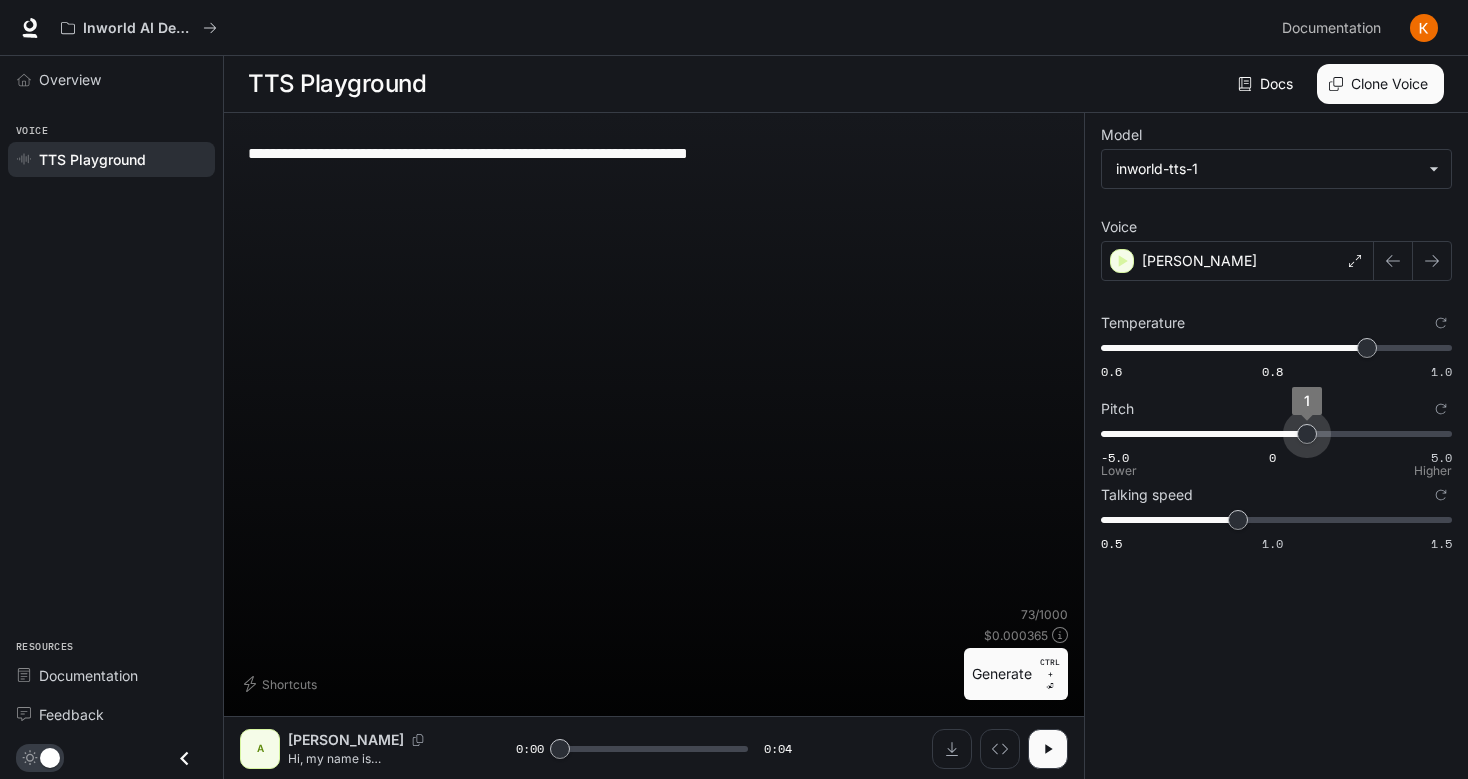 drag, startPoint x: 1291, startPoint y: 439, endPoint x: 1308, endPoint y: 438, distance: 17.029387 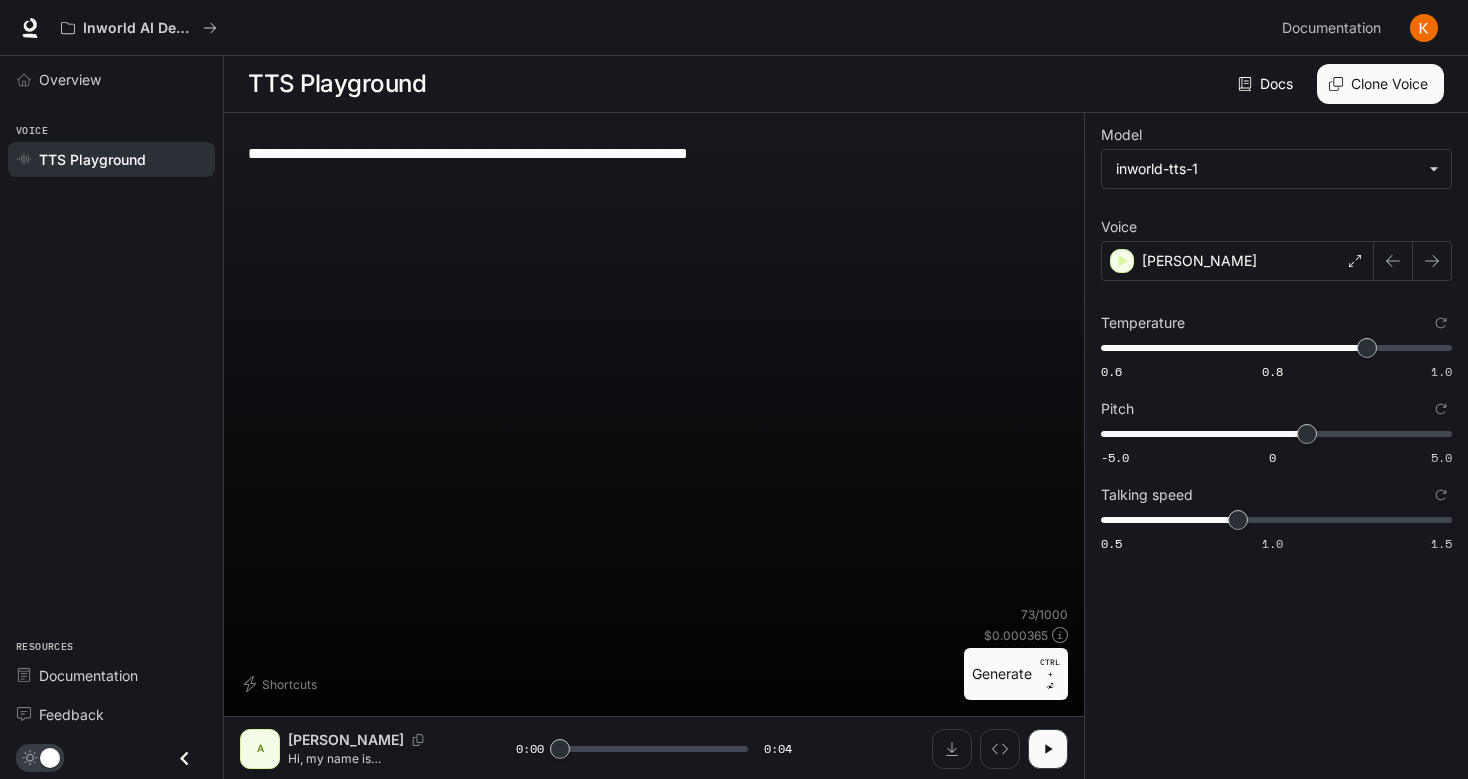 click on "Generate CTRL +  ⏎" at bounding box center [1016, 674] 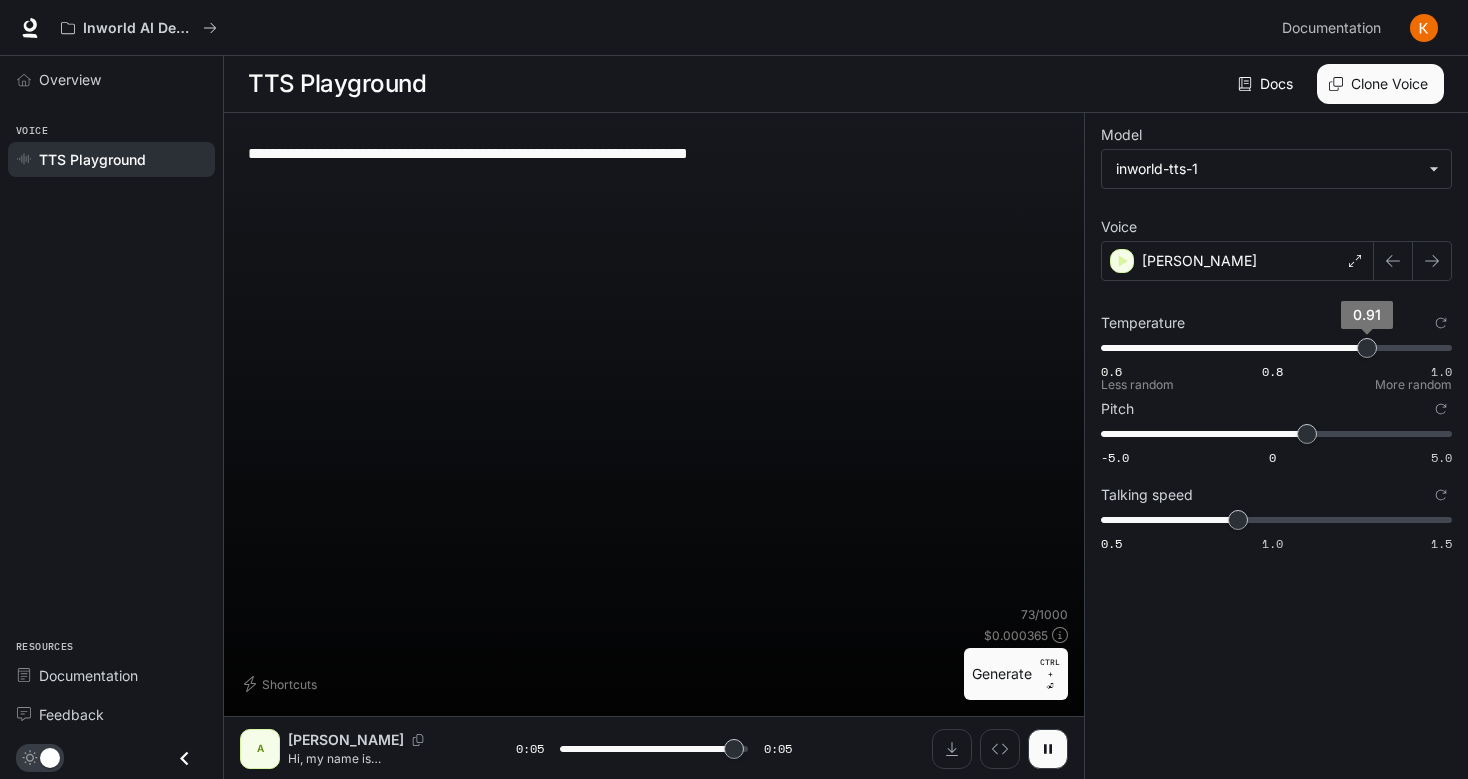 type on "*" 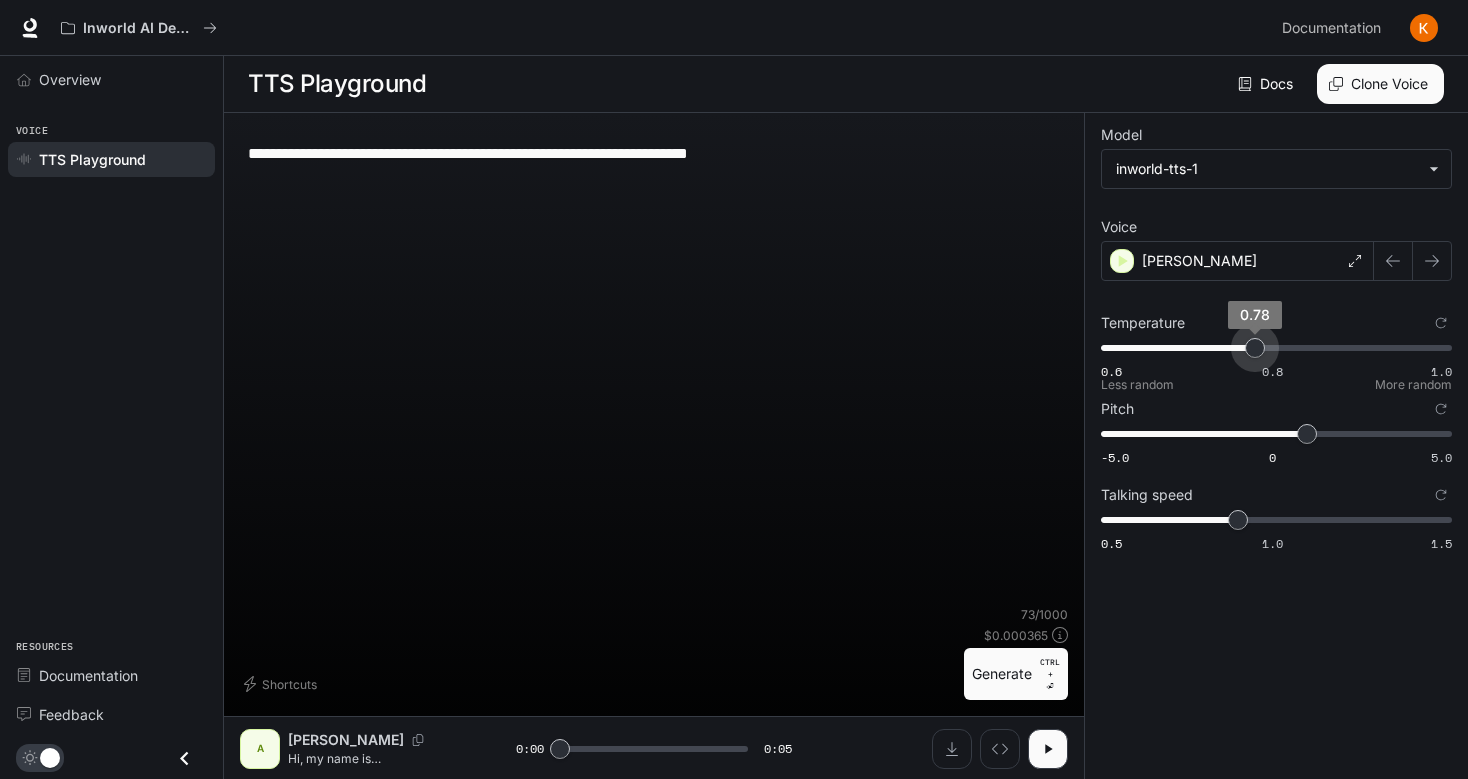 type on "****" 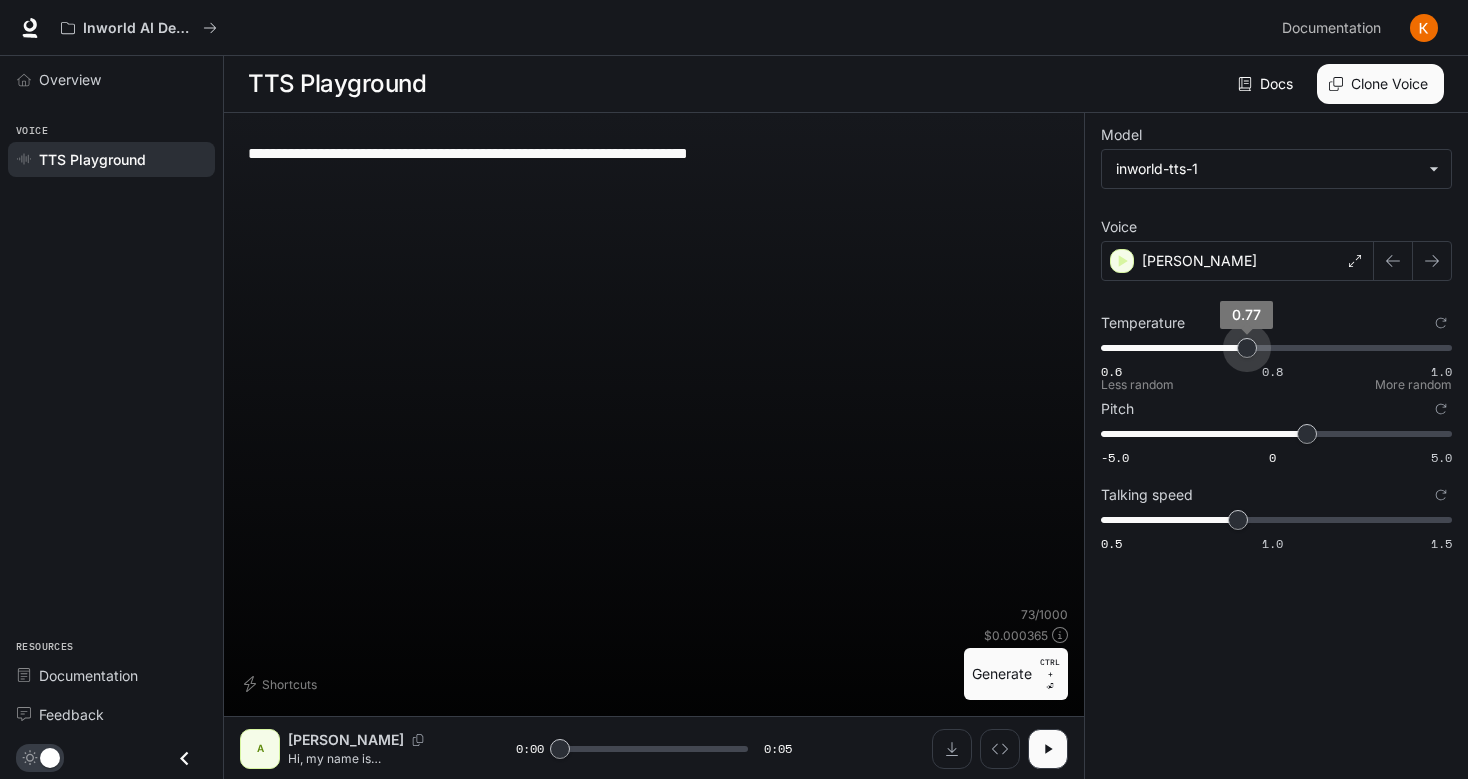drag, startPoint x: 1370, startPoint y: 345, endPoint x: 1250, endPoint y: 347, distance: 120.01666 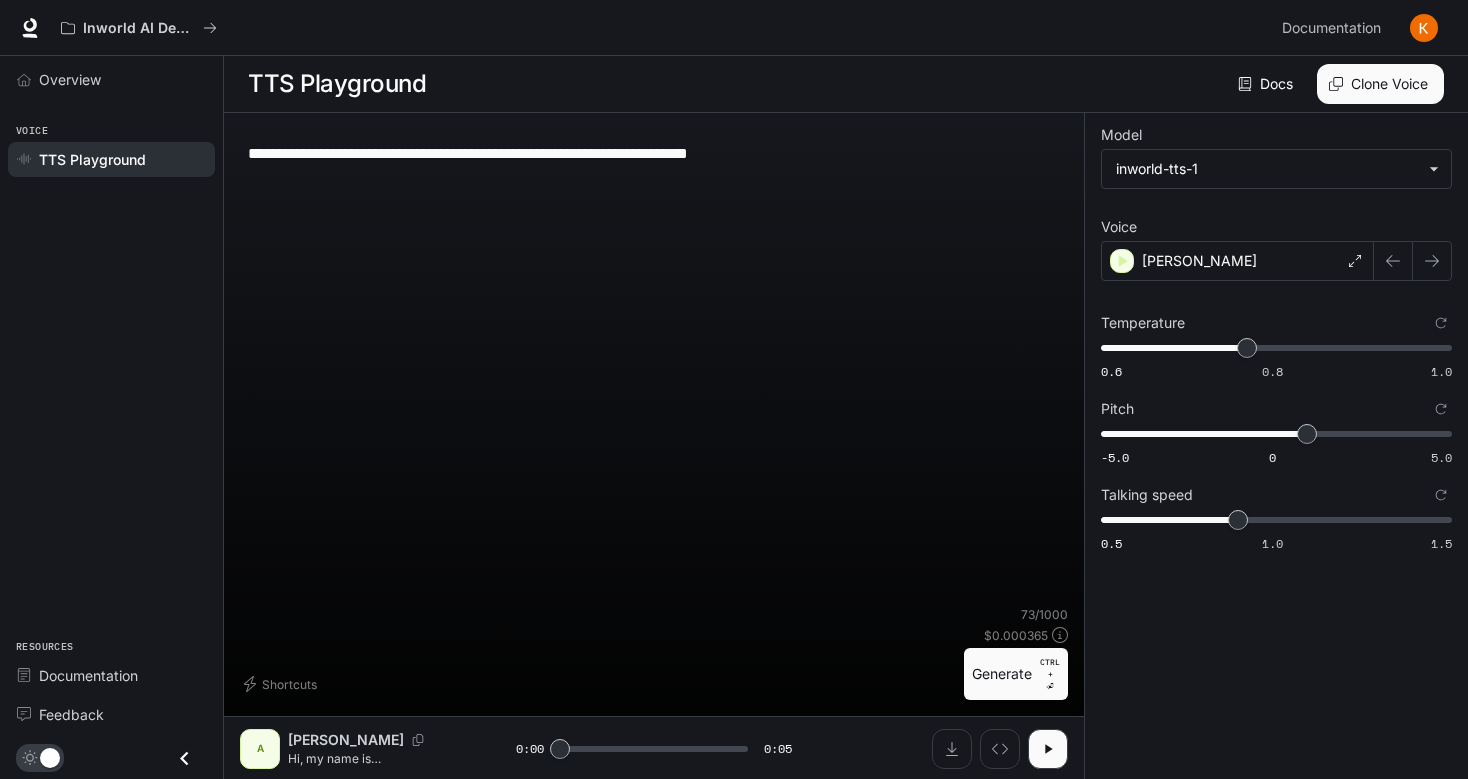click on "Generate CTRL +  ⏎" at bounding box center [1016, 674] 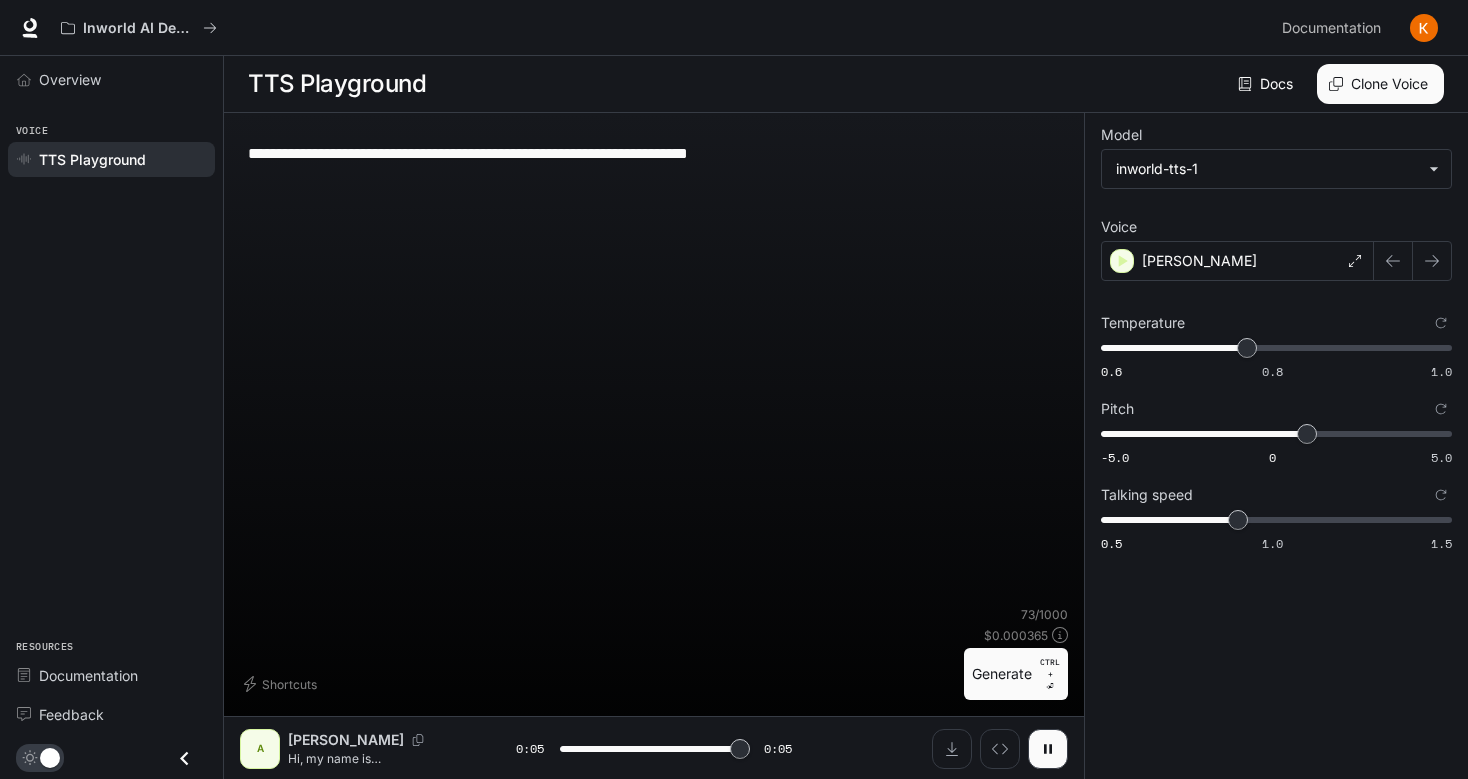 type on "*" 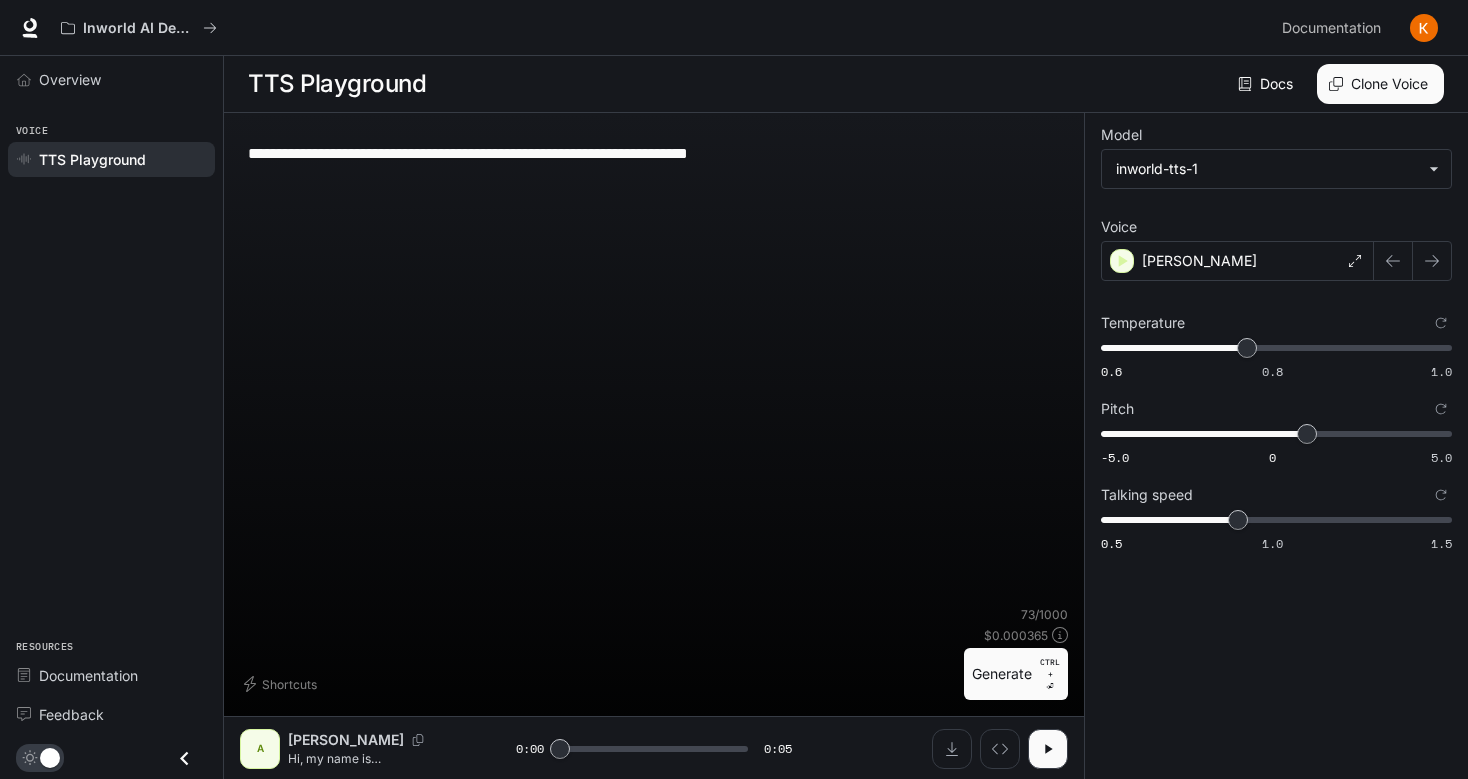 click on "**********" at bounding box center [654, 153] 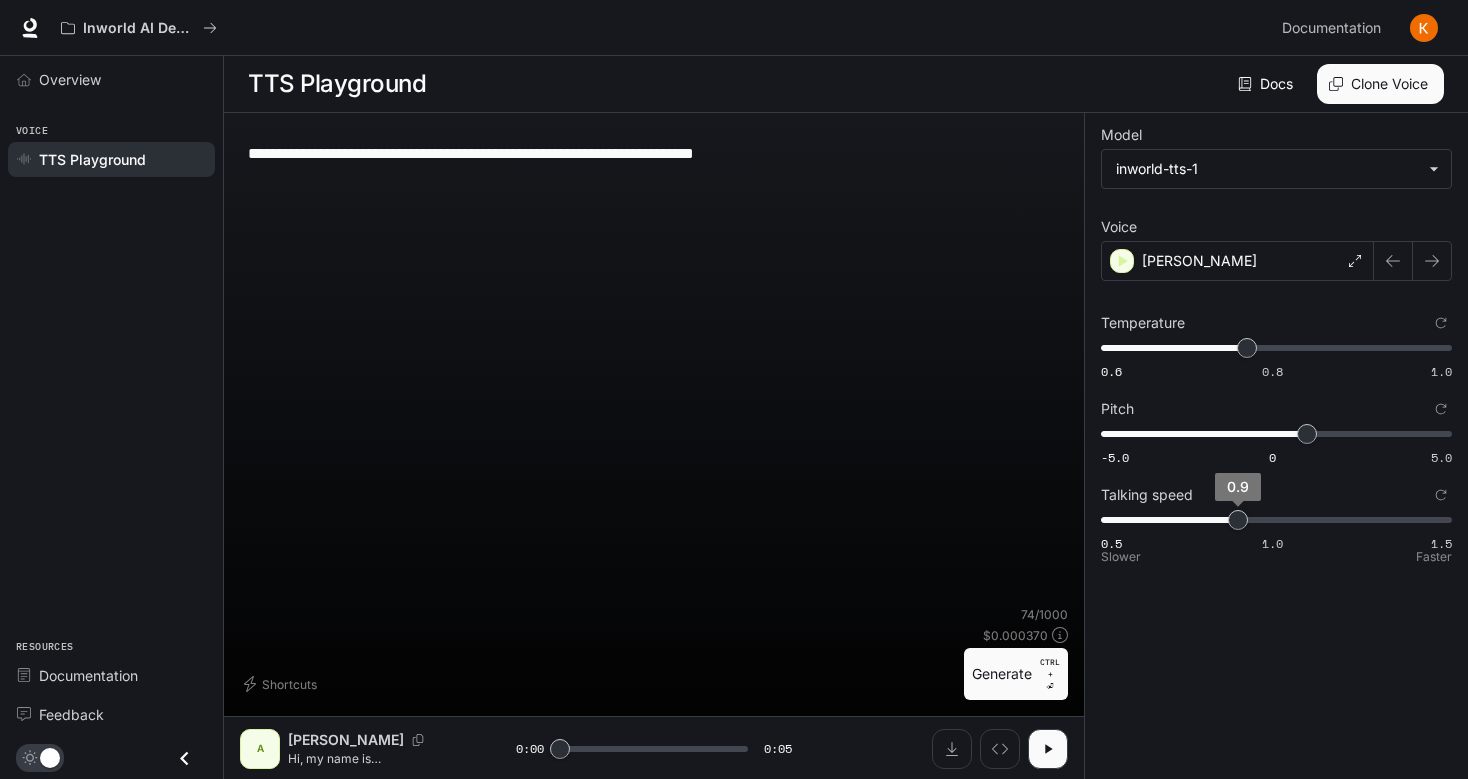 type on "**********" 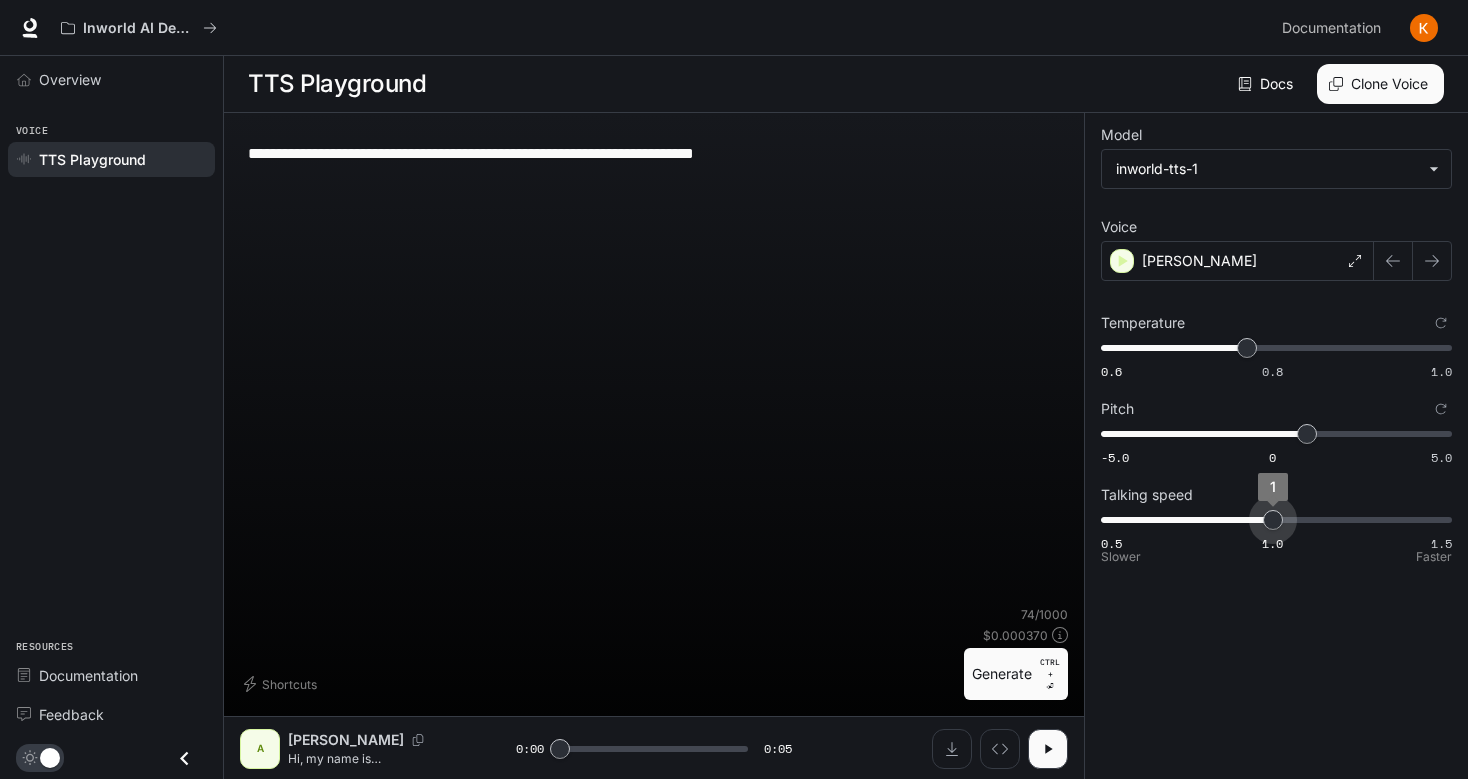 type on "***" 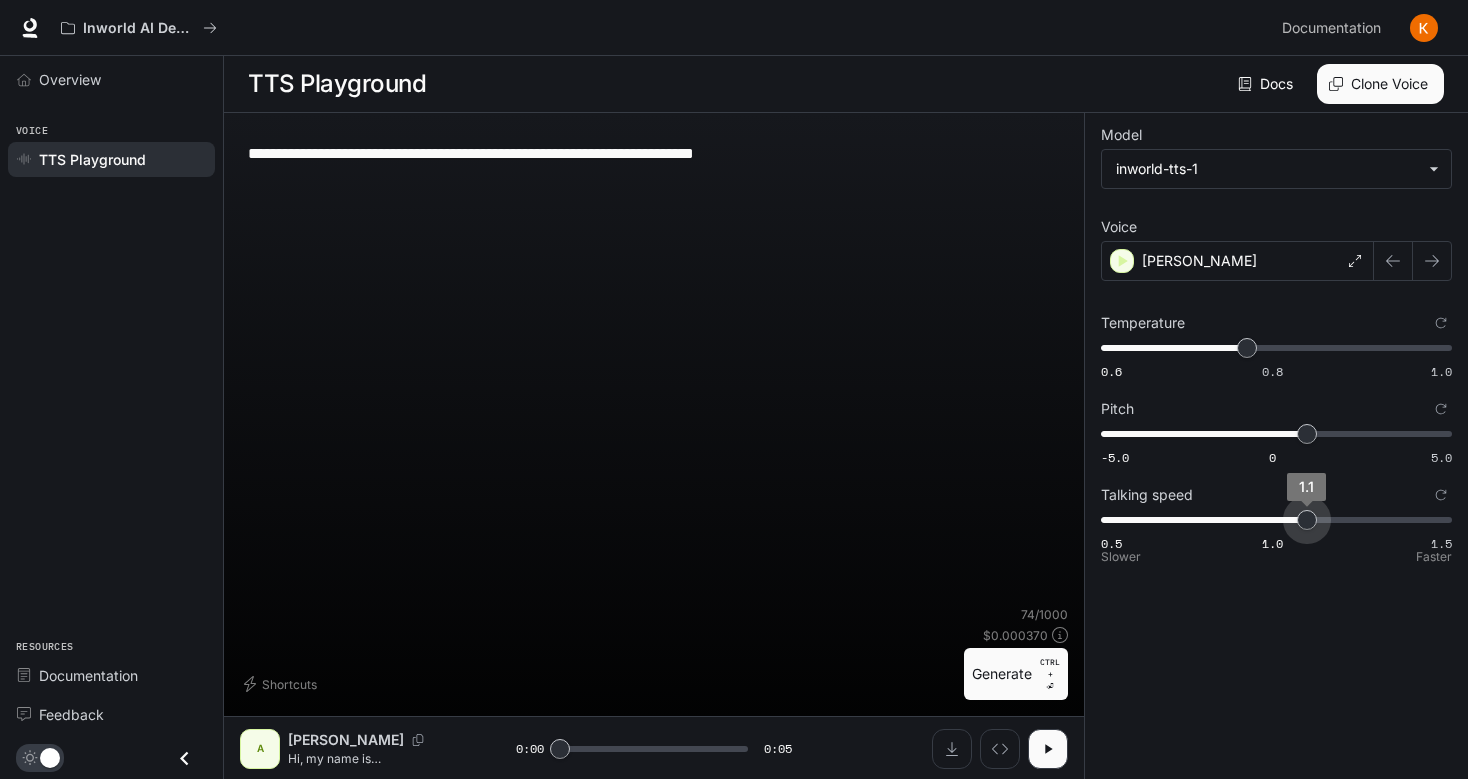 drag, startPoint x: 1250, startPoint y: 515, endPoint x: 1308, endPoint y: 502, distance: 59.439045 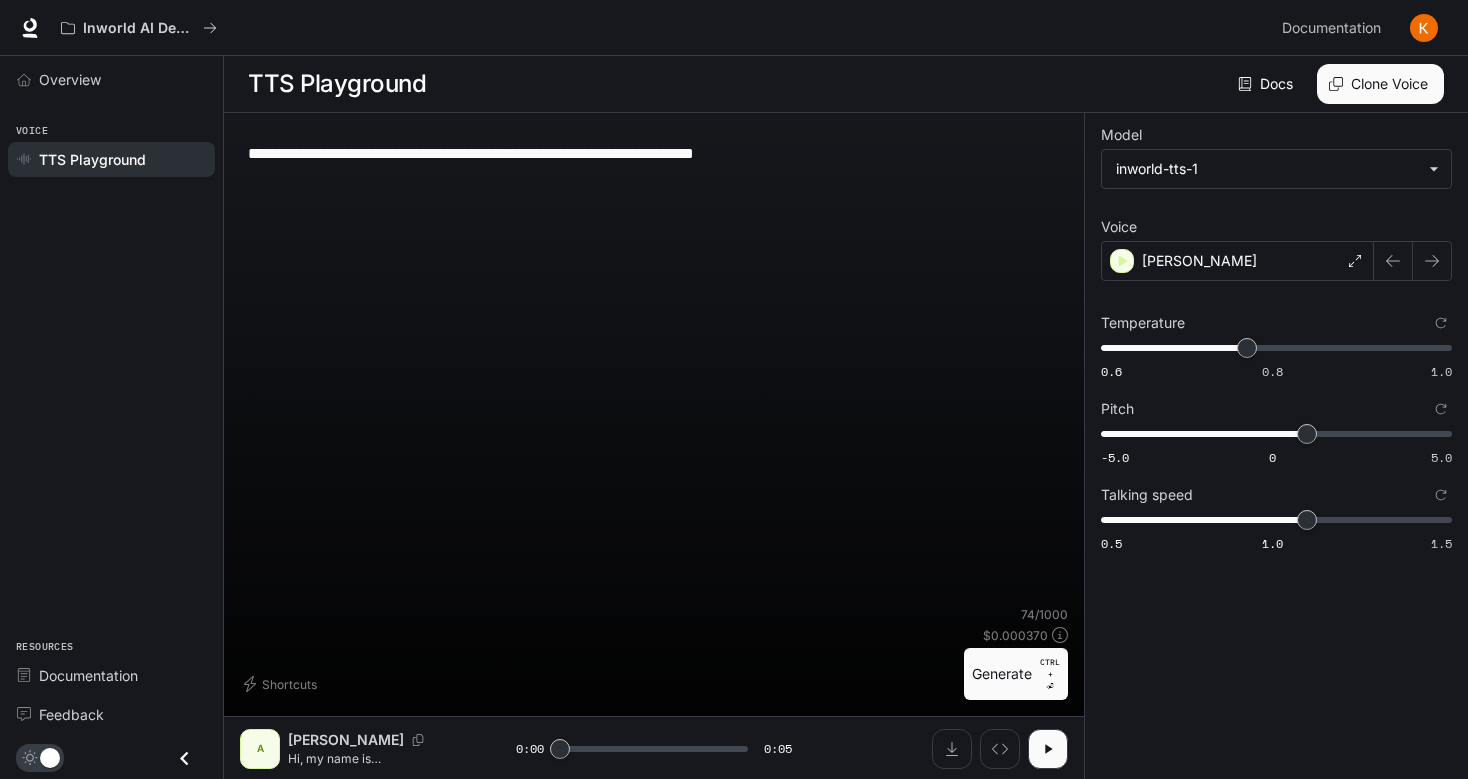 click on "Generate CTRL +  ⏎" at bounding box center [1016, 674] 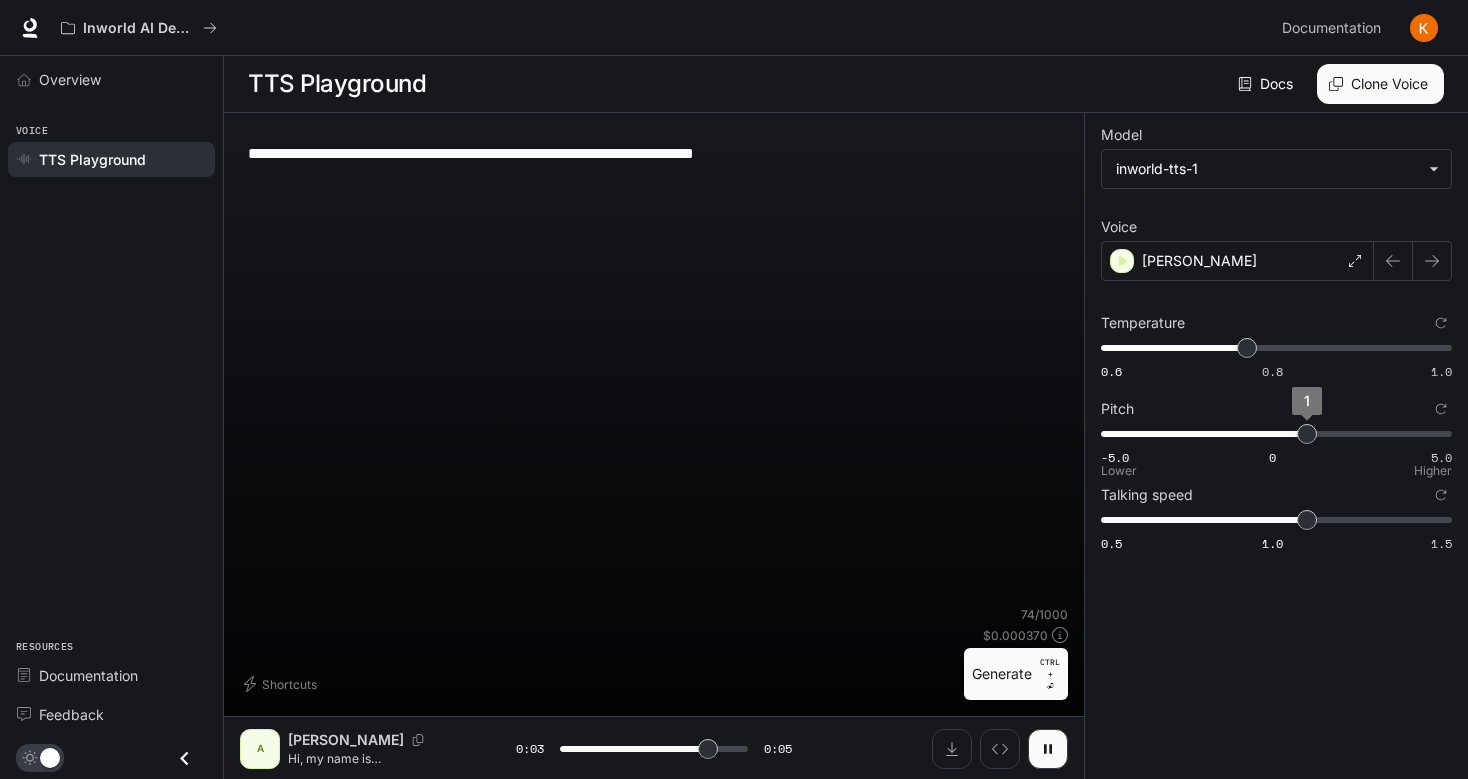type on "***" 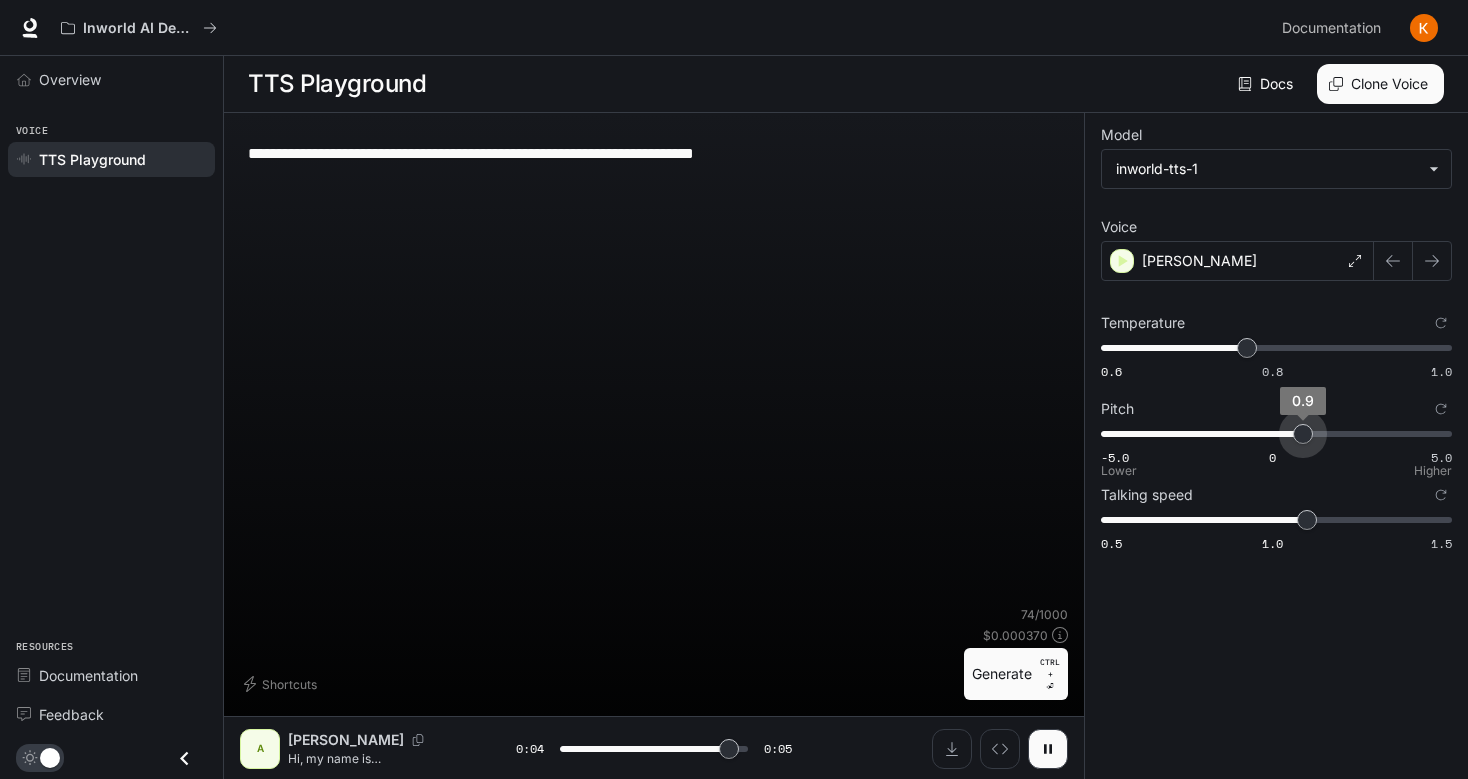 type on "***" 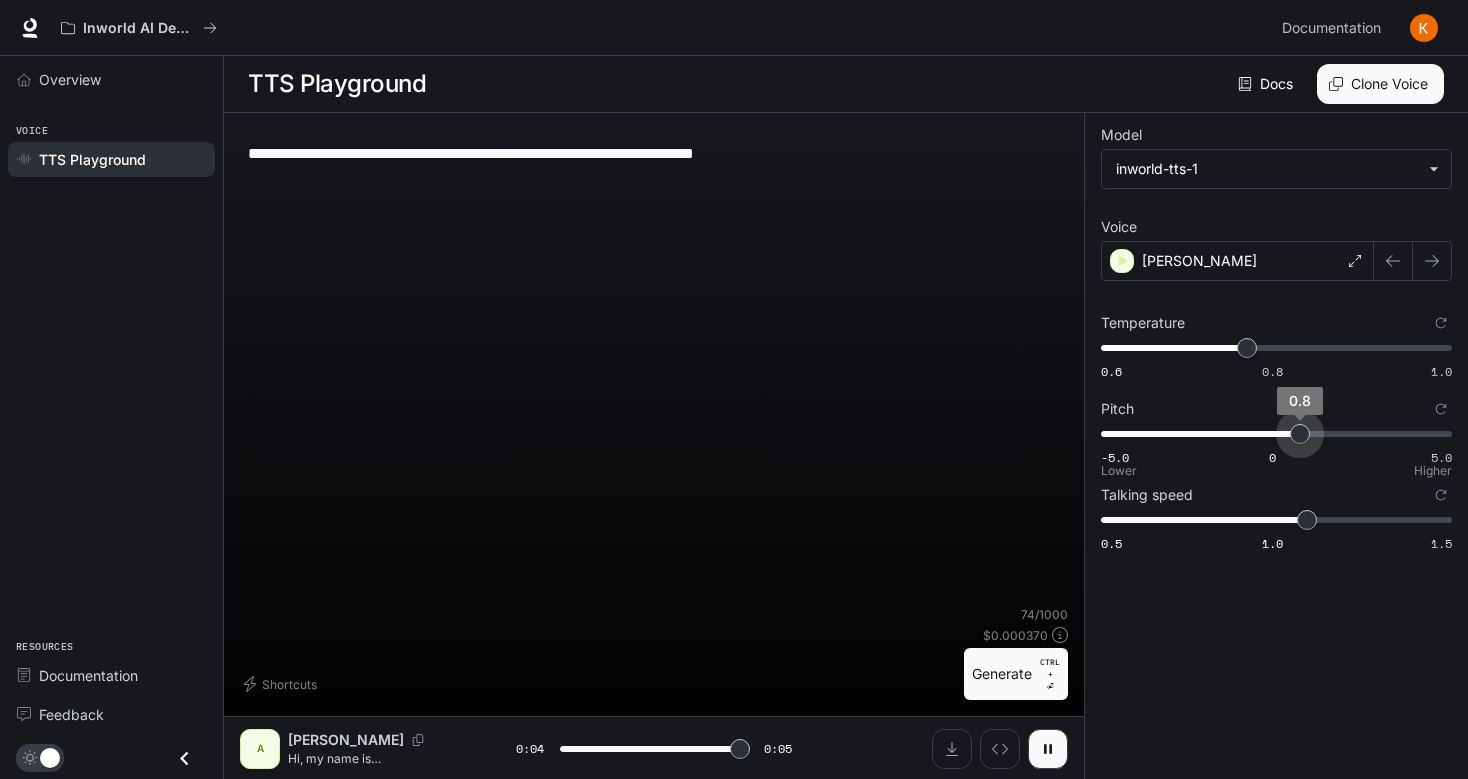 type on "***" 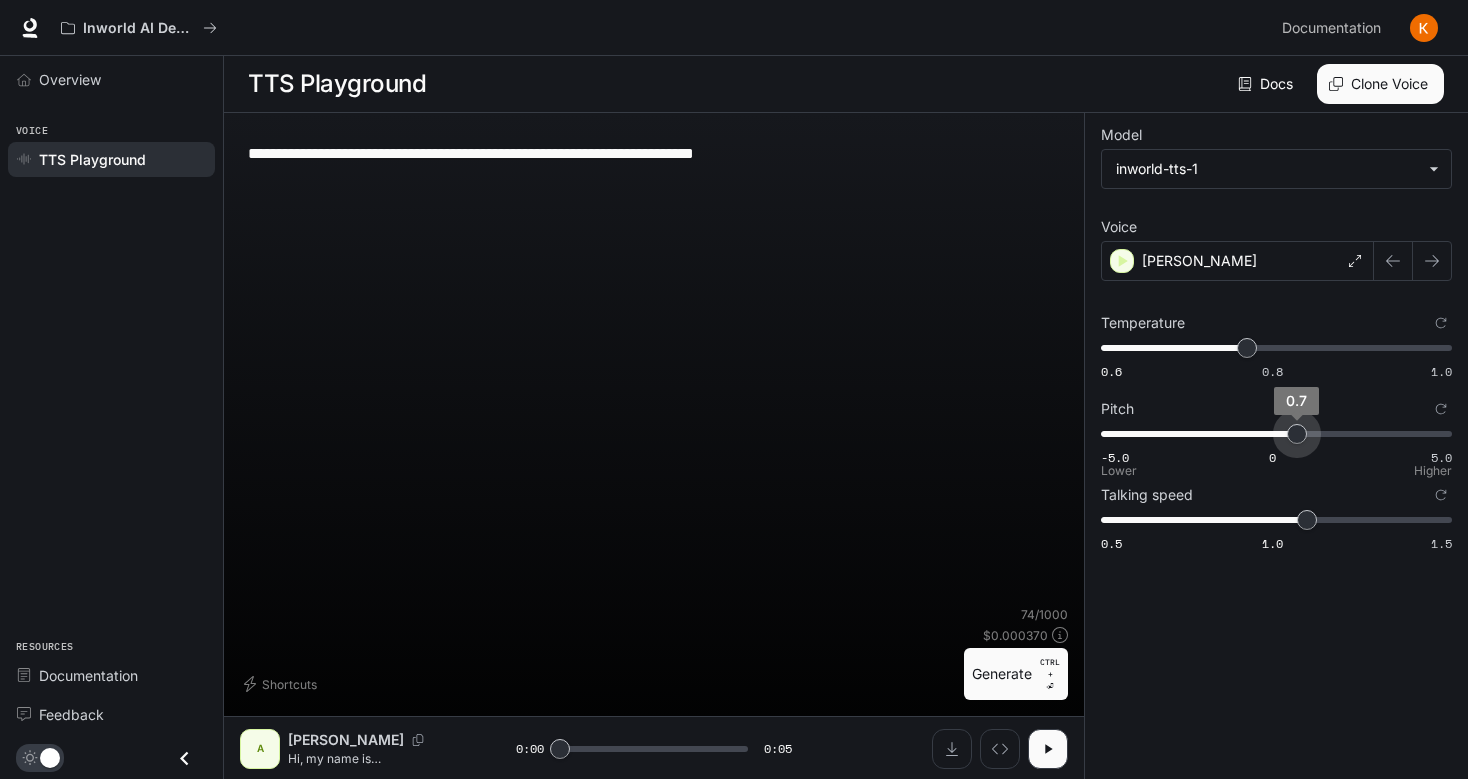 click on "0.7" at bounding box center [1297, 434] 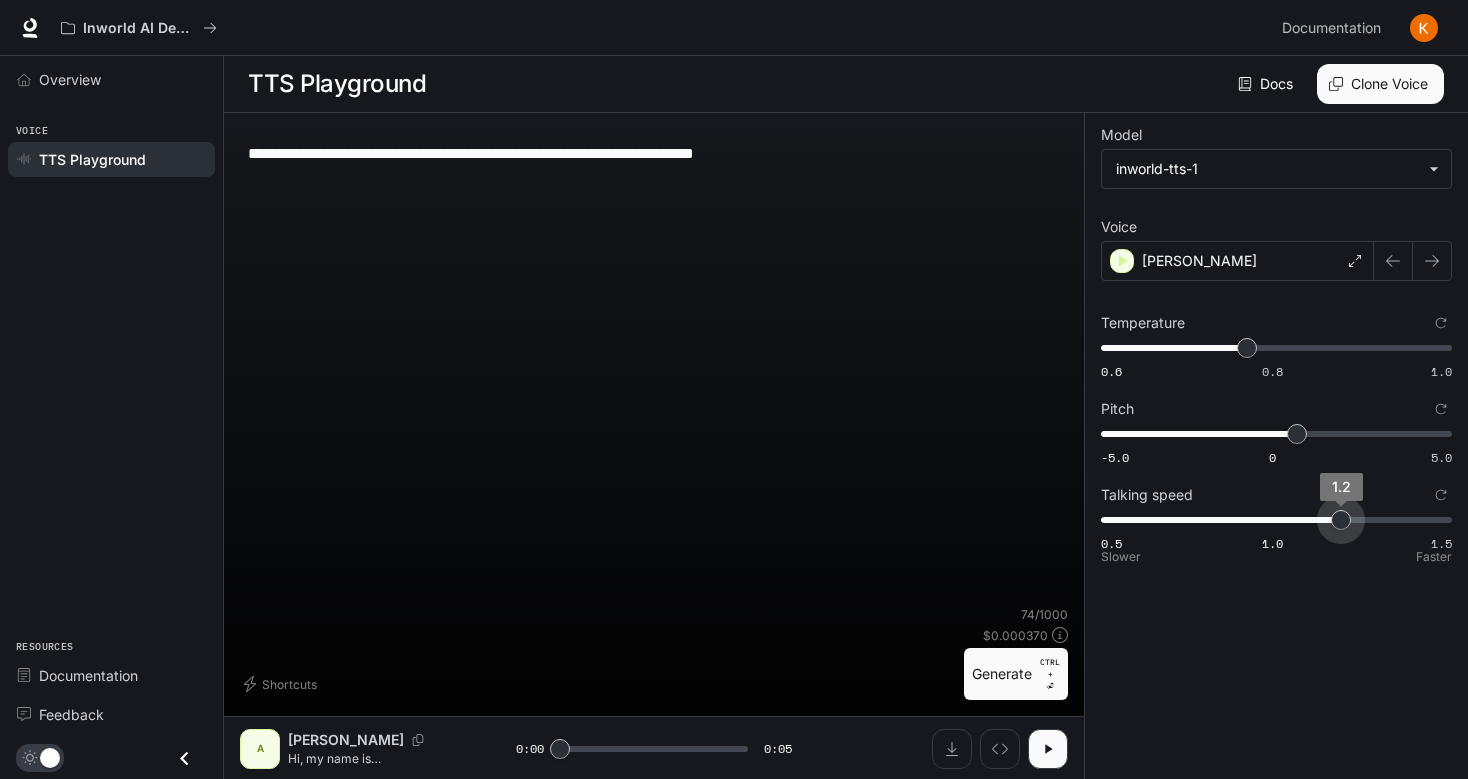 type on "***" 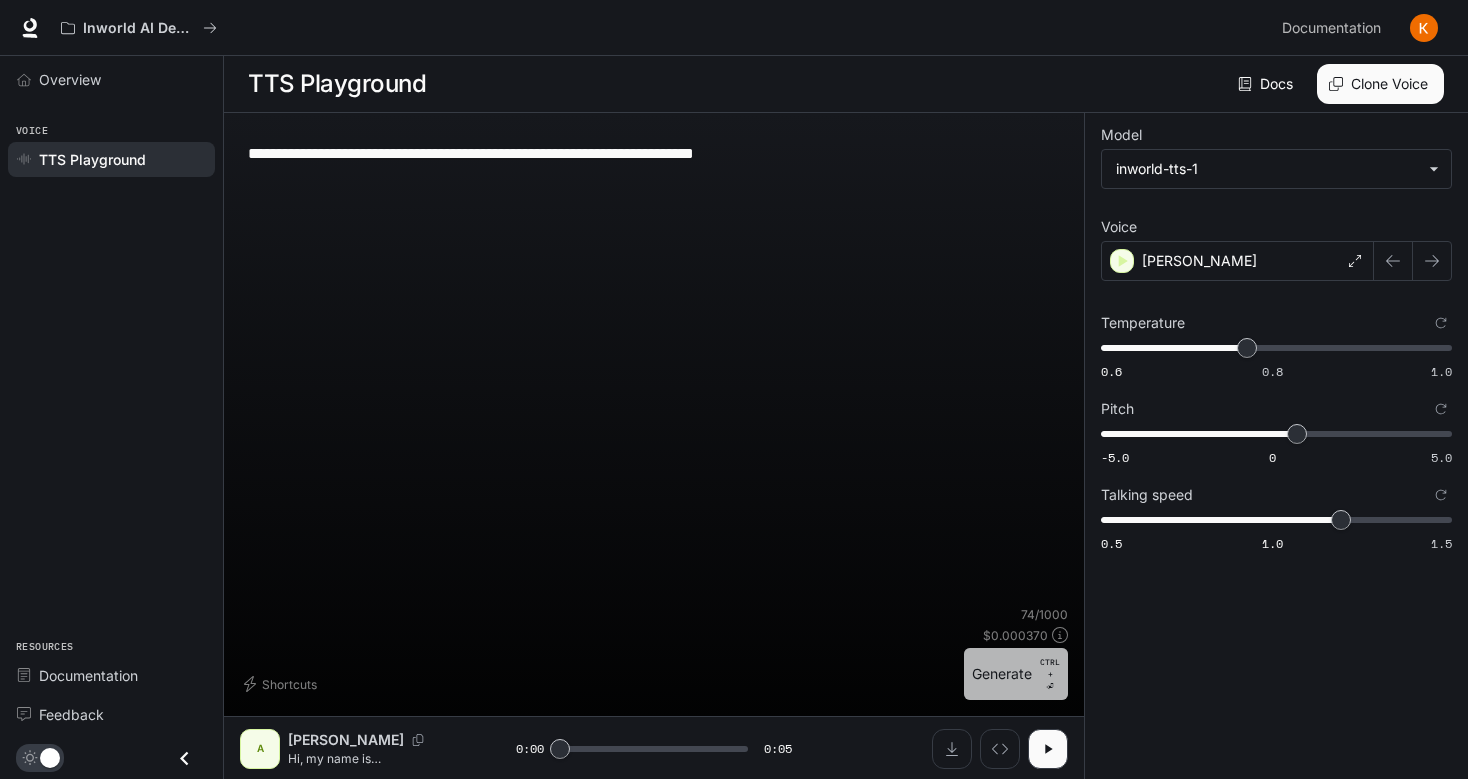 click on "Generate CTRL +  ⏎" at bounding box center (1016, 674) 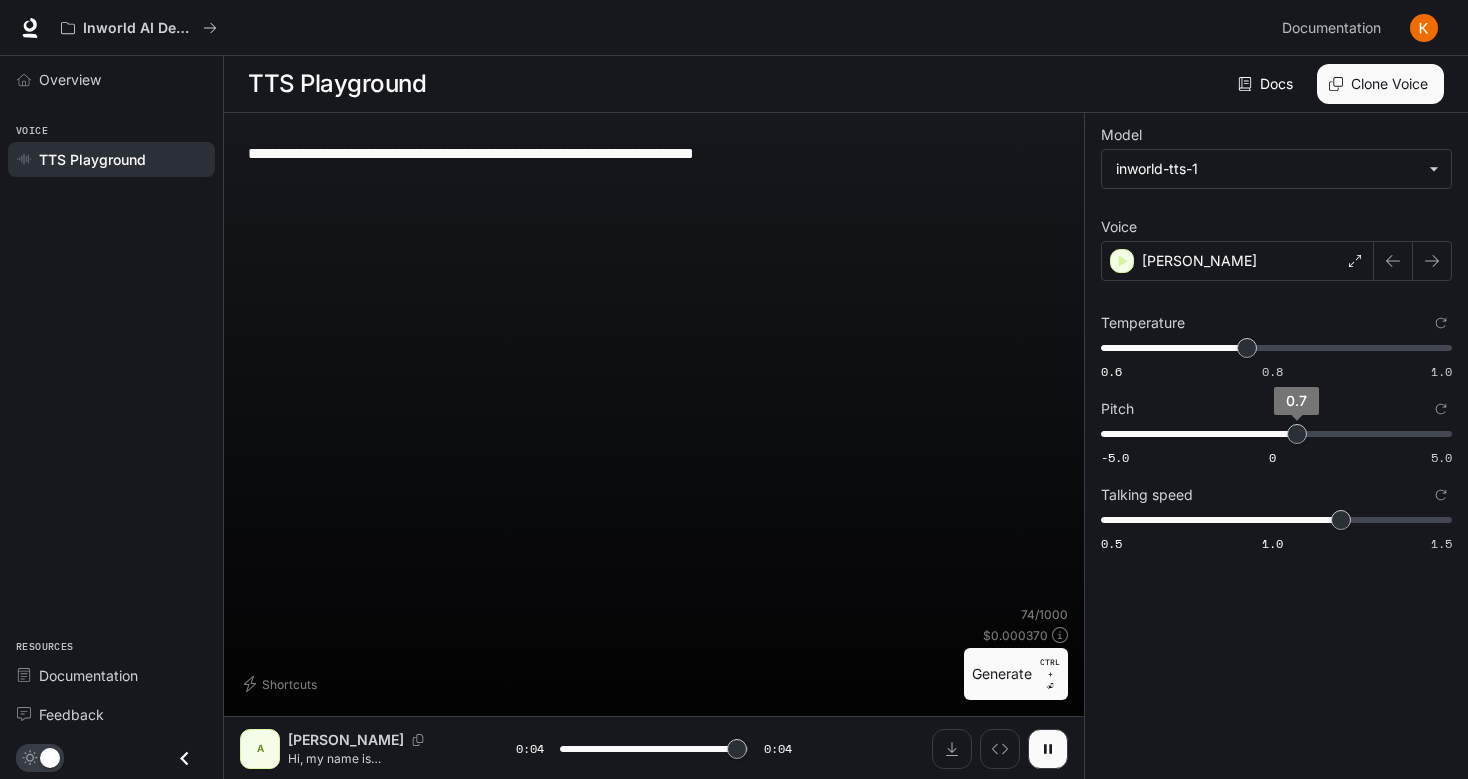 type on "*" 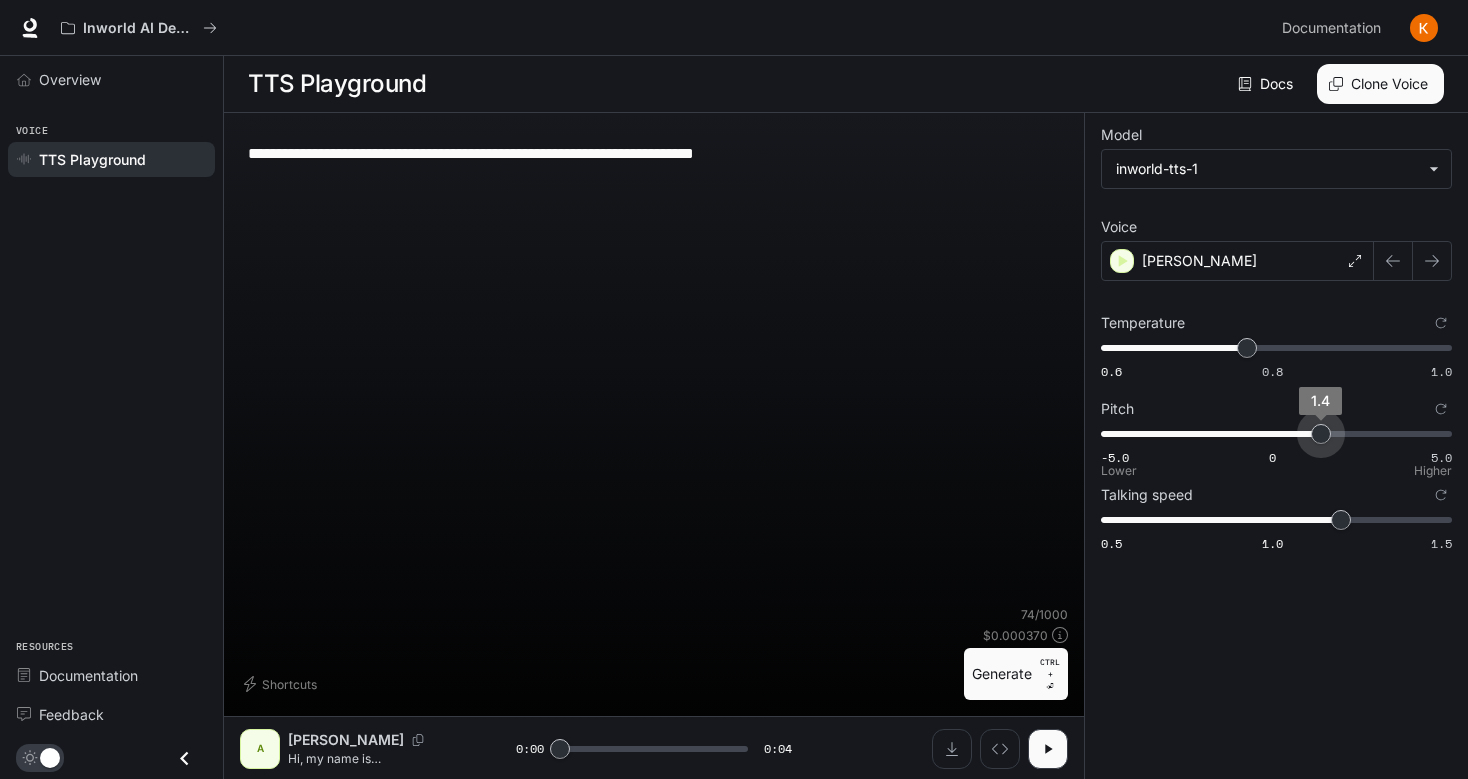 type on "***" 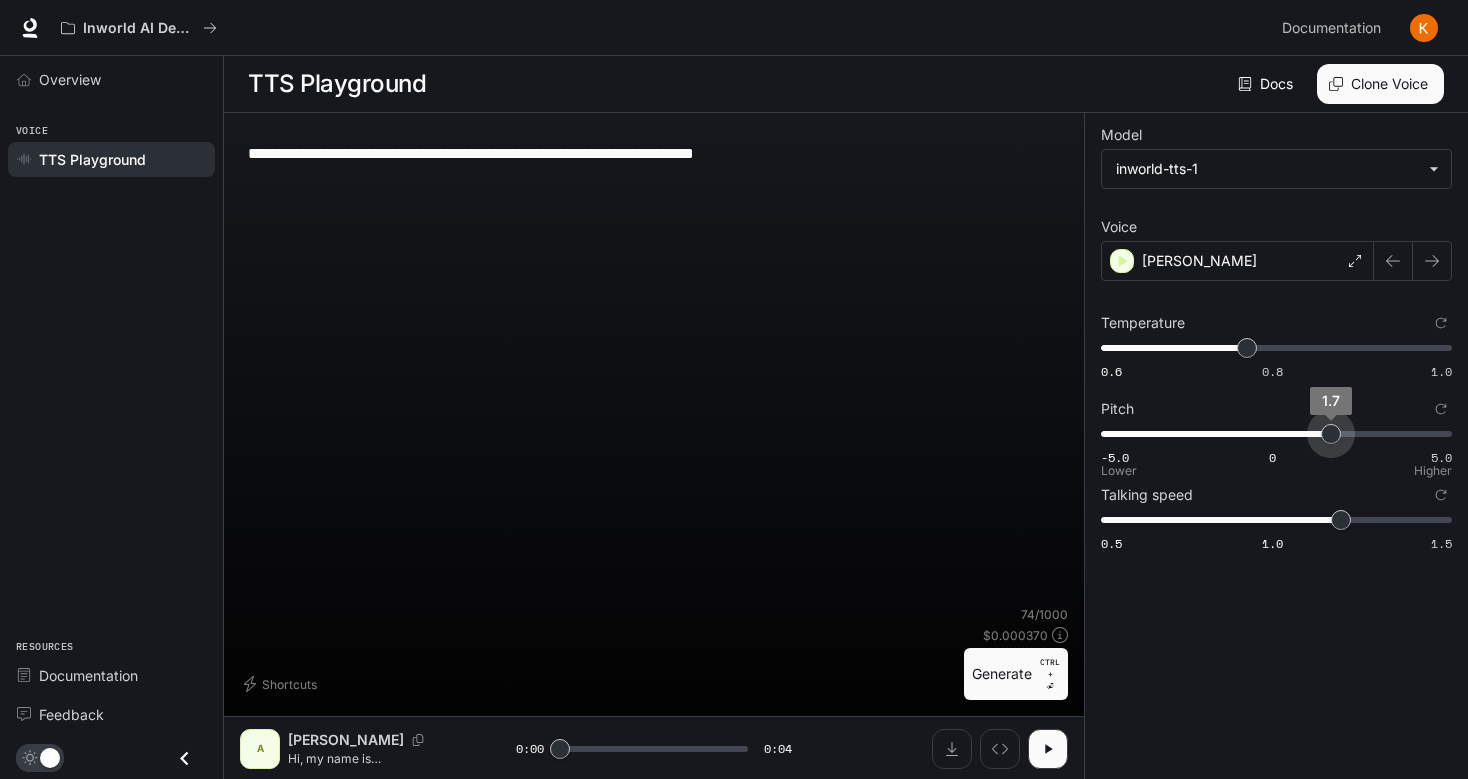 drag, startPoint x: 1314, startPoint y: 445, endPoint x: 1330, endPoint y: 446, distance: 16.03122 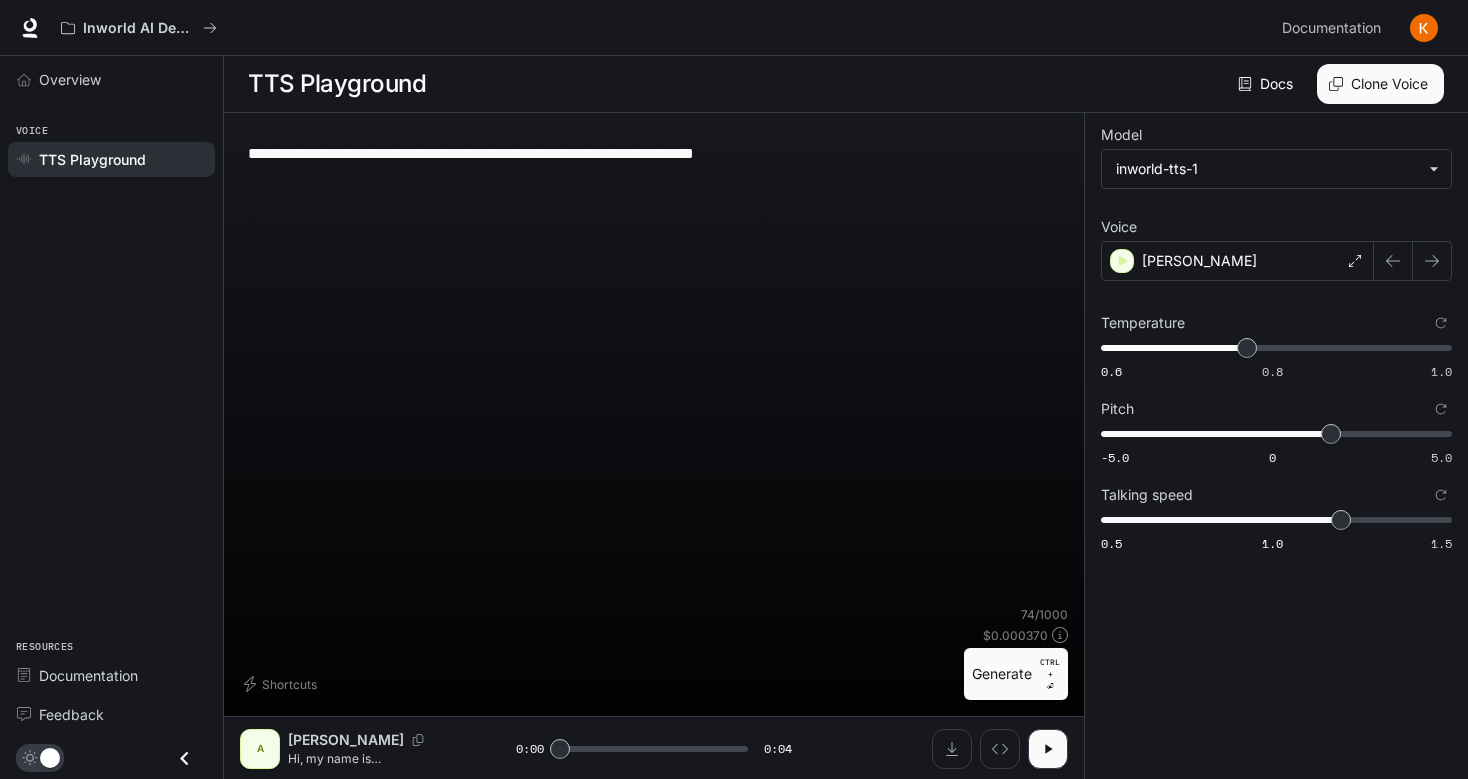 click on "Generate CTRL +  ⏎" at bounding box center (1016, 674) 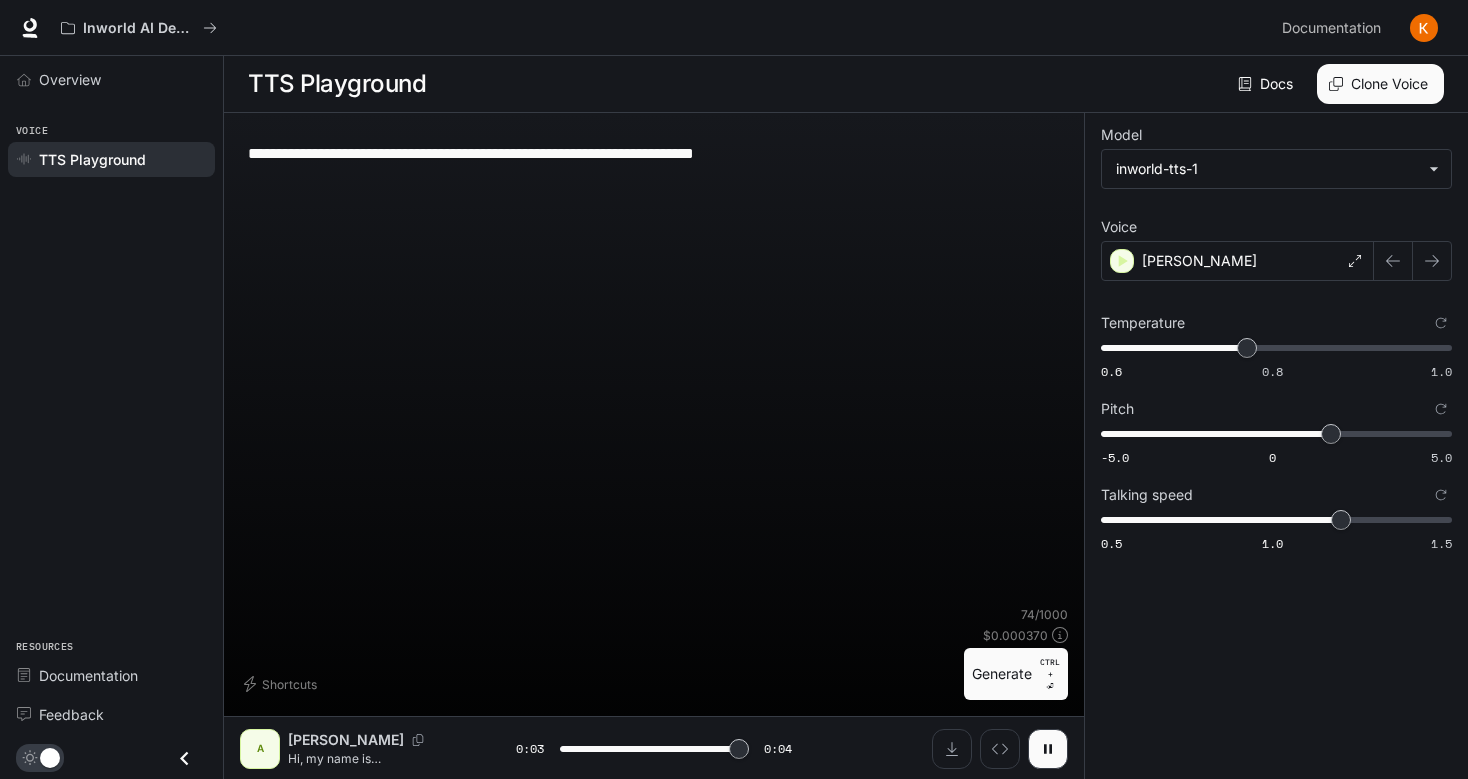 type on "*" 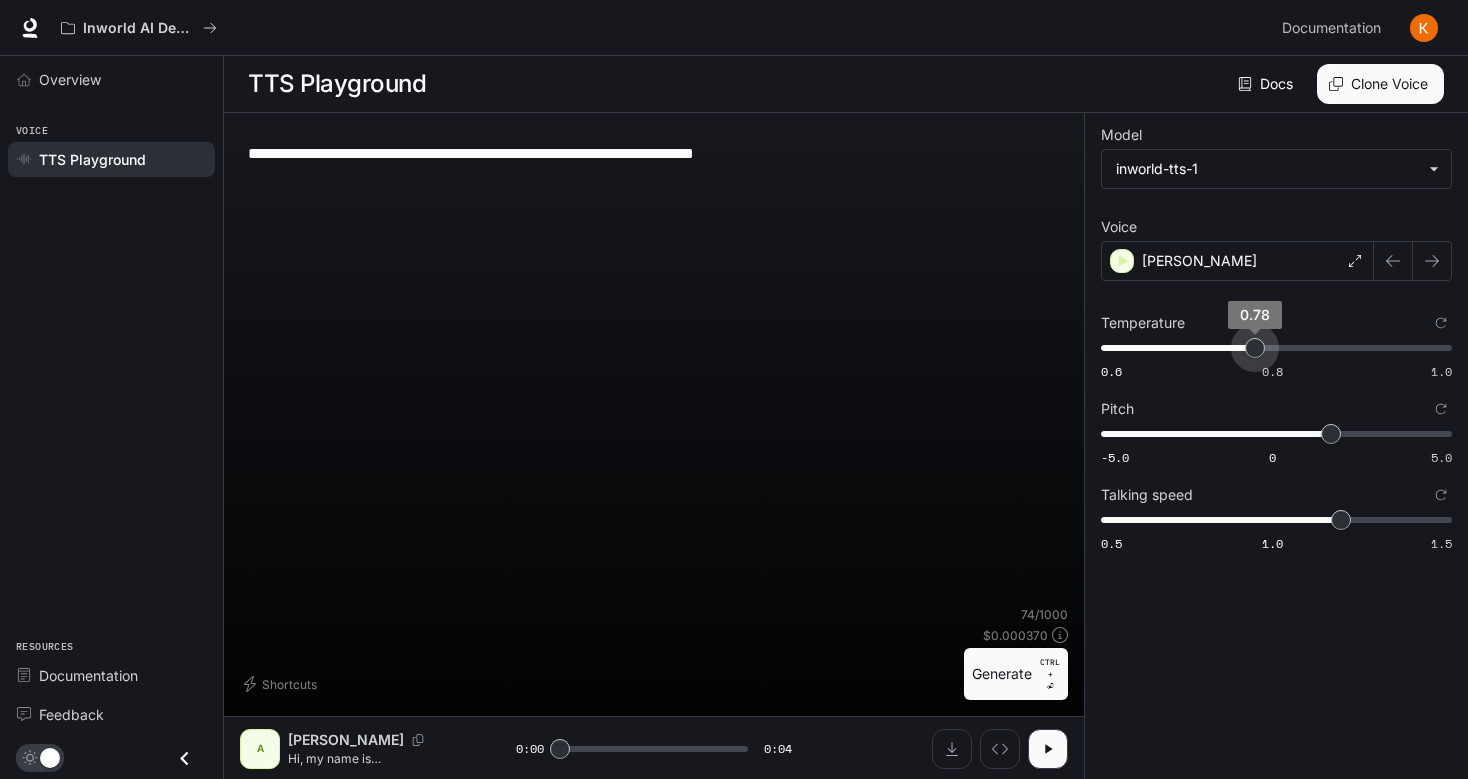 type on "*" 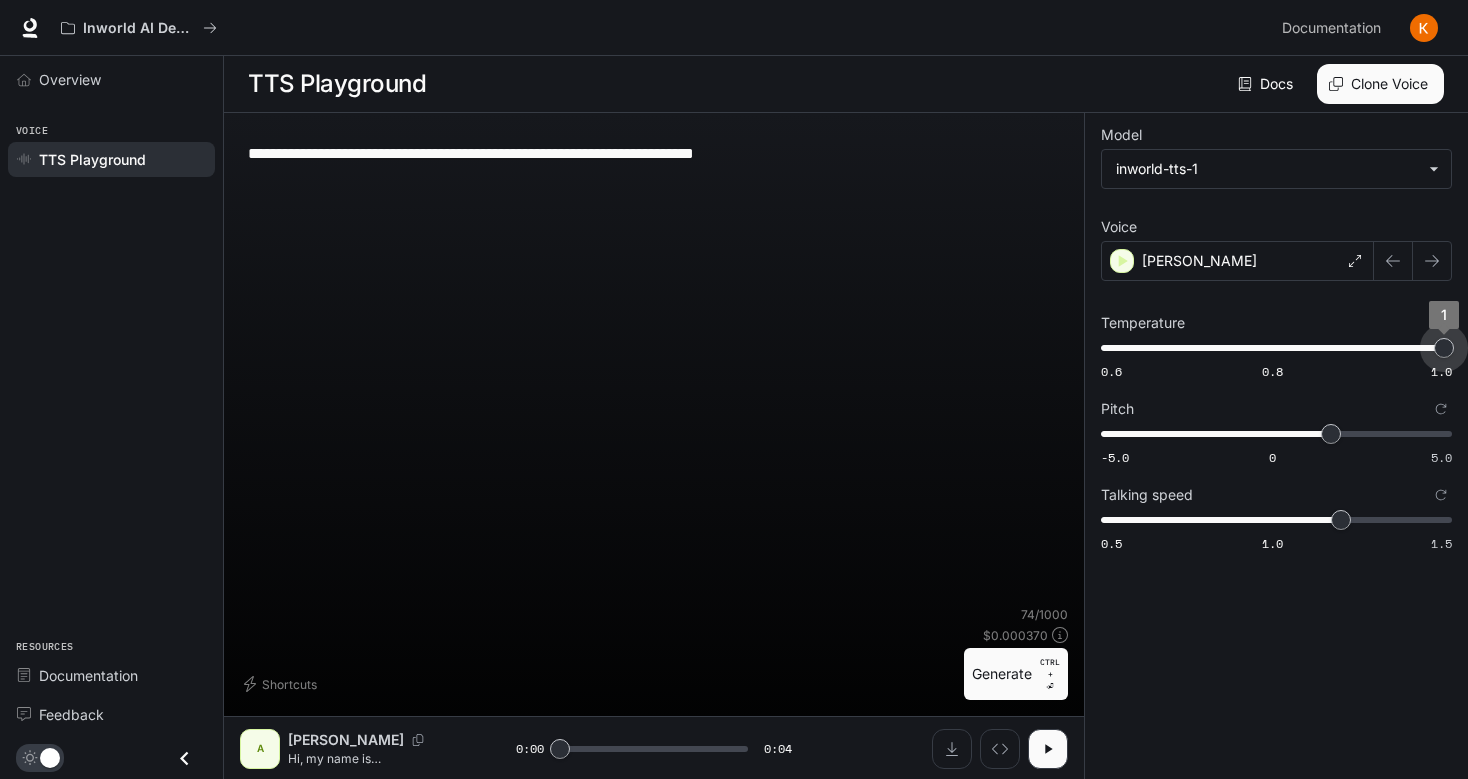 drag, startPoint x: 1254, startPoint y: 351, endPoint x: 1479, endPoint y: 361, distance: 225.2221 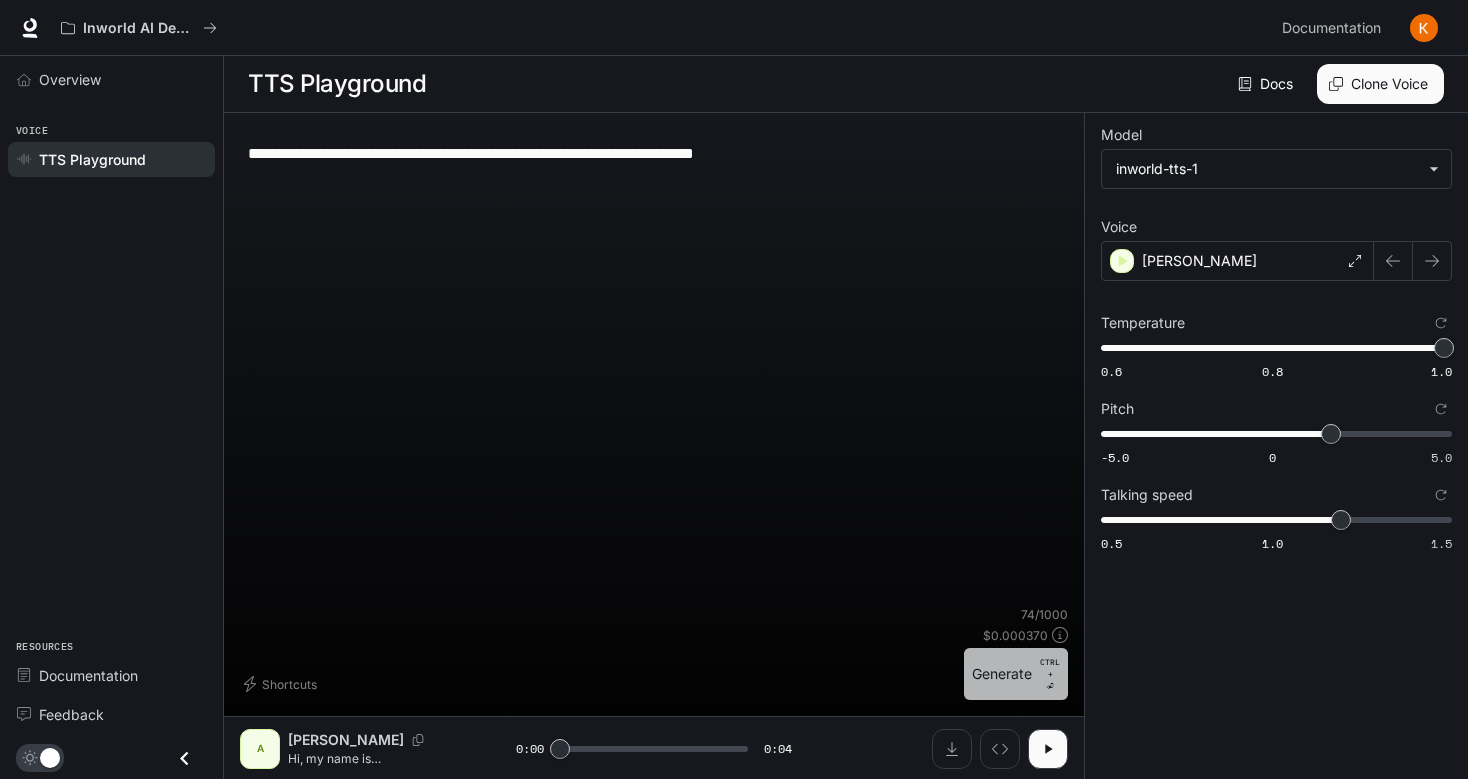 click on "Generate CTRL +  ⏎" at bounding box center (1016, 674) 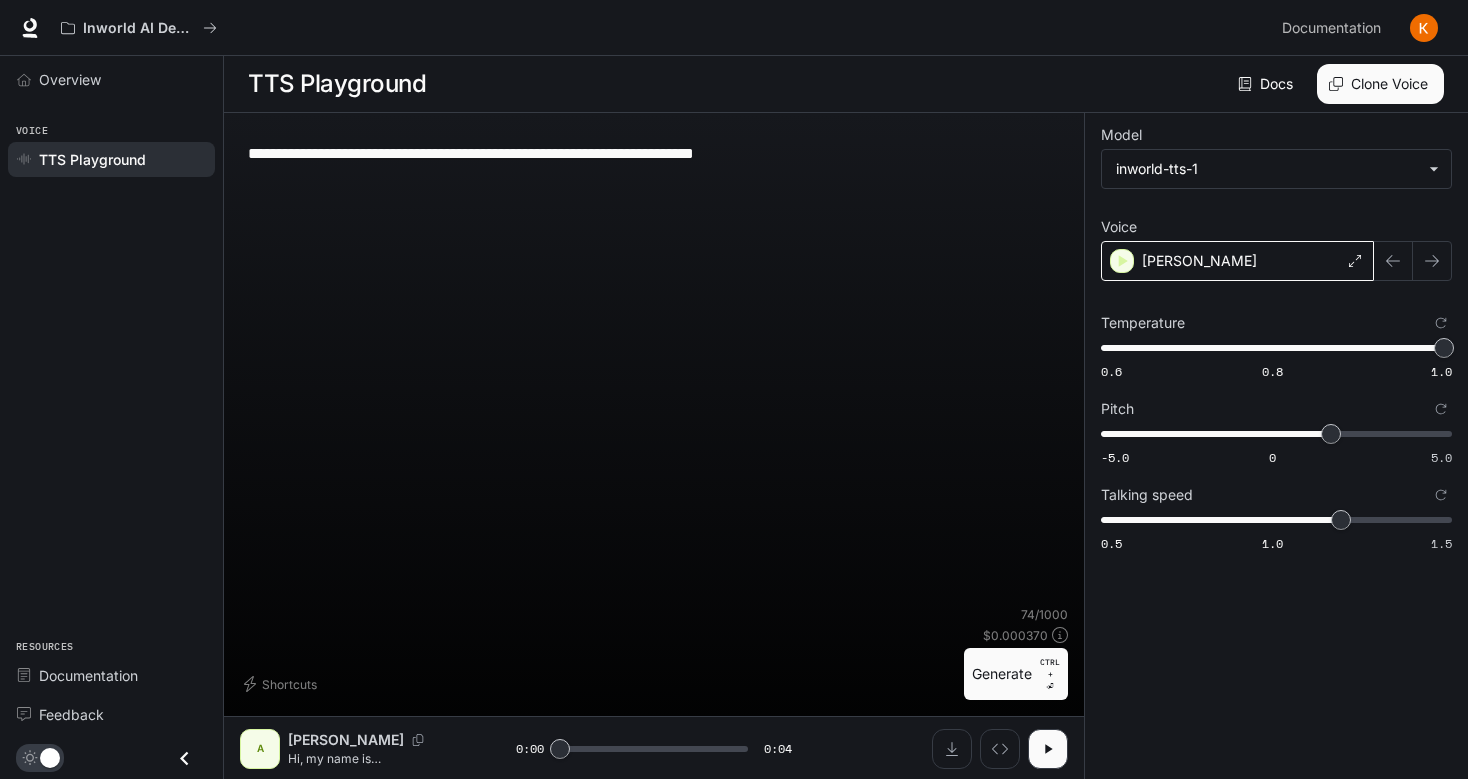 click on "[PERSON_NAME]" at bounding box center (1237, 261) 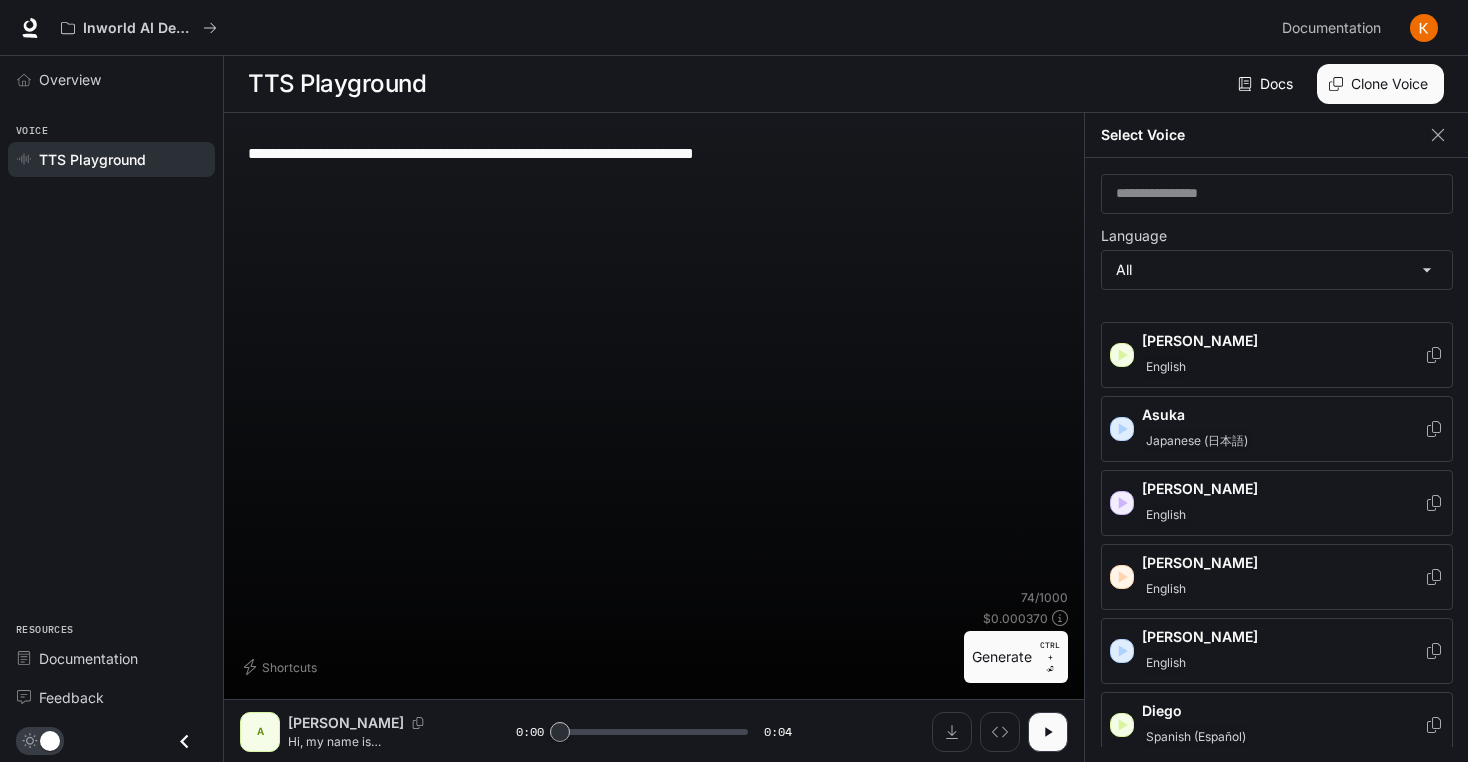 scroll, scrollTop: 384, scrollLeft: 0, axis: vertical 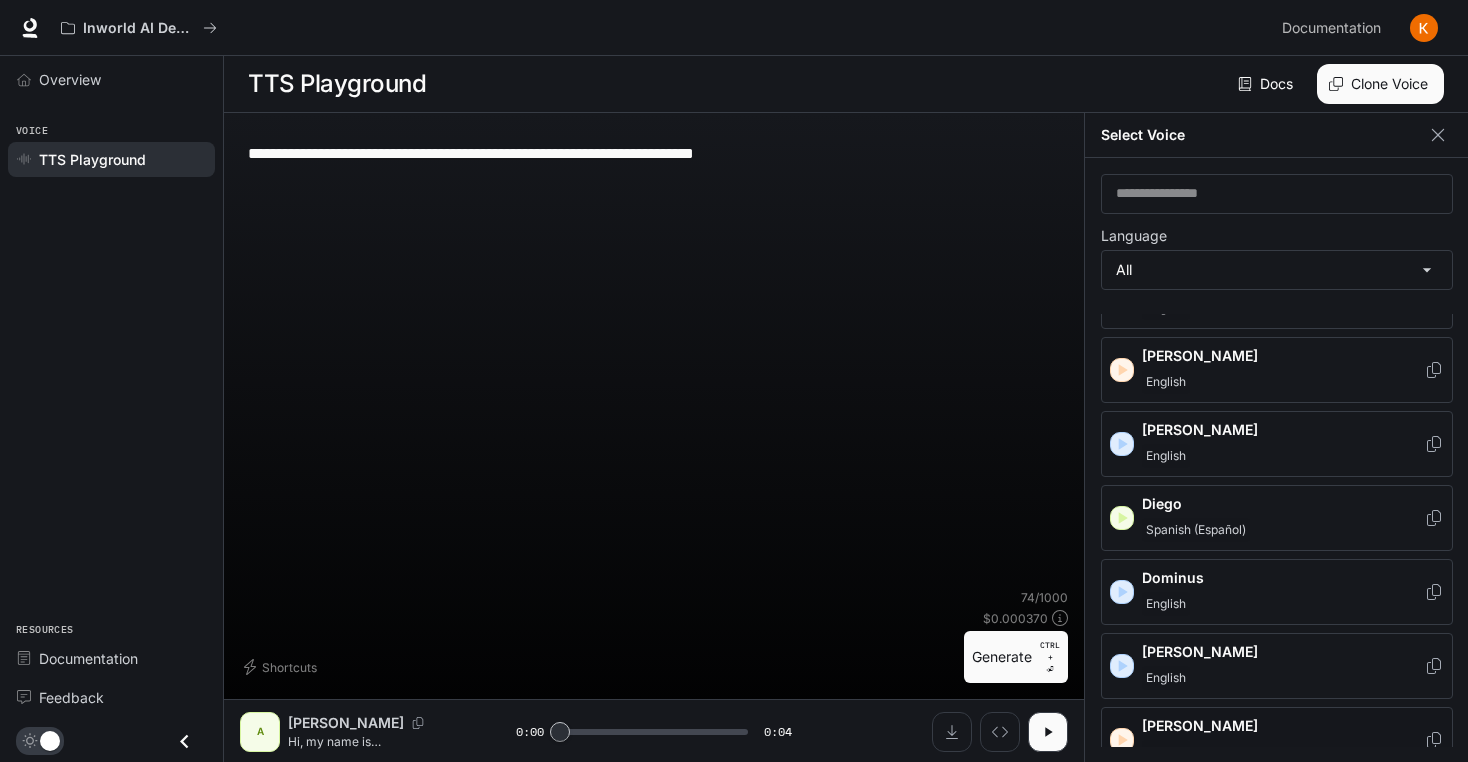 click on "[PERSON_NAME]" at bounding box center (1283, 726) 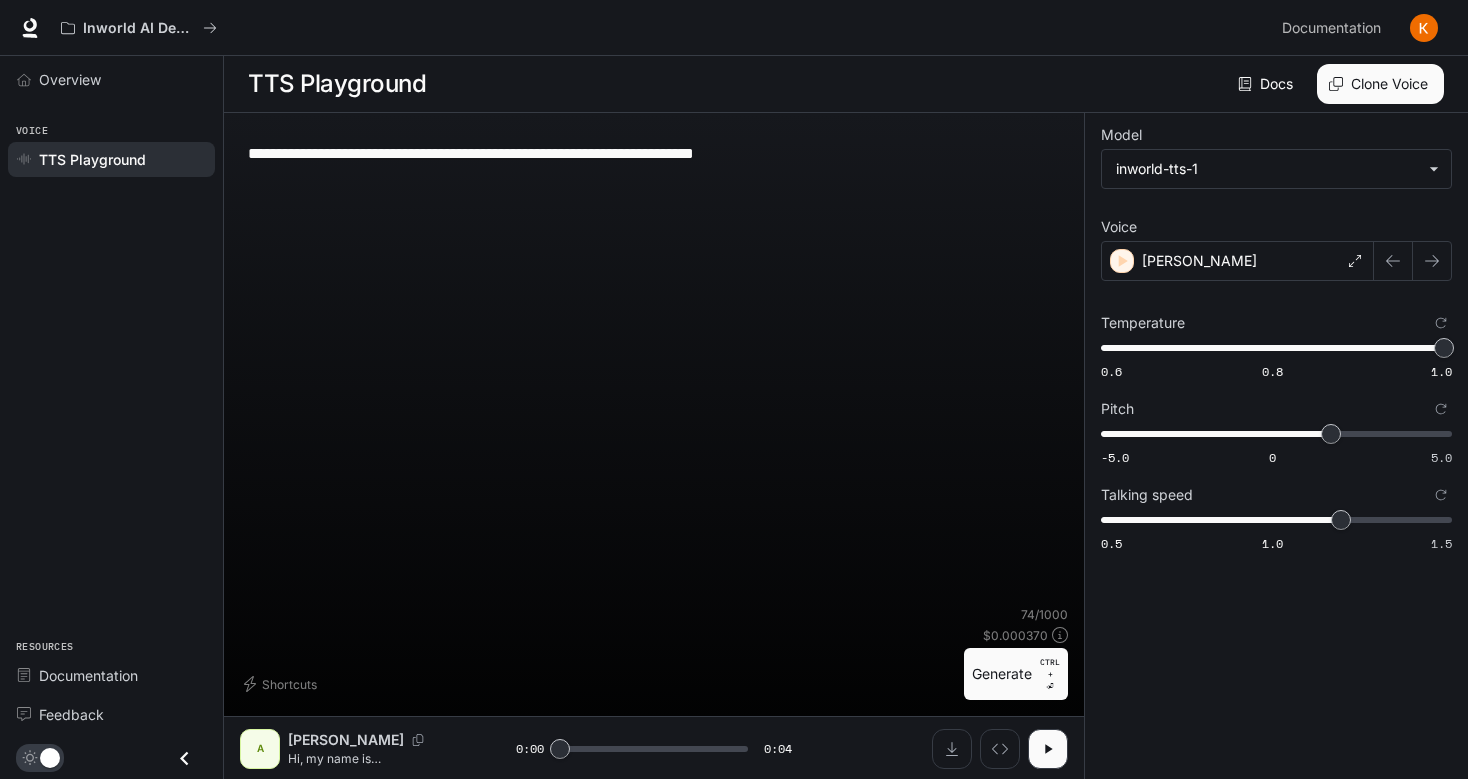 click on "Generate CTRL +  ⏎" at bounding box center (1016, 674) 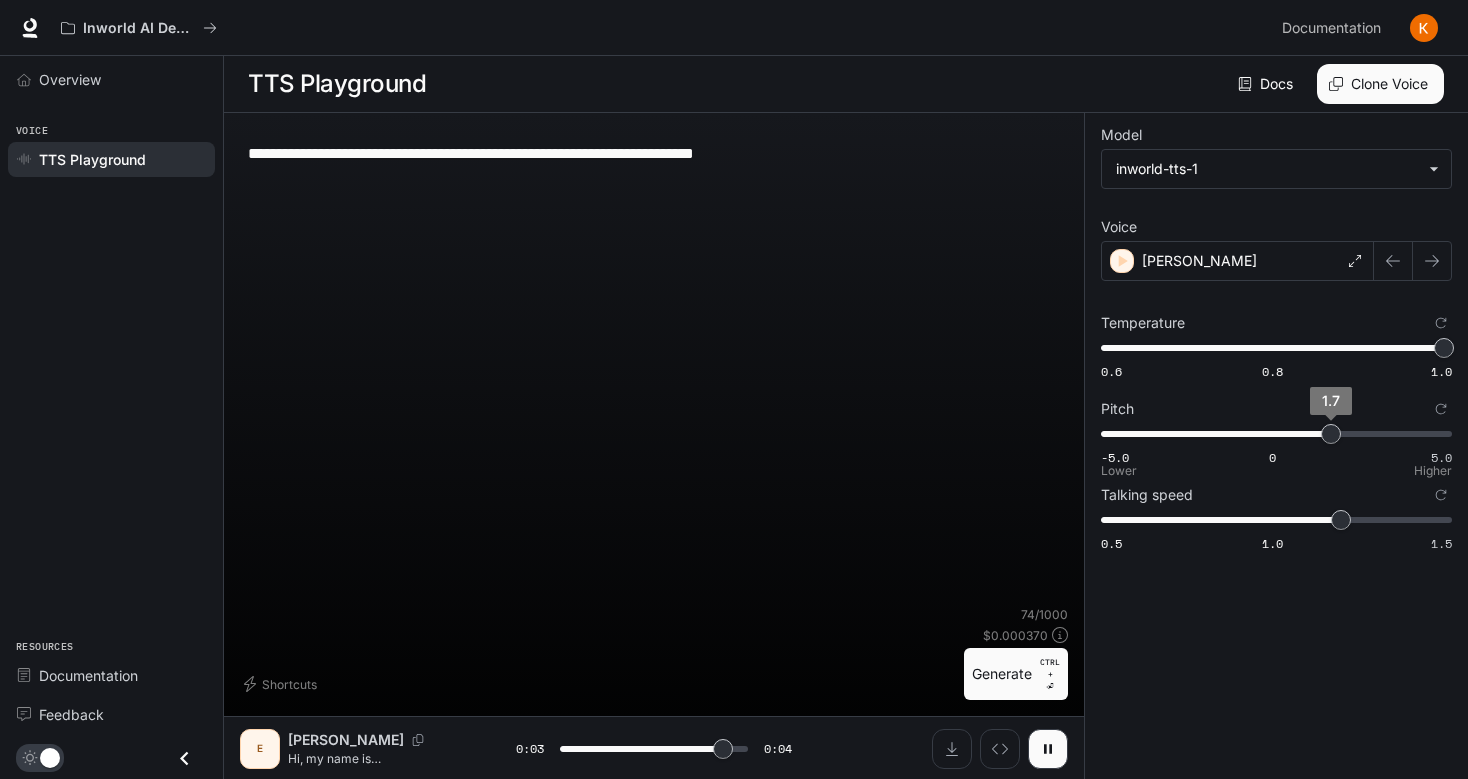 type on "***" 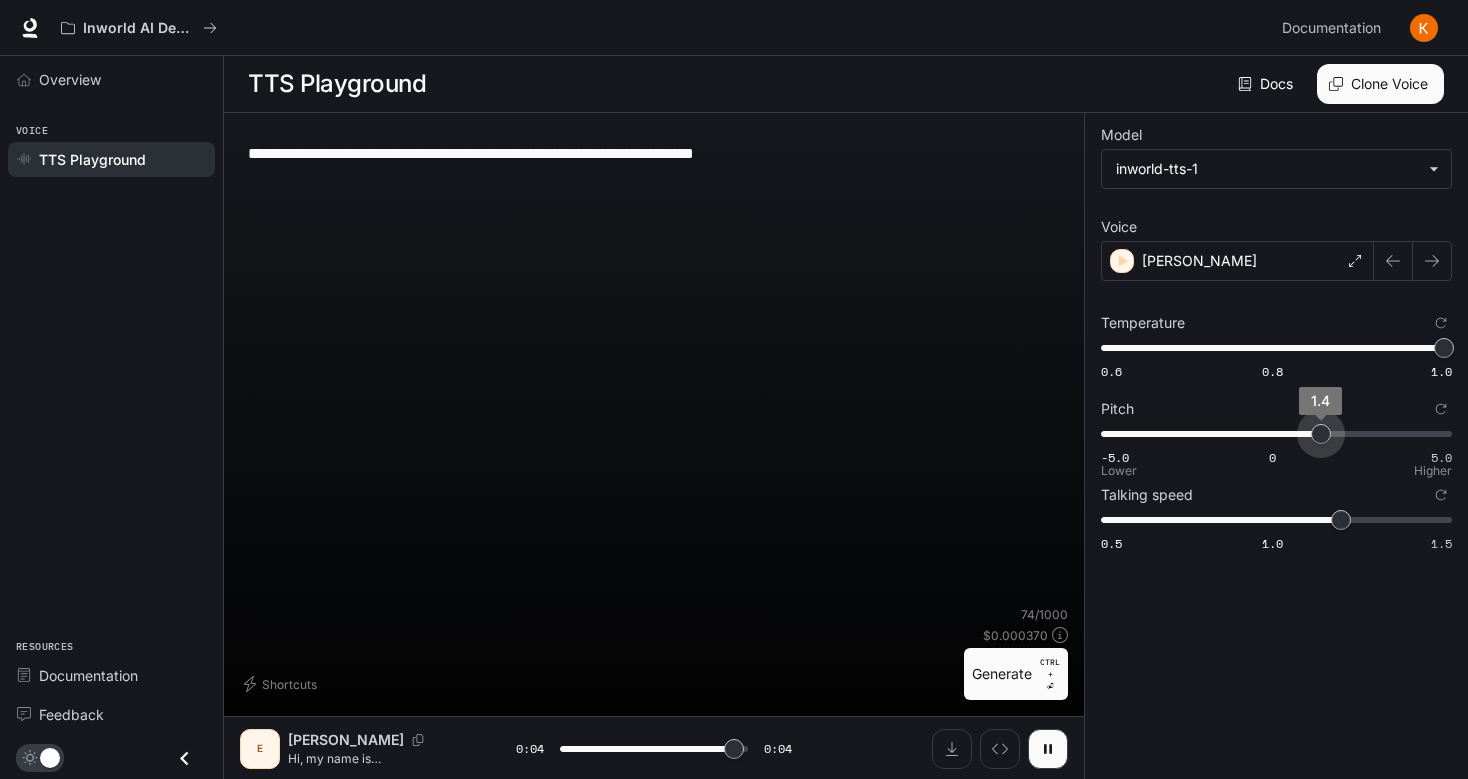 type on "*" 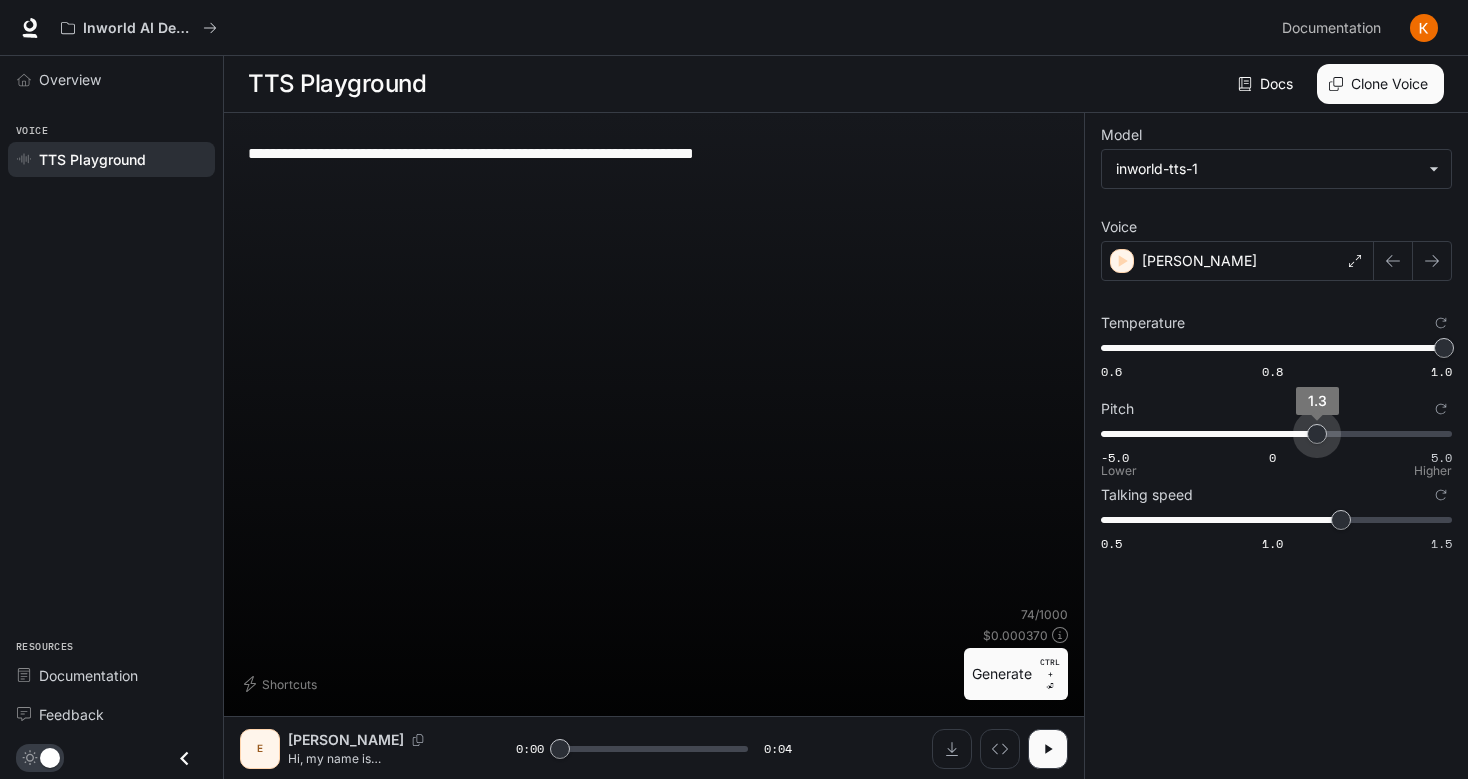 type on "***" 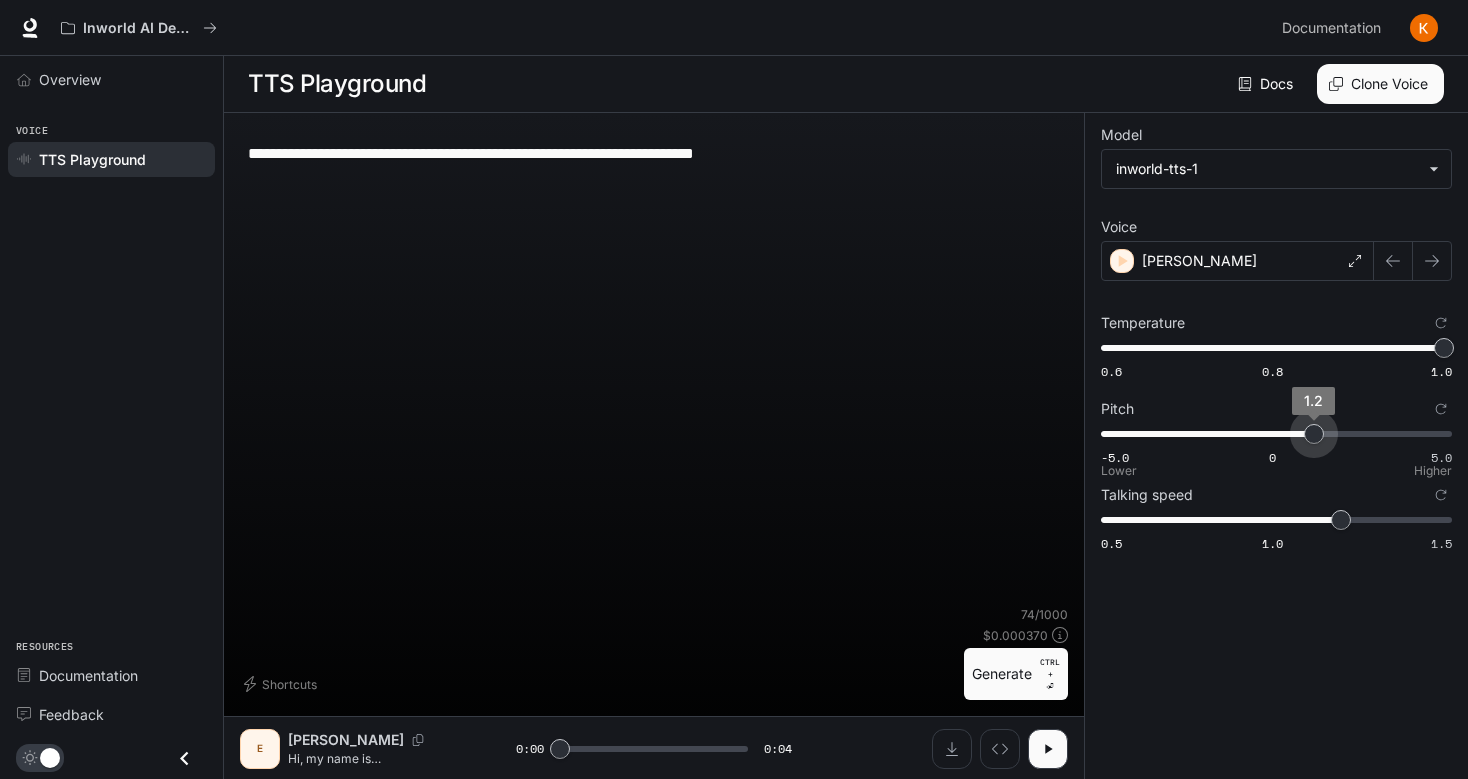 click on "1.2" at bounding box center (1314, 434) 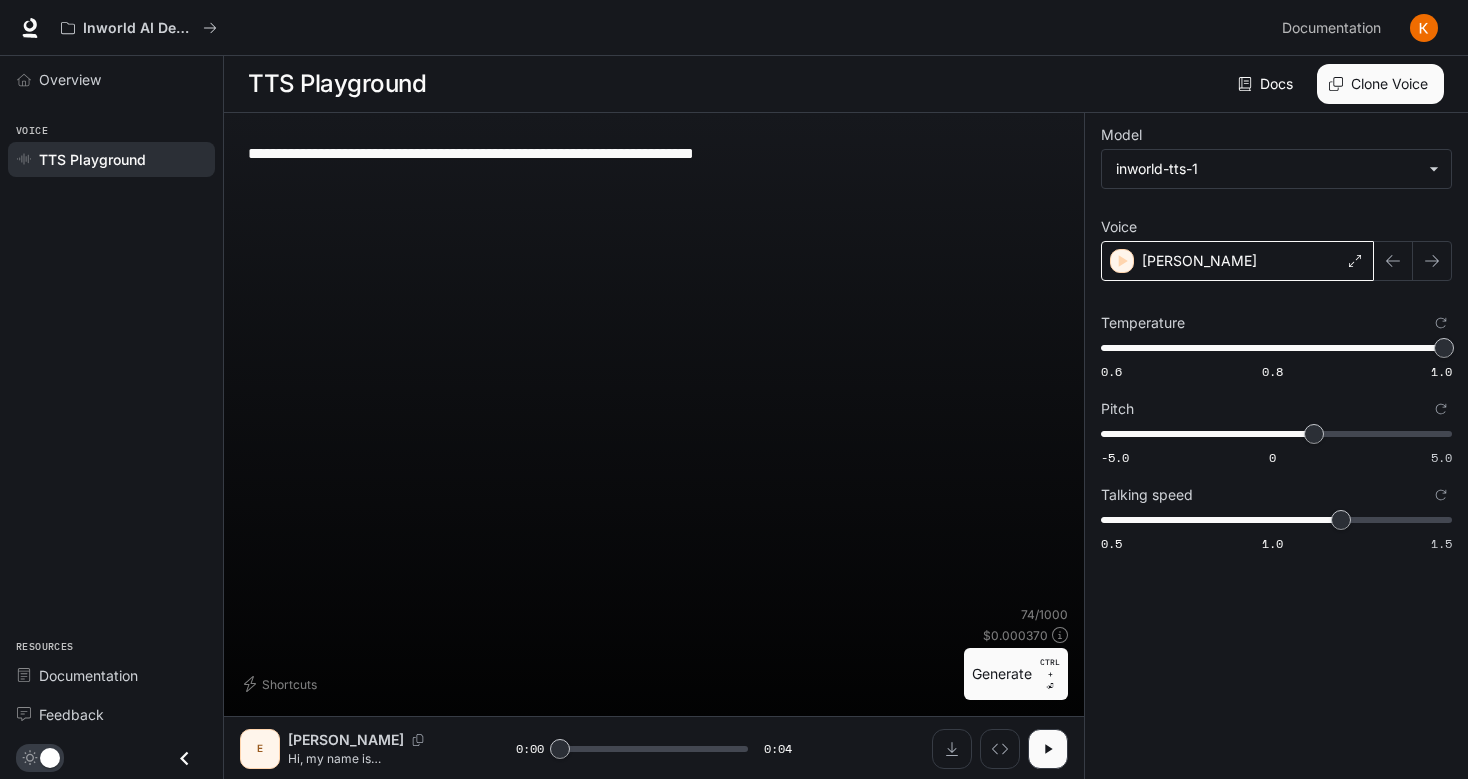 click on "[PERSON_NAME]" at bounding box center [1237, 261] 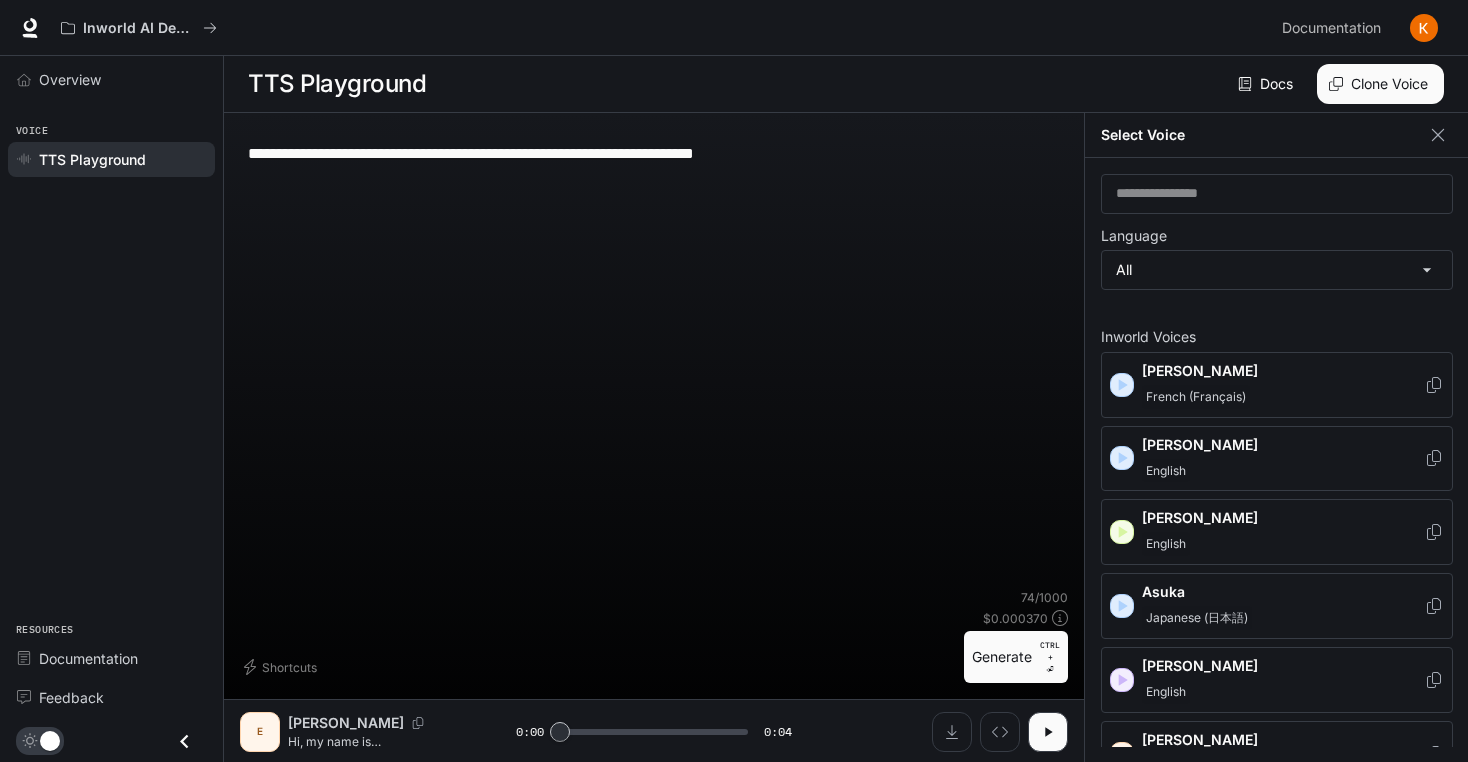 click on "**********" at bounding box center [654, 359] 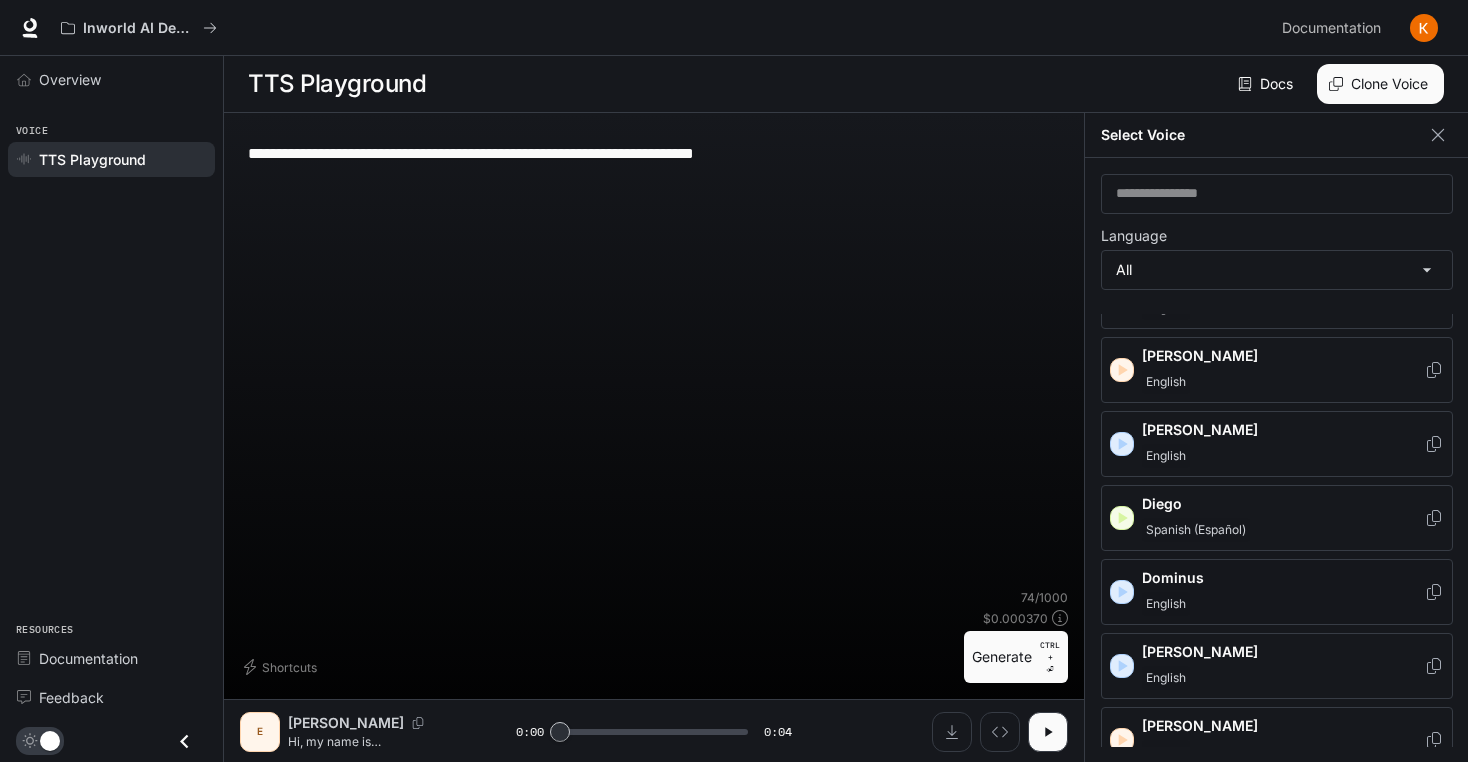 scroll, scrollTop: 768, scrollLeft: 0, axis: vertical 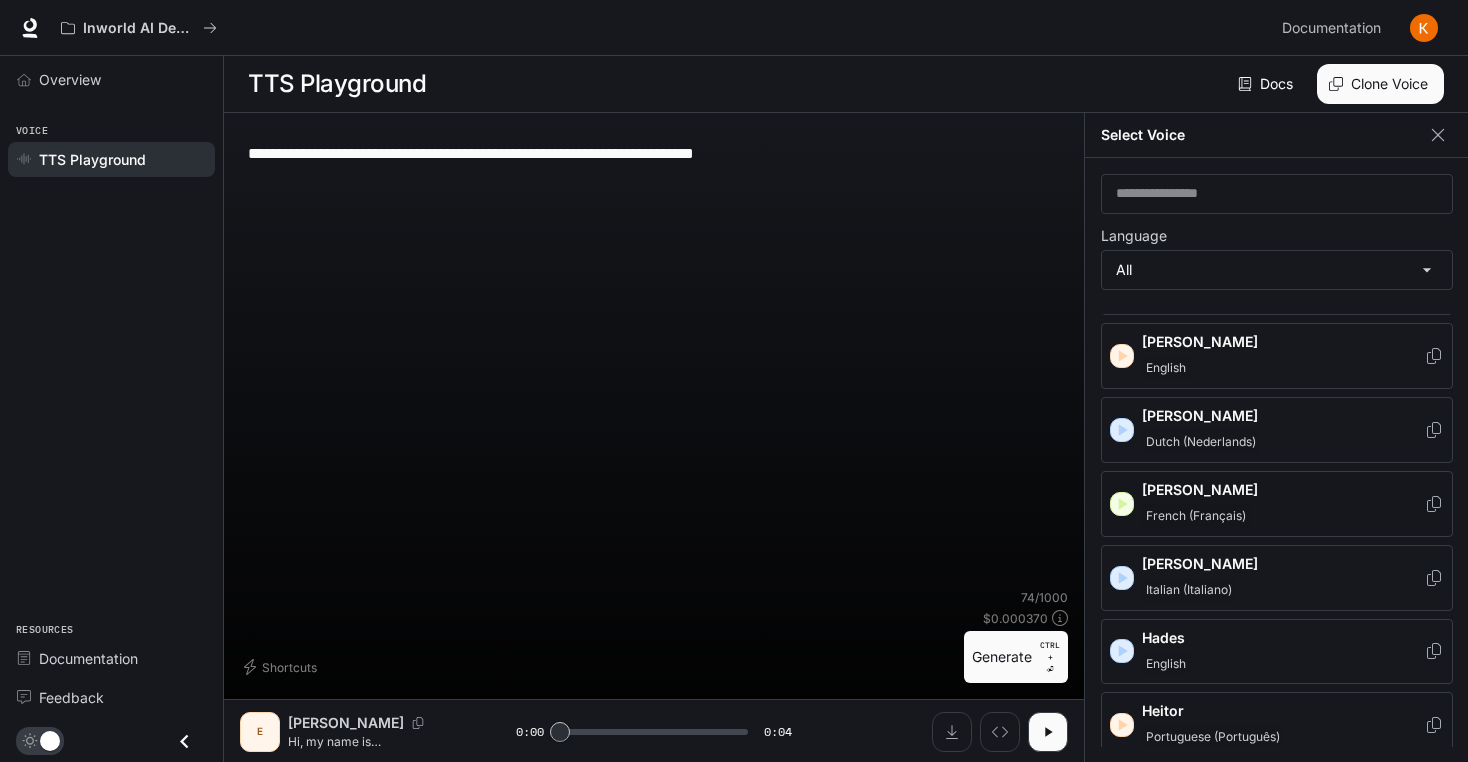 click on "[PERSON_NAME]" at bounding box center [1283, 490] 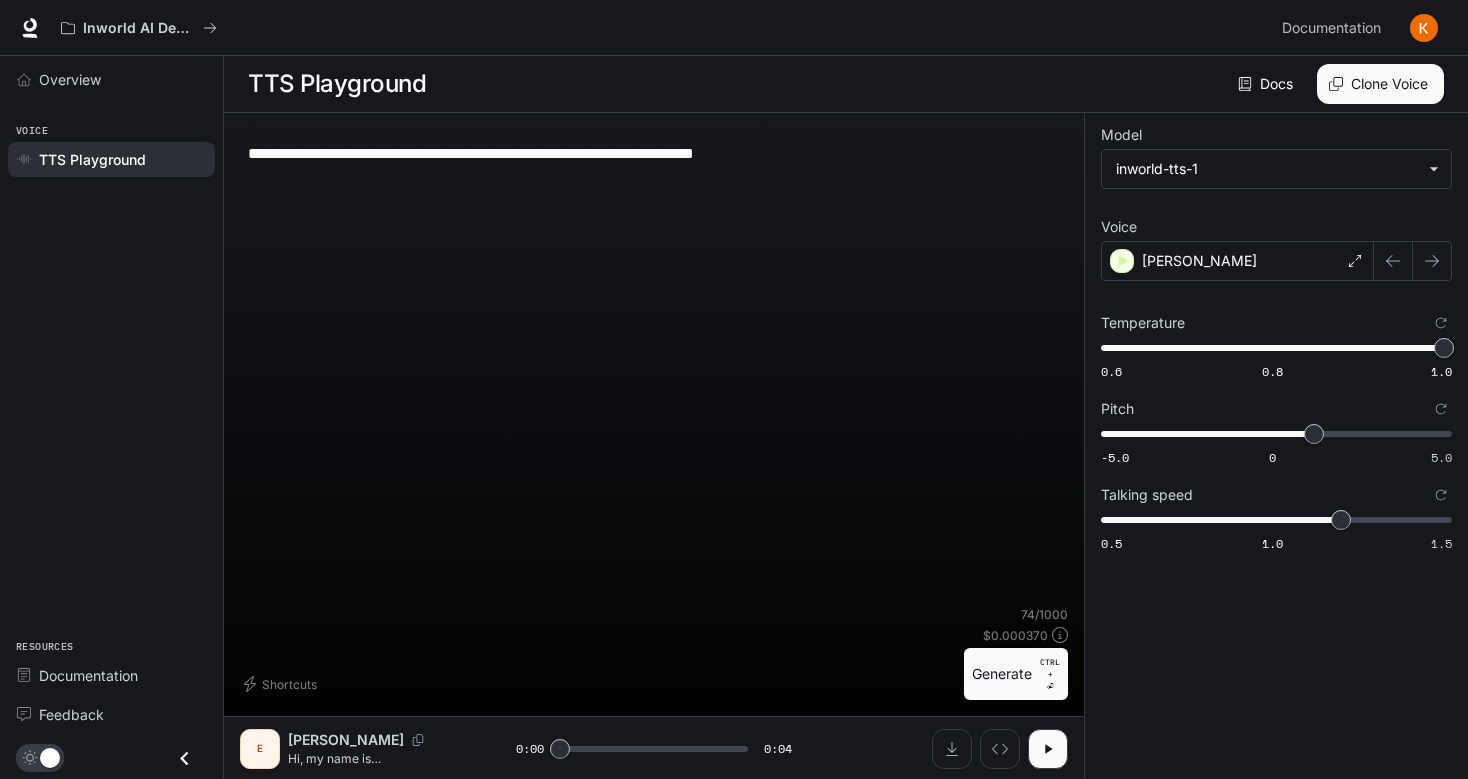 click on "Generate CTRL +  ⏎" at bounding box center (1016, 674) 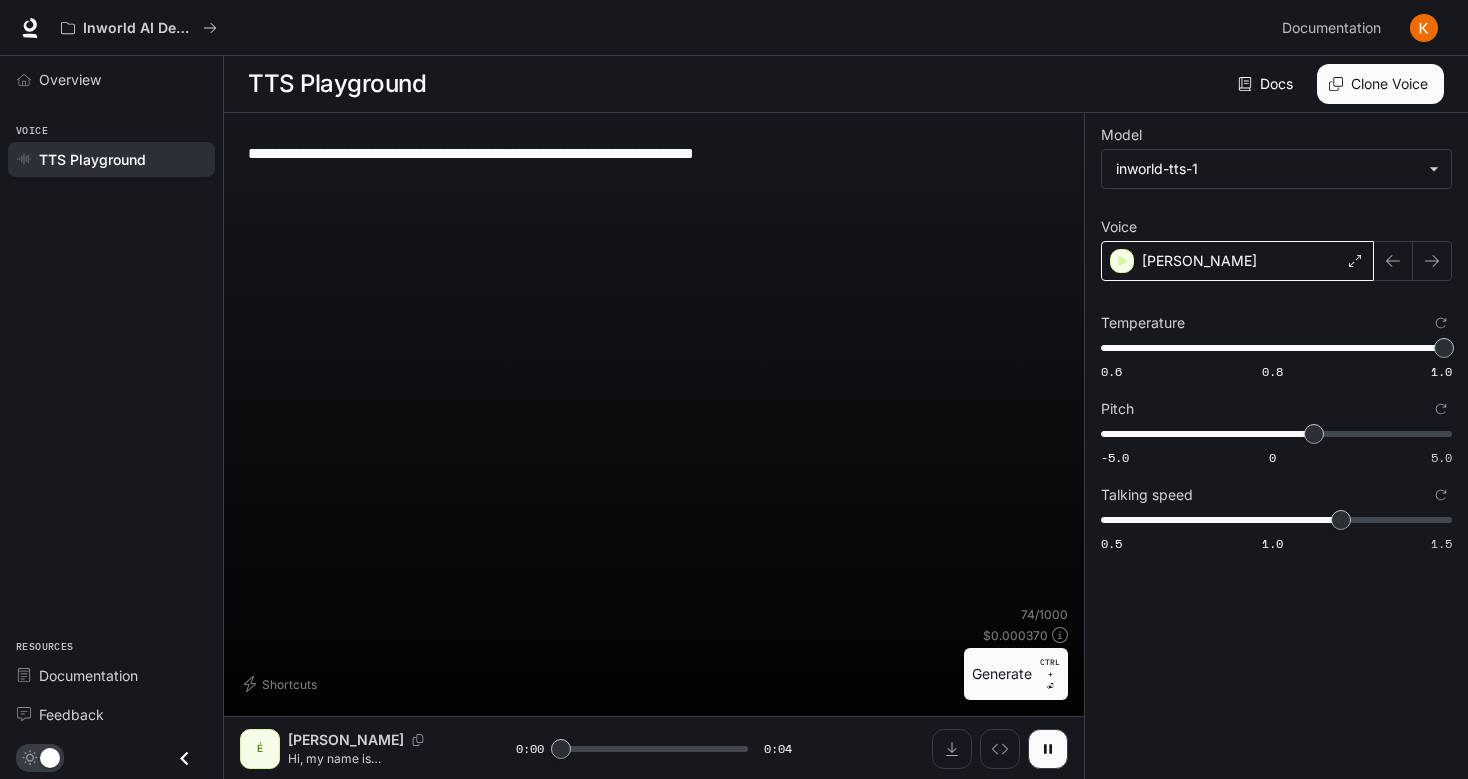 click on "[PERSON_NAME]" at bounding box center (1199, 261) 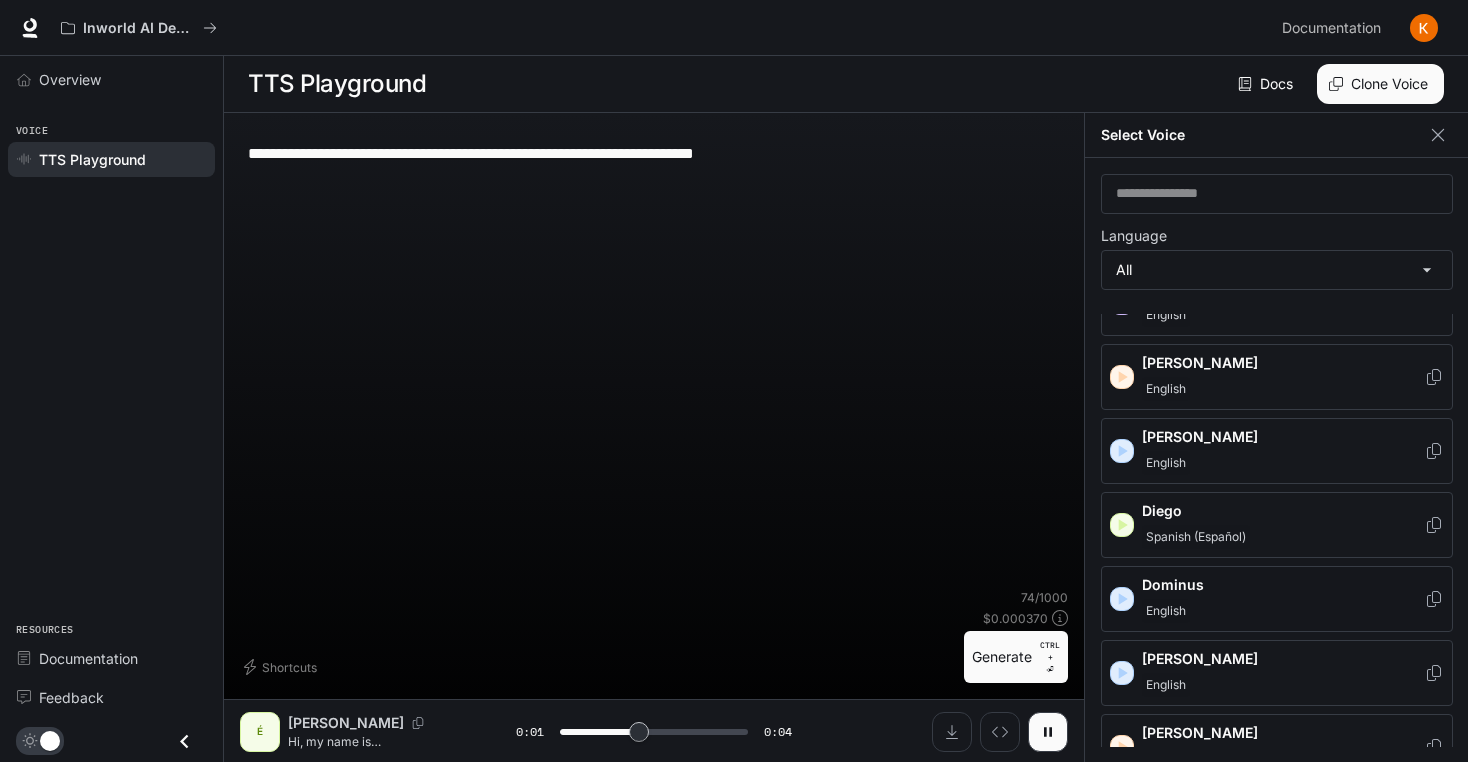 scroll, scrollTop: 384, scrollLeft: 0, axis: vertical 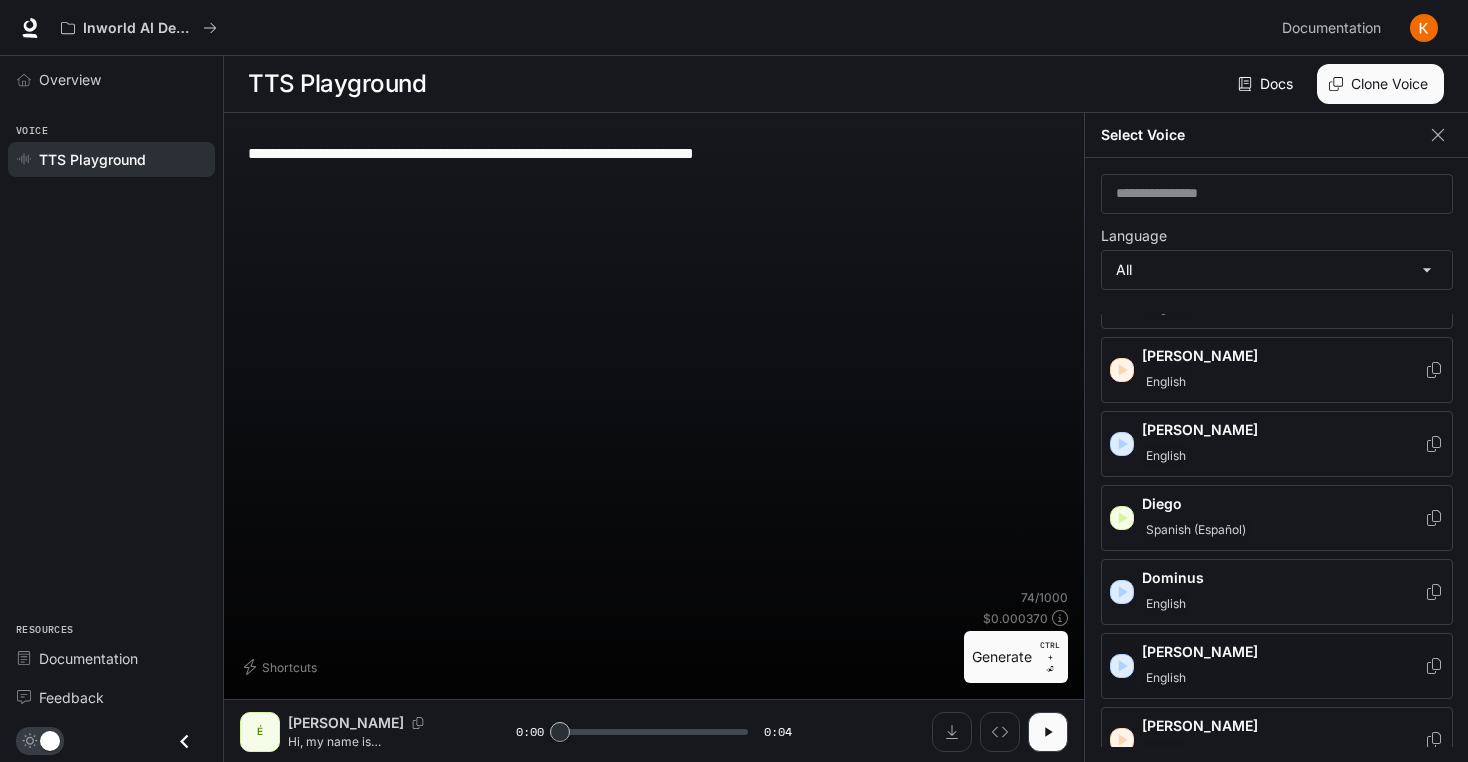 type on "*" 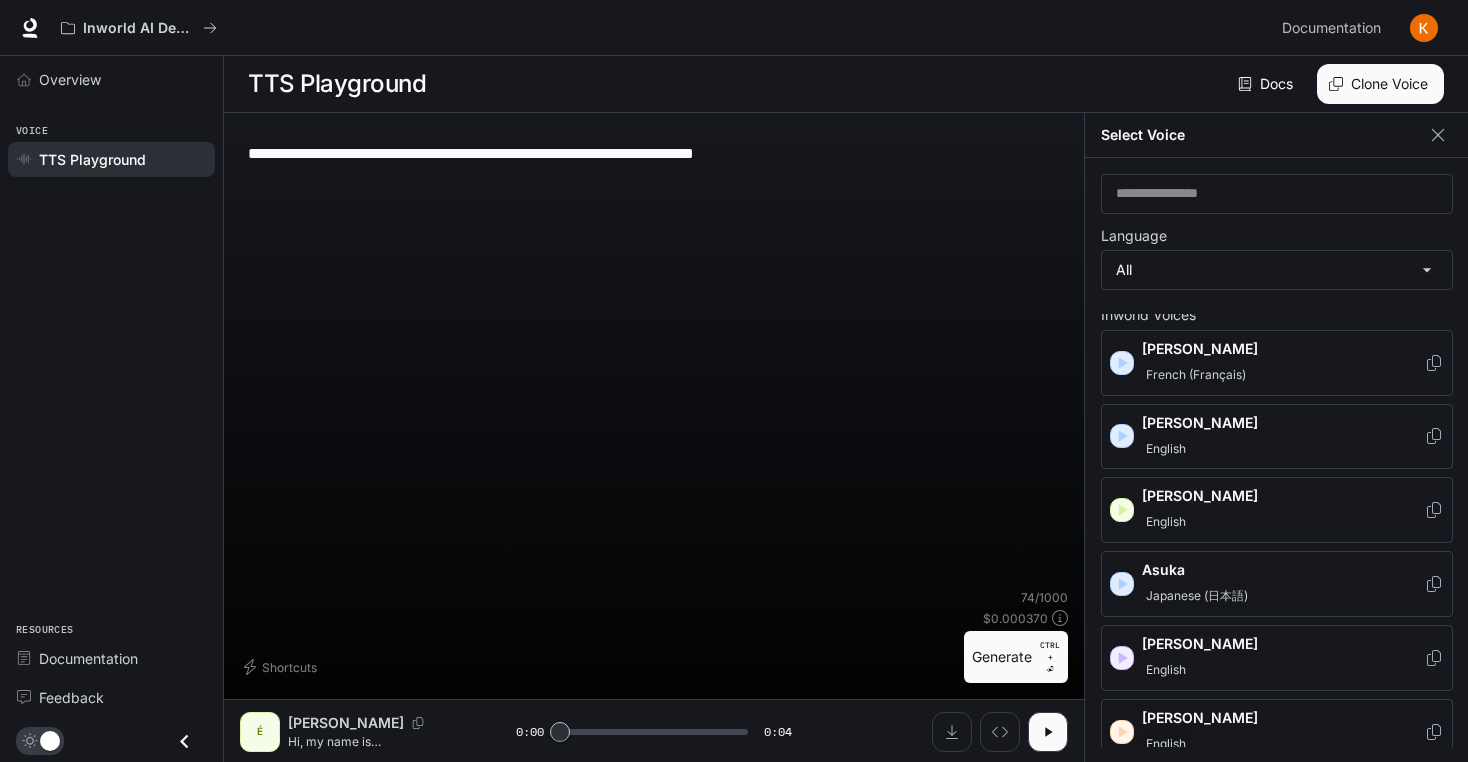 scroll, scrollTop: 0, scrollLeft: 0, axis: both 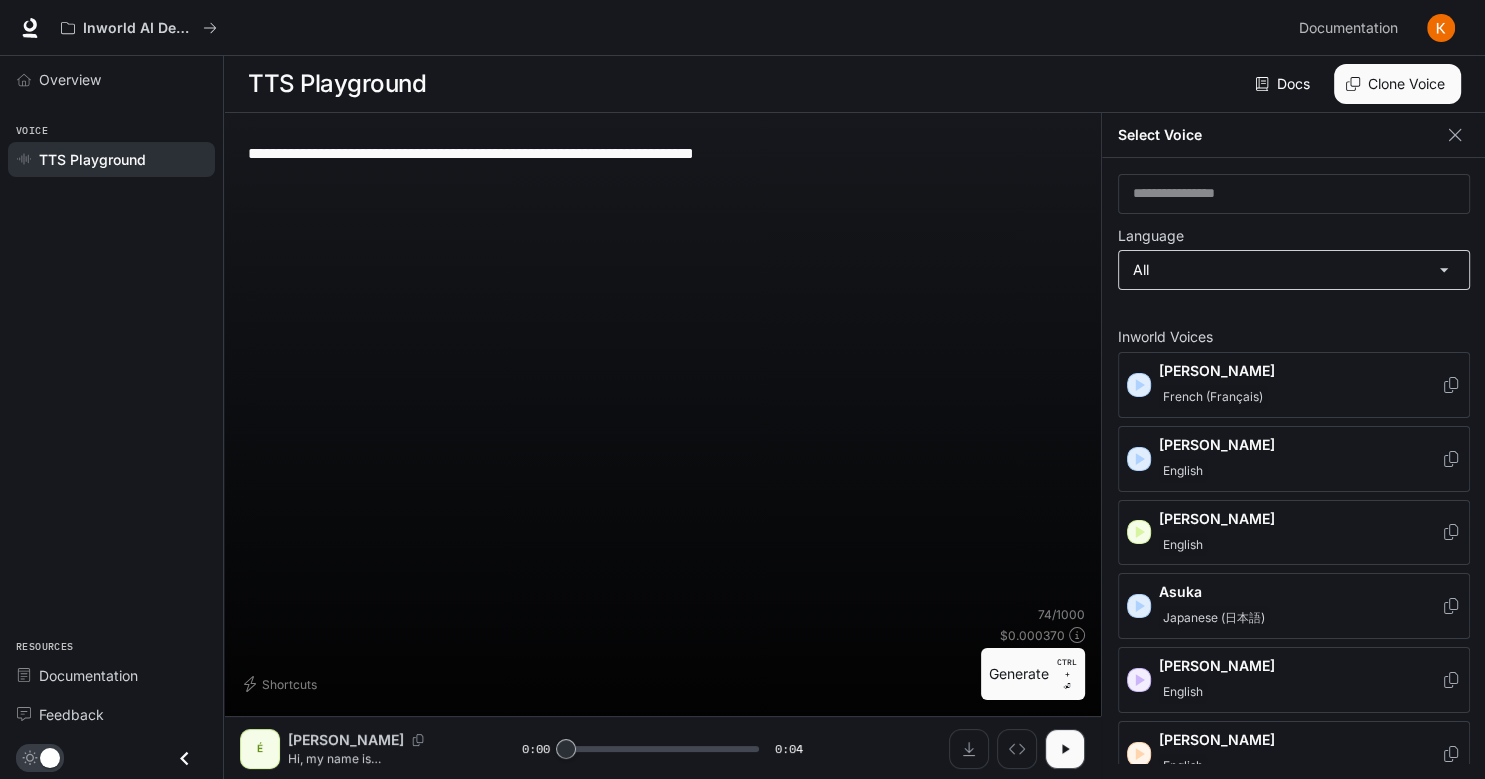 click on "**********" at bounding box center [742, 390] 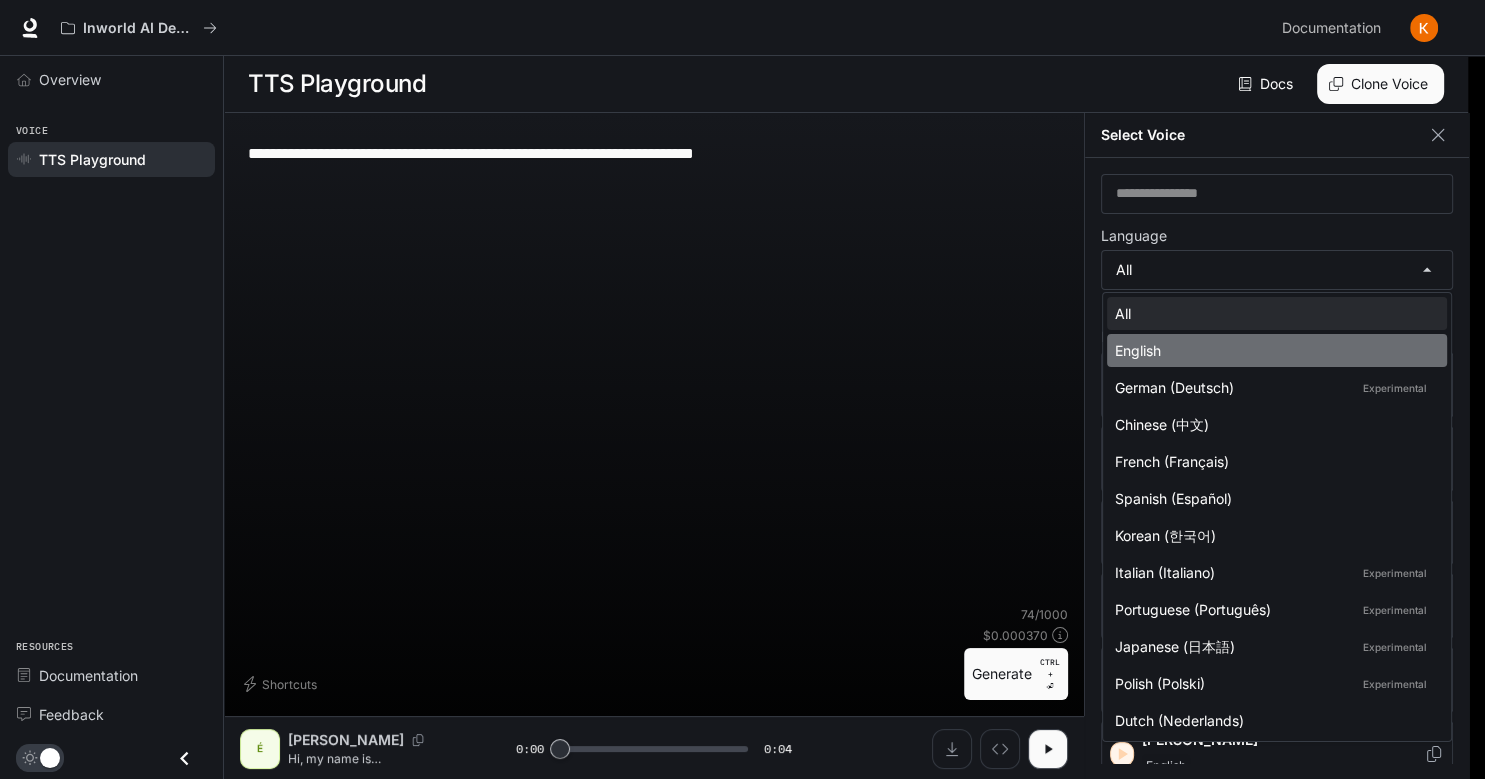 click on "English" at bounding box center [1273, 350] 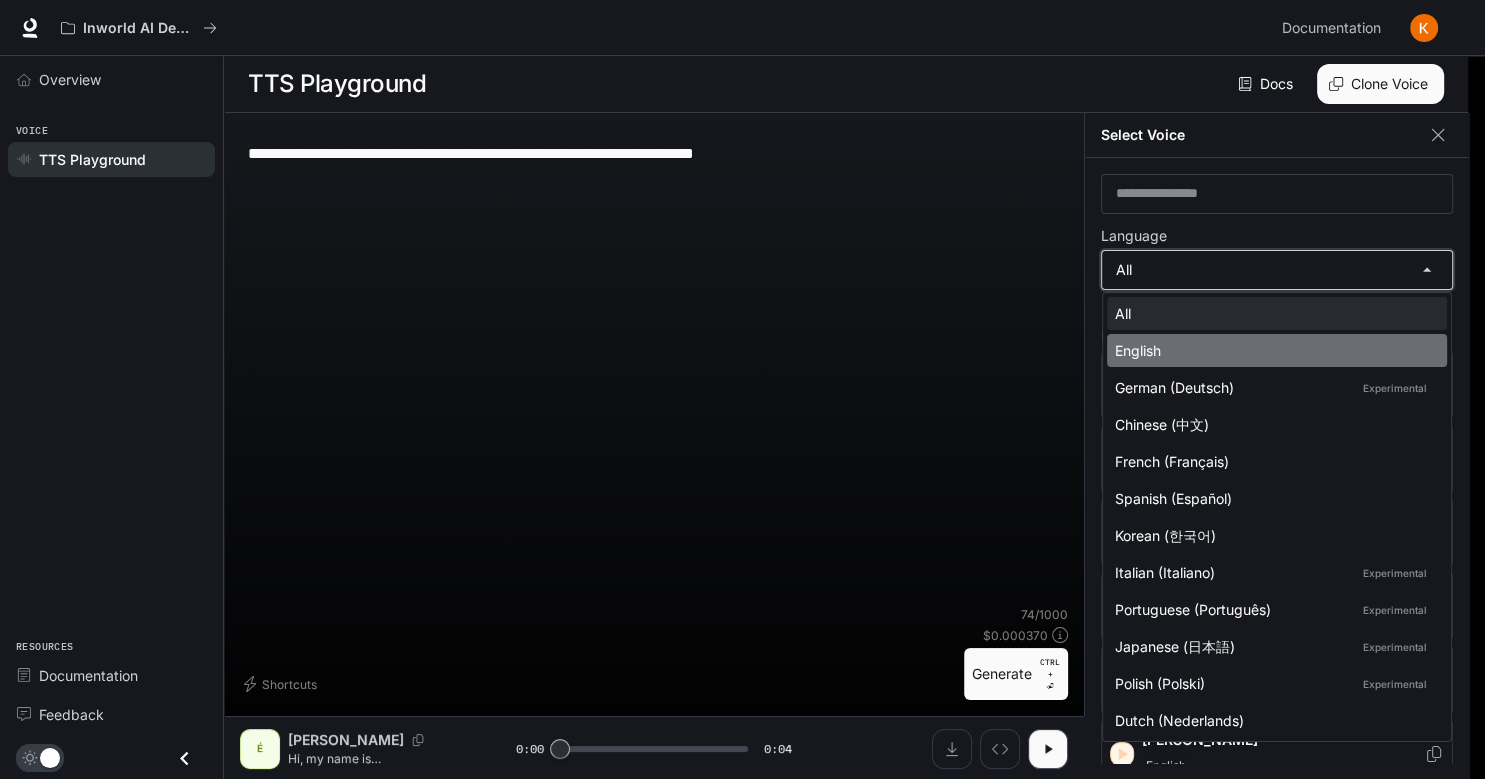 type on "*****" 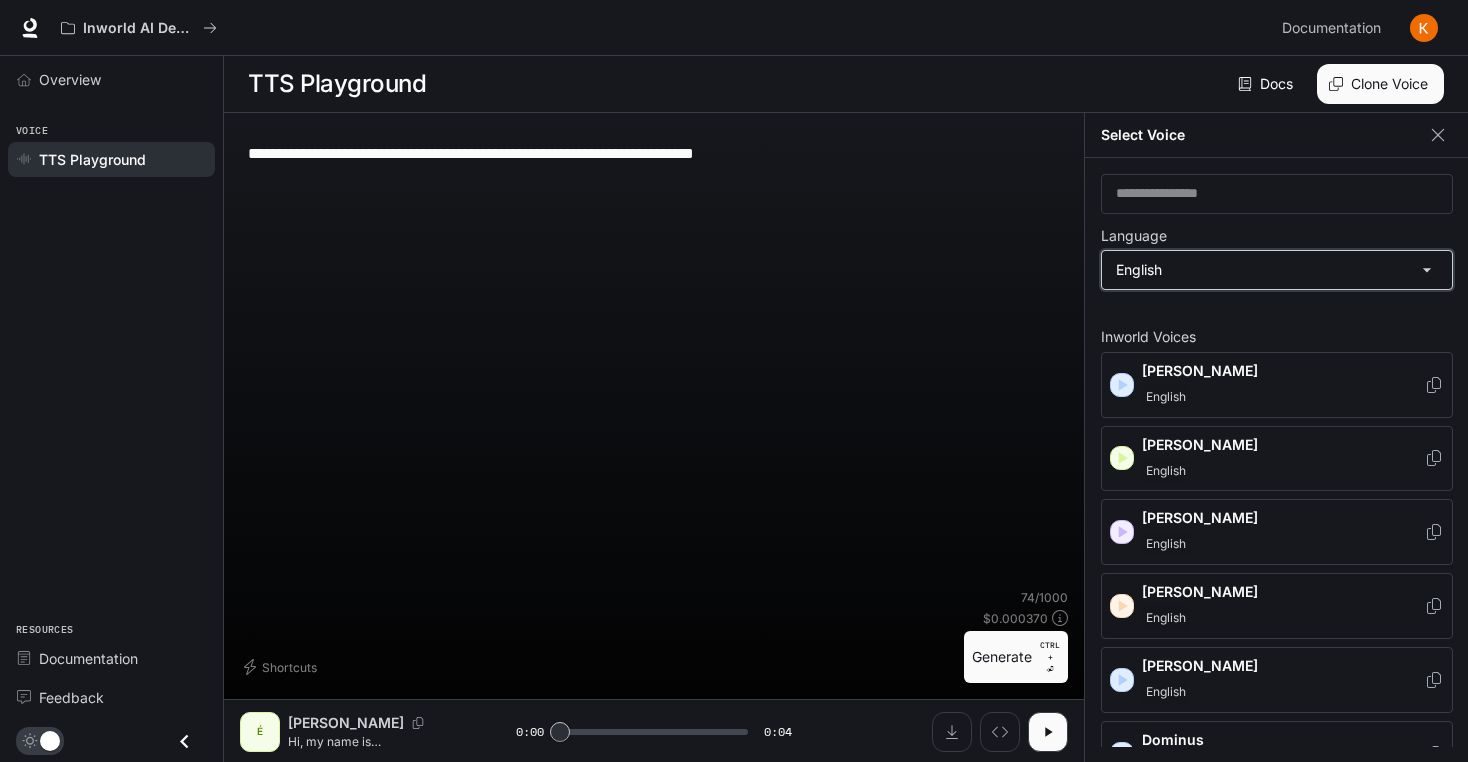 scroll, scrollTop: 384, scrollLeft: 0, axis: vertical 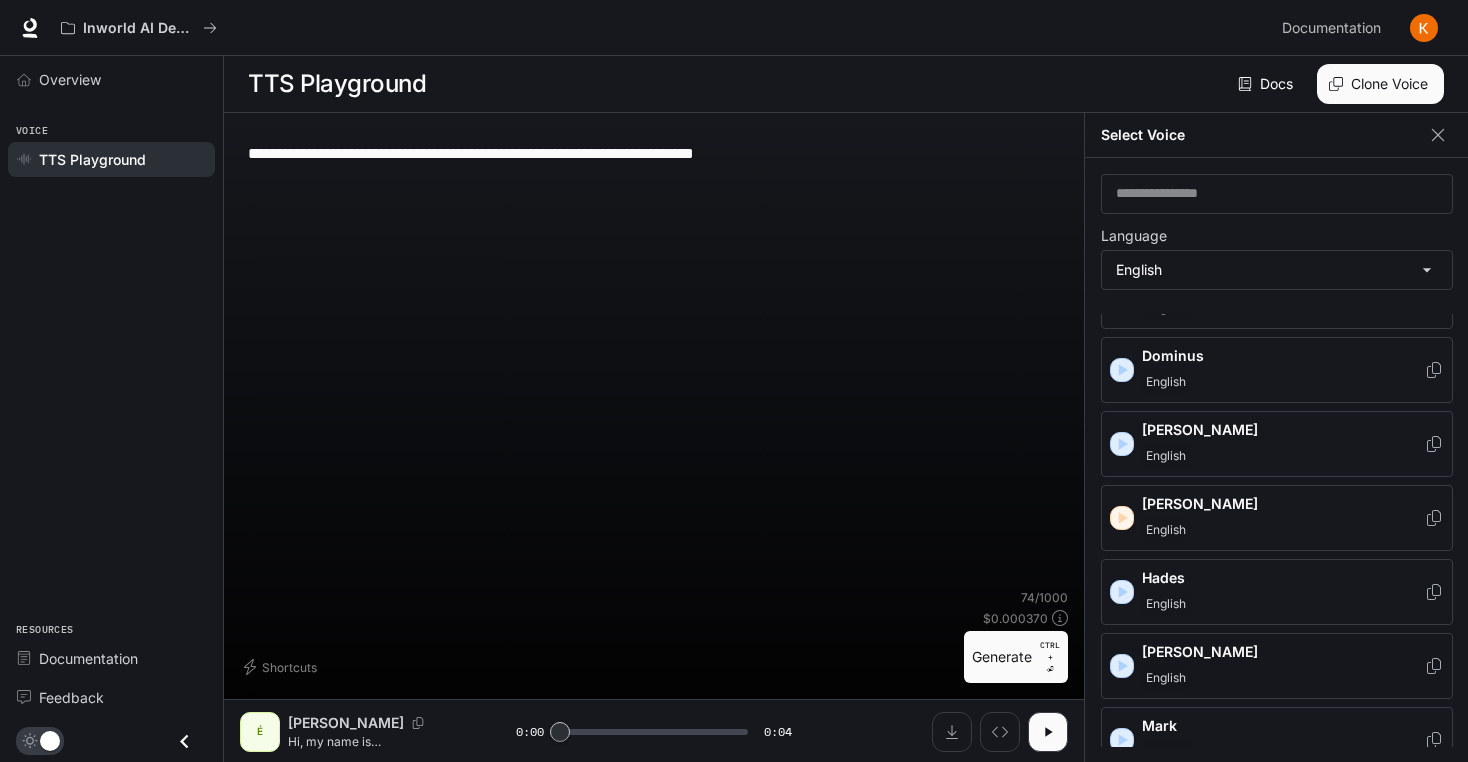 click on "[PERSON_NAME]" at bounding box center (1283, 666) 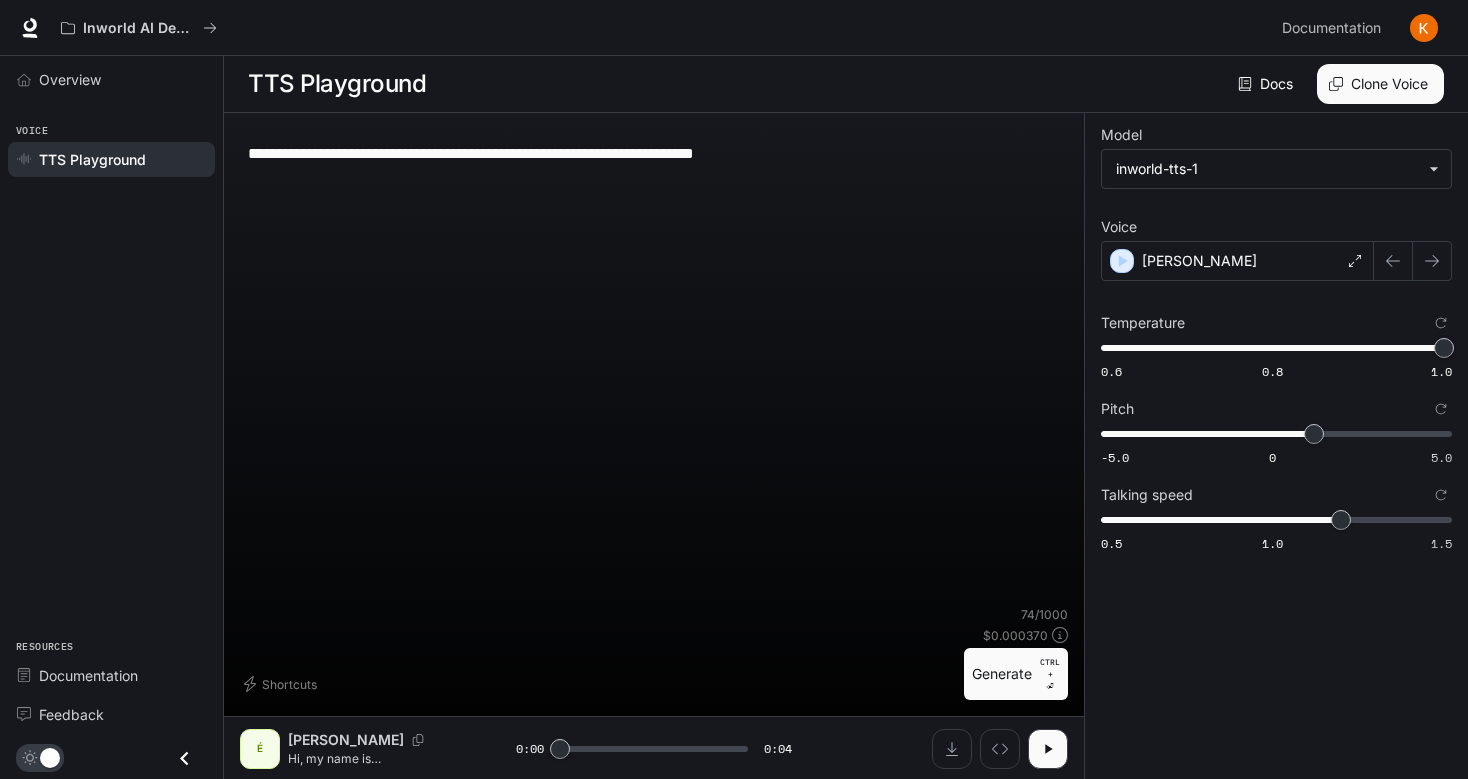 click on "Generate CTRL +  ⏎" at bounding box center (1016, 674) 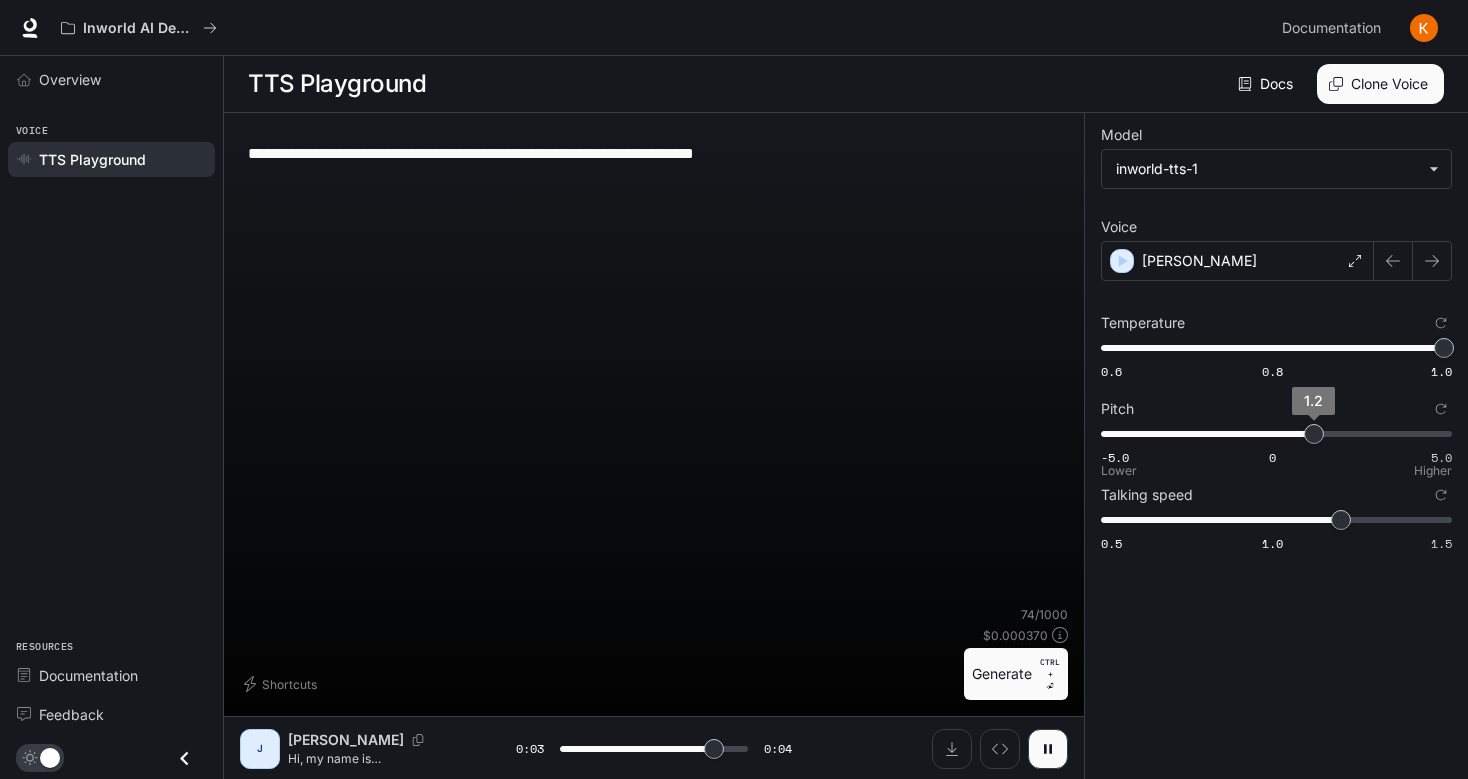 type on "***" 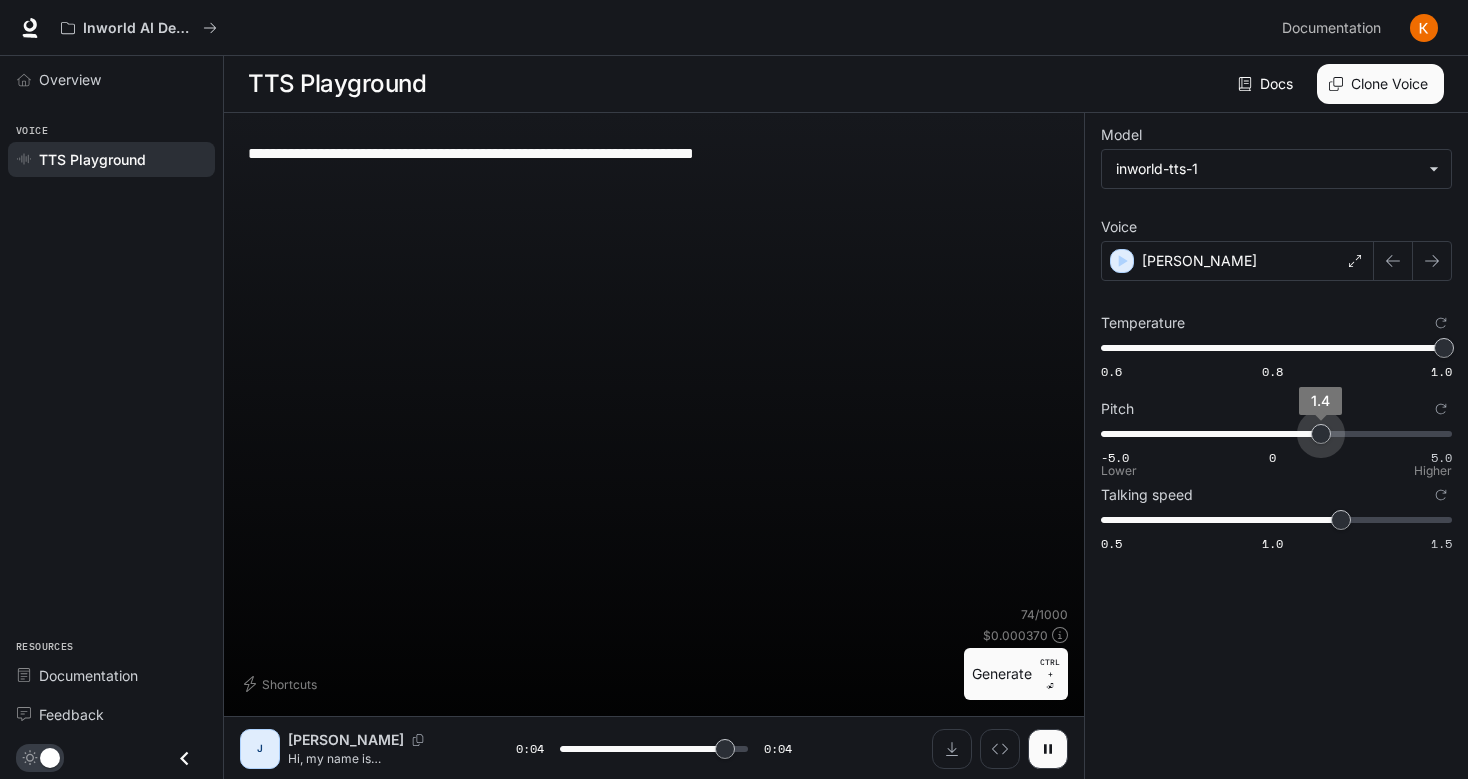 type on "***" 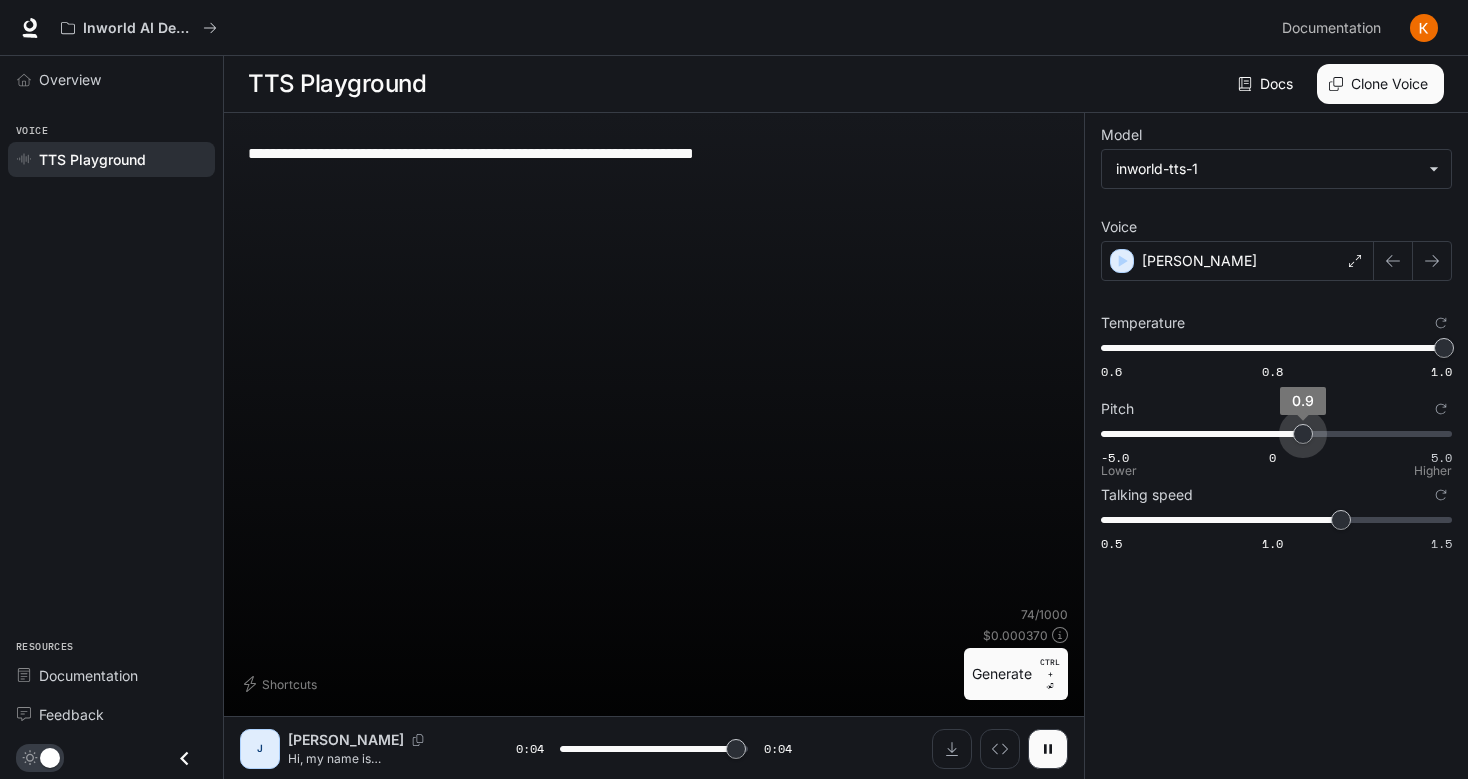 type on "***" 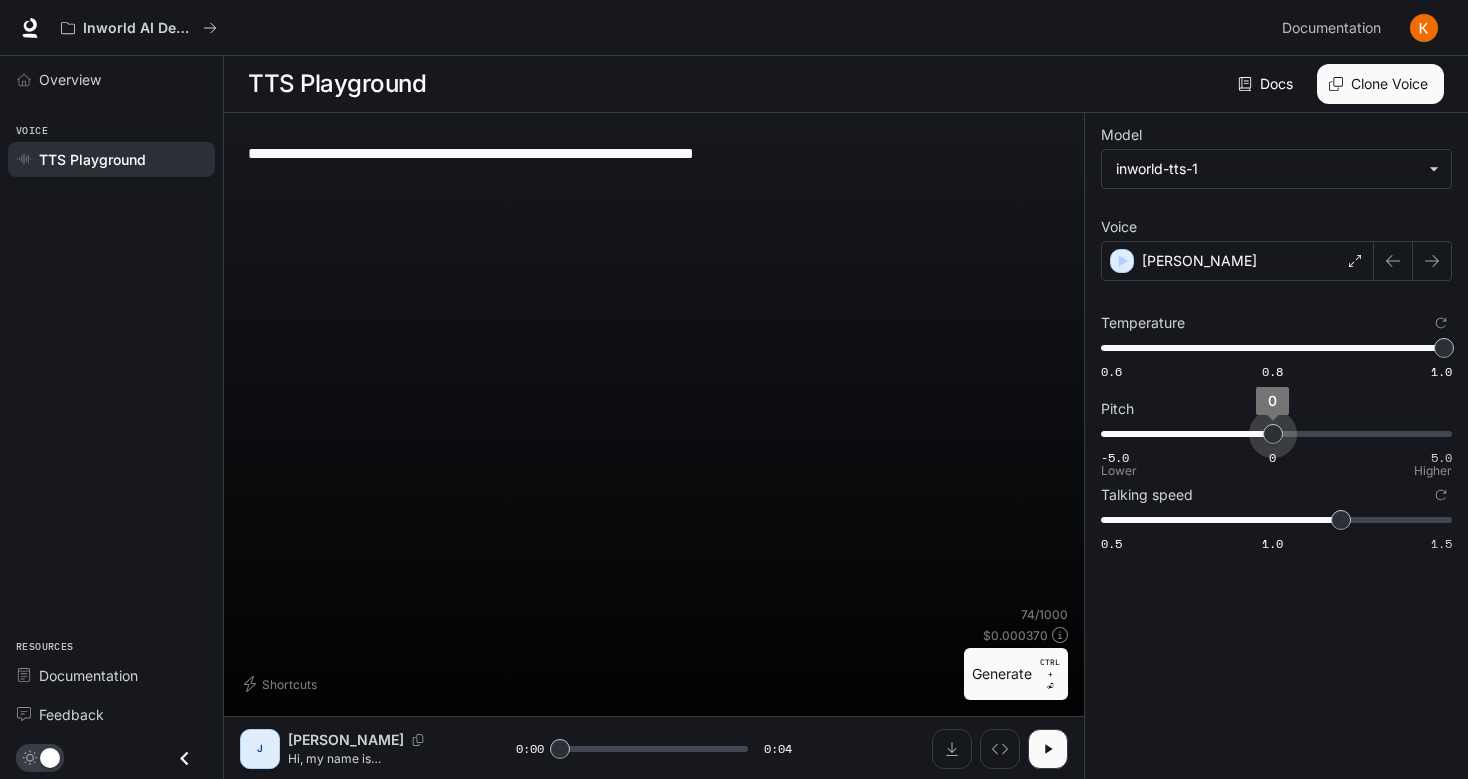 type on "****" 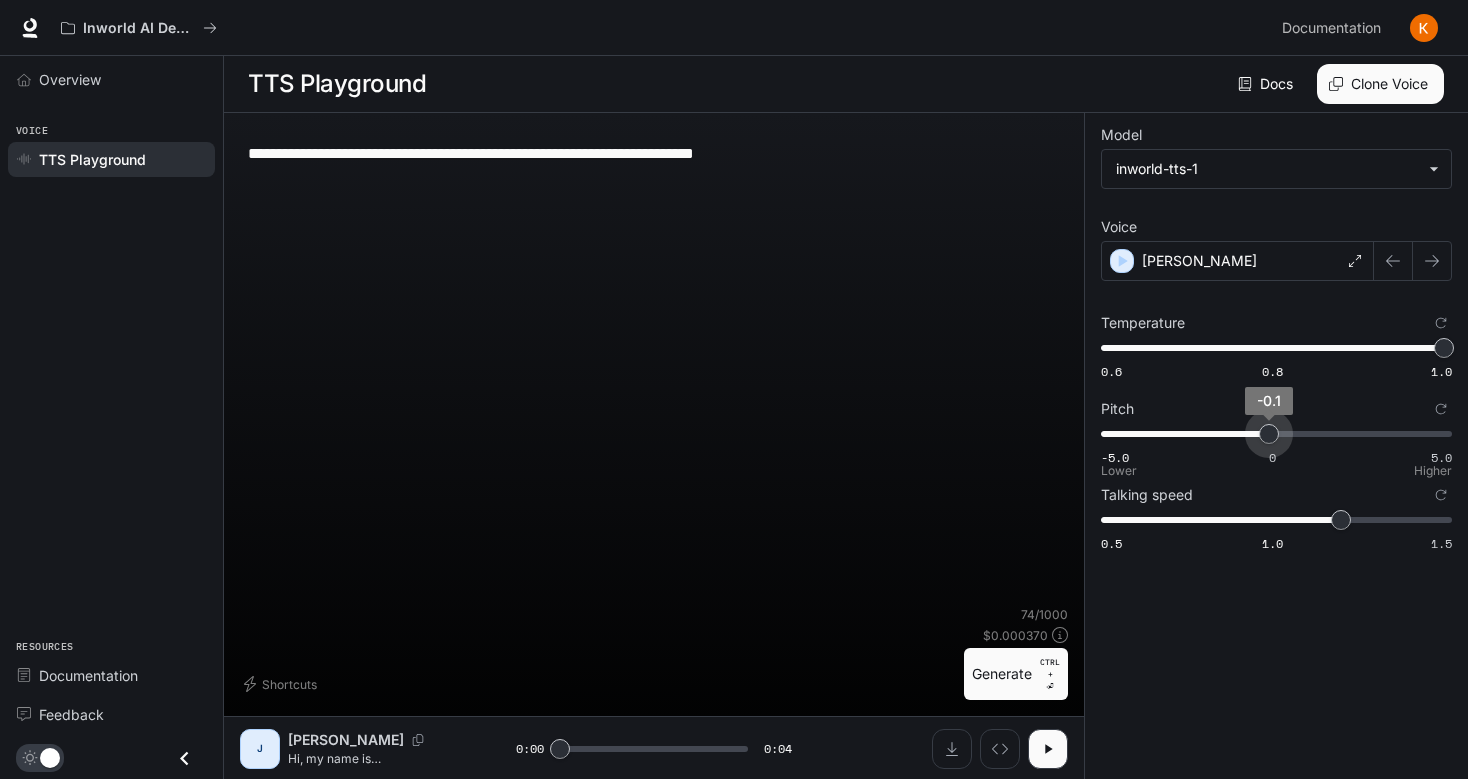 drag, startPoint x: 1319, startPoint y: 430, endPoint x: 1269, endPoint y: 434, distance: 50.159744 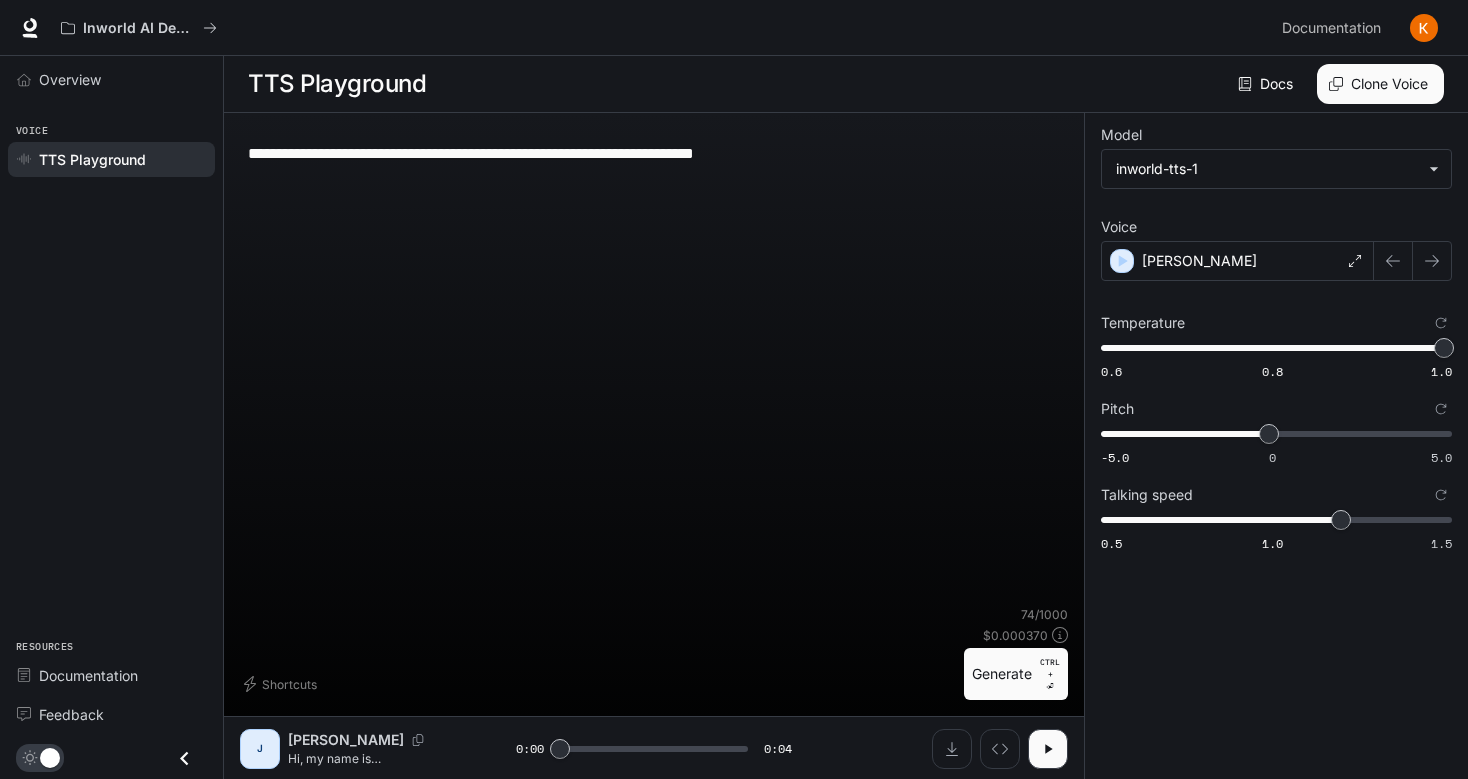 click on "Generate CTRL +  ⏎" at bounding box center [1016, 674] 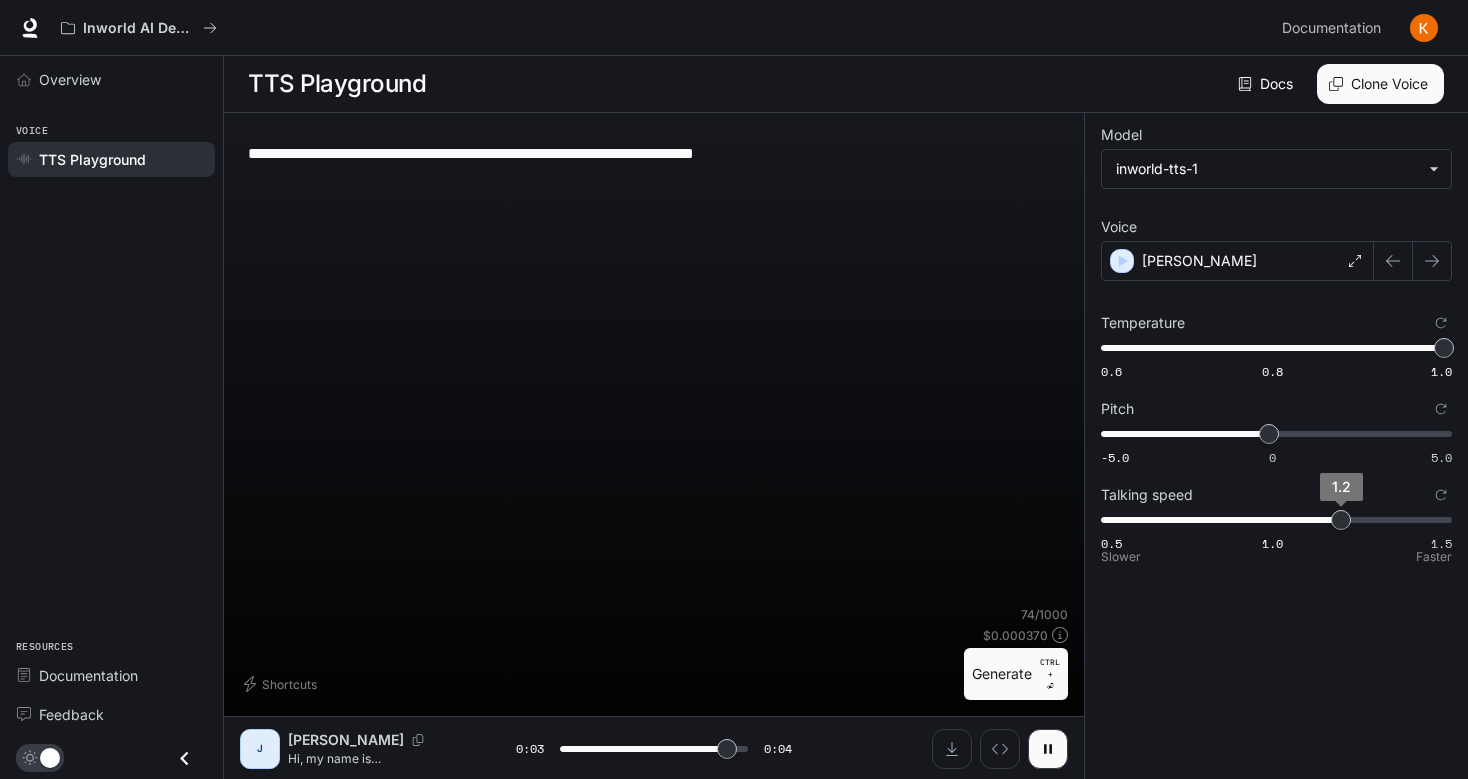 type on "*" 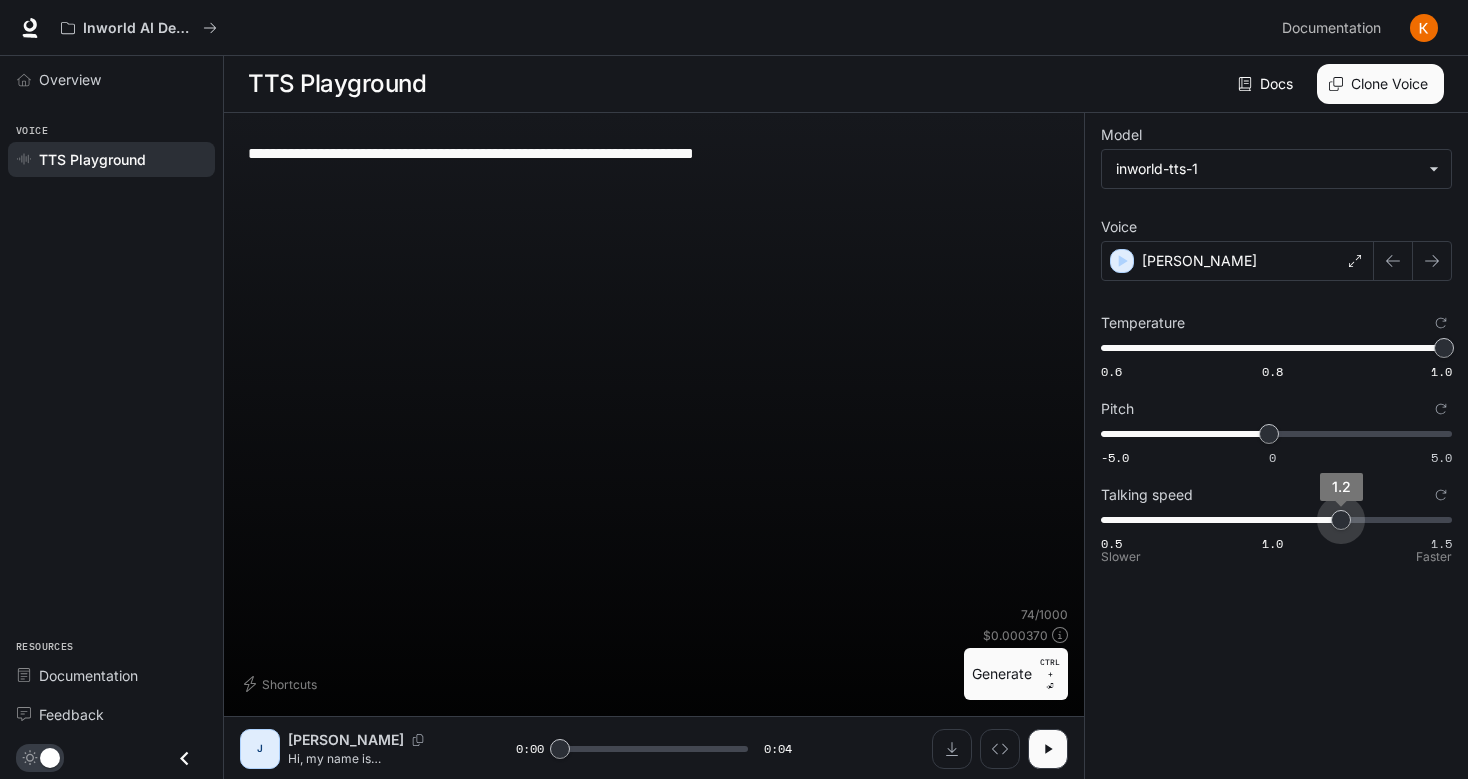 type on "***" 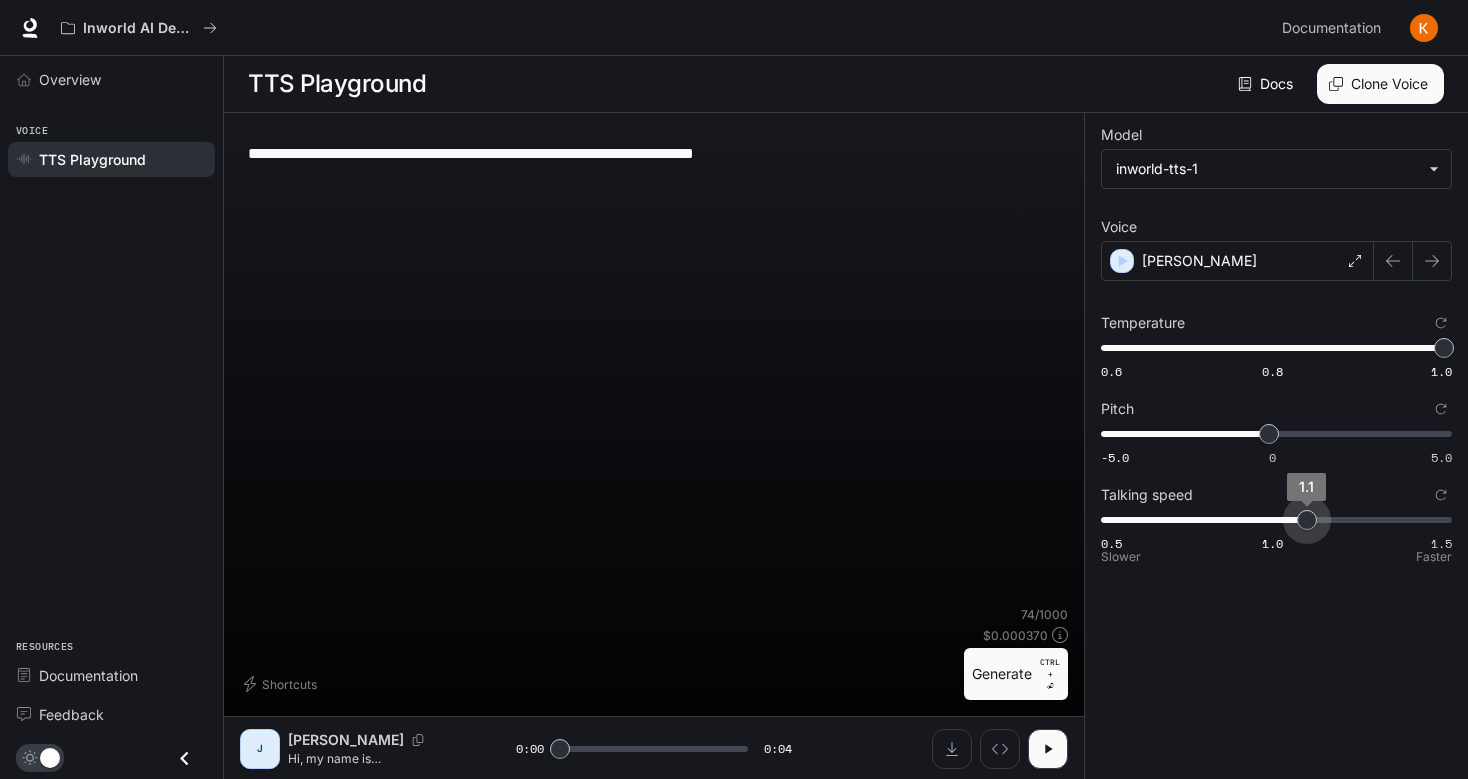 drag, startPoint x: 1336, startPoint y: 515, endPoint x: 1322, endPoint y: 517, distance: 14.142136 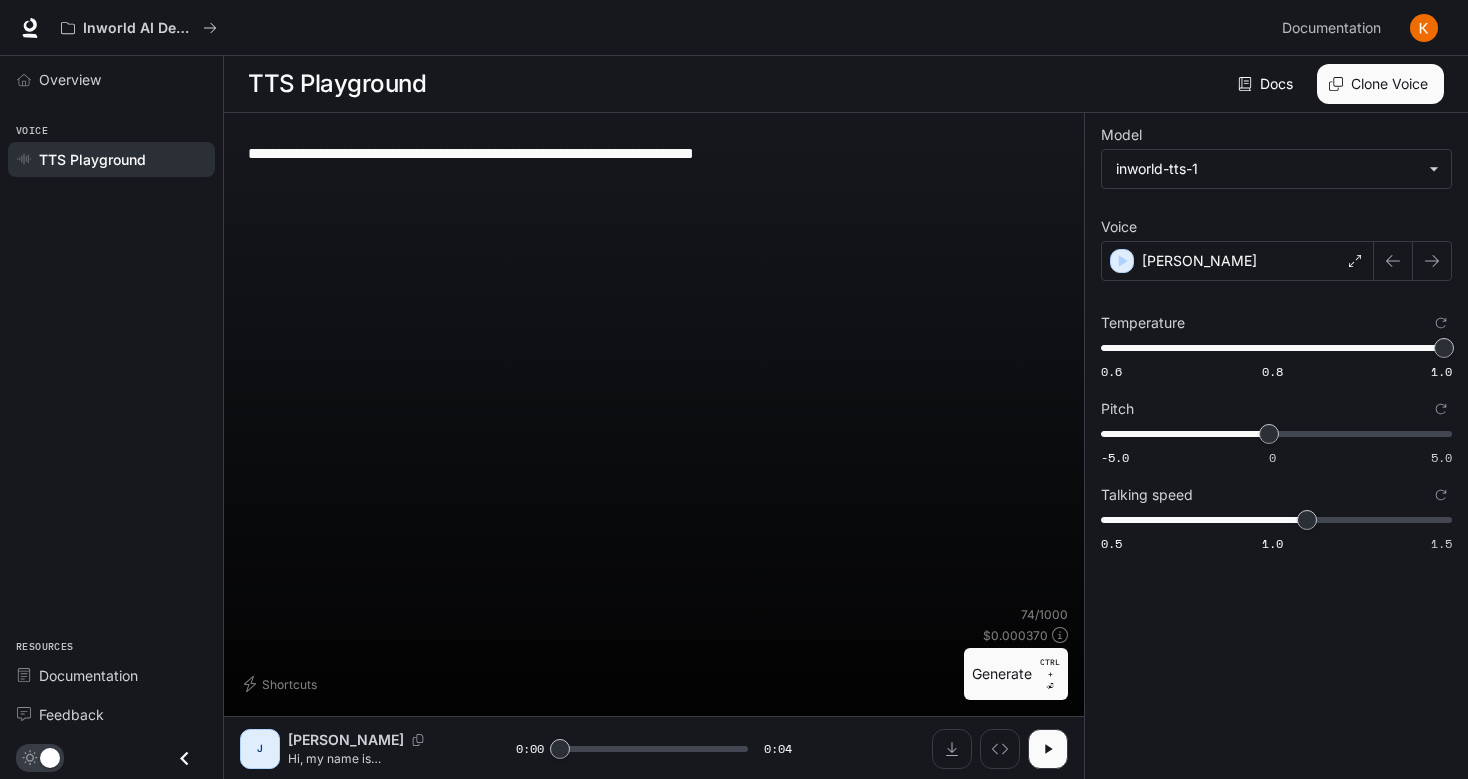click on "Generate CTRL +  ⏎" at bounding box center (1016, 674) 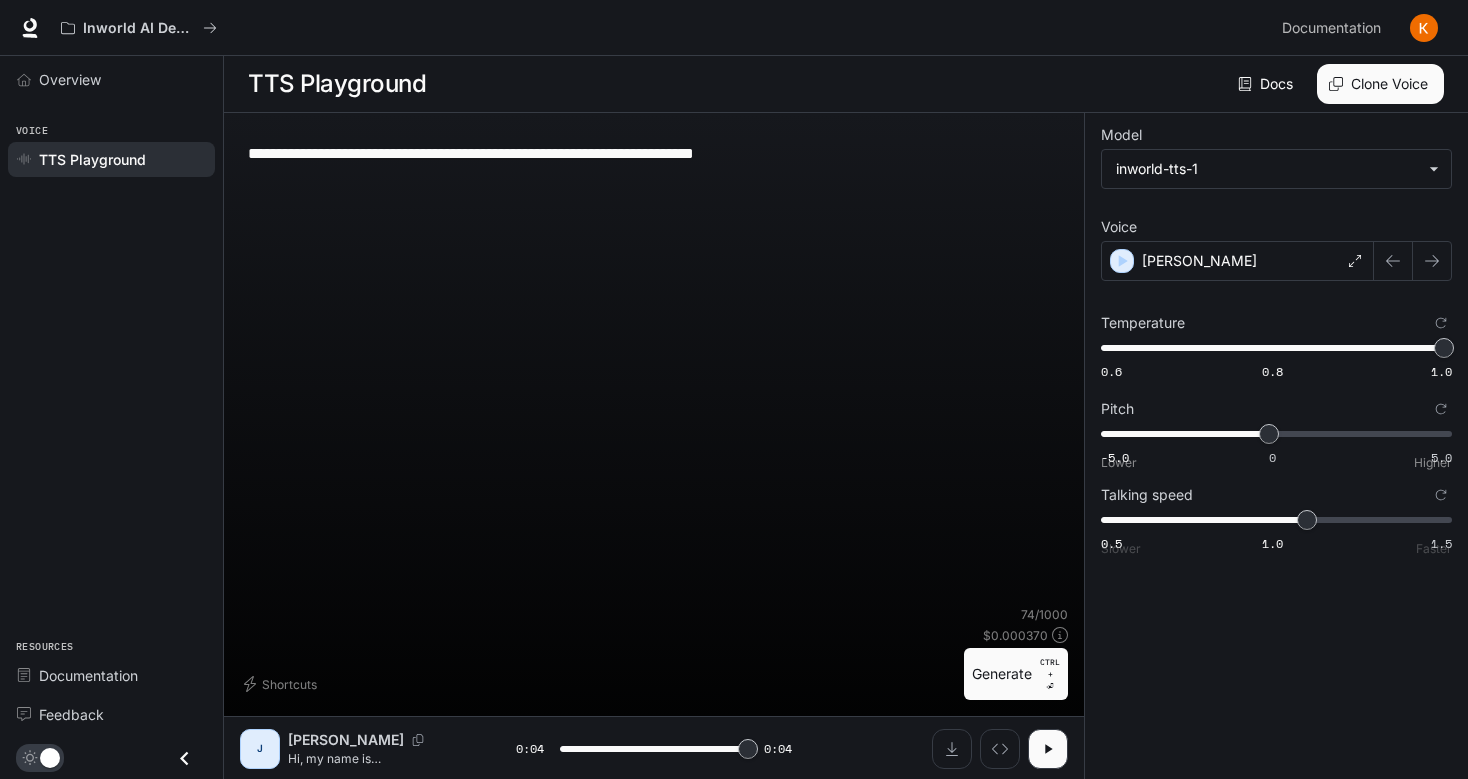 type on "*" 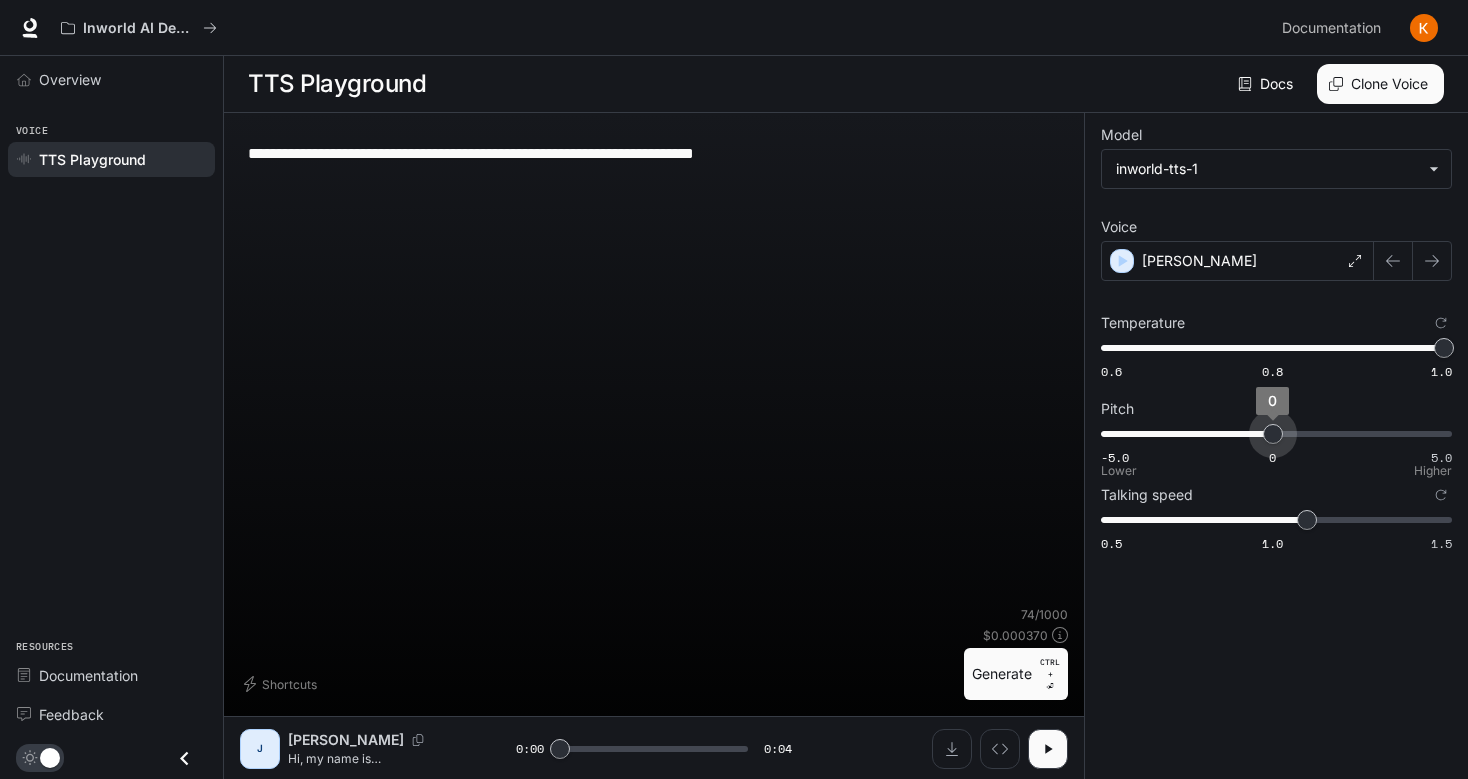 type on "***" 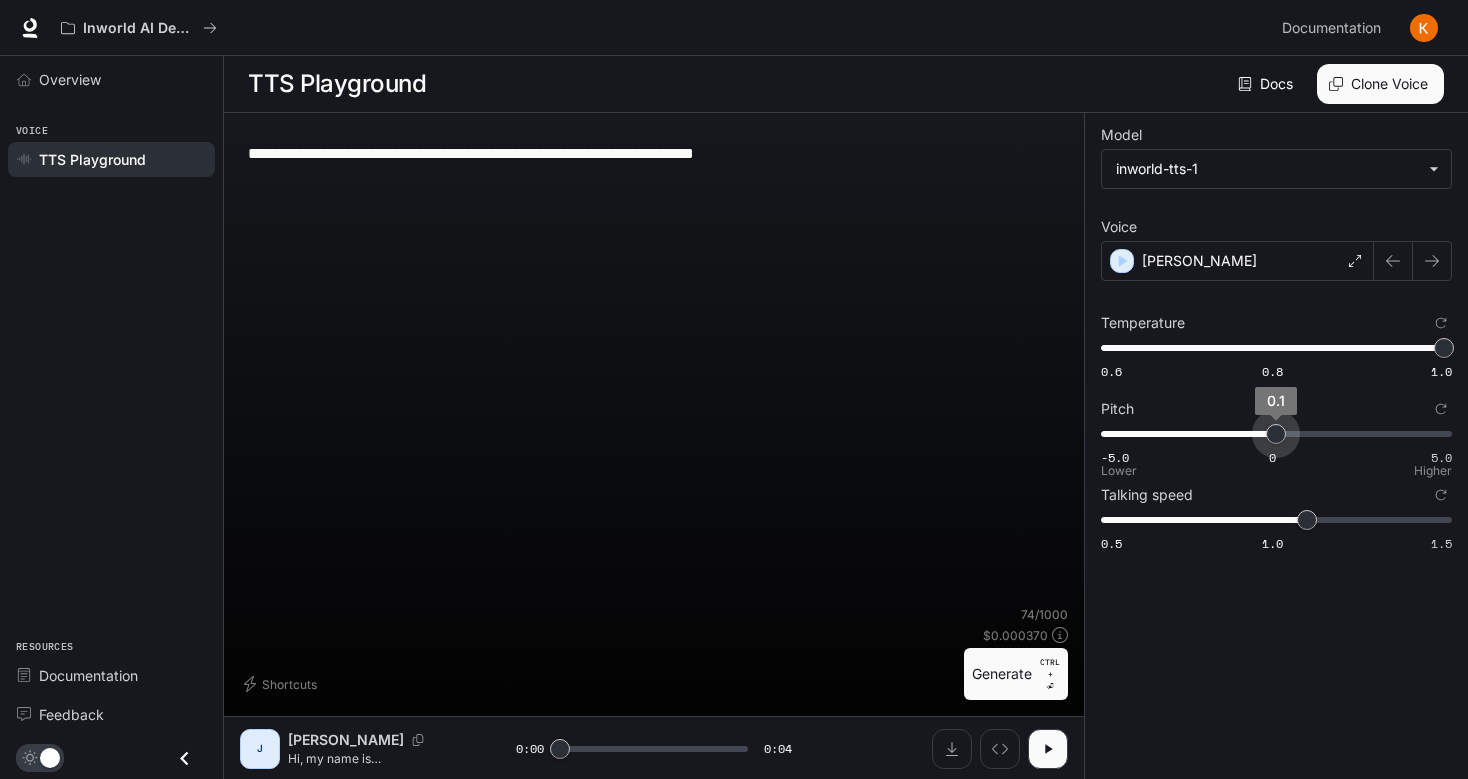 click on "0.1" at bounding box center (1276, 434) 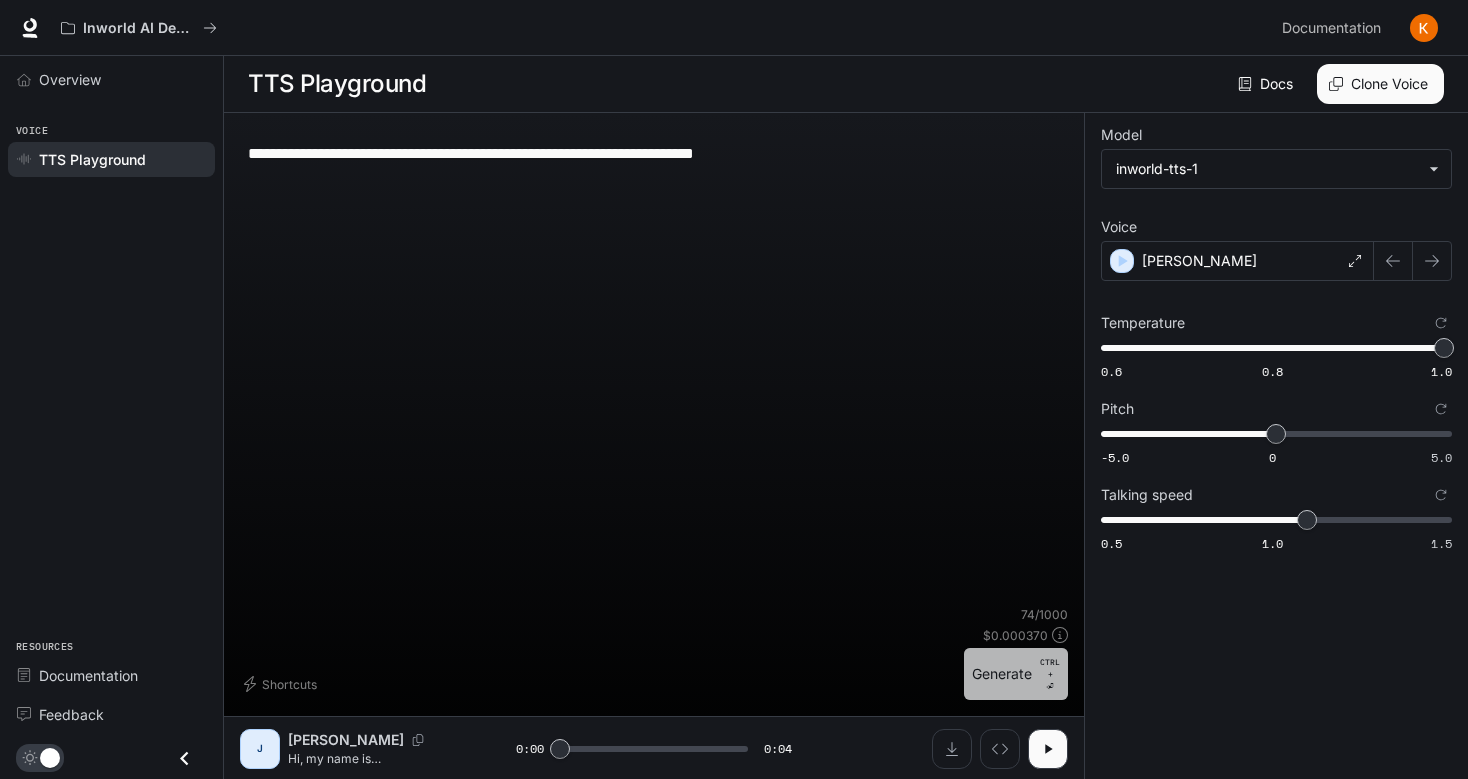 click on "Generate CTRL +  ⏎" at bounding box center [1016, 674] 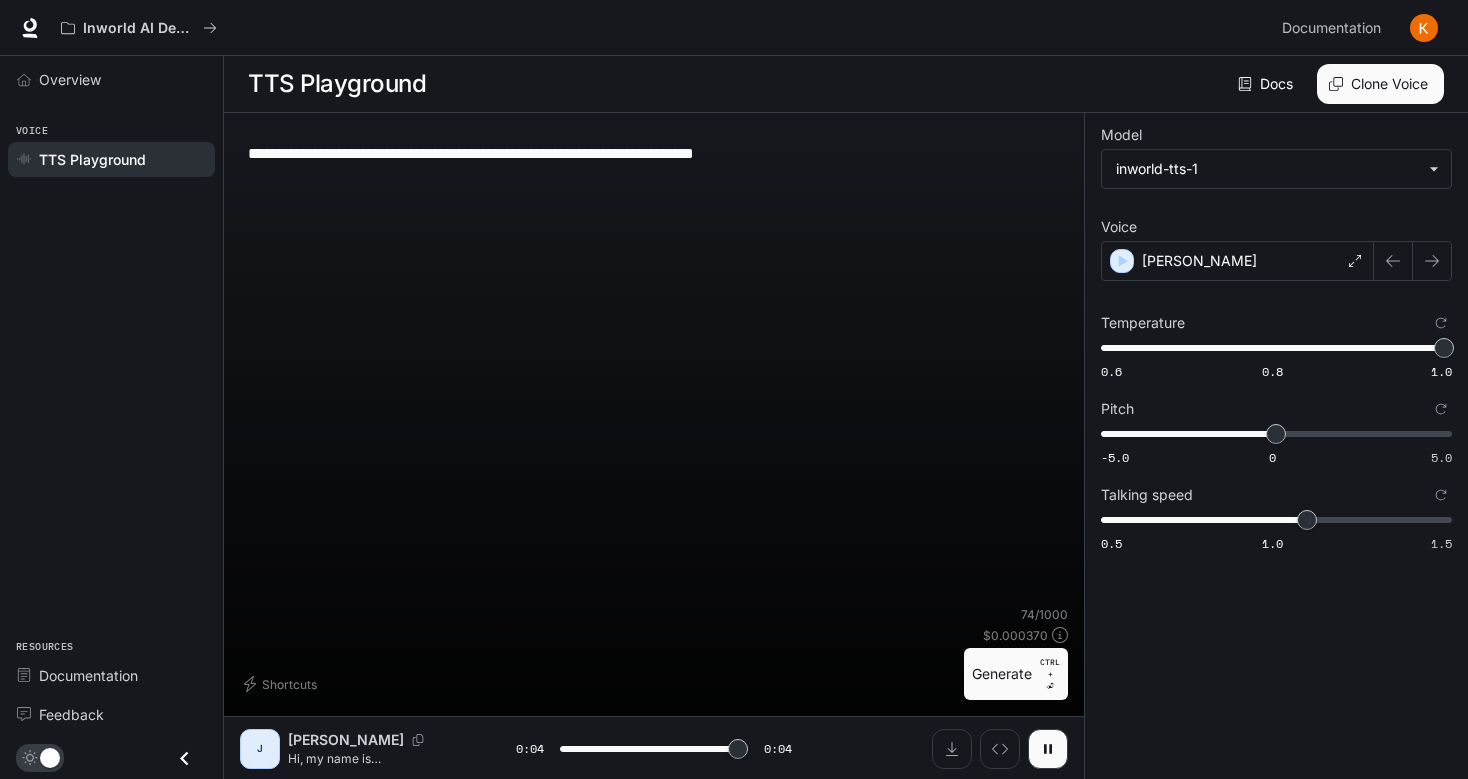 type on "*" 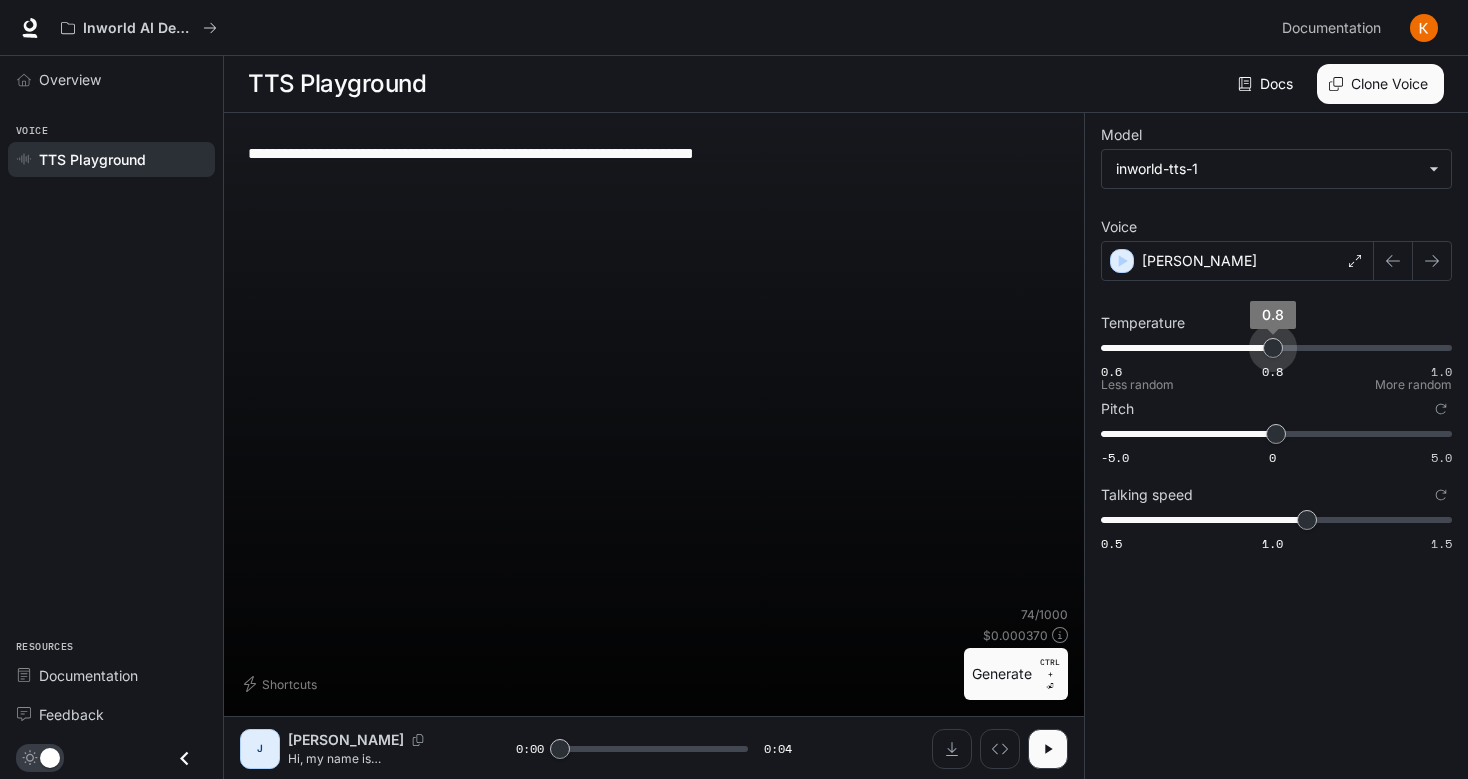 type on "***" 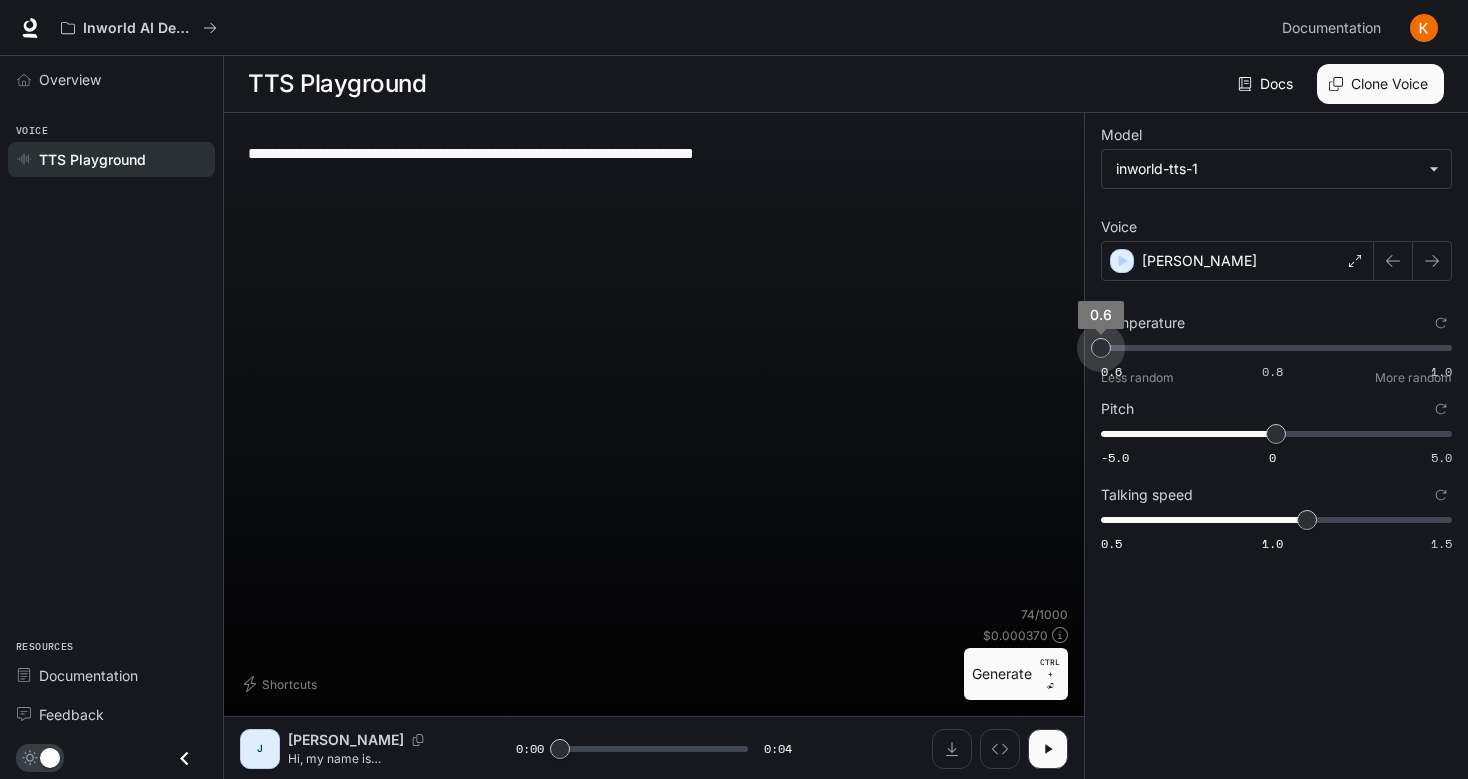 drag, startPoint x: 1443, startPoint y: 346, endPoint x: 1025, endPoint y: 375, distance: 419.00476 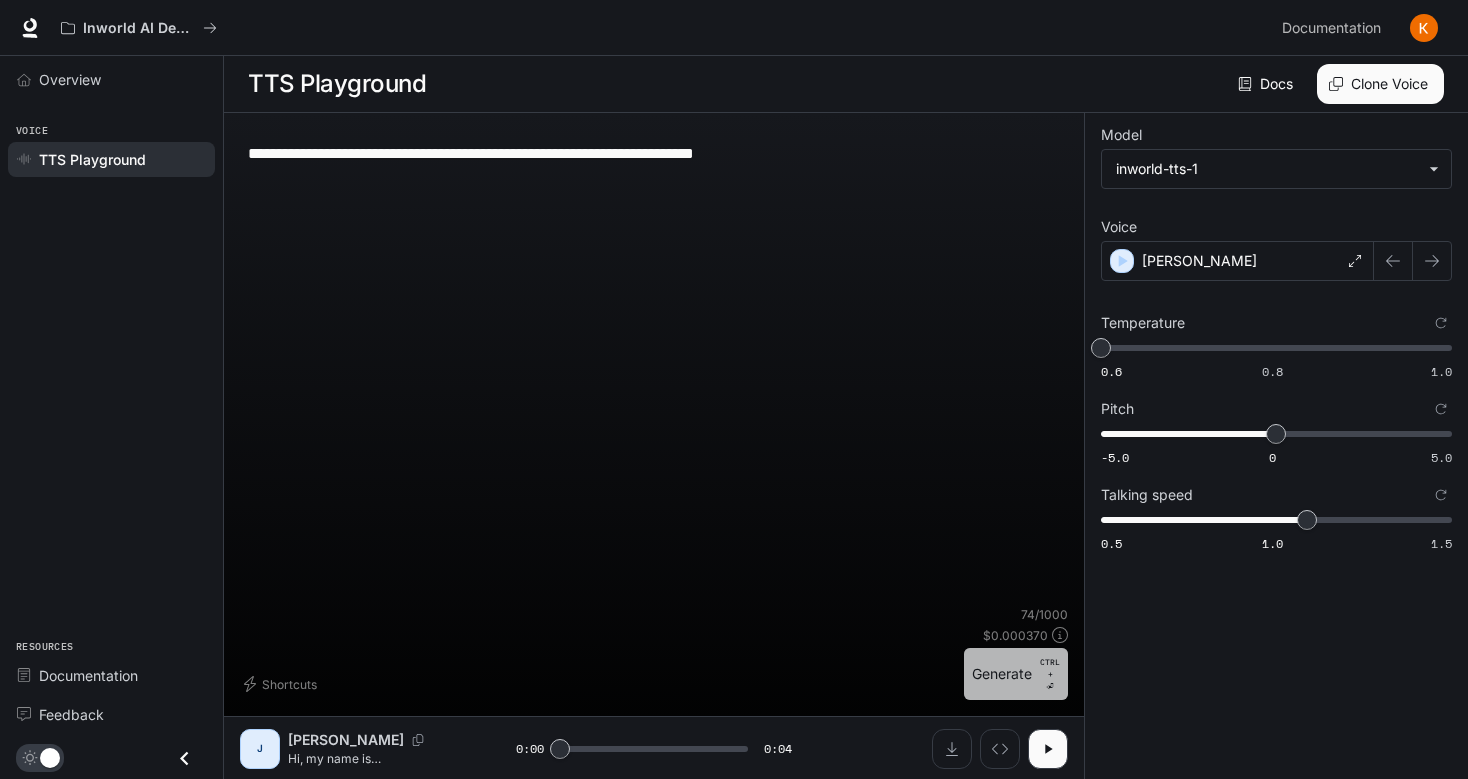 click on "Generate CTRL +  ⏎" at bounding box center (1016, 674) 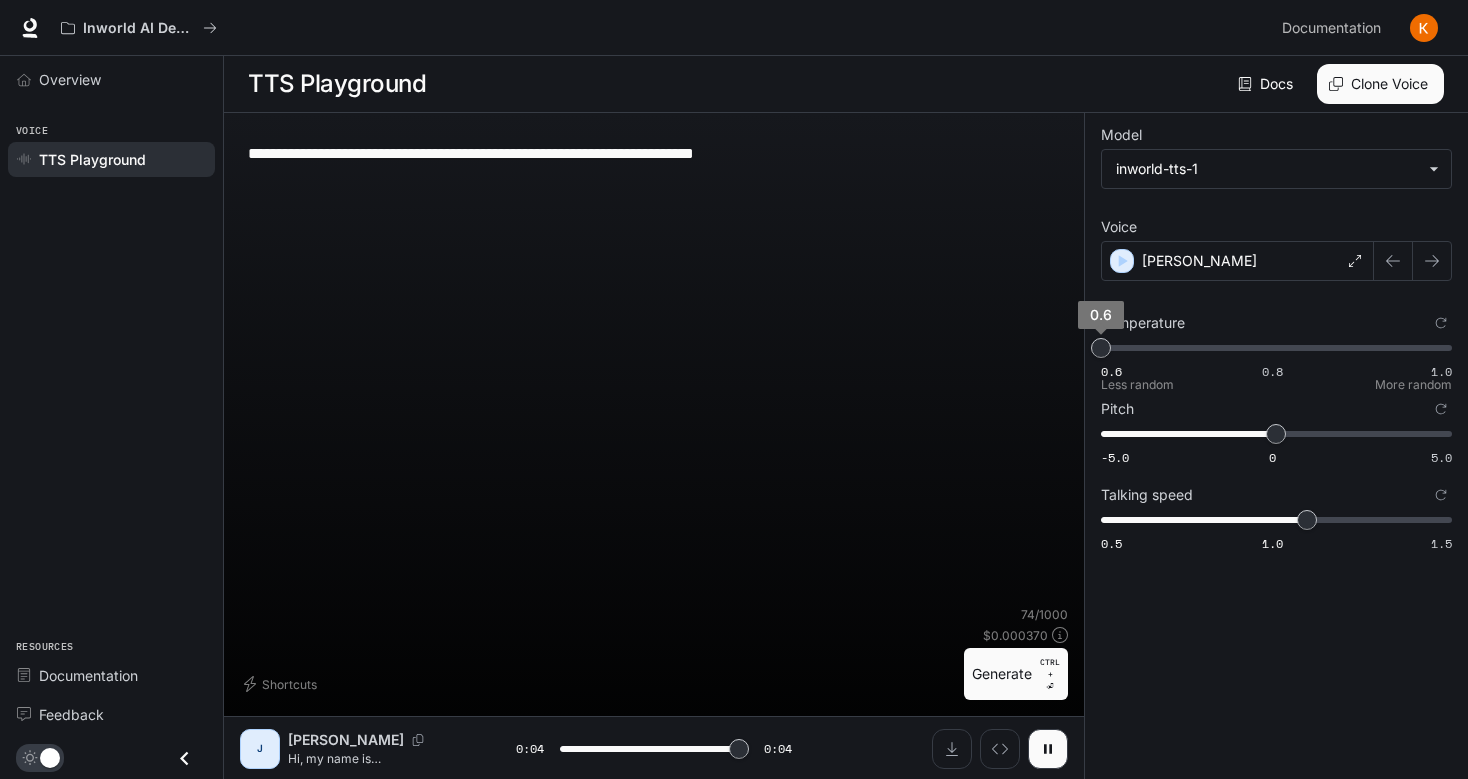 type on "*" 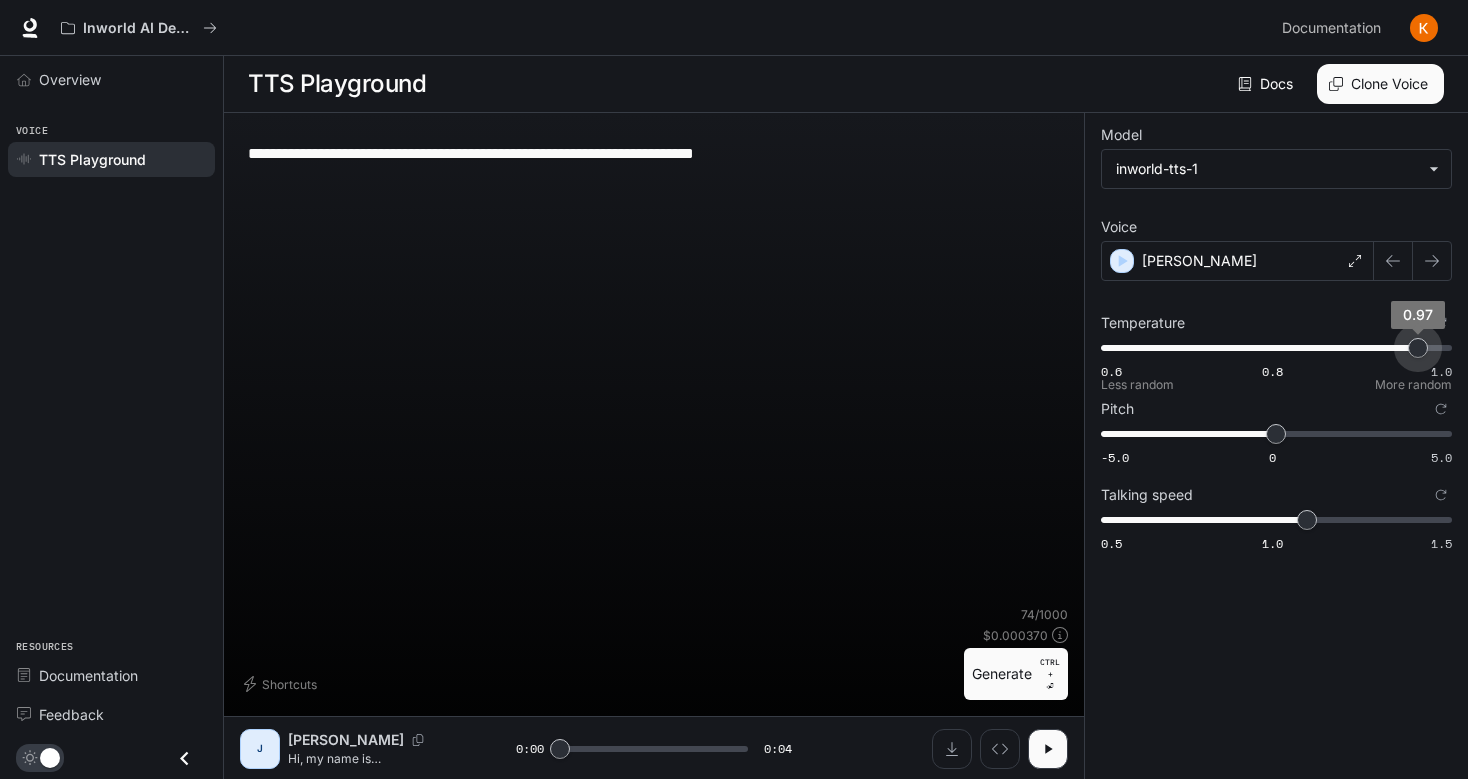 type on "****" 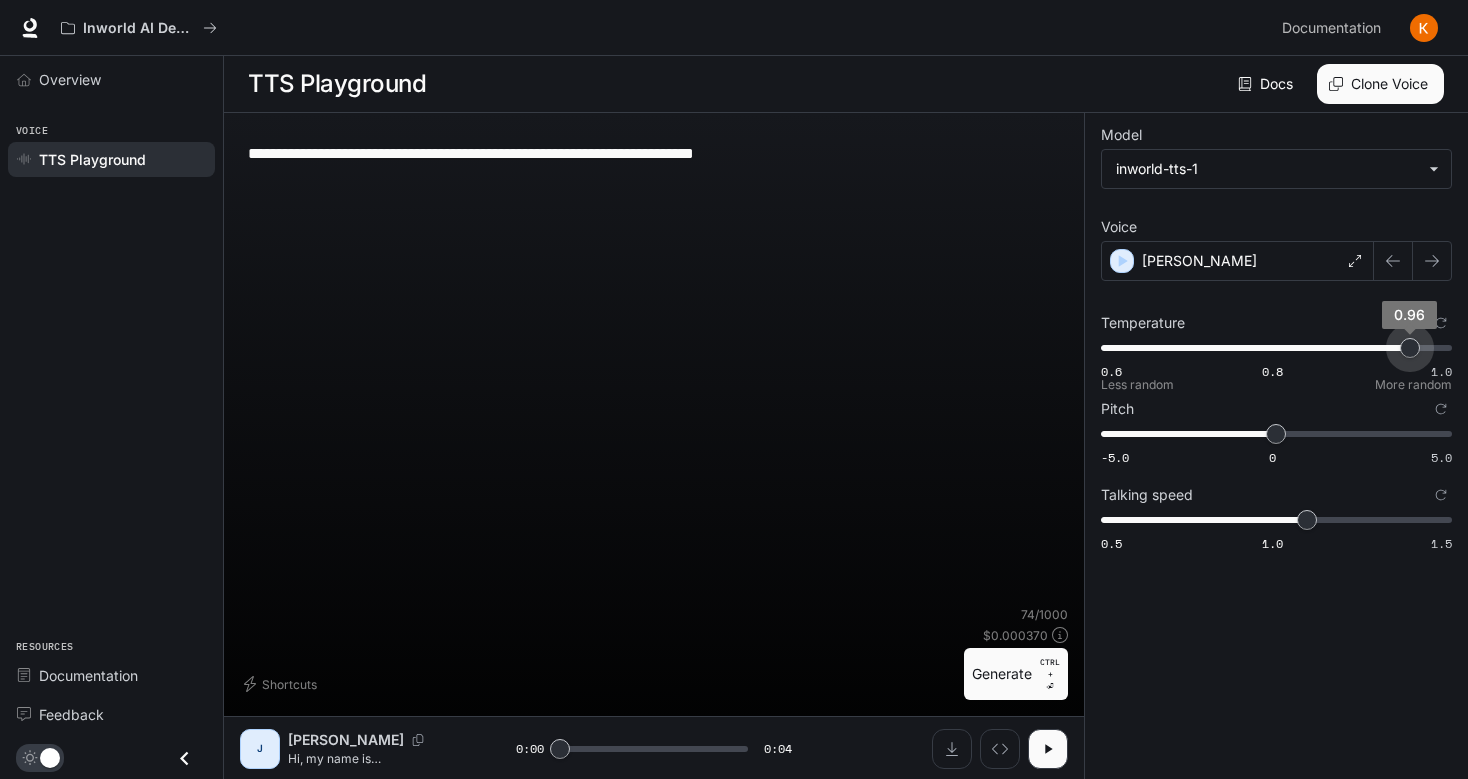 drag, startPoint x: 1106, startPoint y: 356, endPoint x: 1410, endPoint y: 358, distance: 304.0066 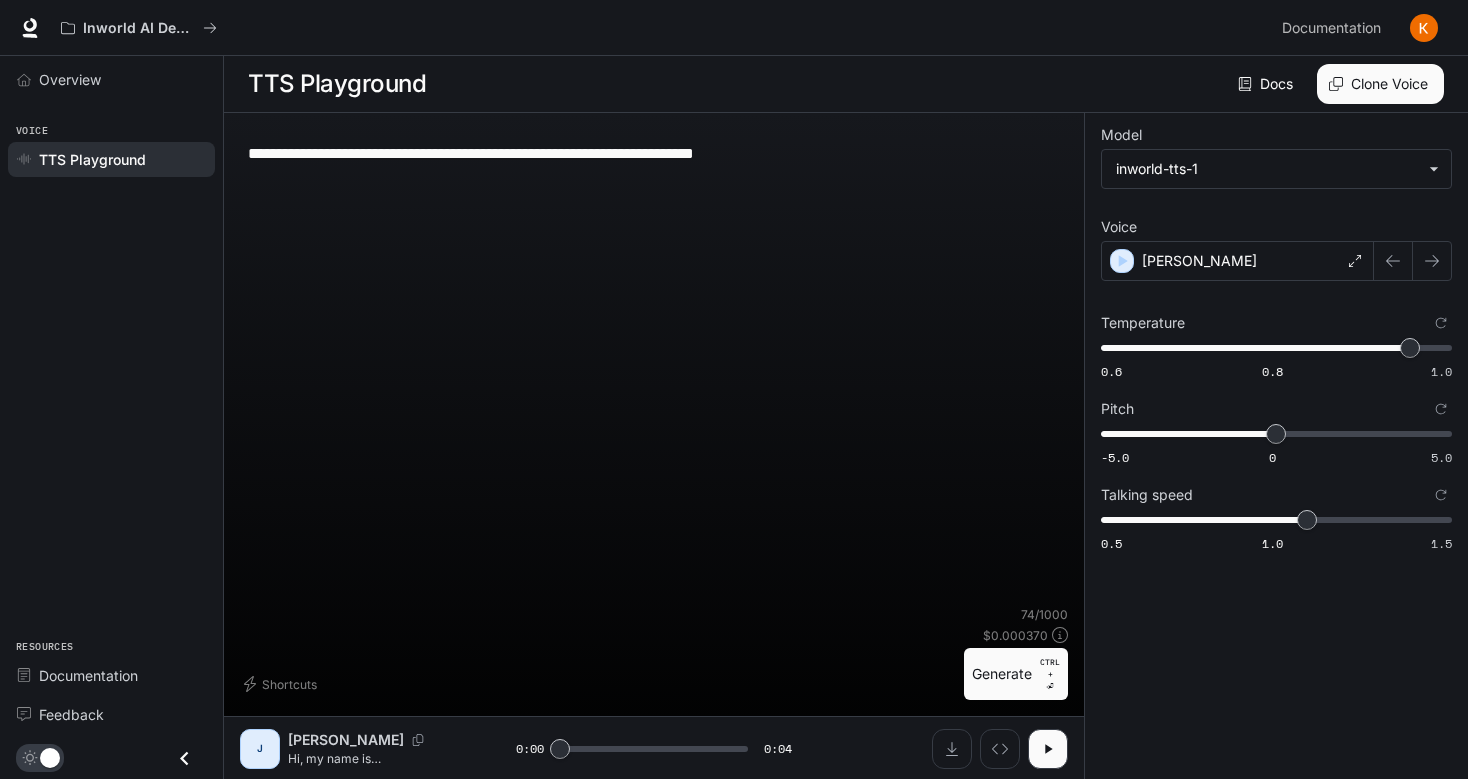 drag, startPoint x: 835, startPoint y: 153, endPoint x: 207, endPoint y: 148, distance: 628.0199 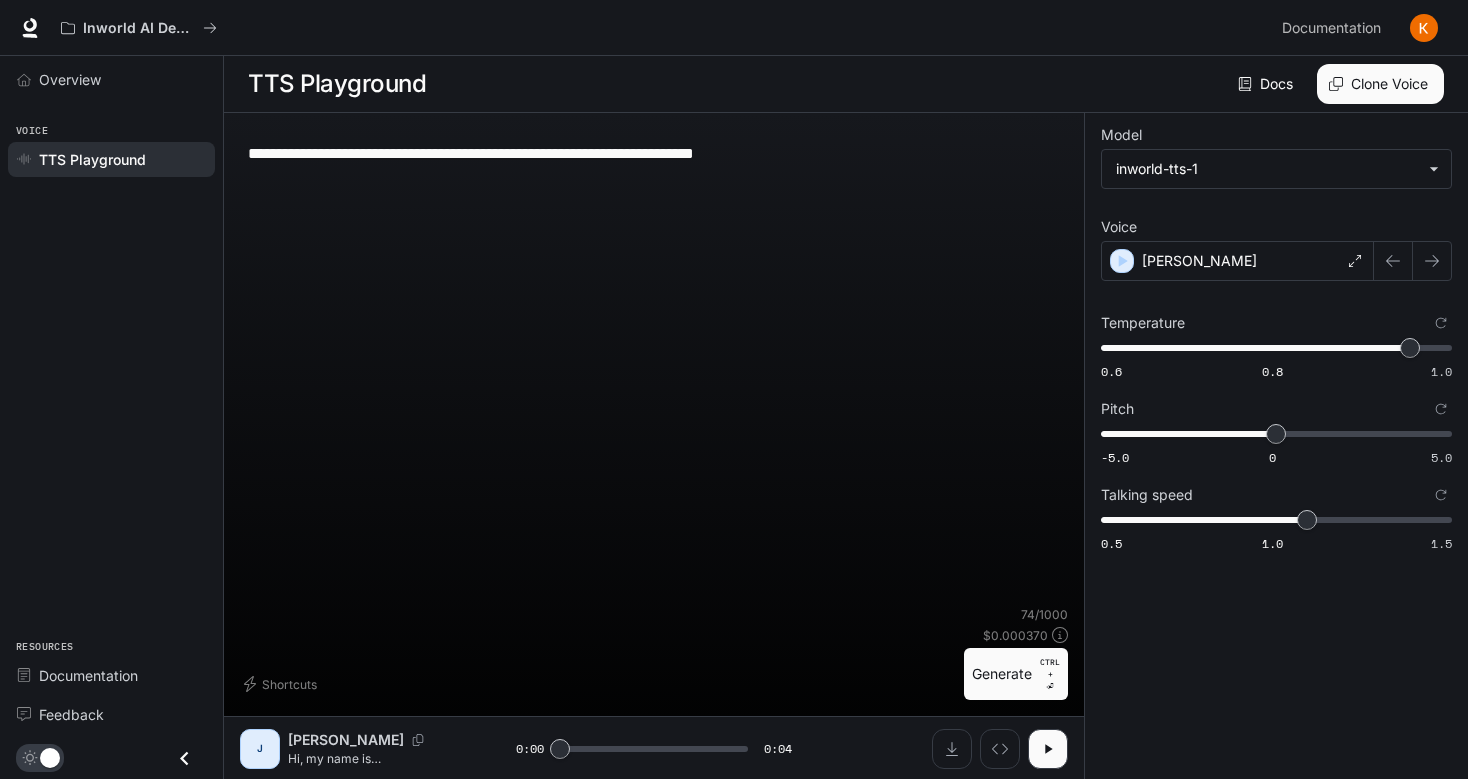 click on "**********" at bounding box center [654, 153] 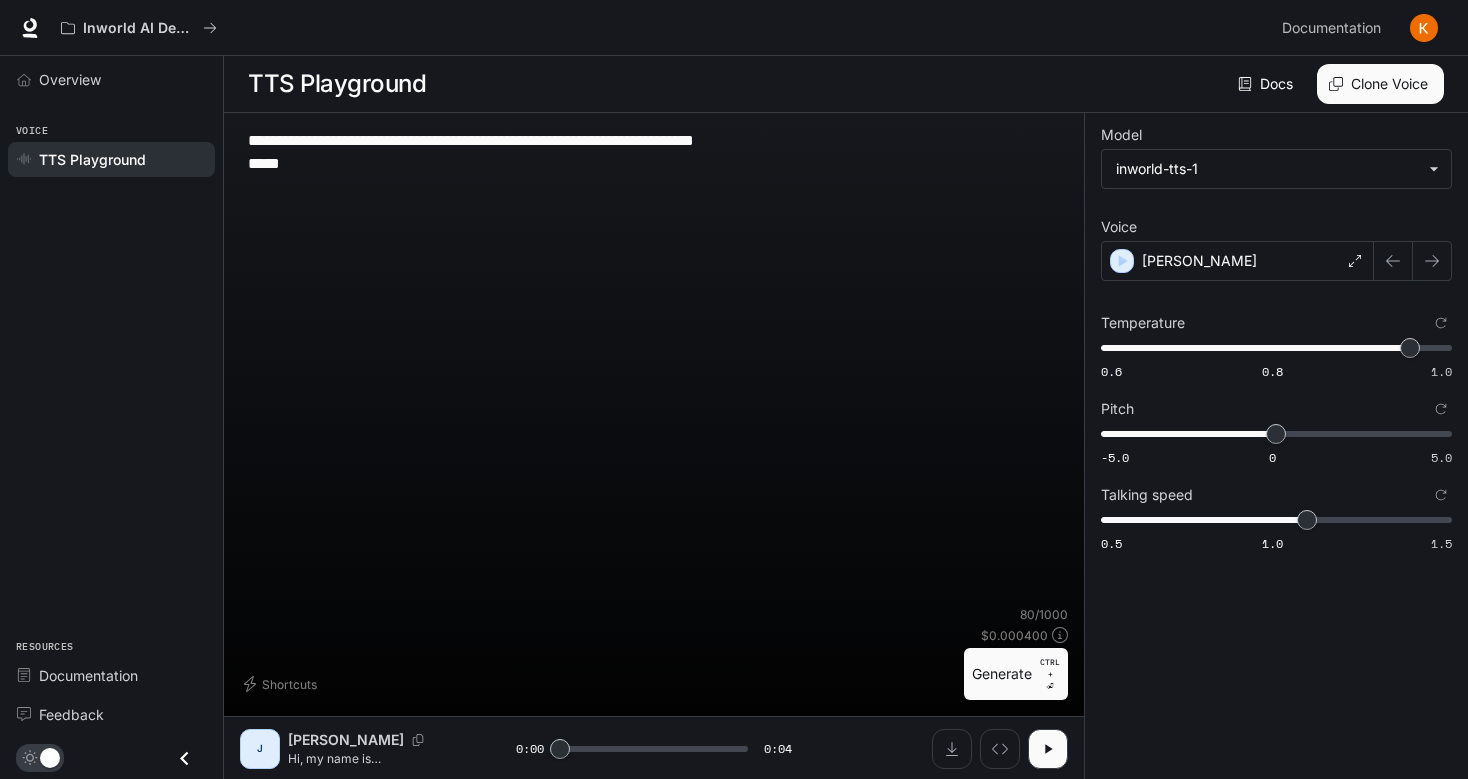 paste on "**********" 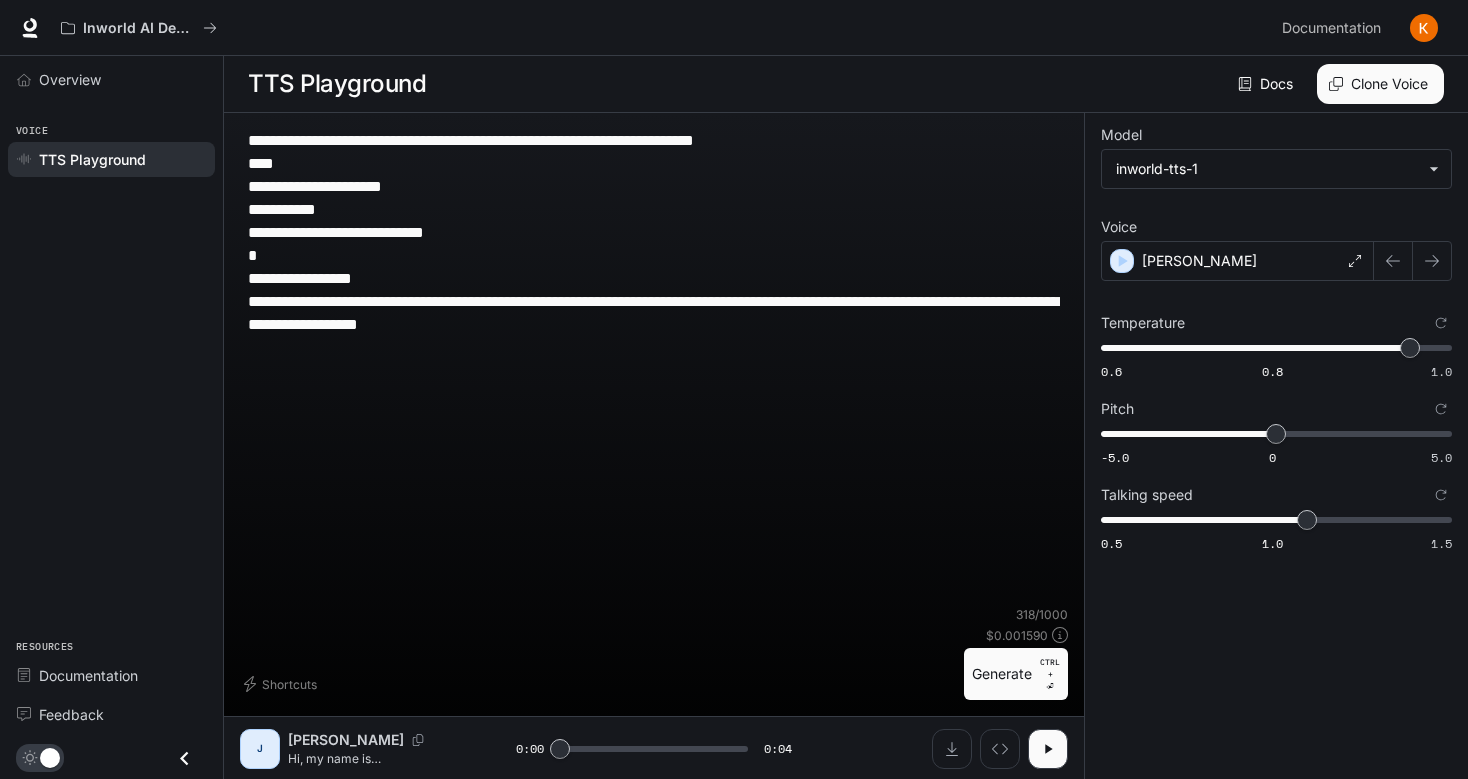 drag, startPoint x: 687, startPoint y: 338, endPoint x: 450, endPoint y: 310, distance: 238.64827 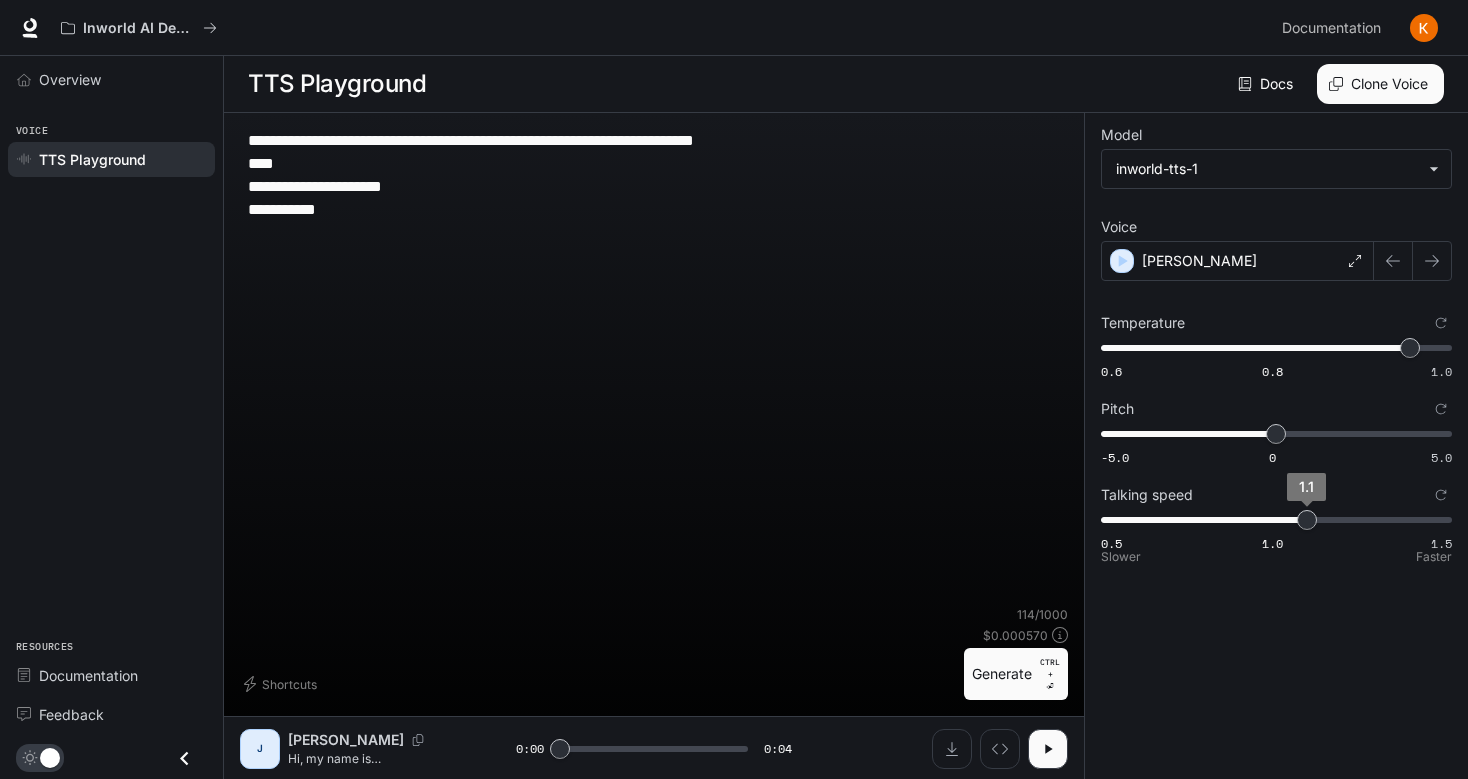 type on "**********" 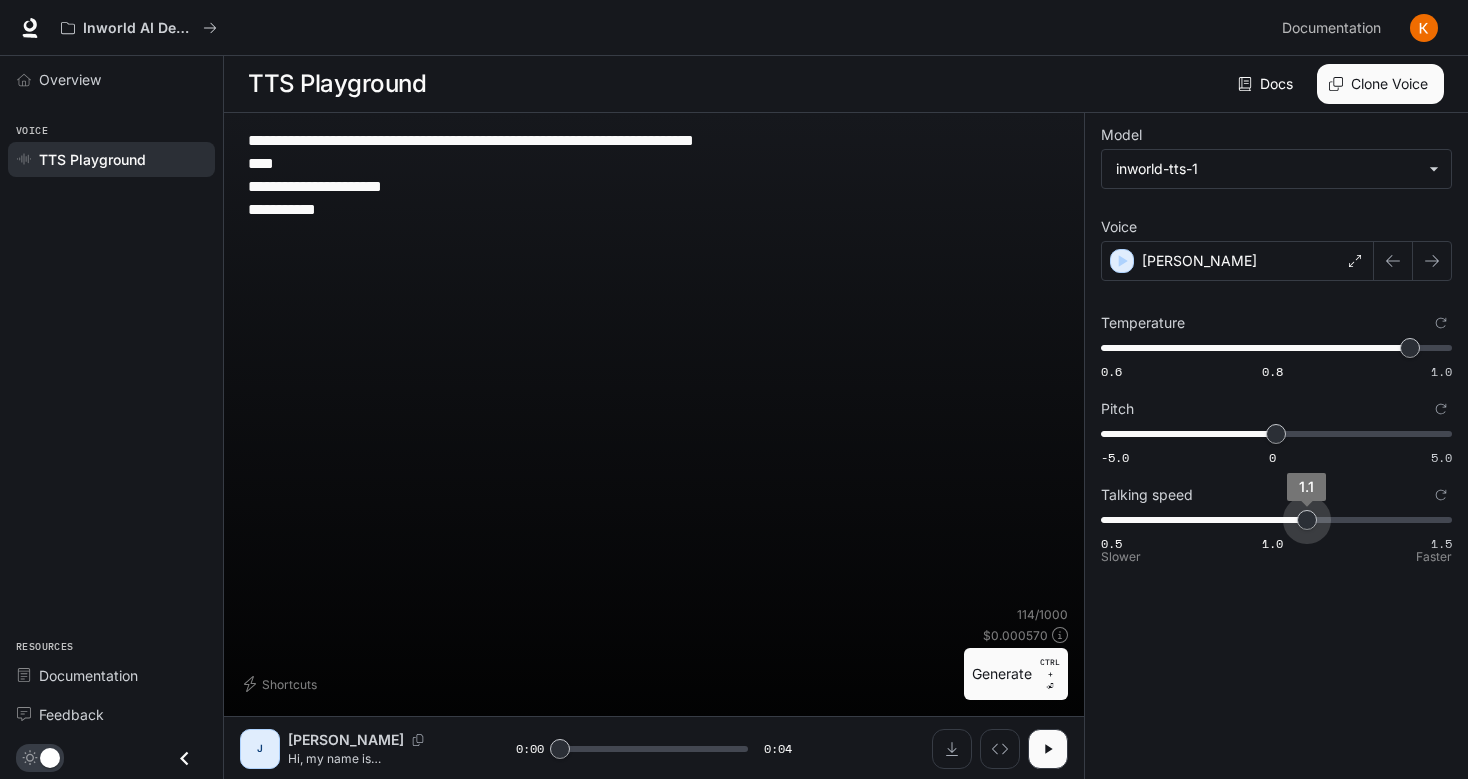 type on "***" 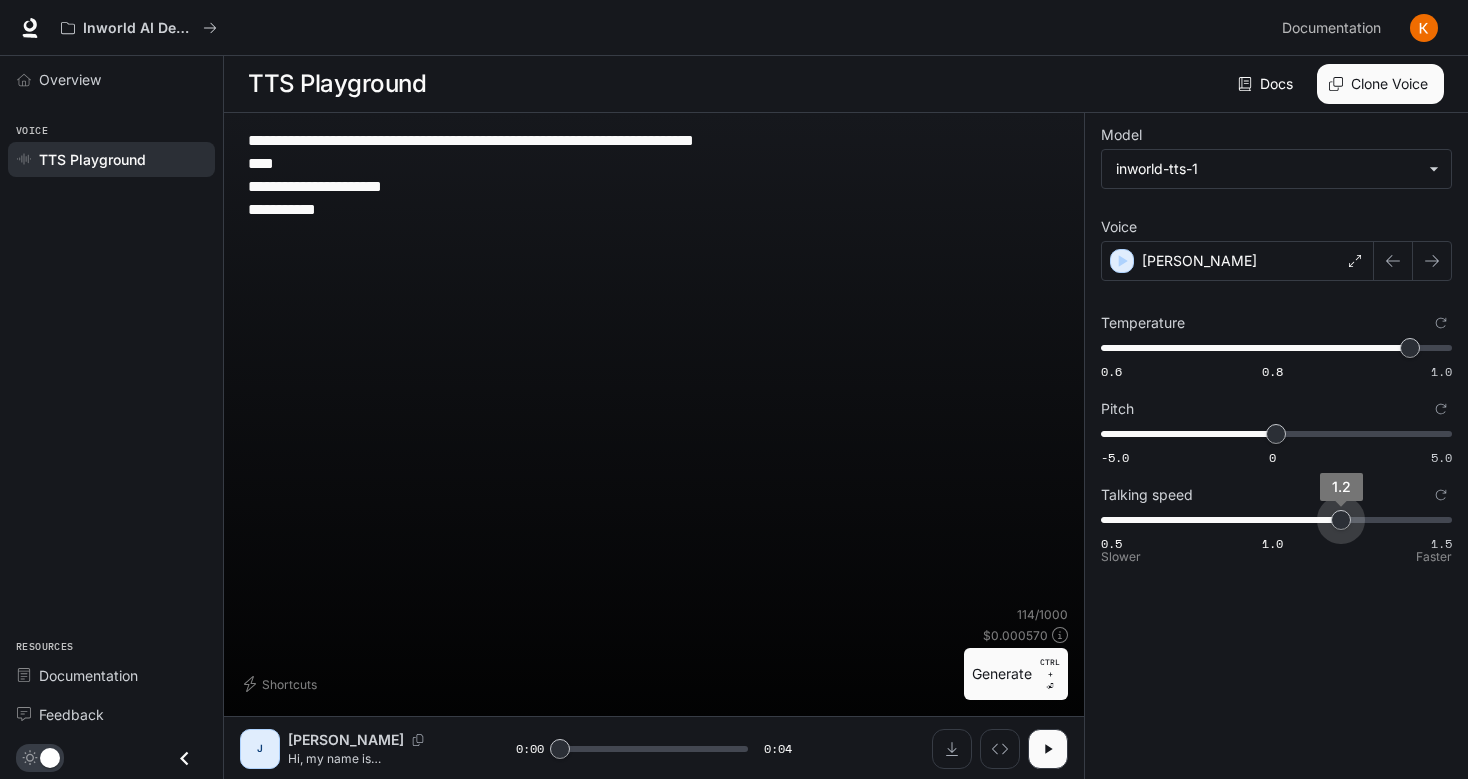 drag, startPoint x: 1313, startPoint y: 518, endPoint x: 1326, endPoint y: 517, distance: 13.038404 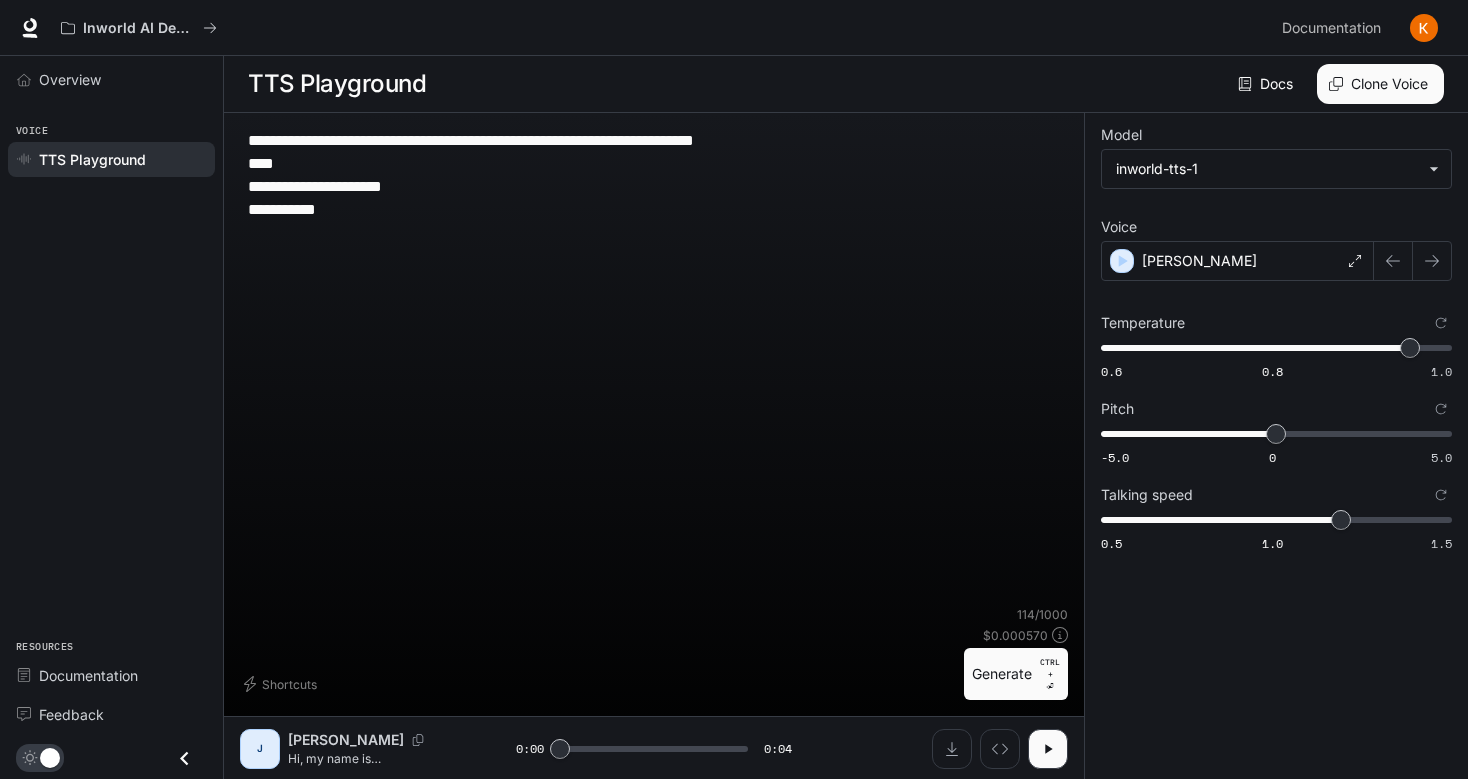 click on "Generate CTRL +  ⏎" at bounding box center [1016, 674] 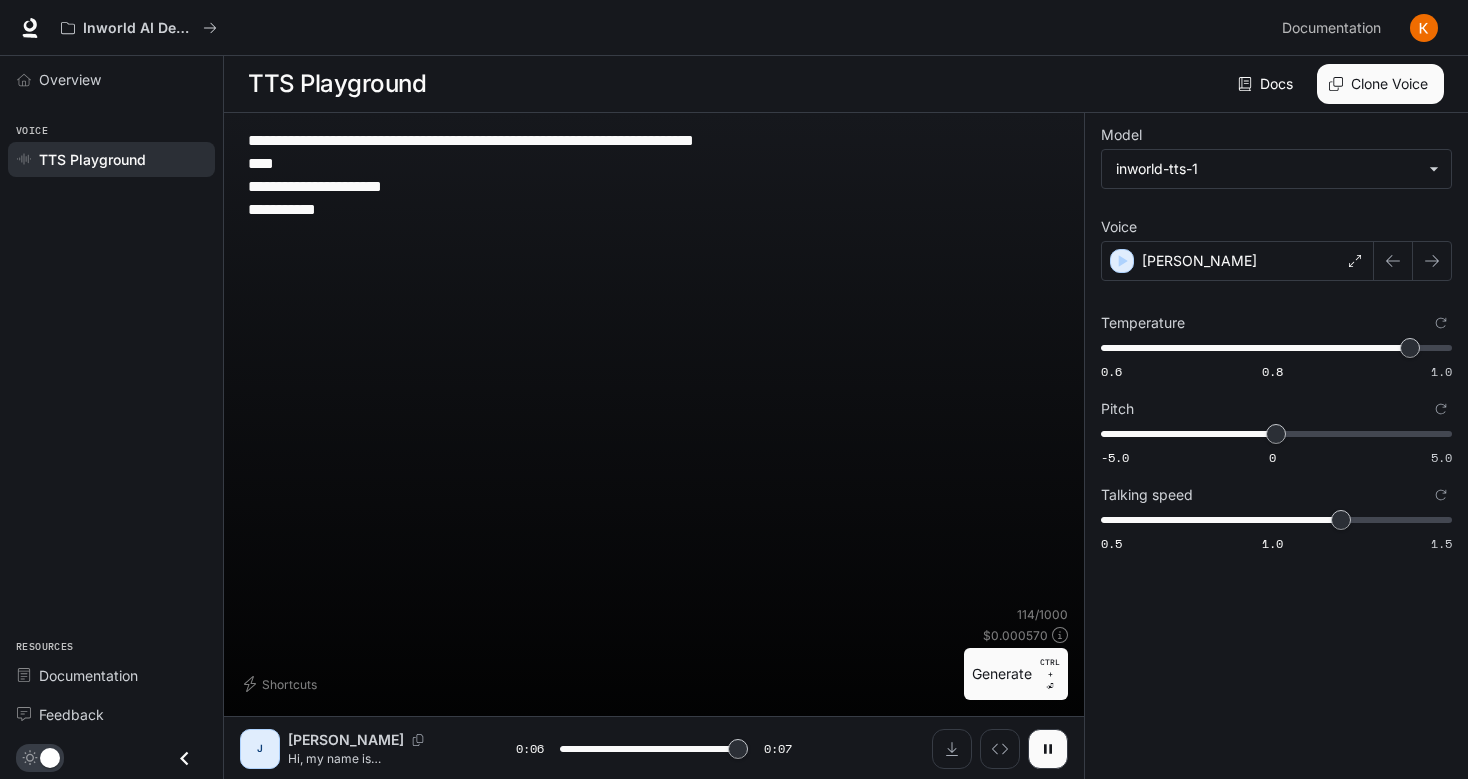 type on "*" 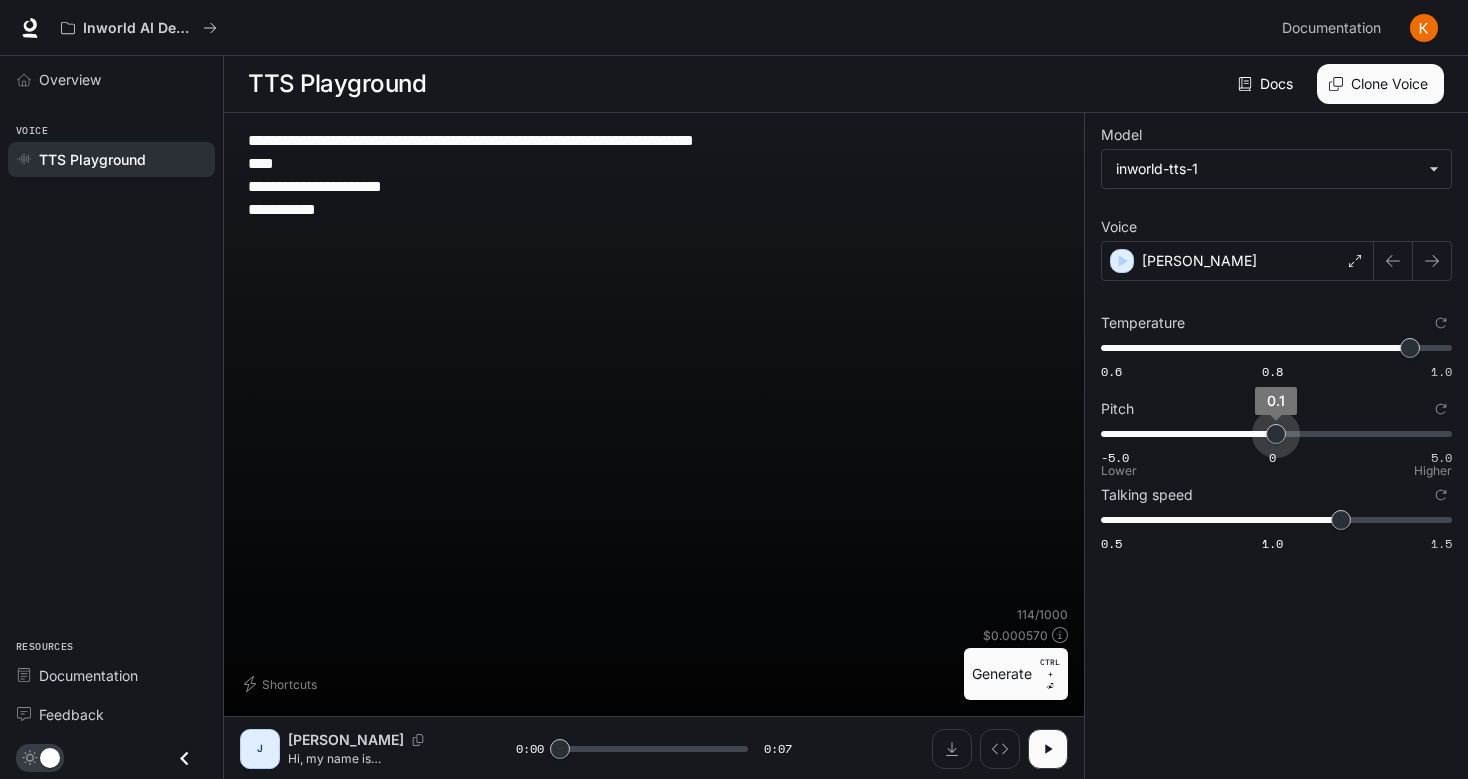 type on "****" 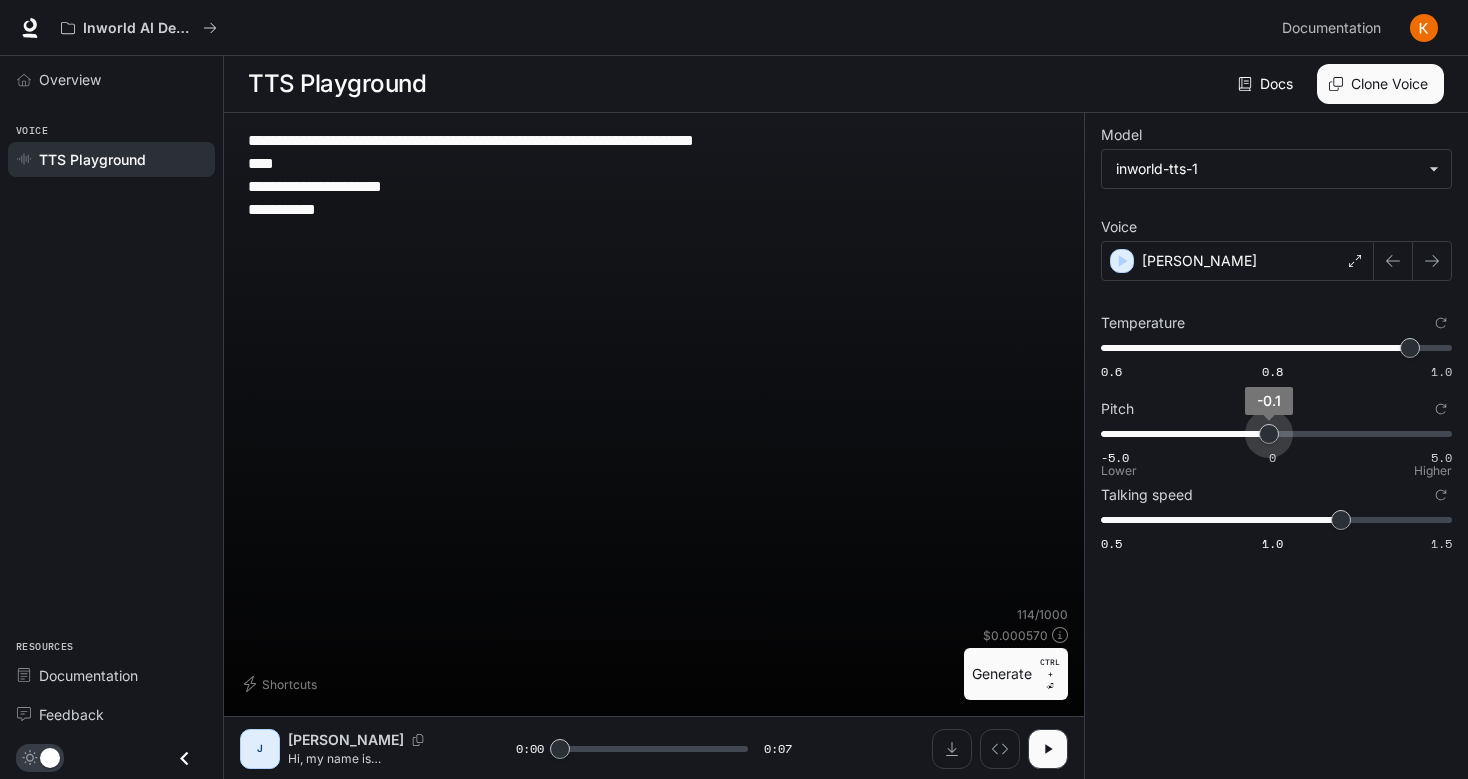 click on "-0.1" at bounding box center (1269, 434) 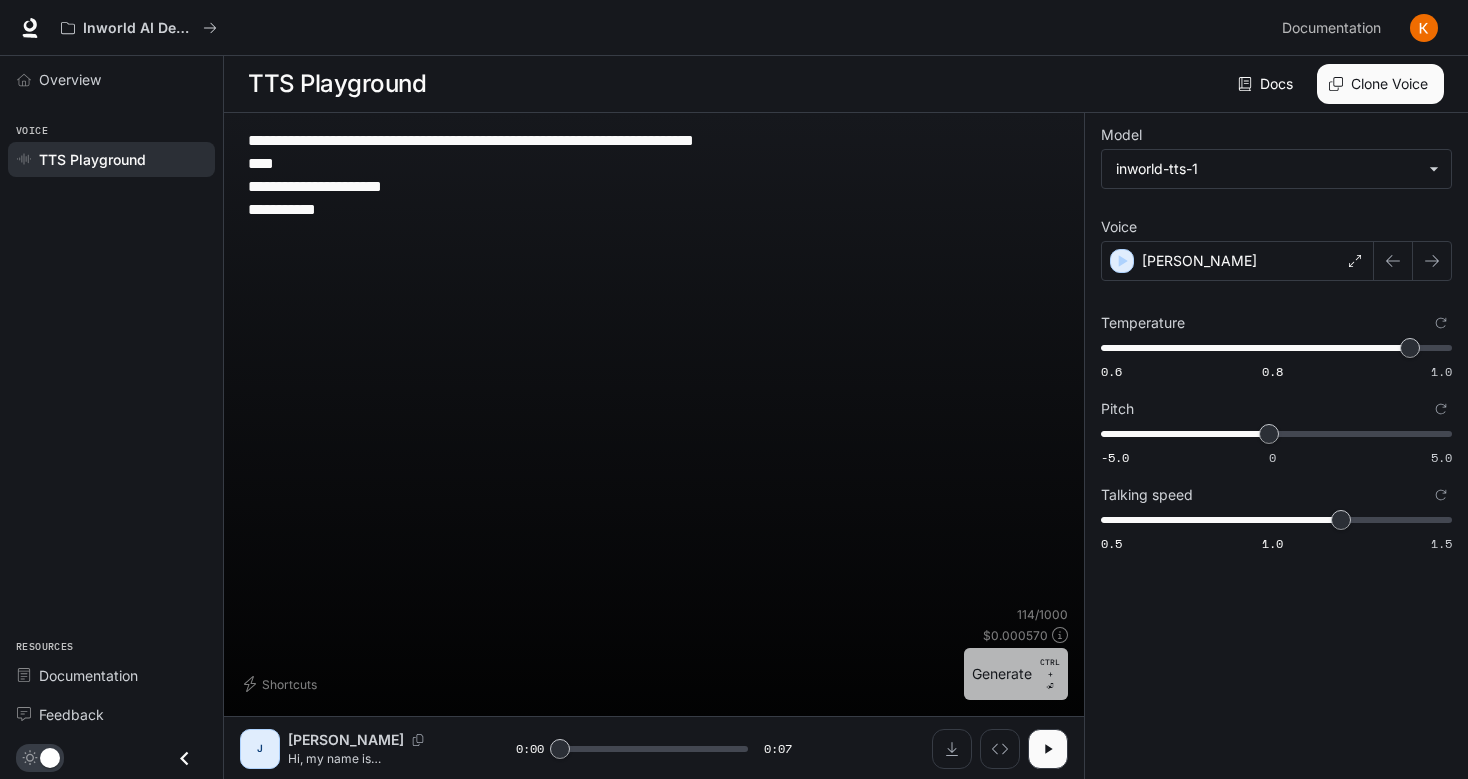 click on "Generate CTRL +  ⏎" at bounding box center (1016, 674) 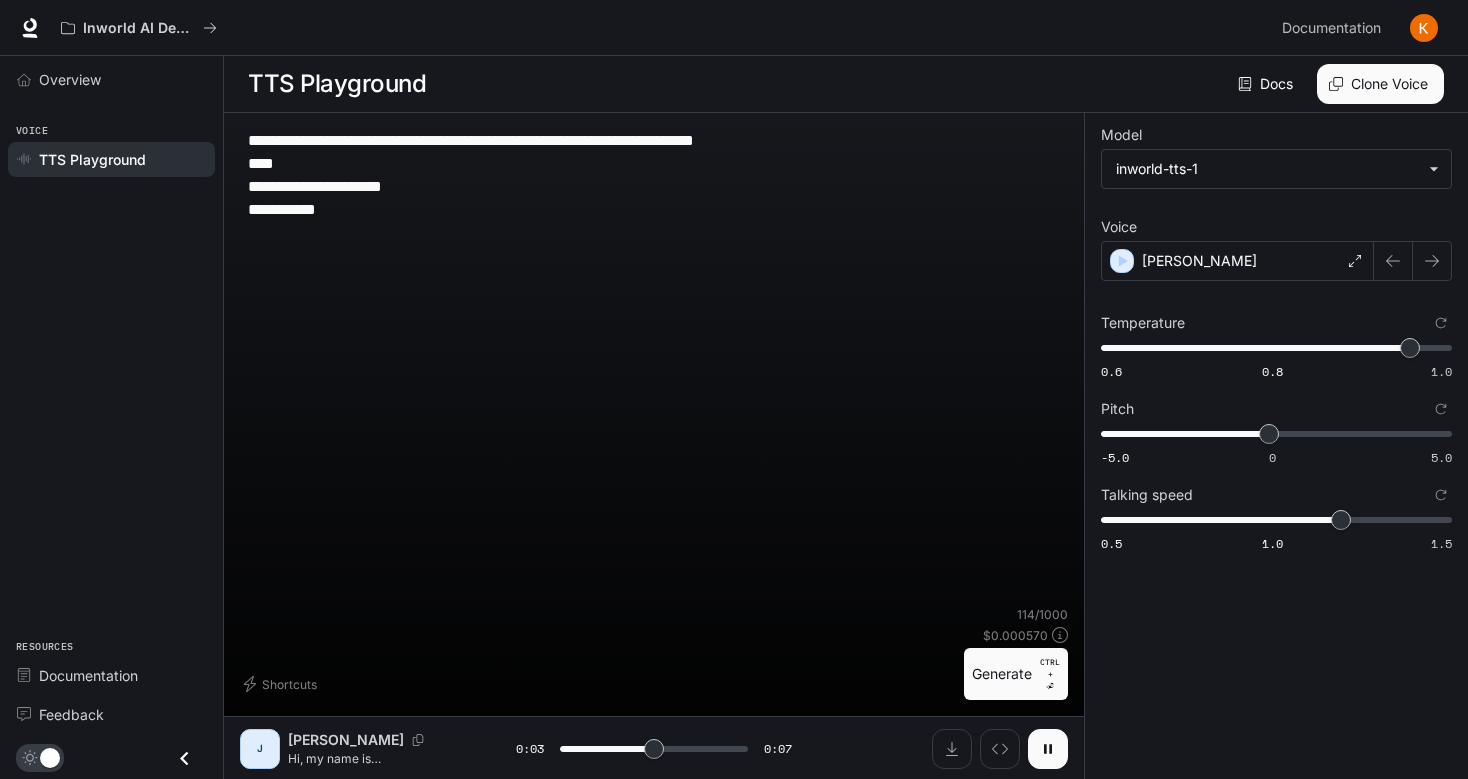 click at bounding box center (1048, 749) 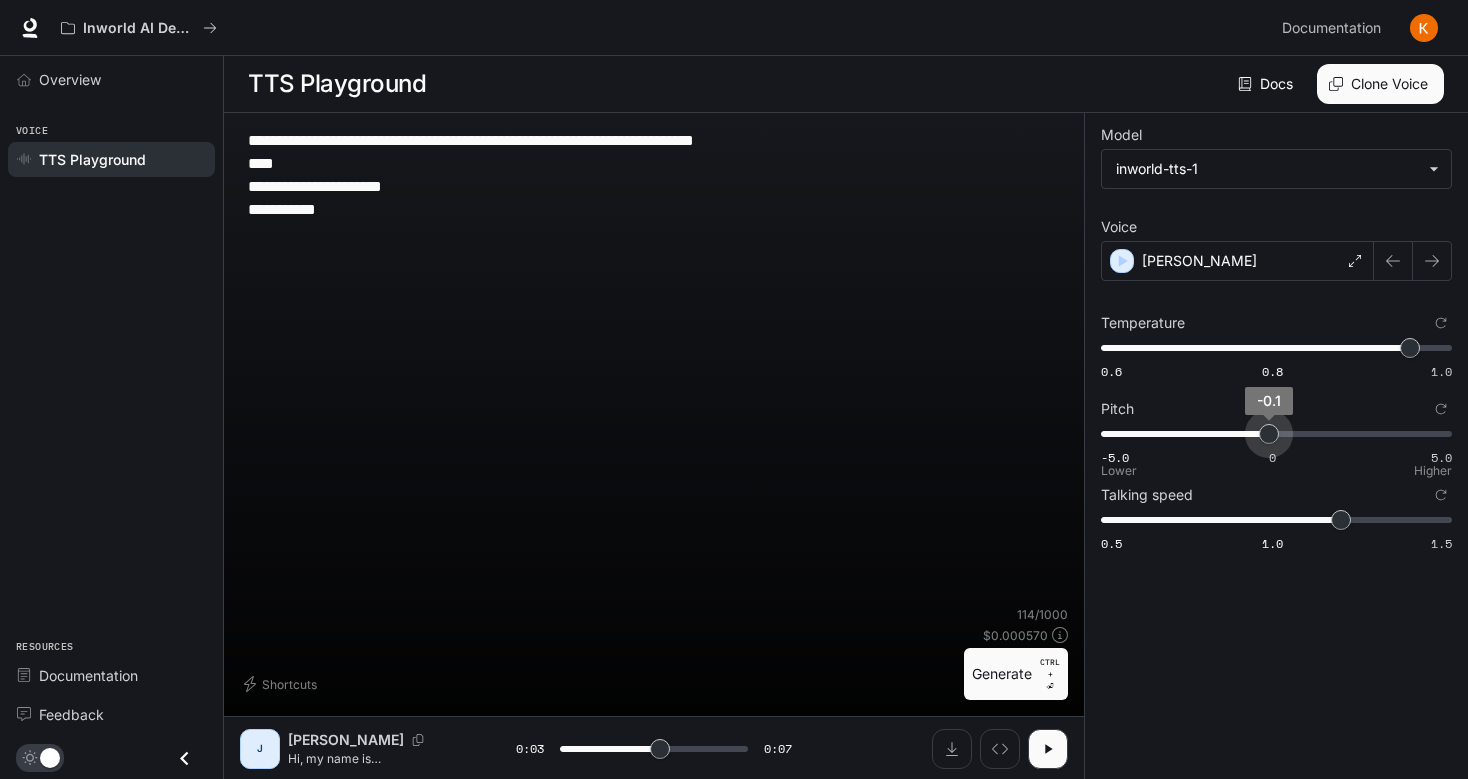 type on "***" 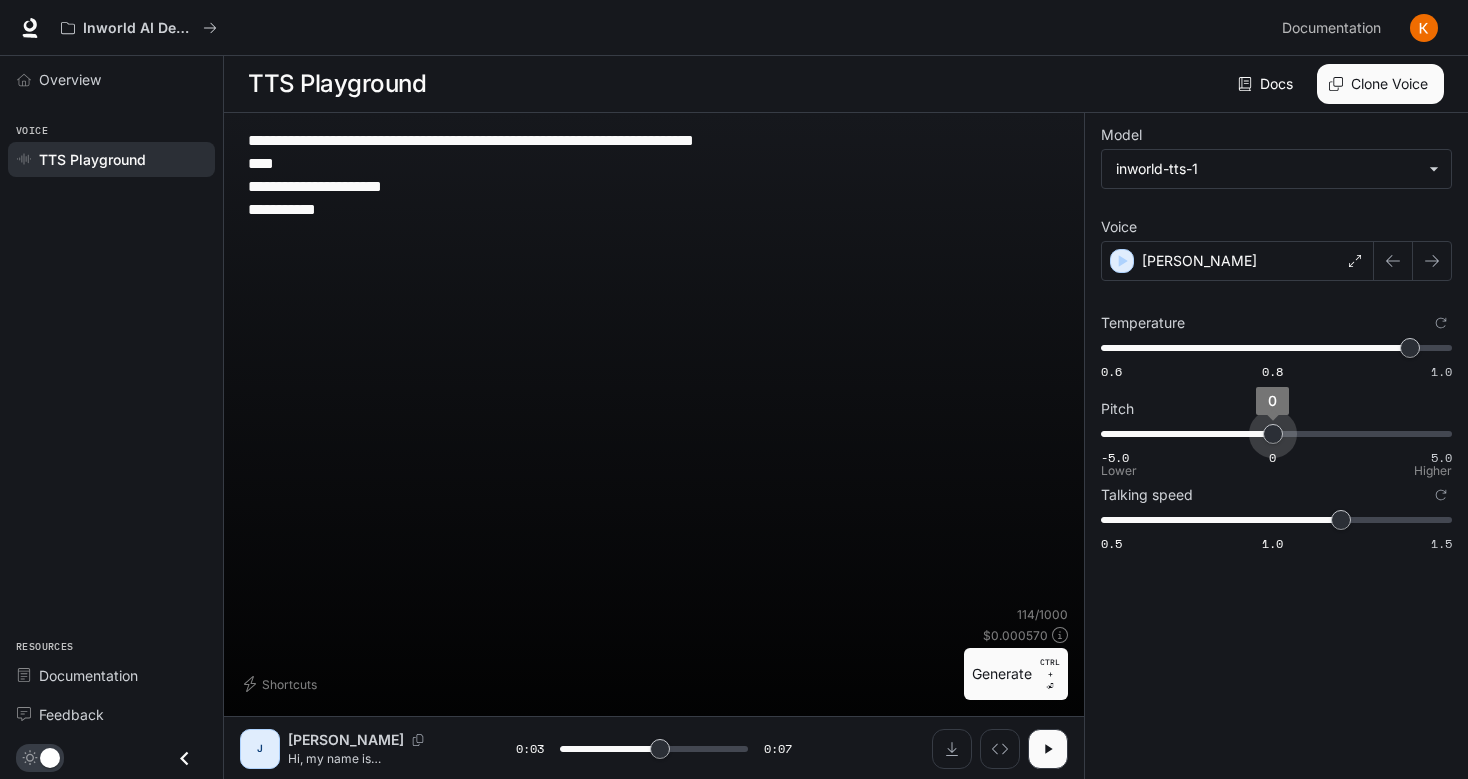 click on "0" at bounding box center (1273, 434) 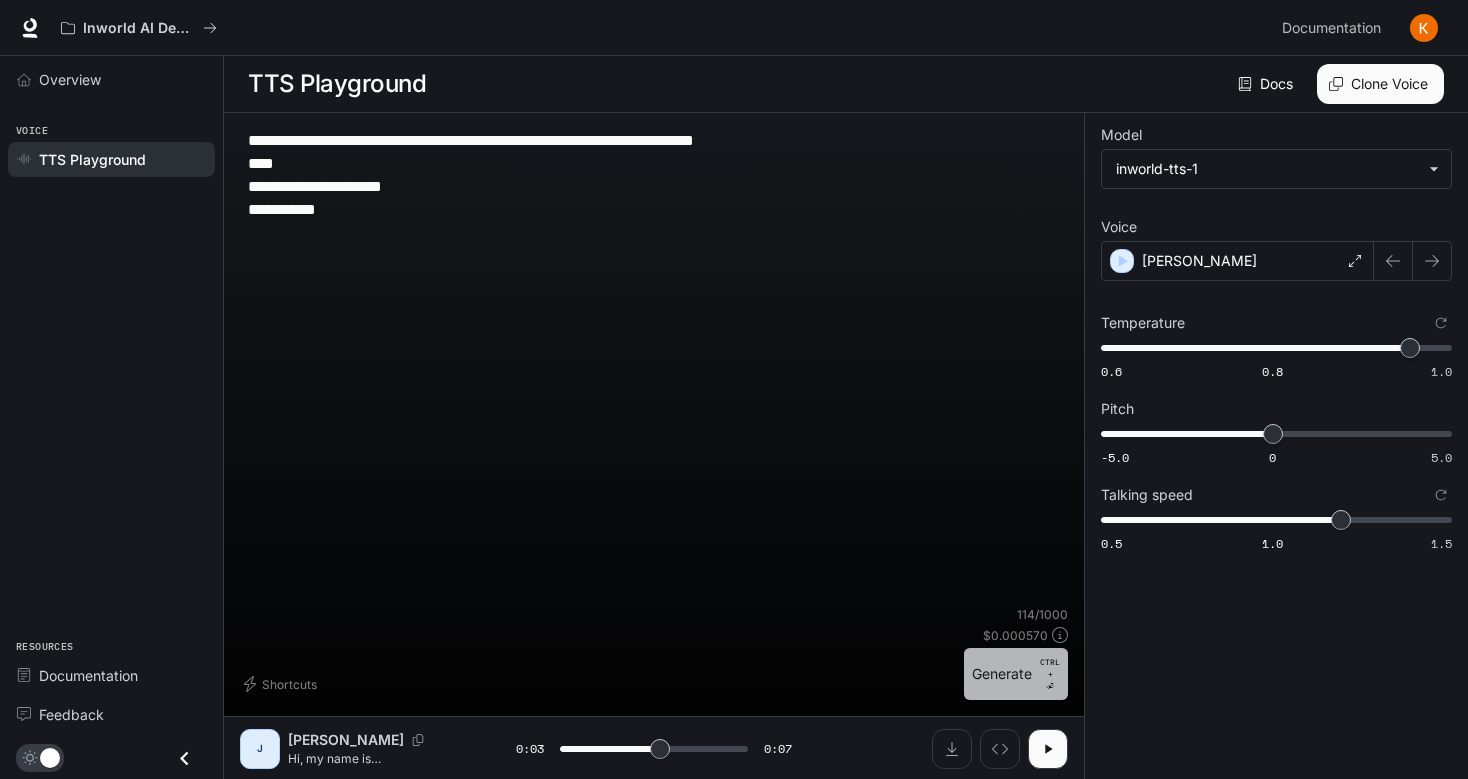 click on "Generate CTRL +  ⏎" at bounding box center [1016, 674] 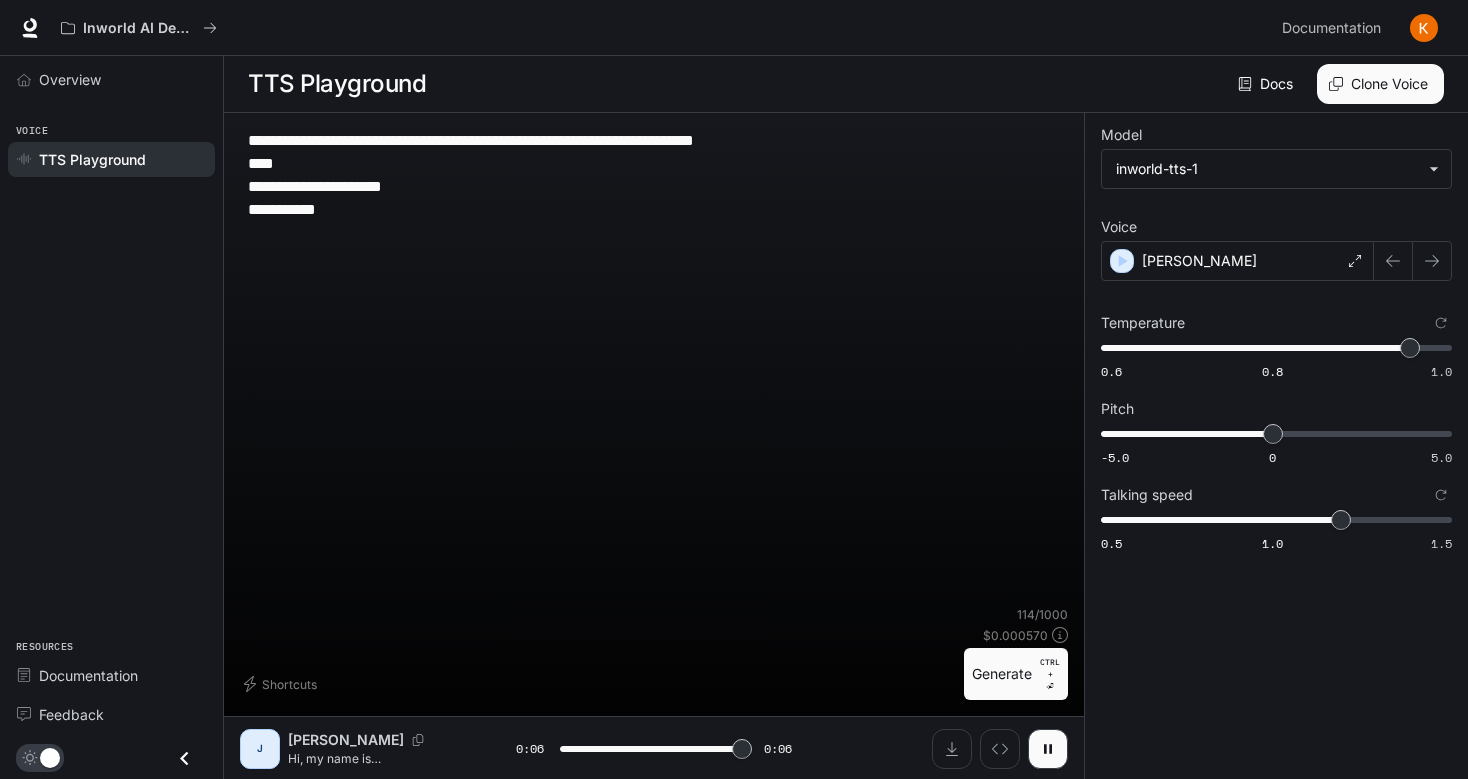 type on "*" 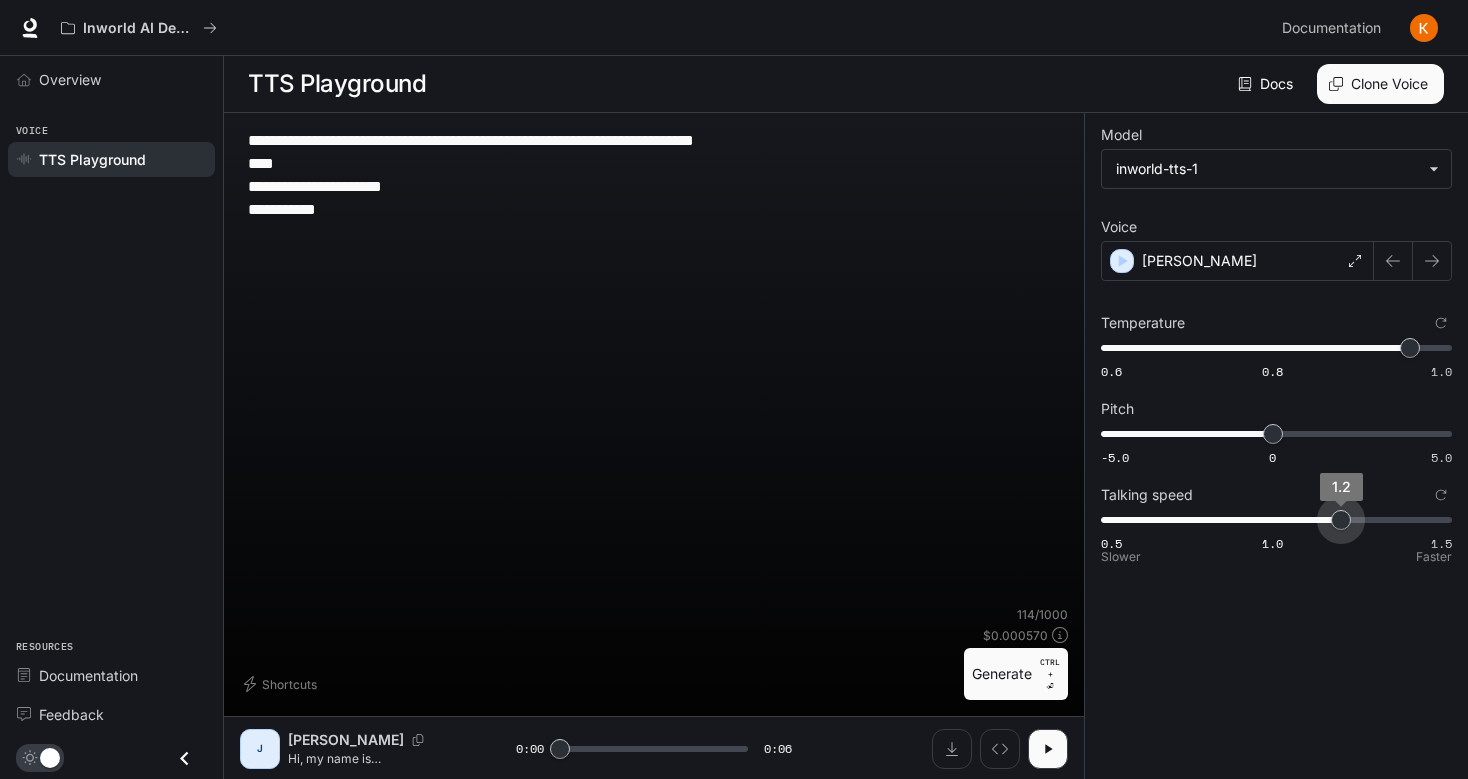 type on "***" 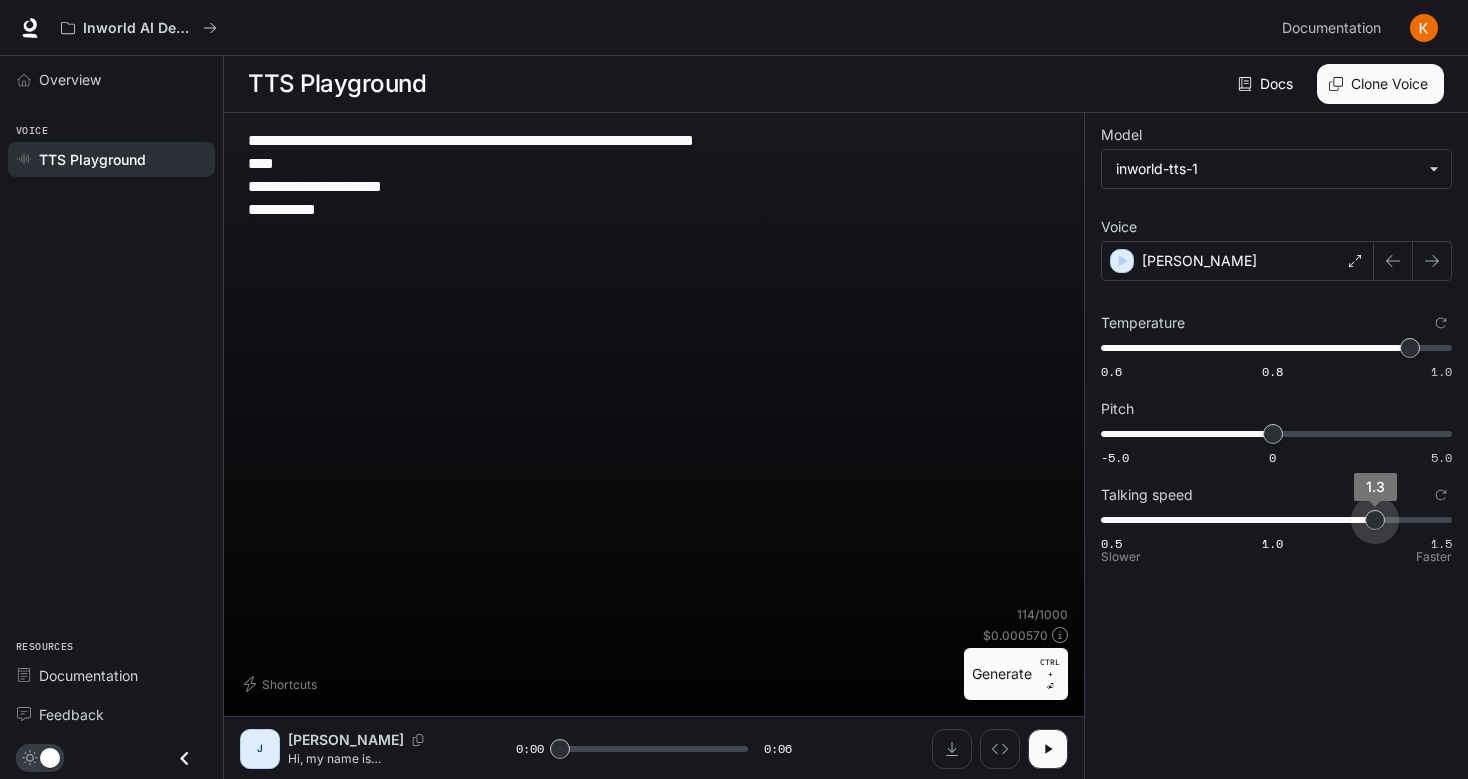 drag, startPoint x: 1342, startPoint y: 524, endPoint x: 1361, endPoint y: 525, distance: 19.026299 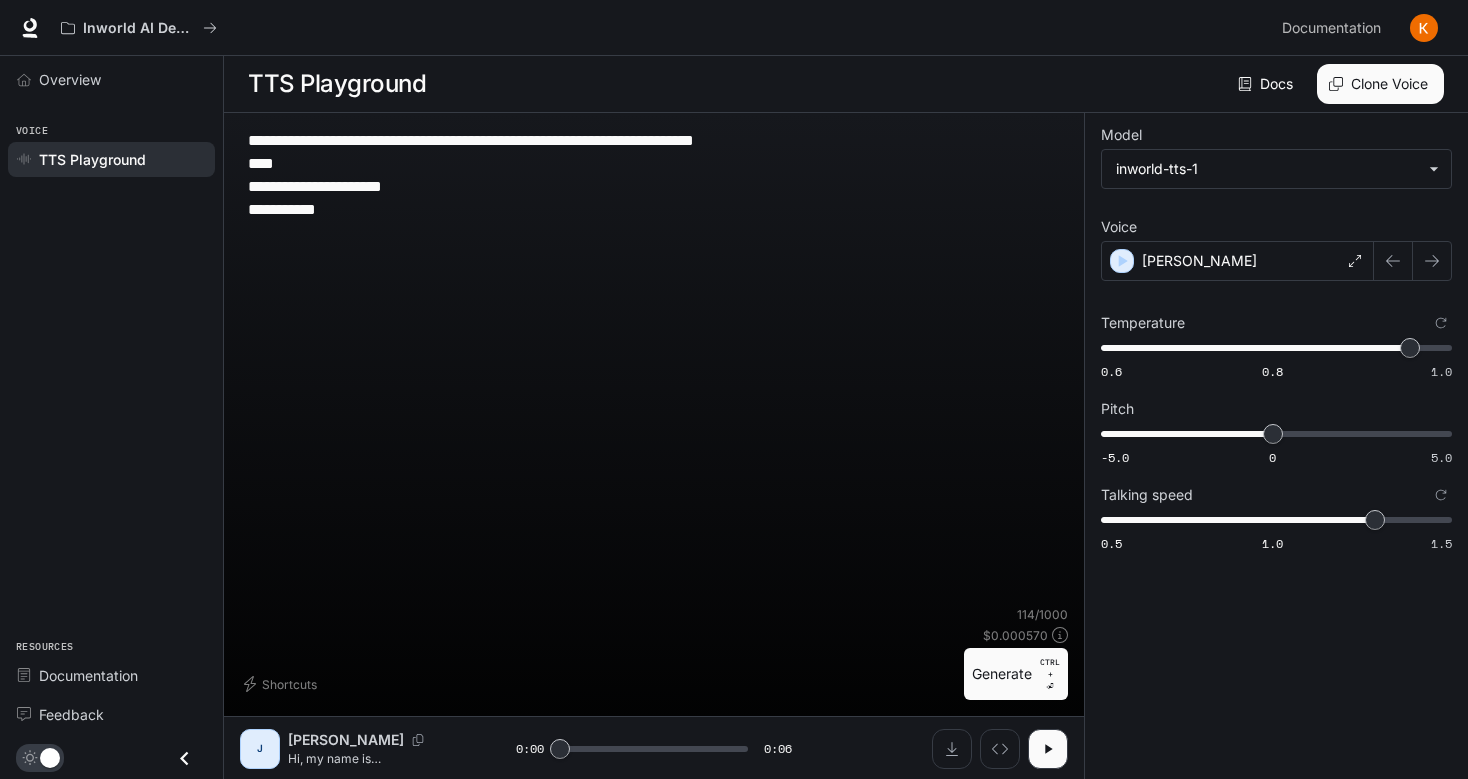 click on "Generate CTRL +  ⏎" at bounding box center [1016, 674] 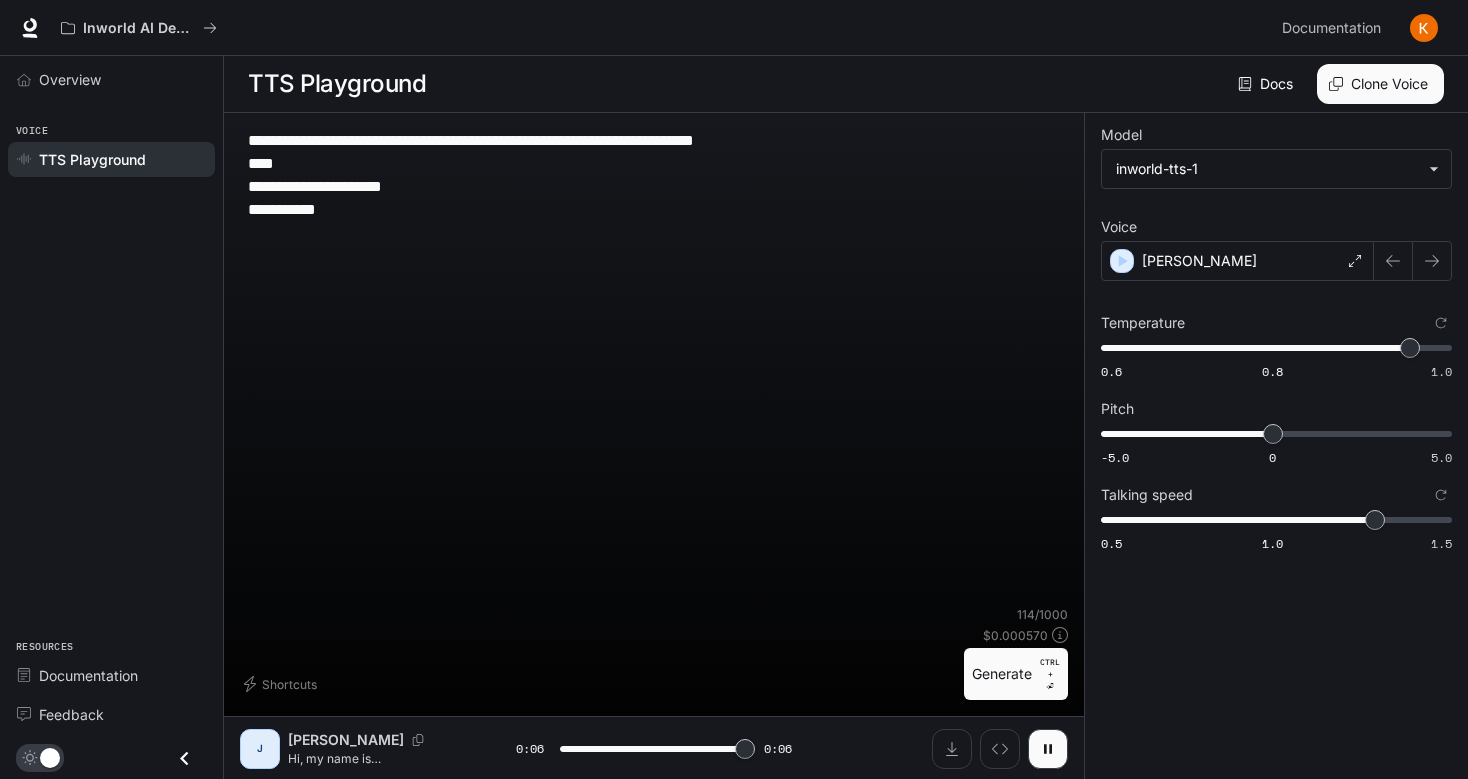 type on "*" 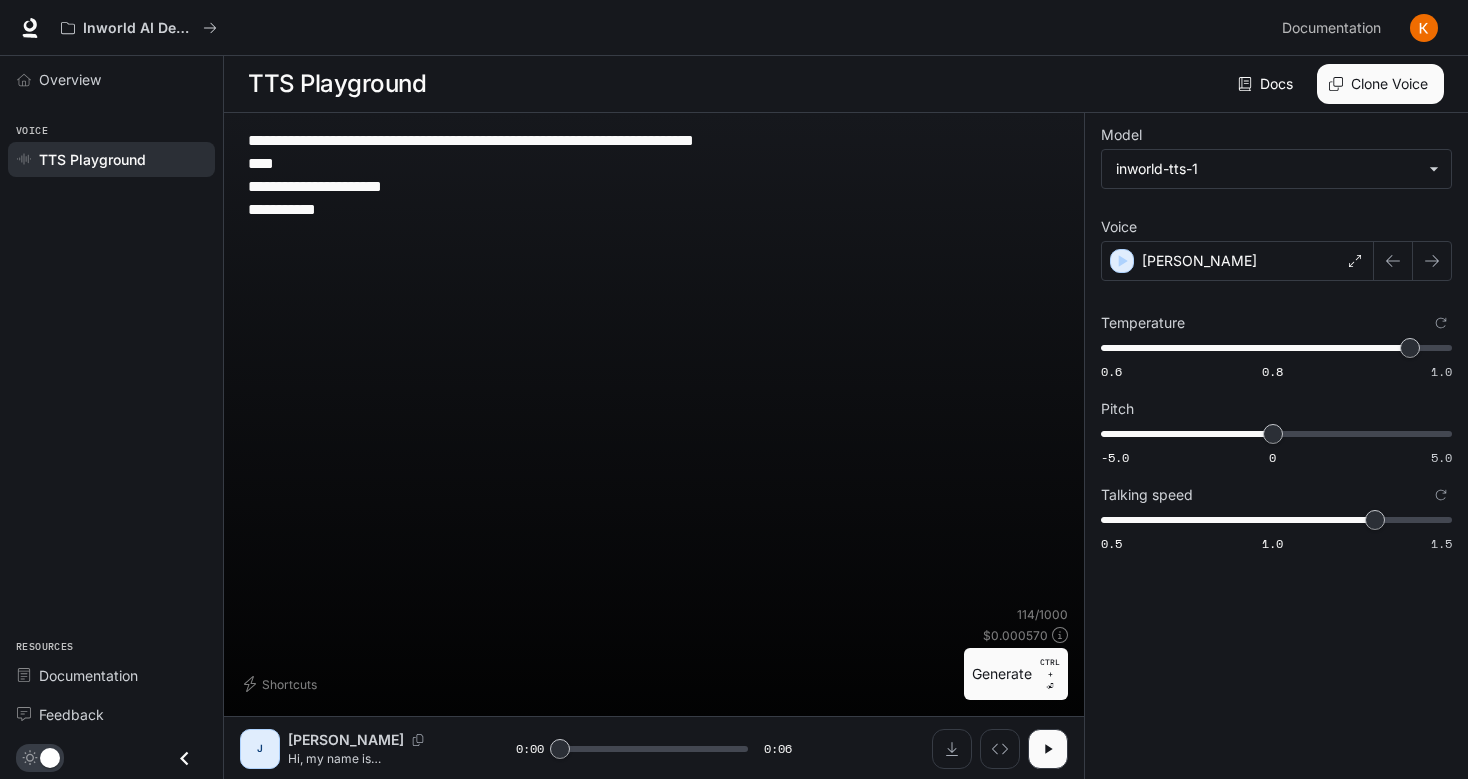drag, startPoint x: 340, startPoint y: 212, endPoint x: 236, endPoint y: 138, distance: 127.64012 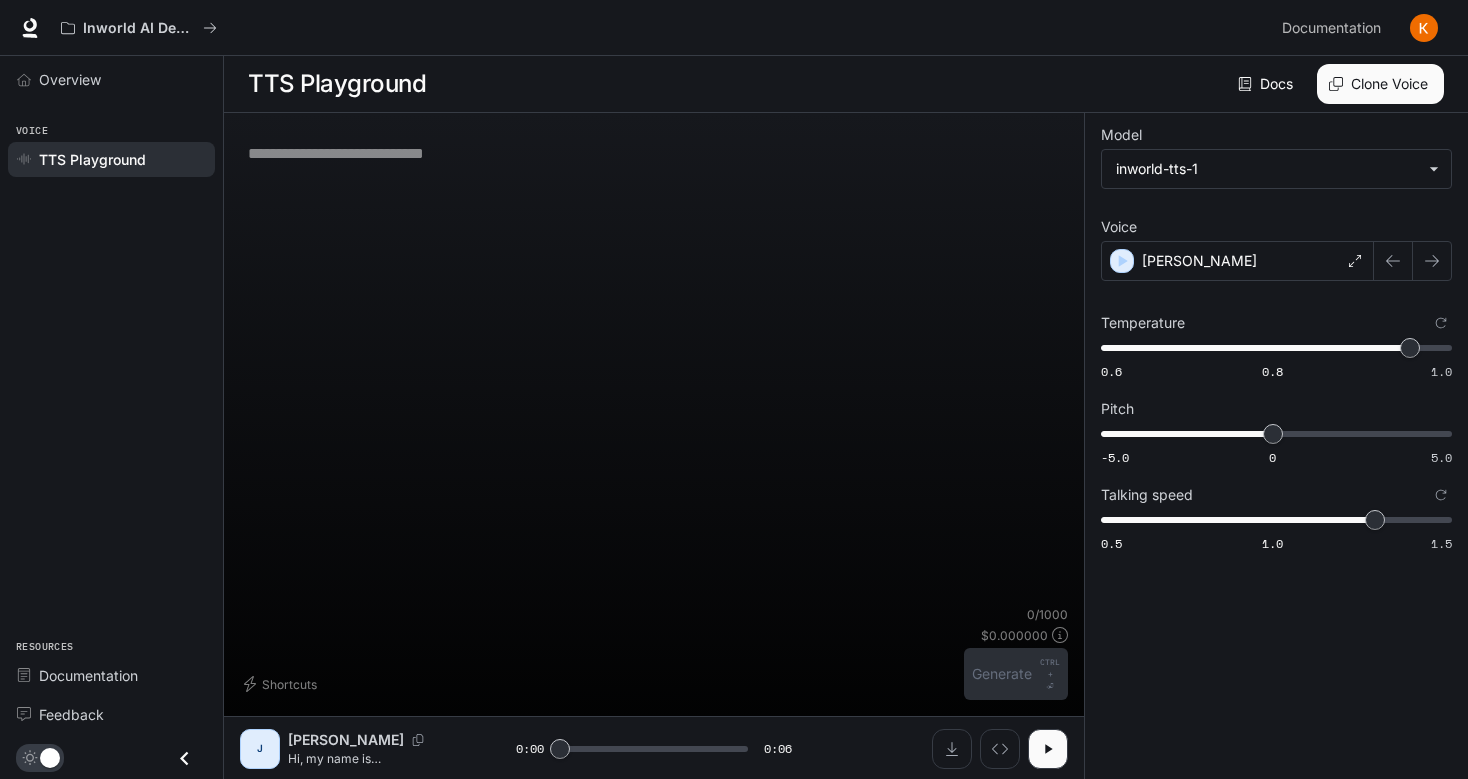 paste on "**********" 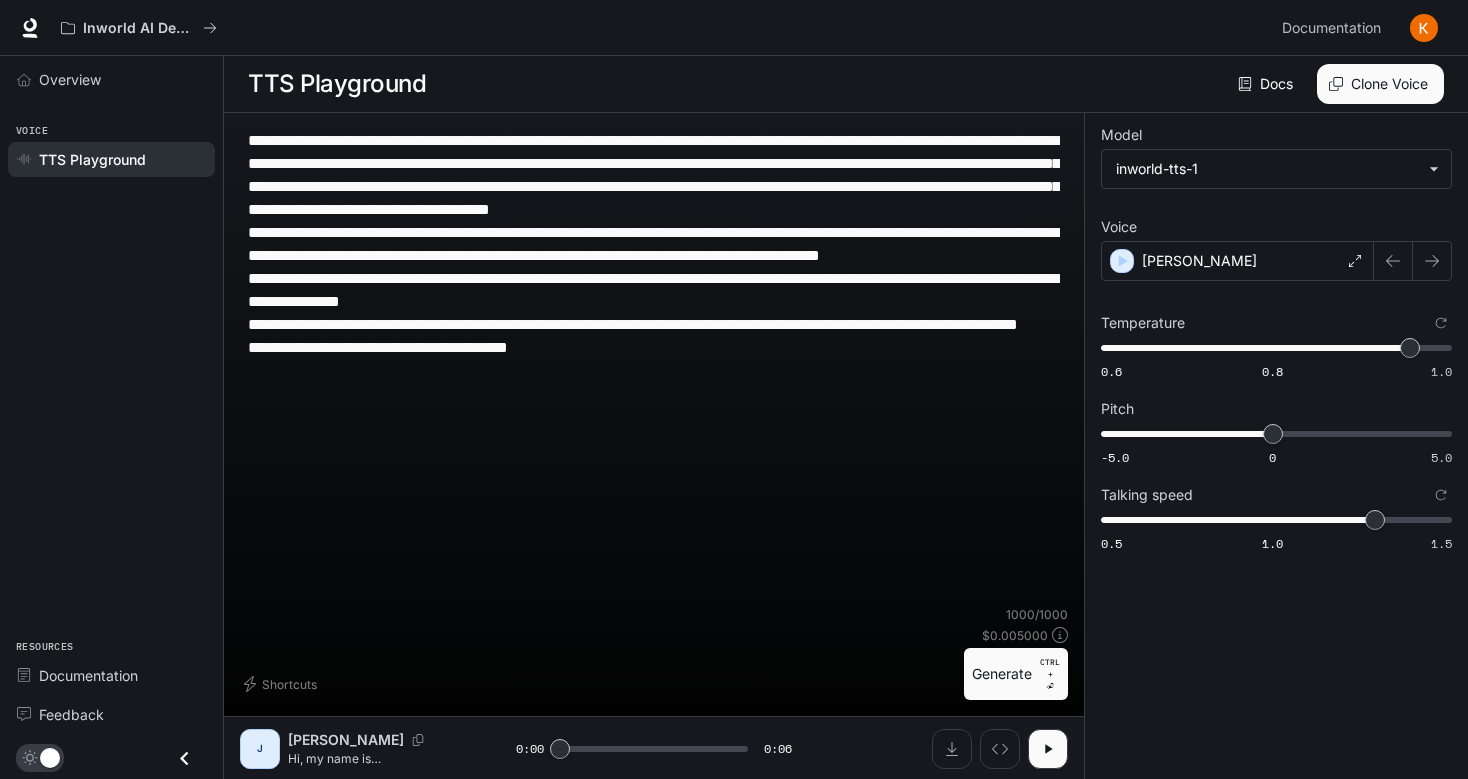 type on "**********" 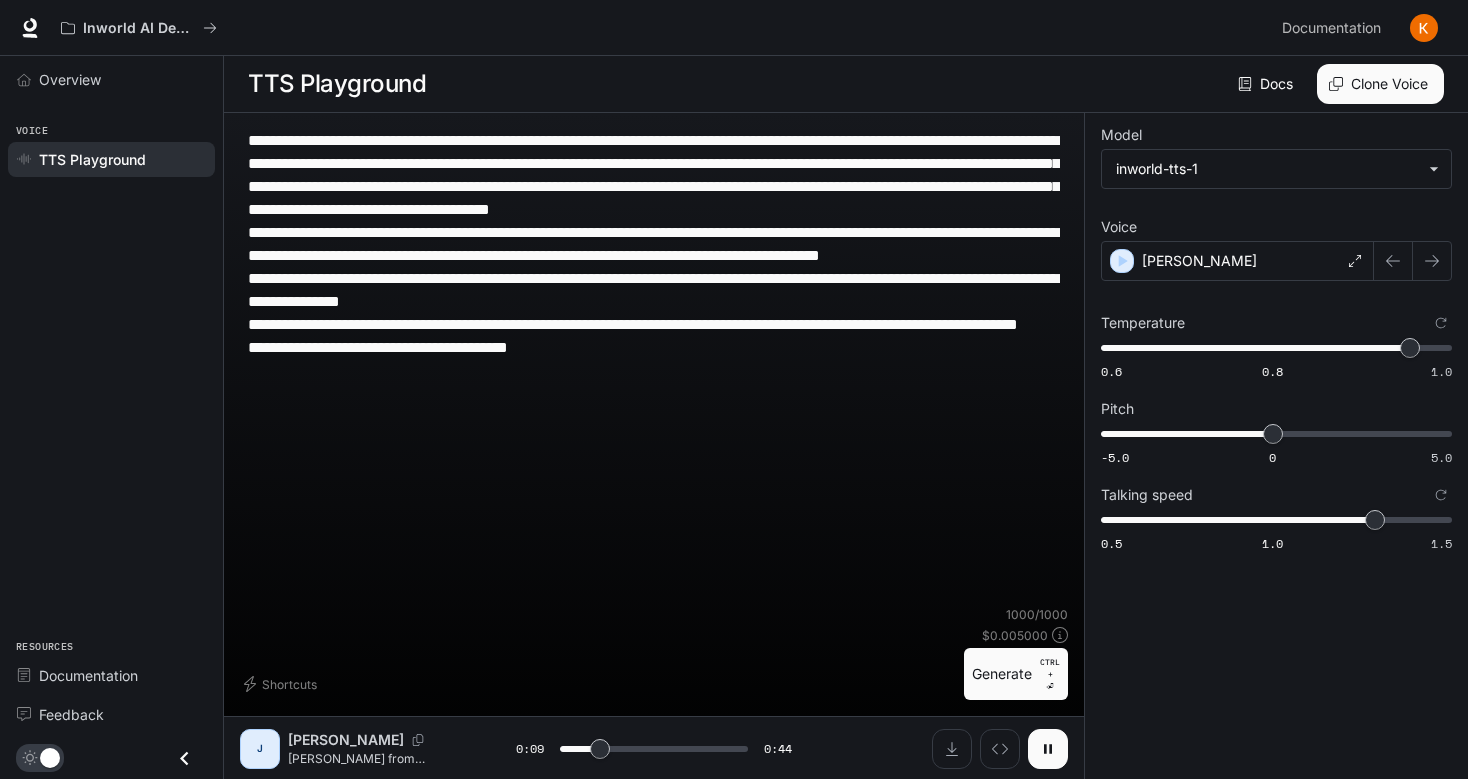 click at bounding box center [1048, 749] 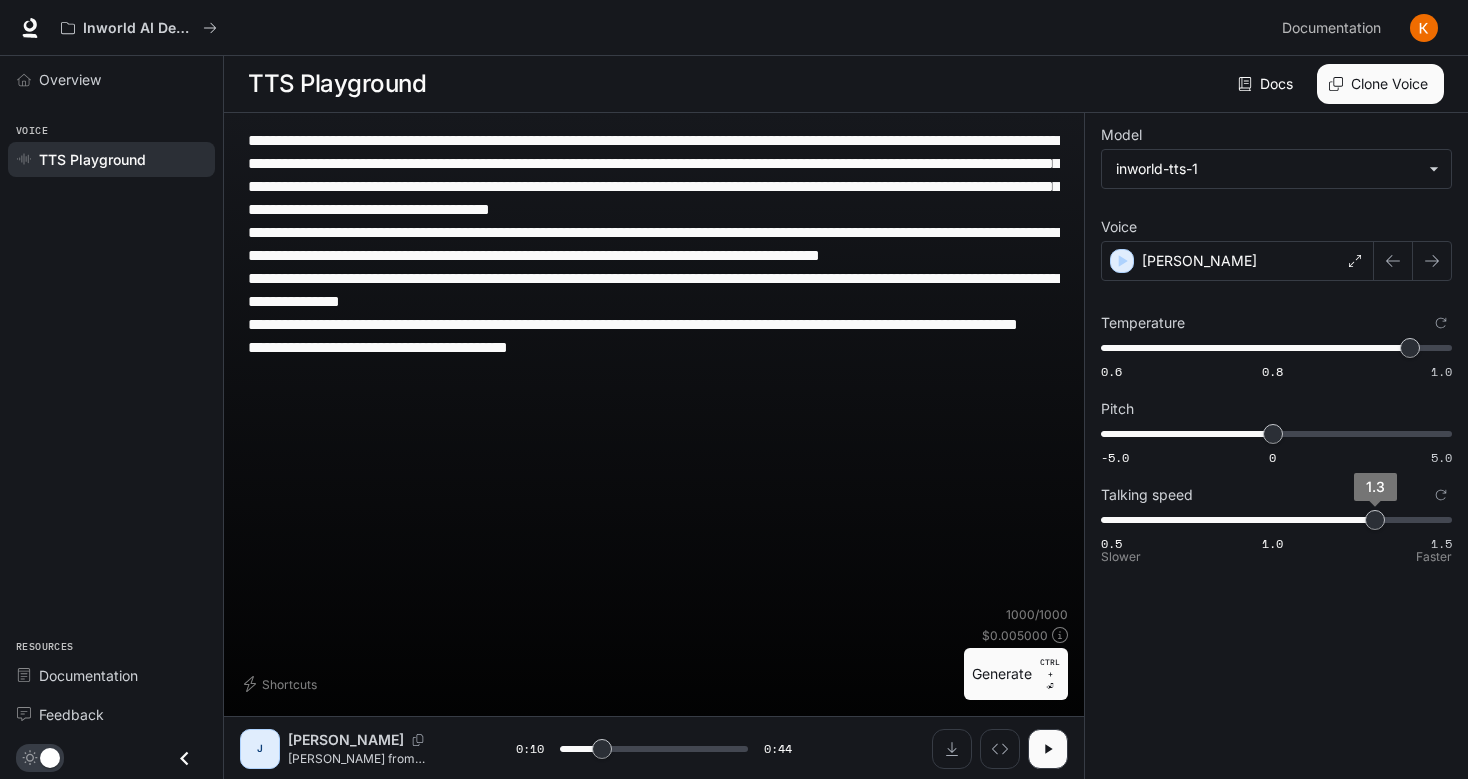 type on "**" 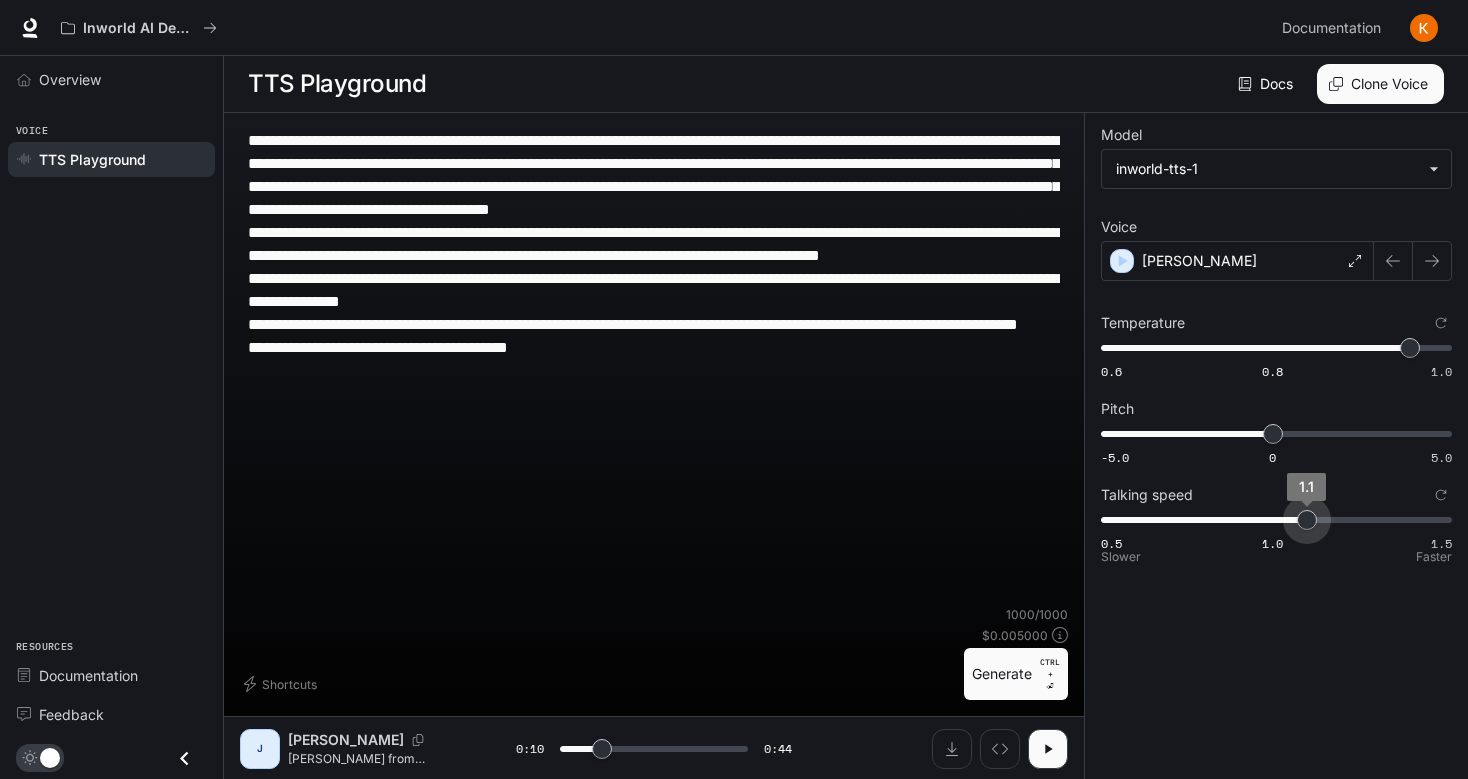 type on "**" 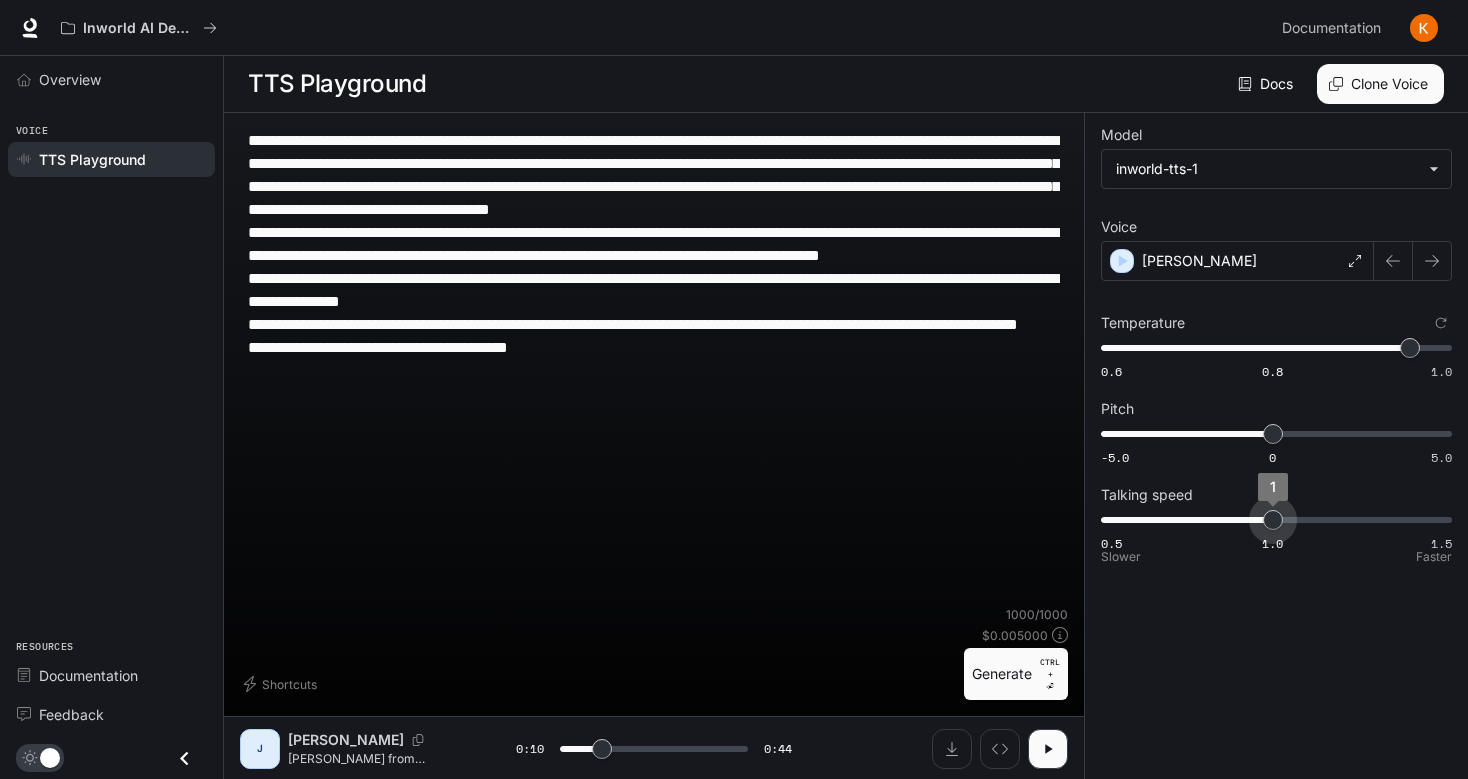 type on "**" 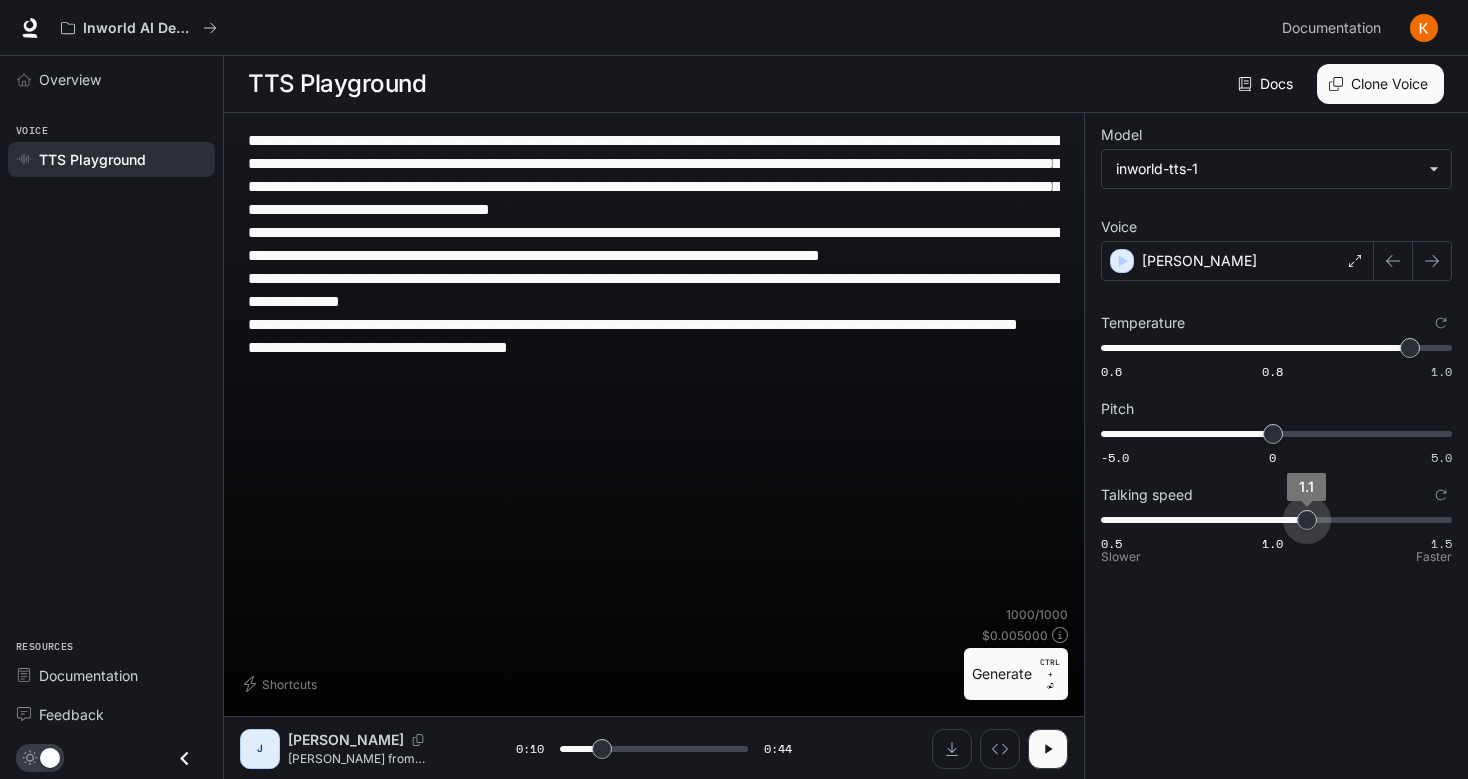 drag, startPoint x: 1375, startPoint y: 522, endPoint x: 1297, endPoint y: 529, distance: 78.31347 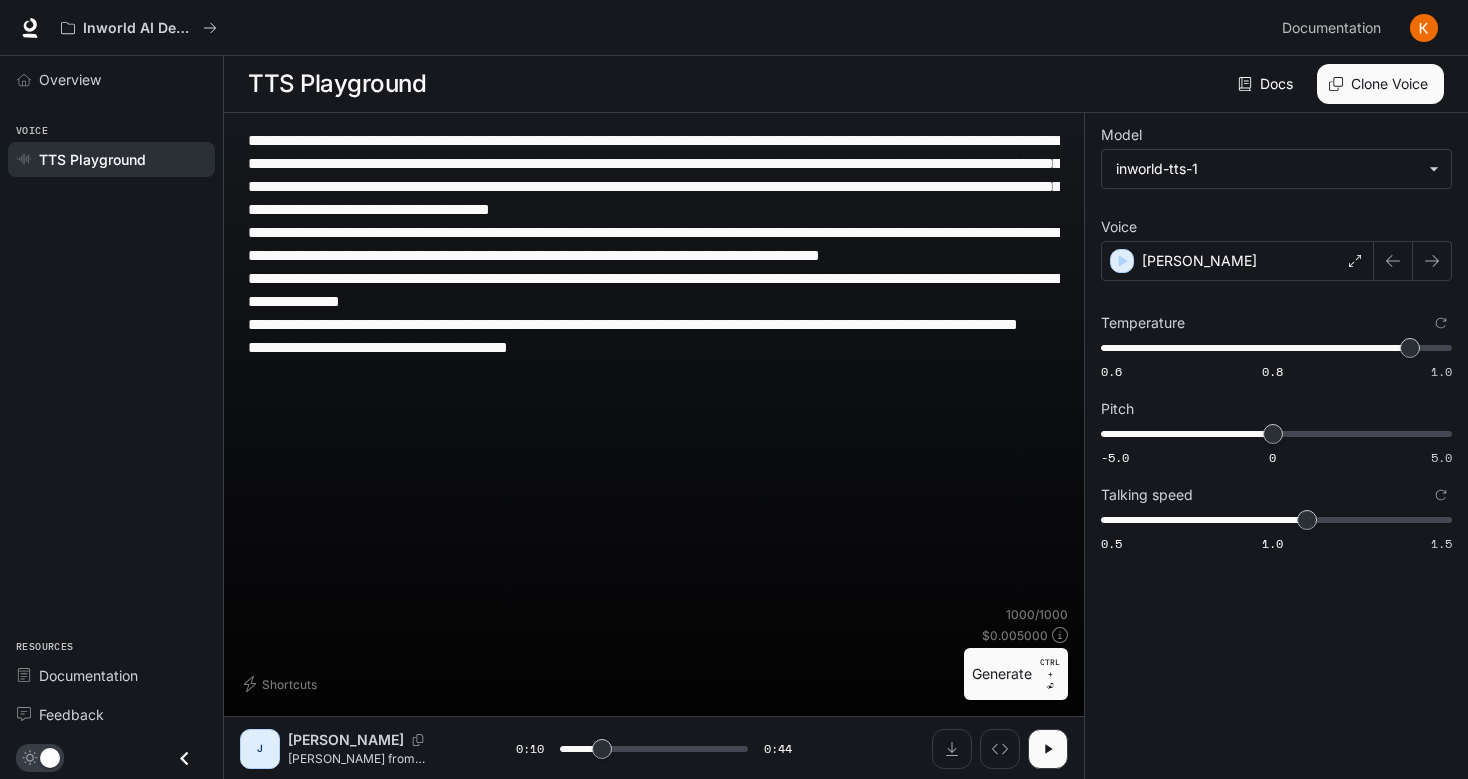click on "Generate CTRL +  ⏎" at bounding box center [1016, 674] 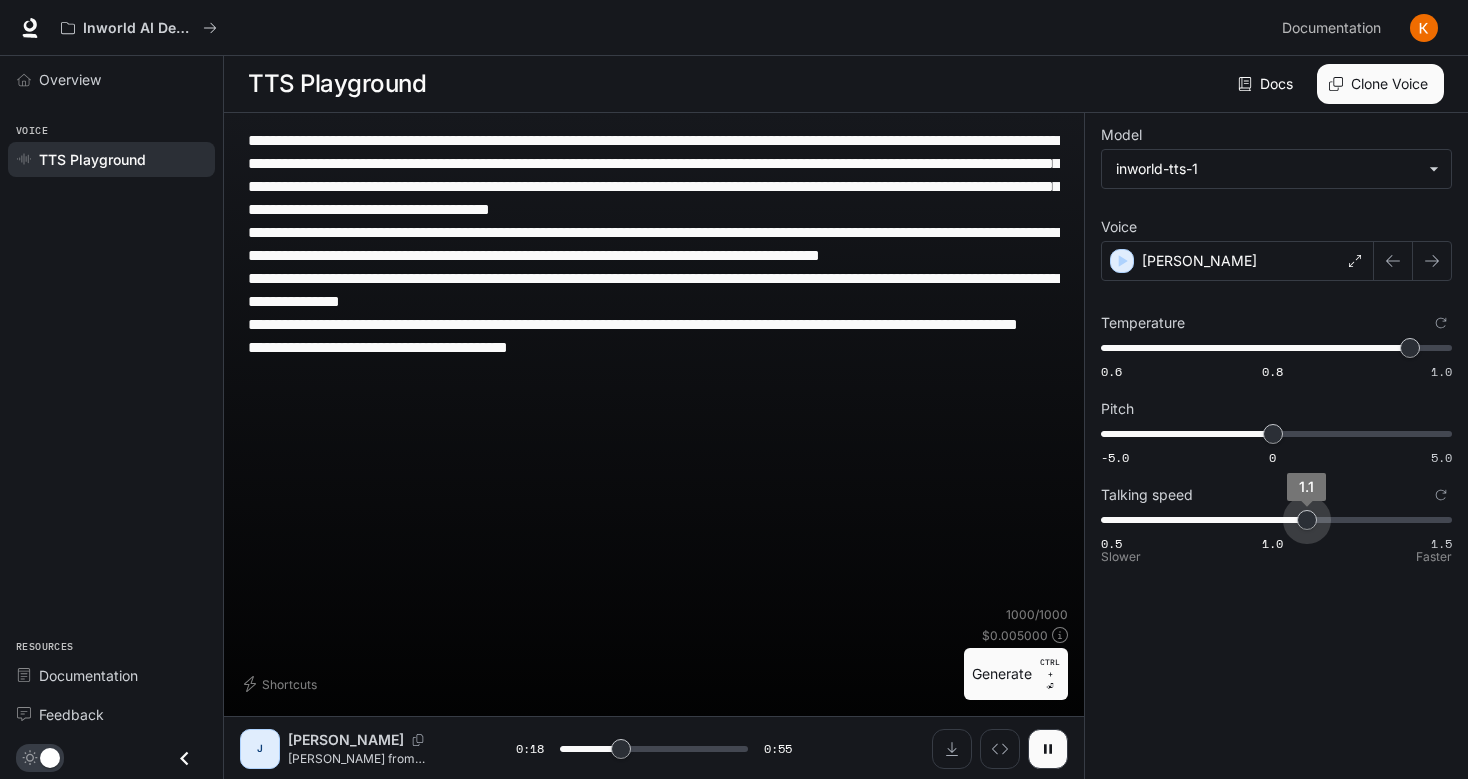 type on "****" 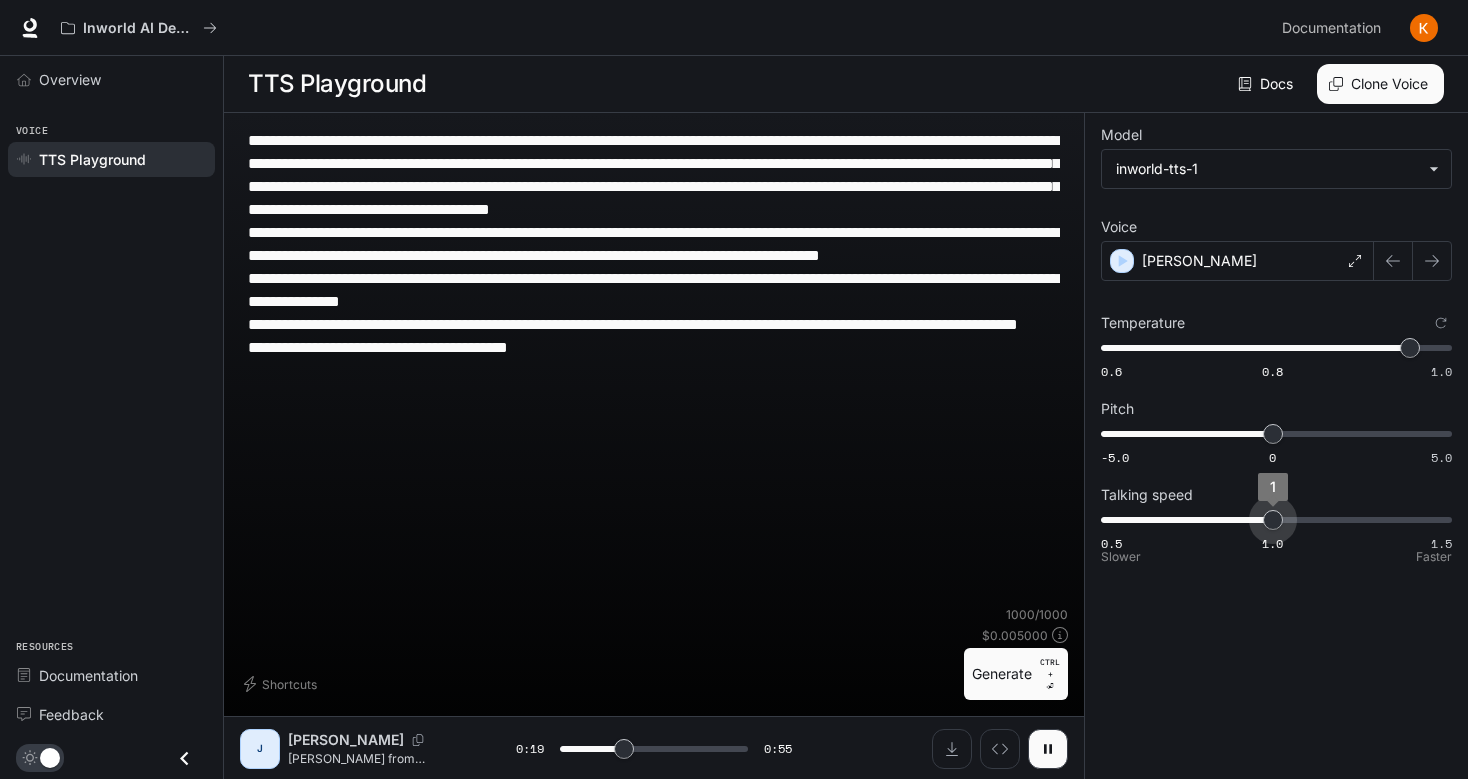 type on "****" 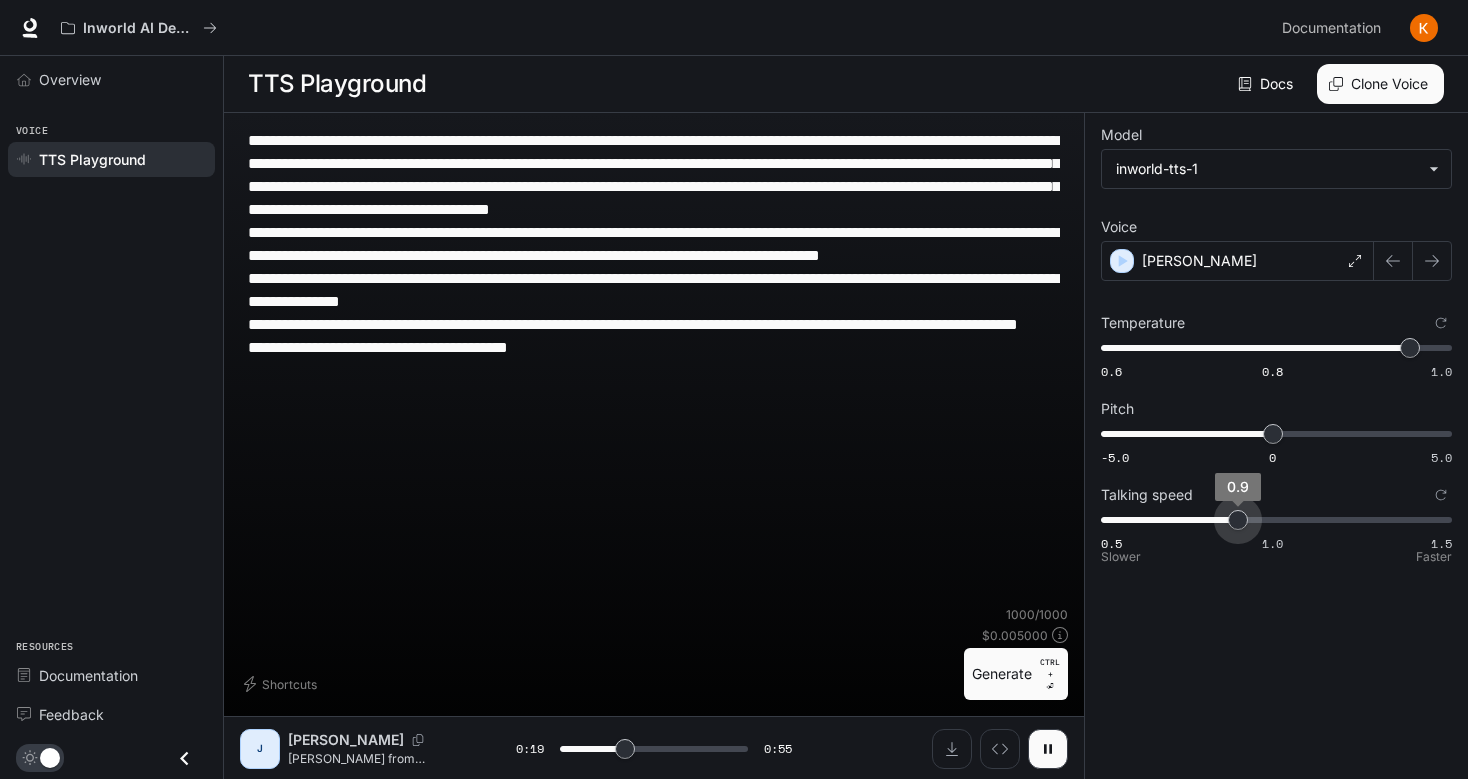 drag, startPoint x: 1310, startPoint y: 516, endPoint x: 1251, endPoint y: 514, distance: 59.03389 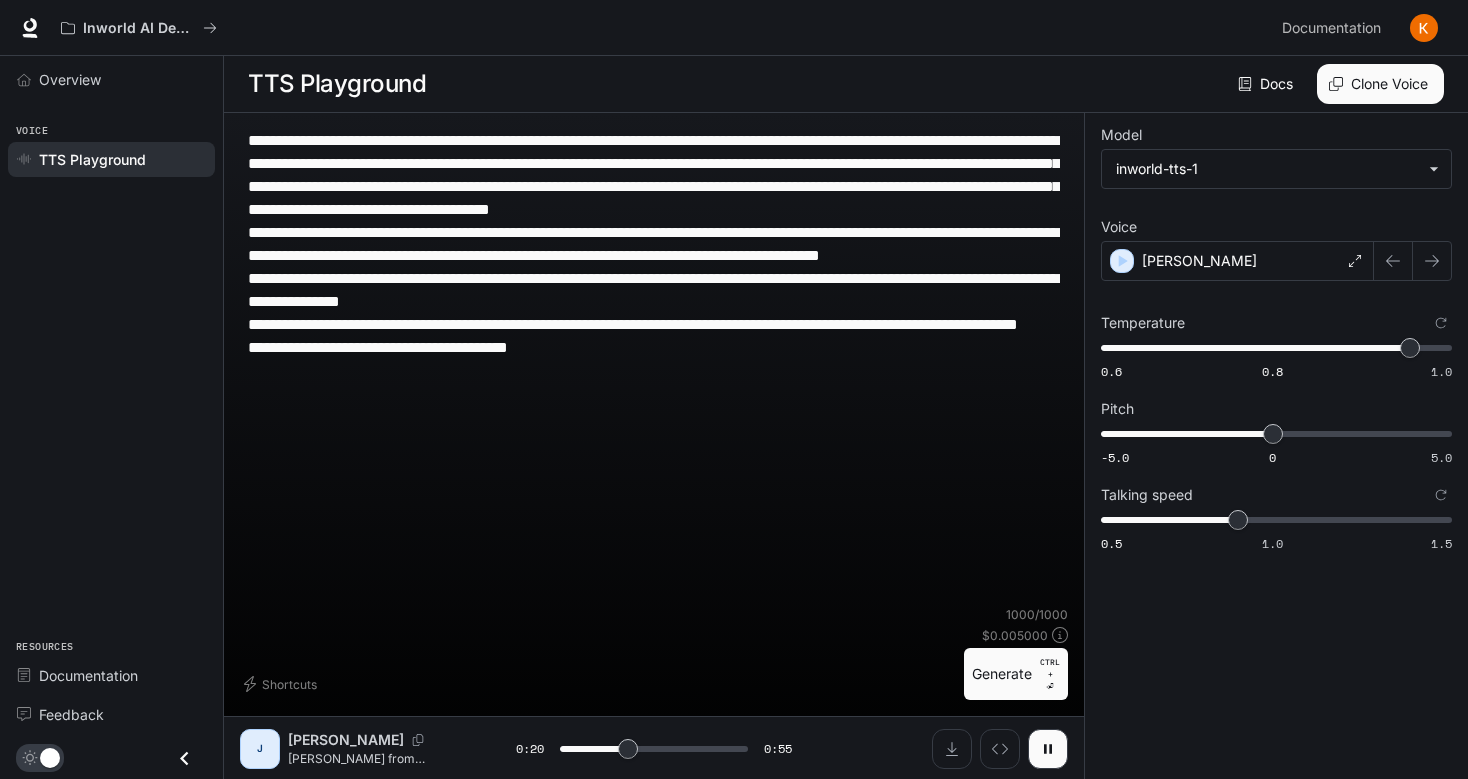 click on "Generate CTRL +  ⏎" at bounding box center [1016, 674] 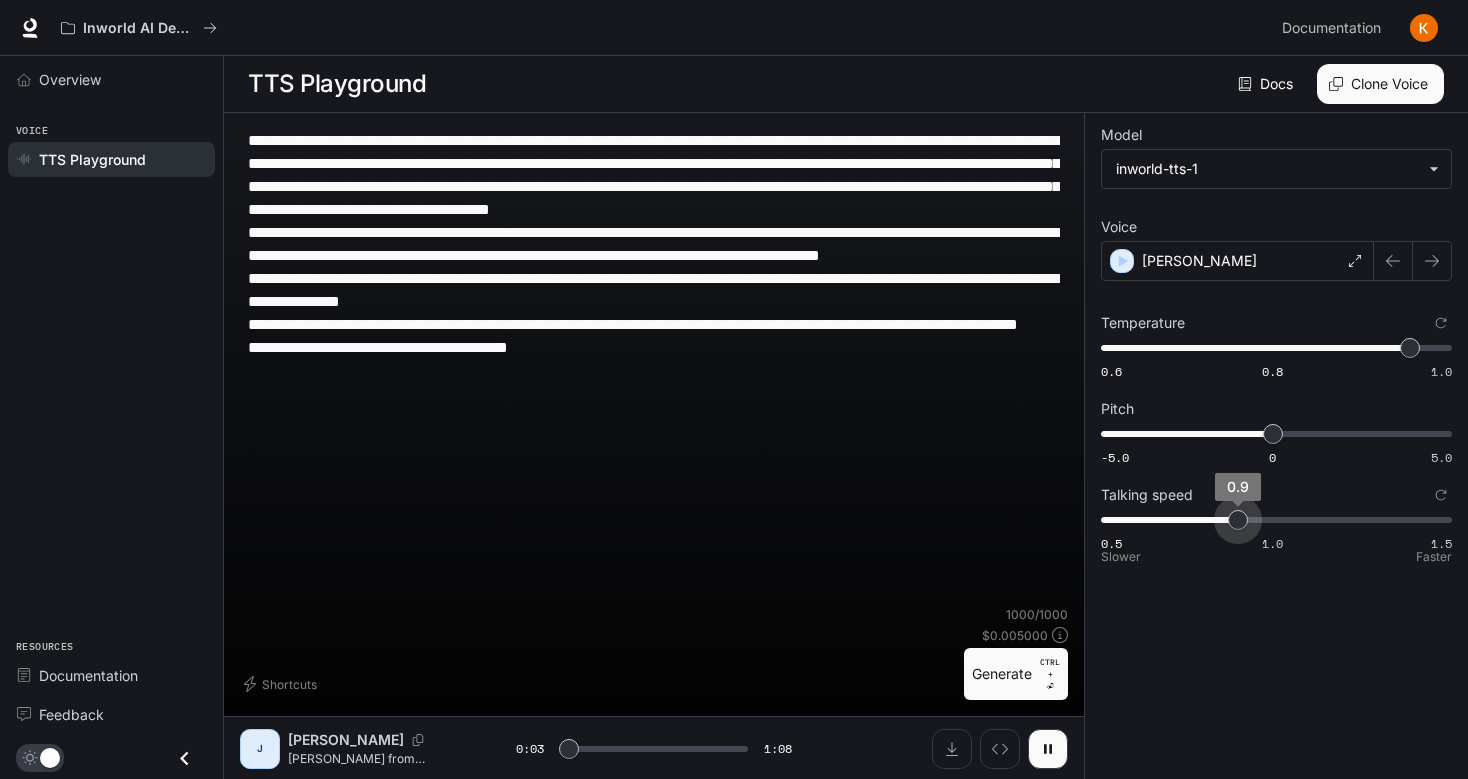 type on "***" 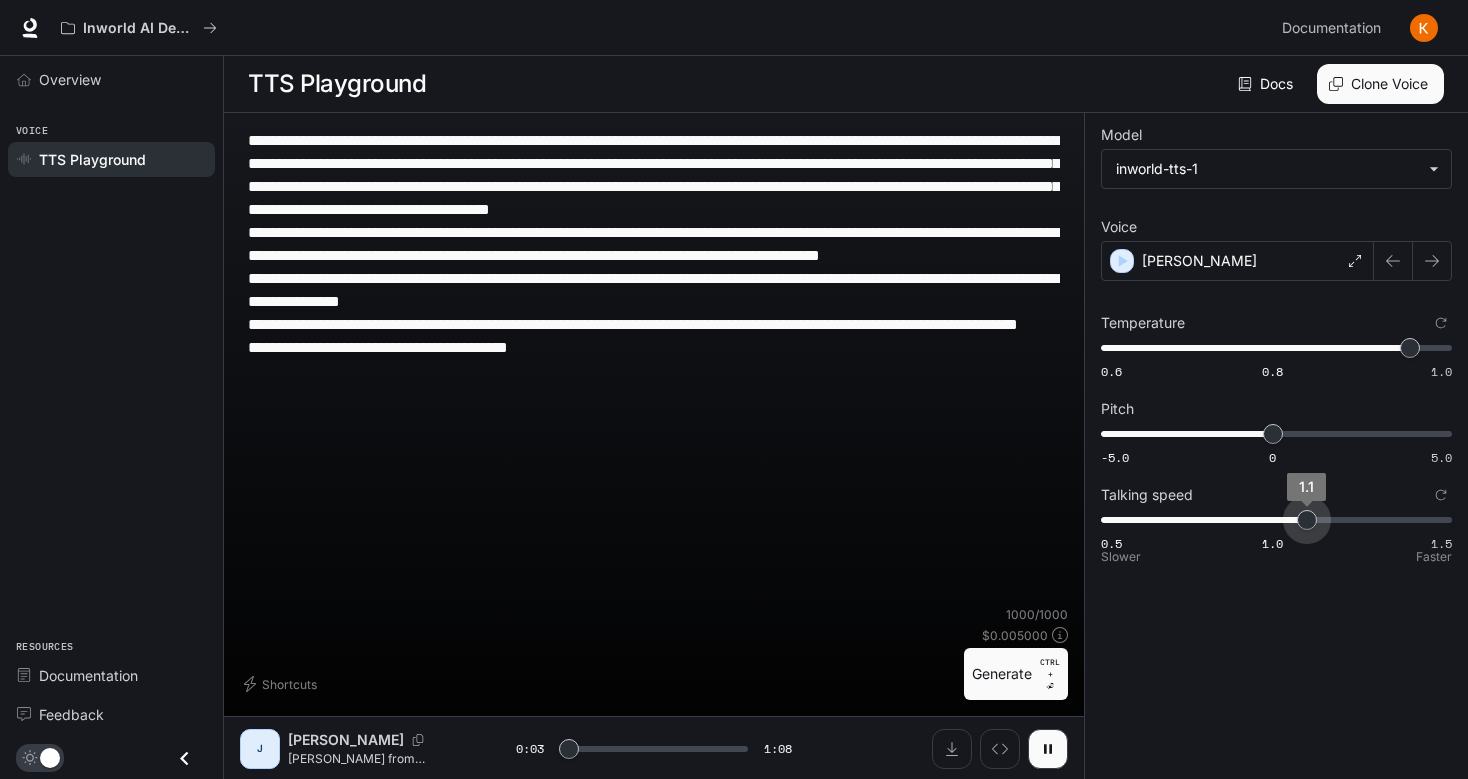 type on "***" 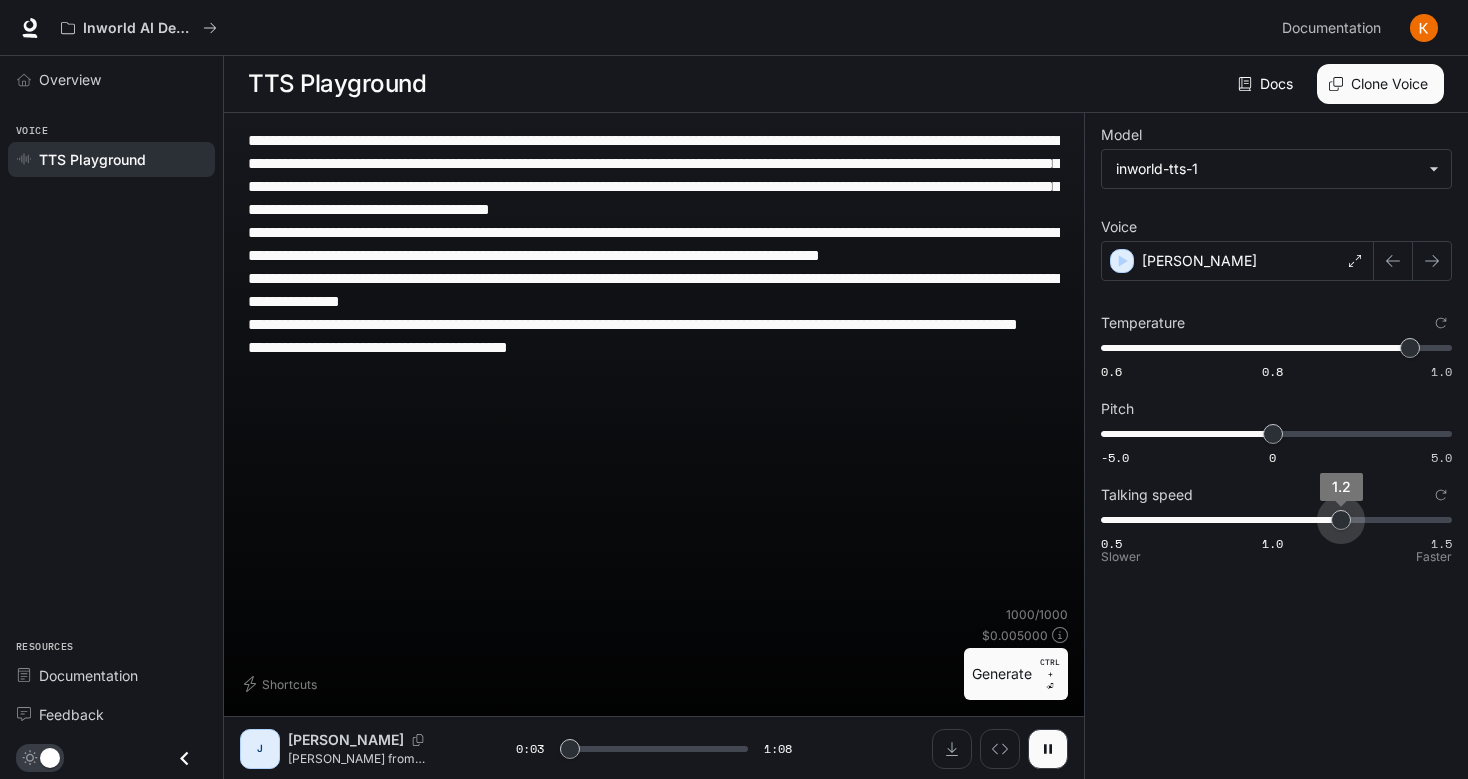 type on "***" 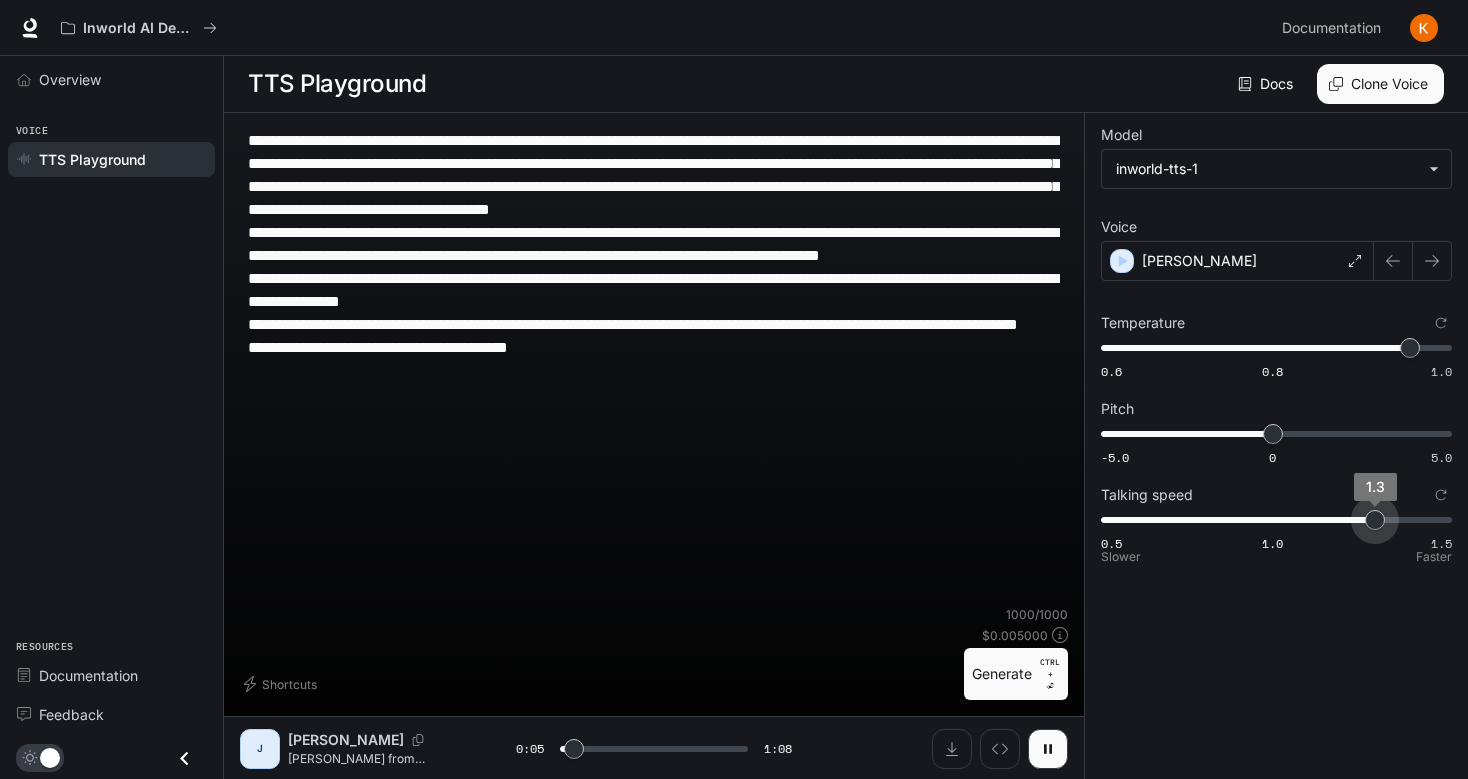 type on "***" 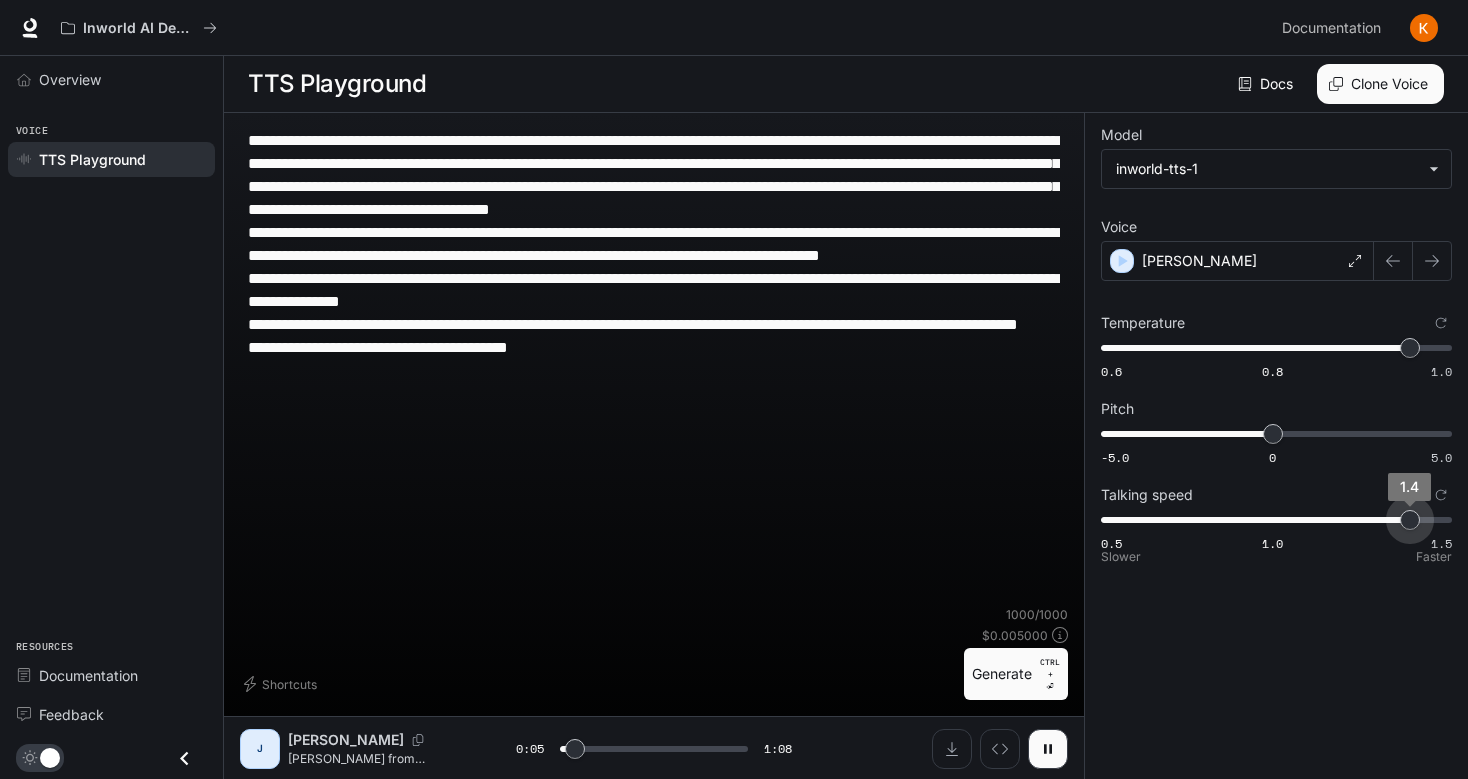 type on "***" 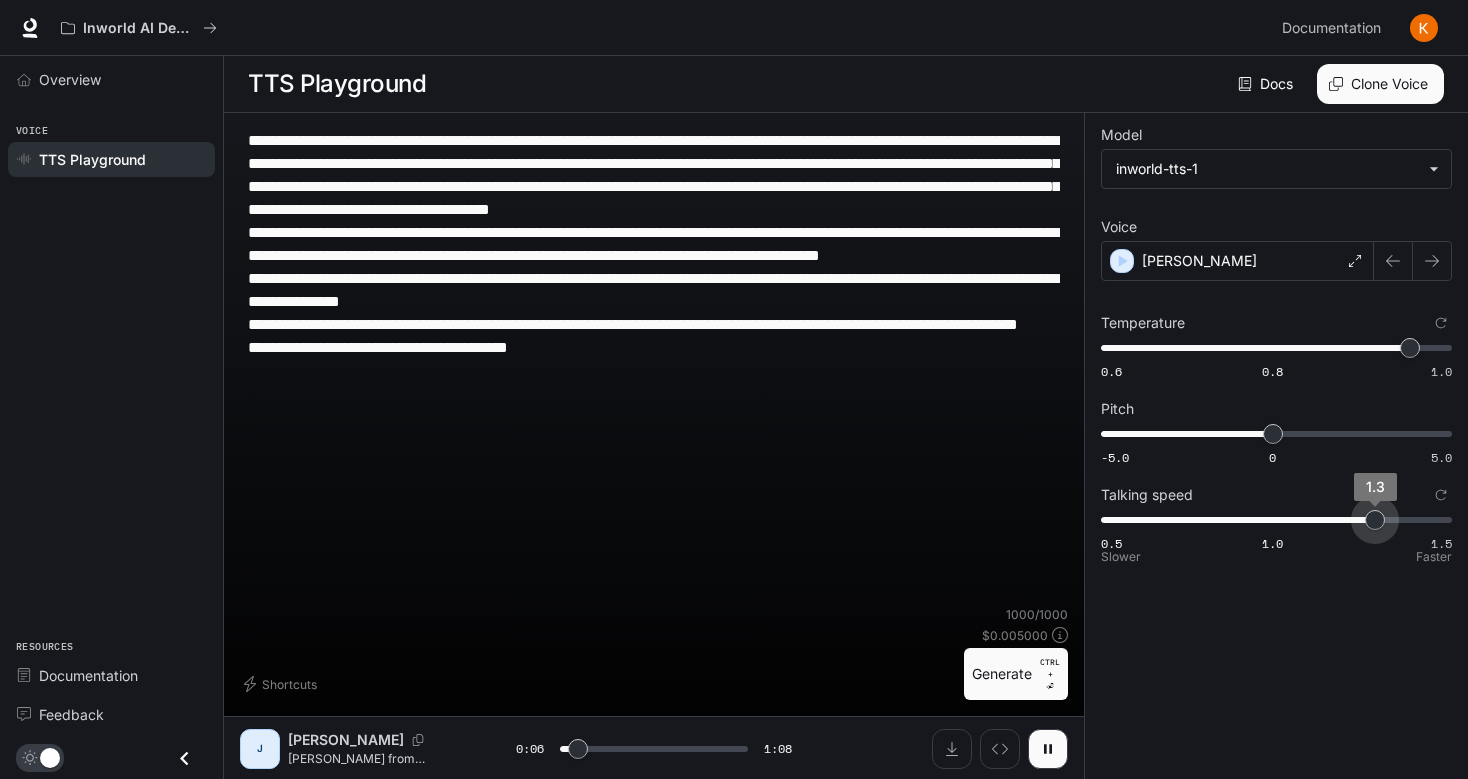 drag, startPoint x: 1244, startPoint y: 525, endPoint x: 1376, endPoint y: 530, distance: 132.09467 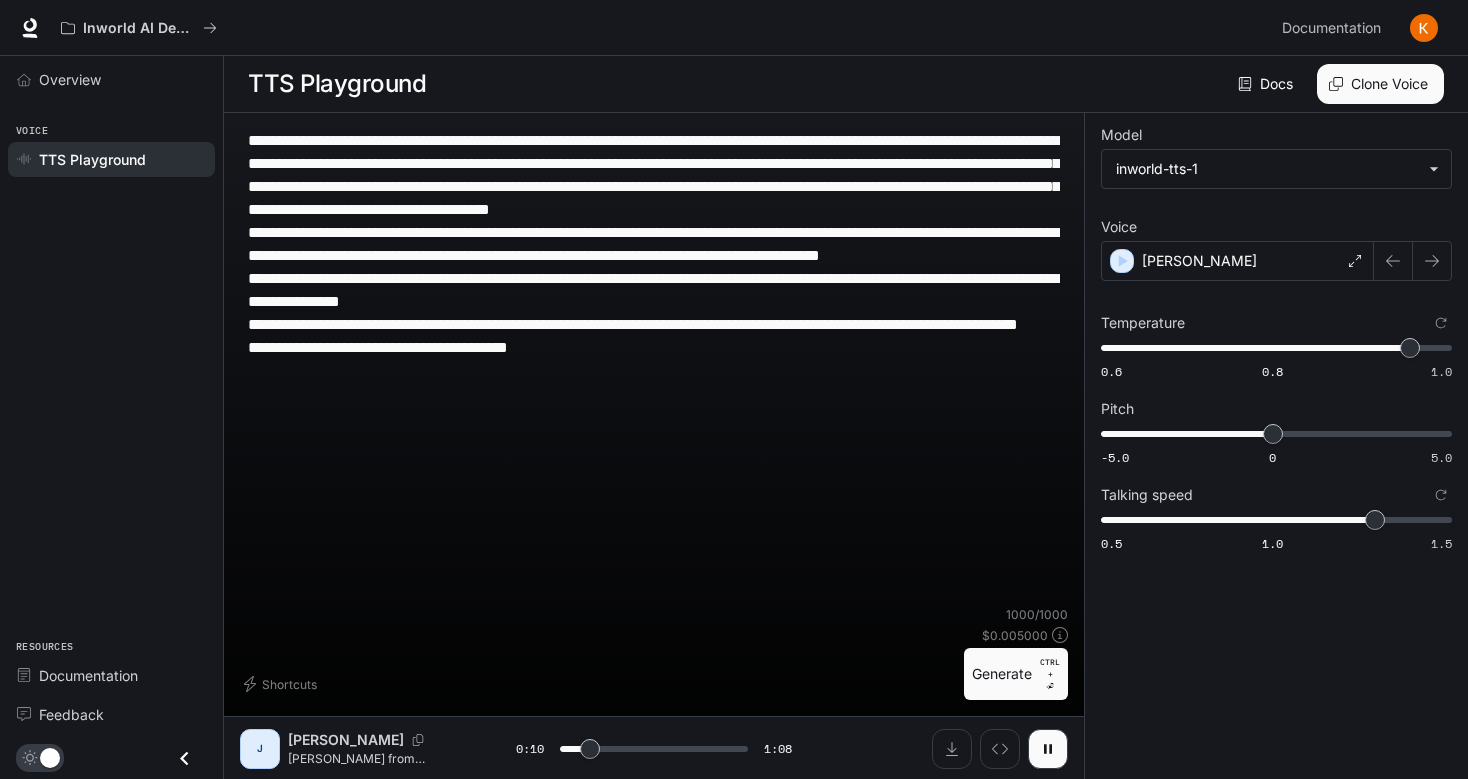 click on "Generate CTRL +  ⏎" at bounding box center [1016, 674] 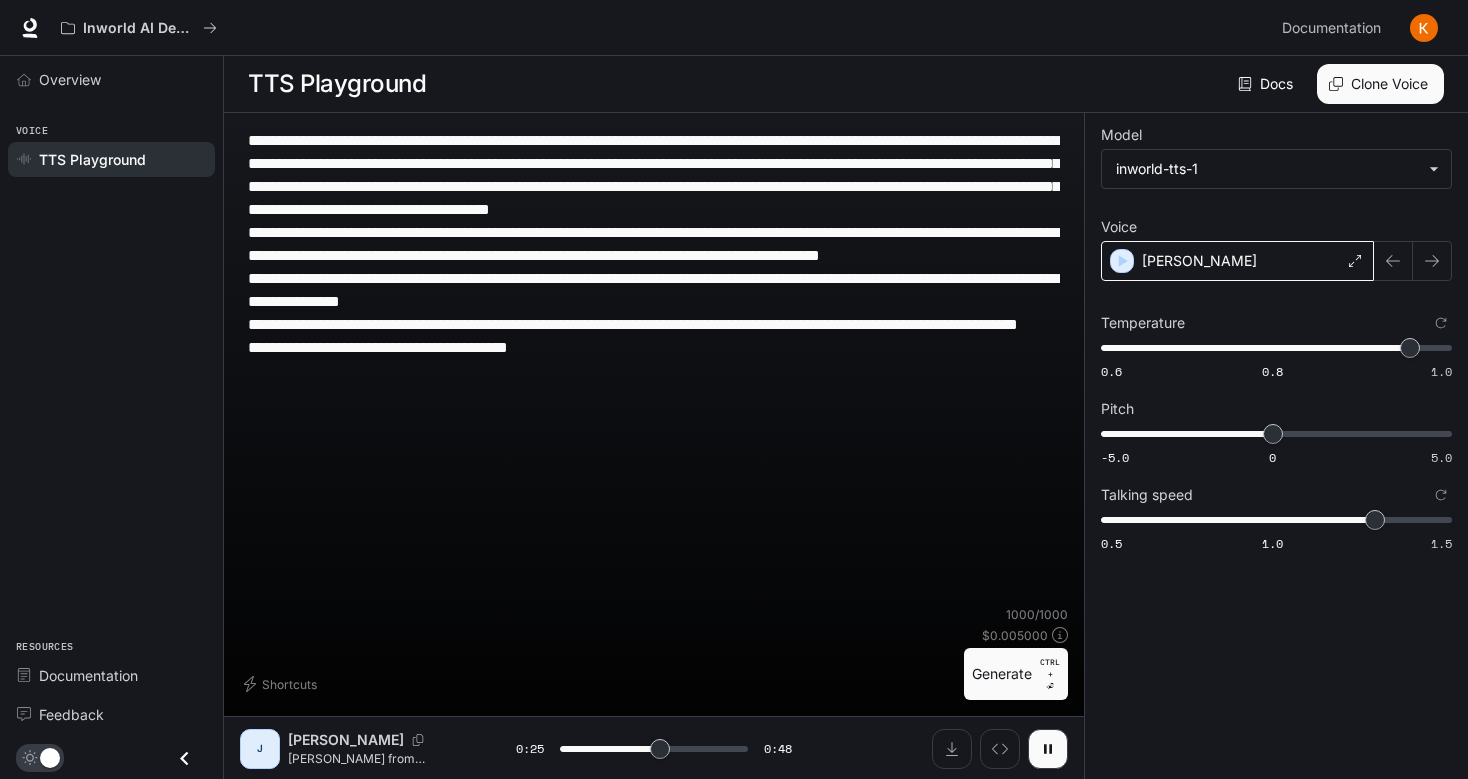 click on "[PERSON_NAME]" at bounding box center (1237, 261) 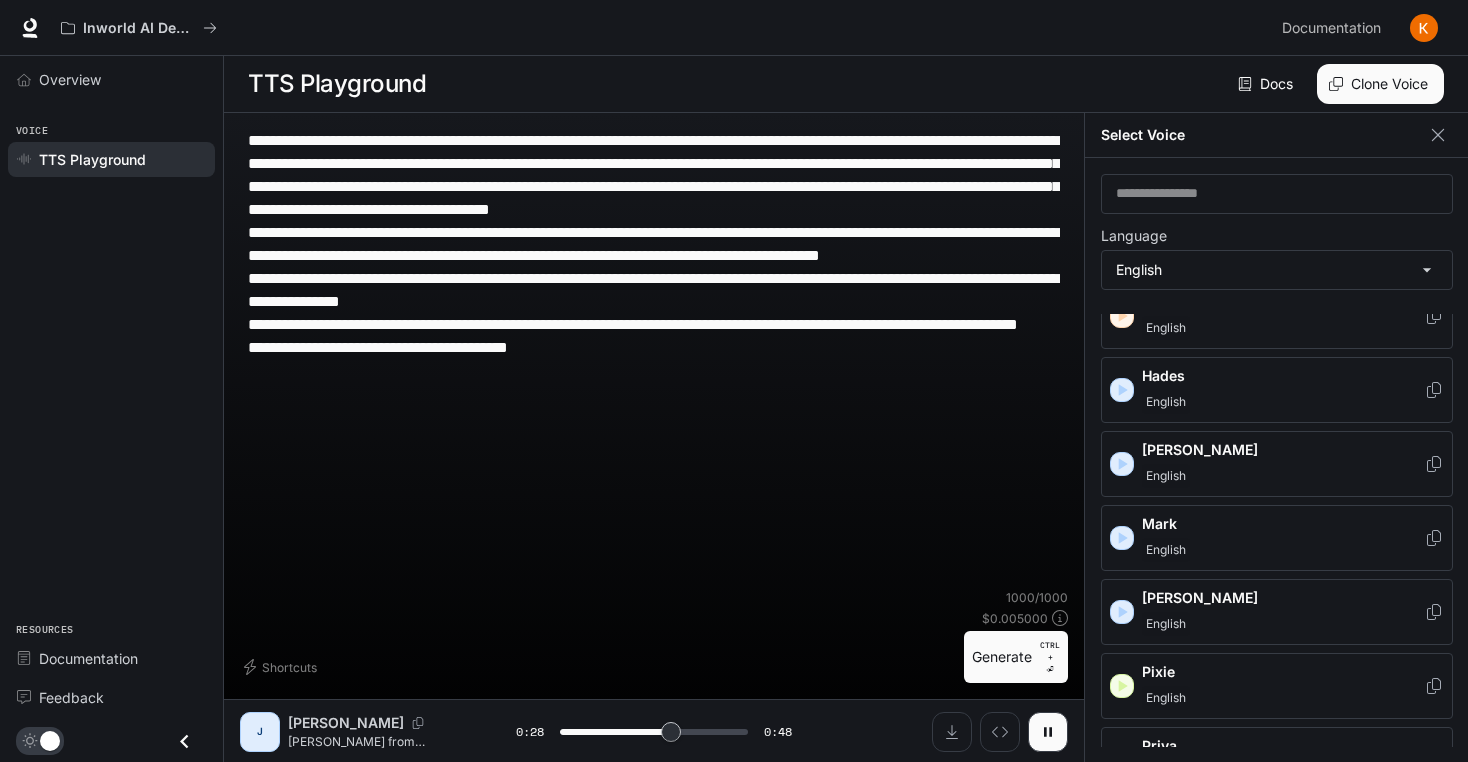 scroll, scrollTop: 768, scrollLeft: 0, axis: vertical 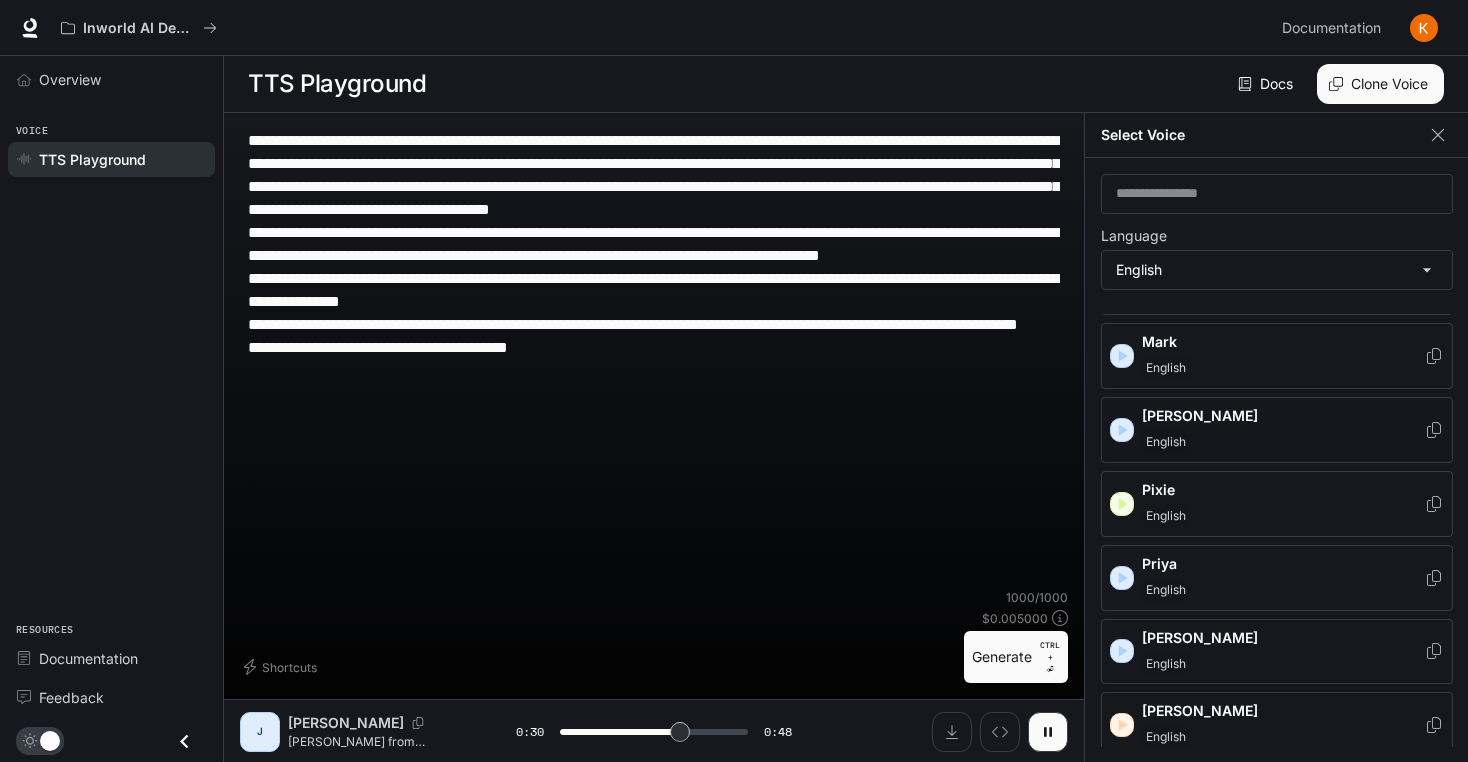 click on "[PERSON_NAME]" at bounding box center [1283, 416] 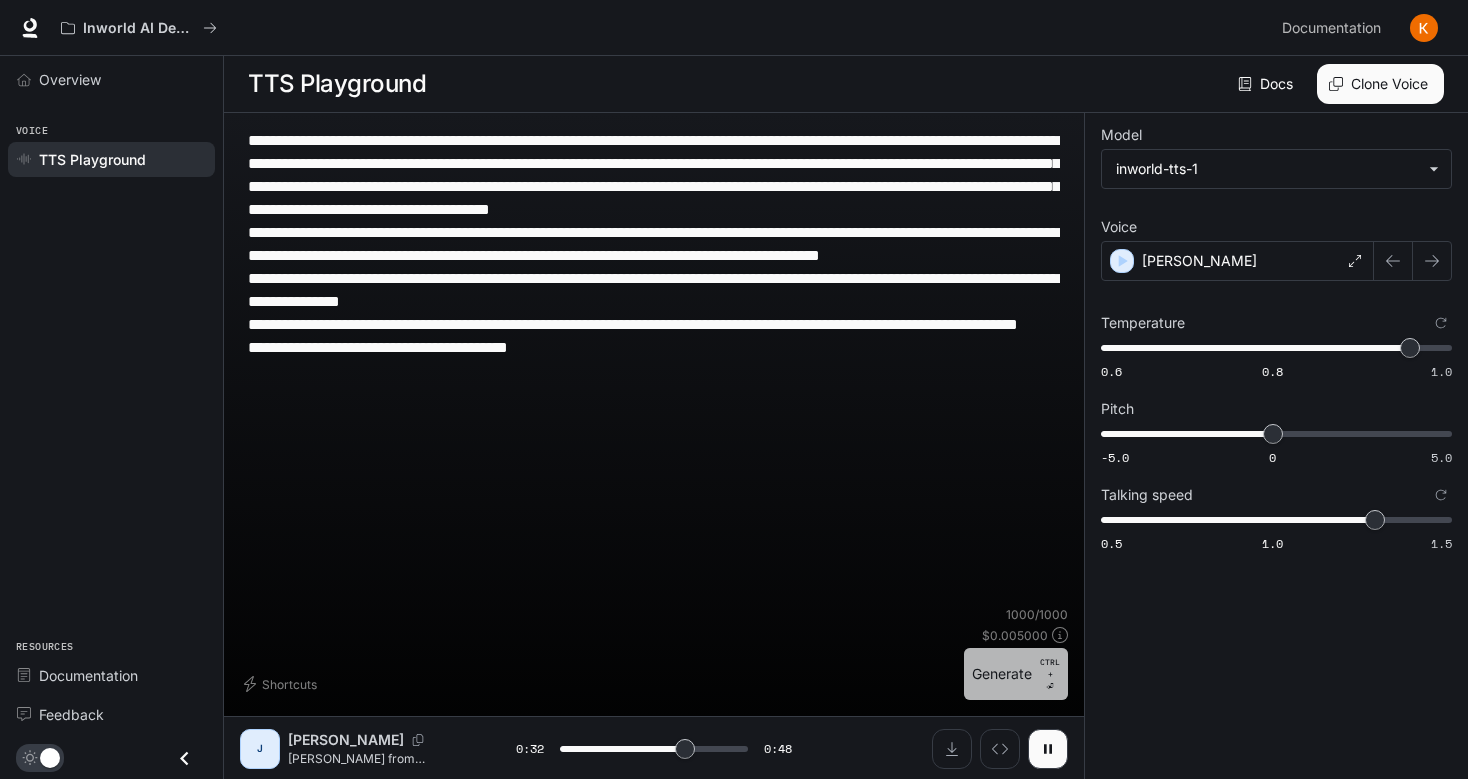 click on "Generate CTRL +  ⏎" at bounding box center [1016, 674] 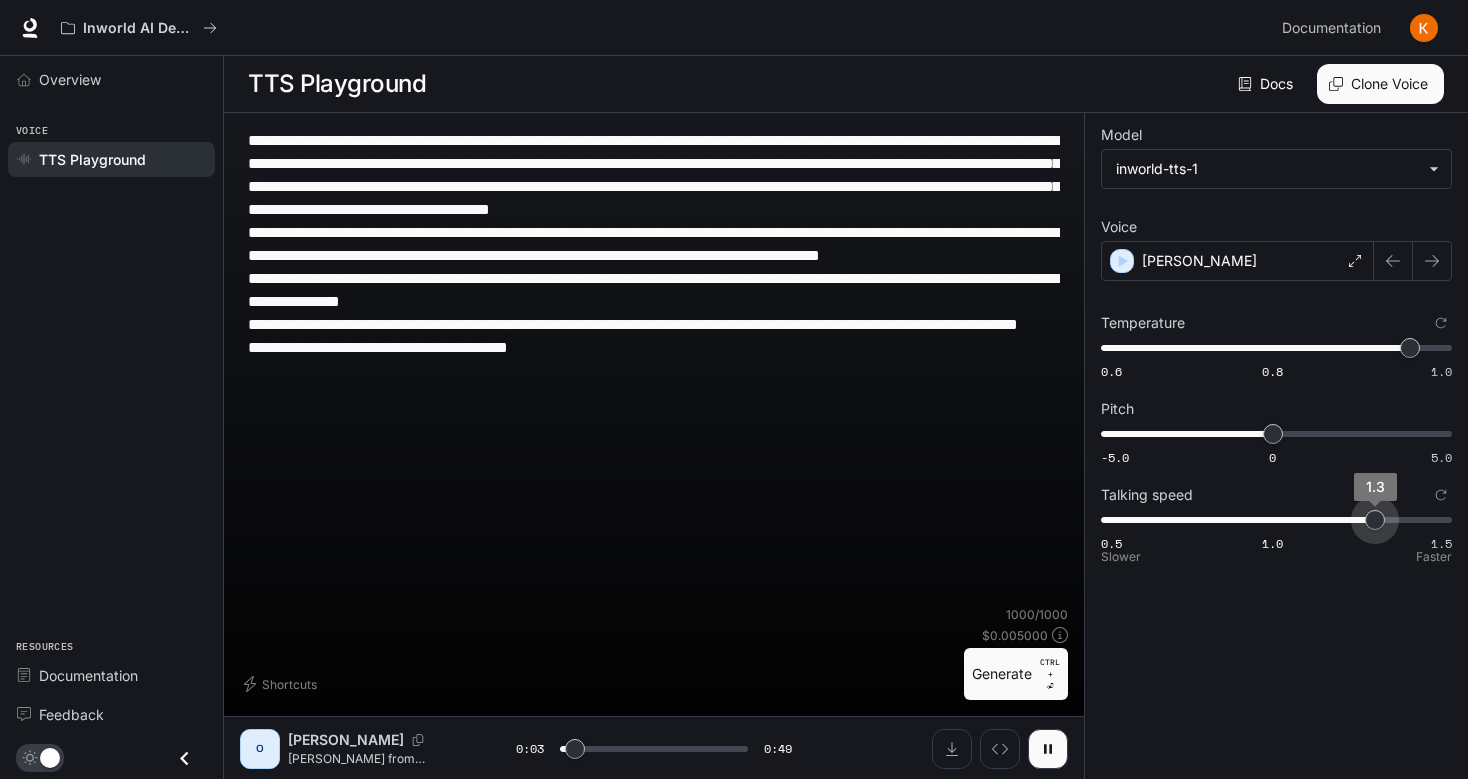 type on "***" 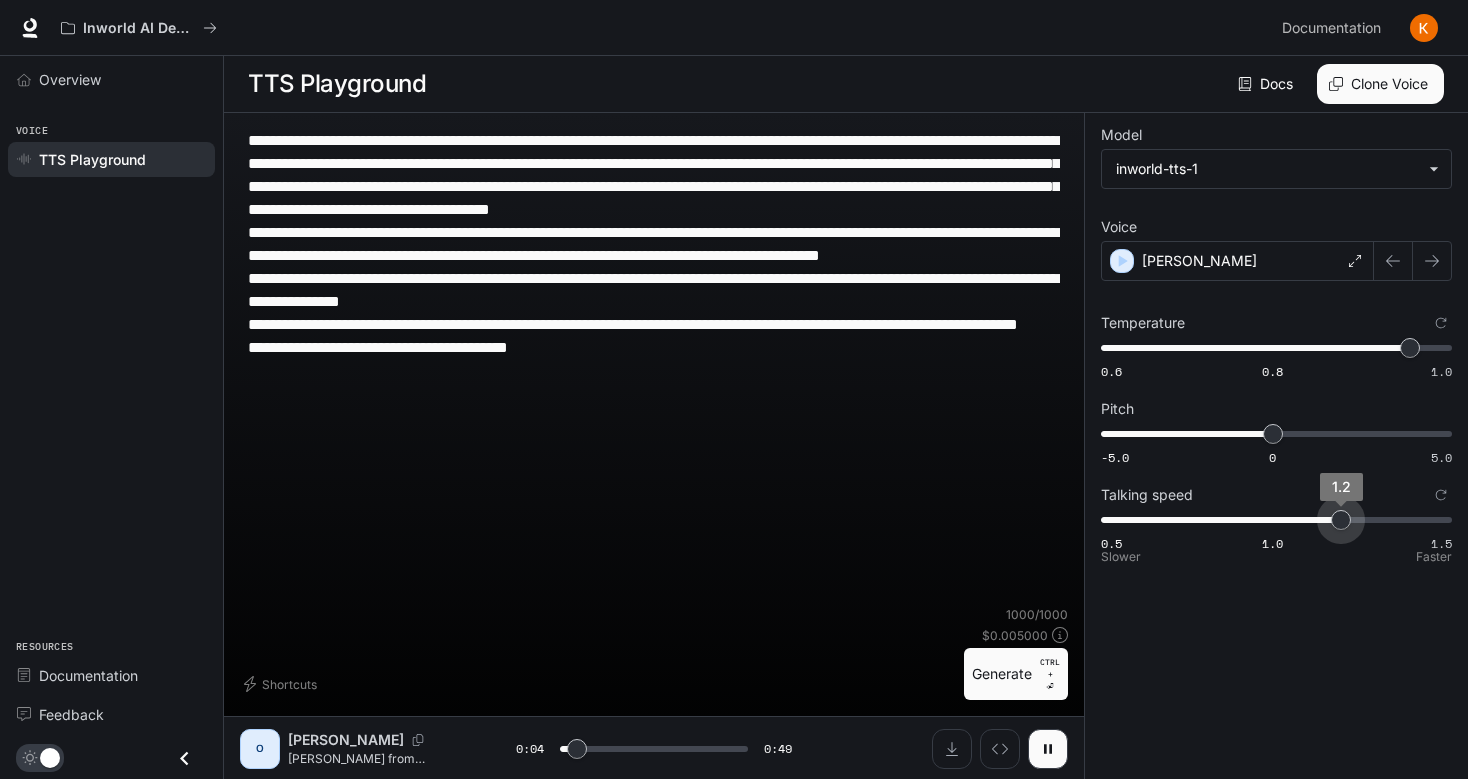 type on "***" 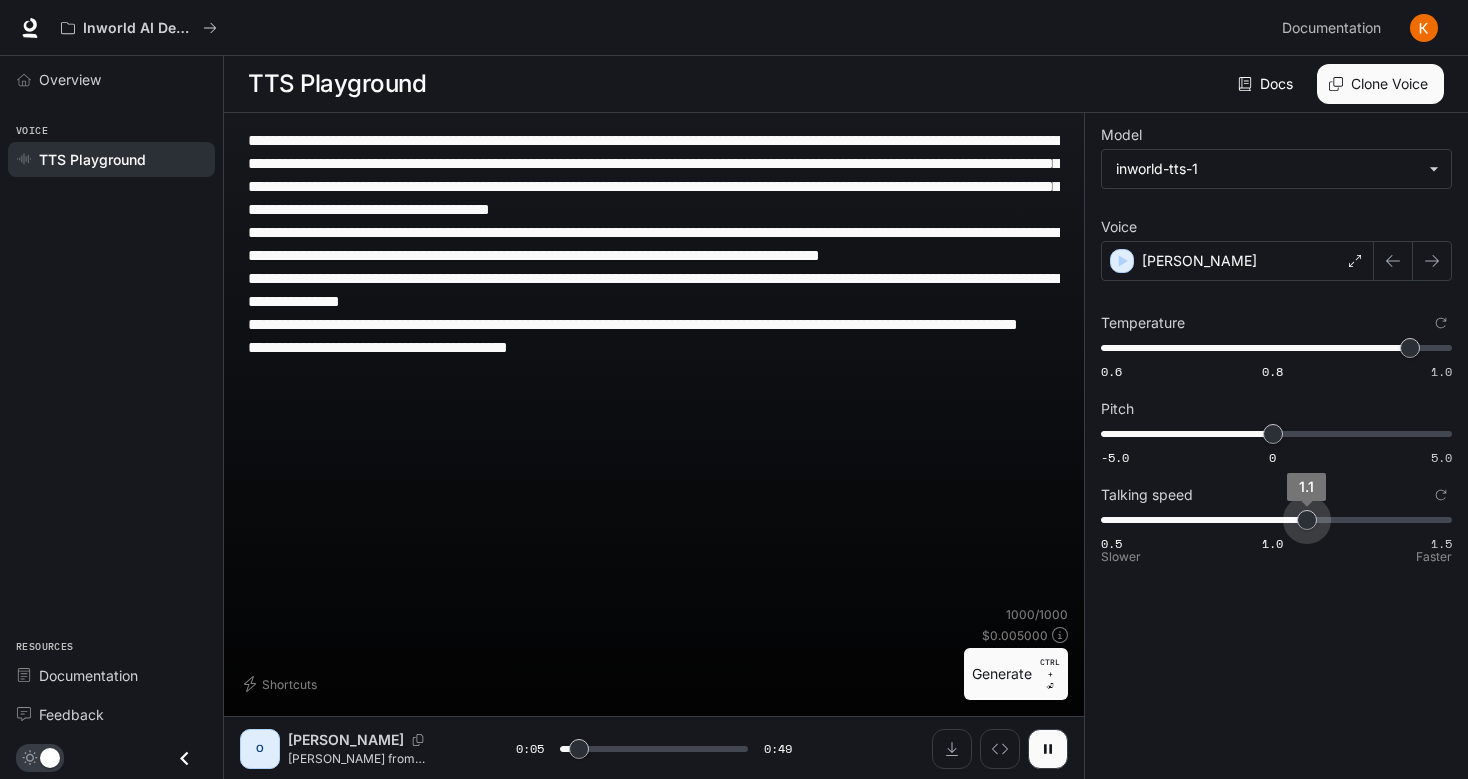 drag, startPoint x: 1369, startPoint y: 519, endPoint x: 1315, endPoint y: 520, distance: 54.00926 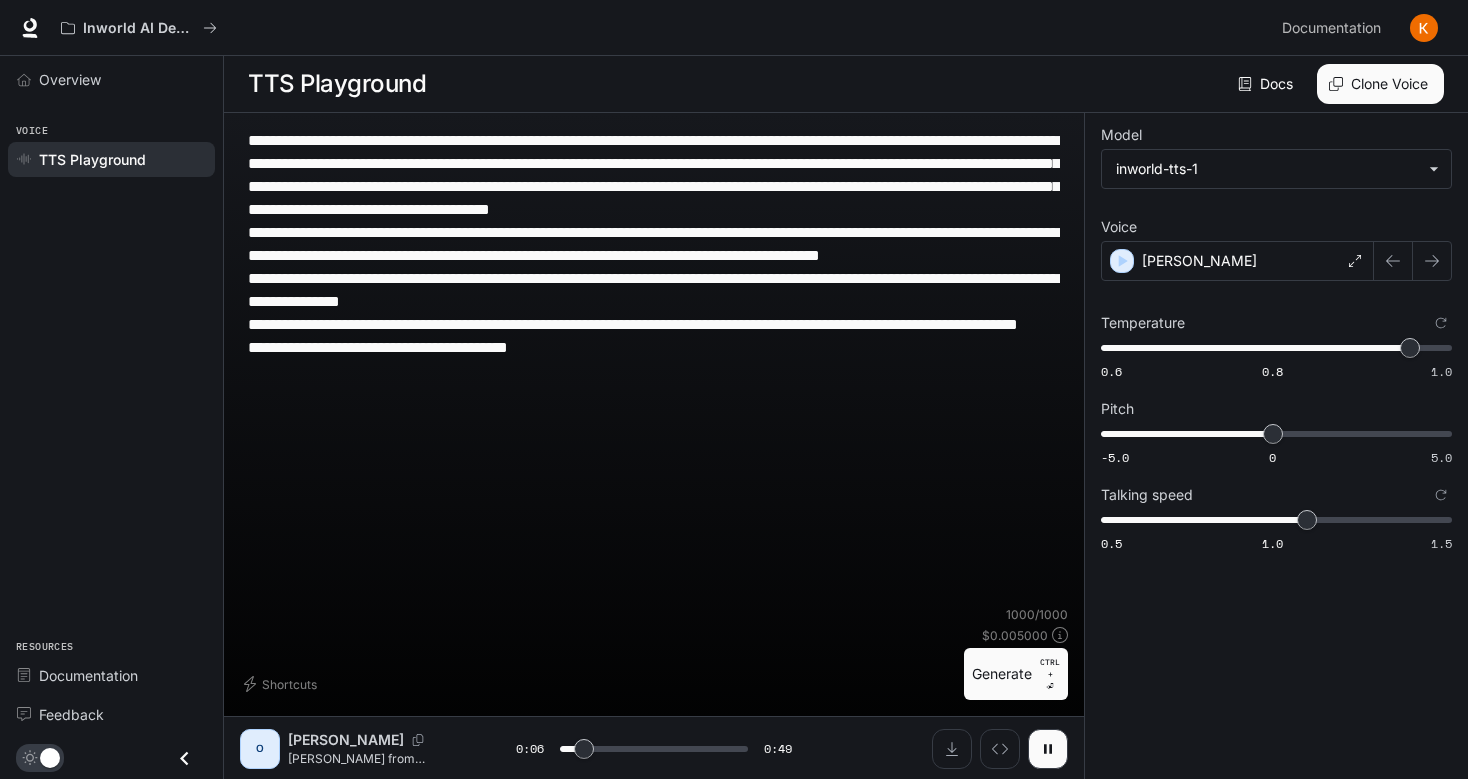 click on "Generate CTRL +  ⏎" at bounding box center [1016, 674] 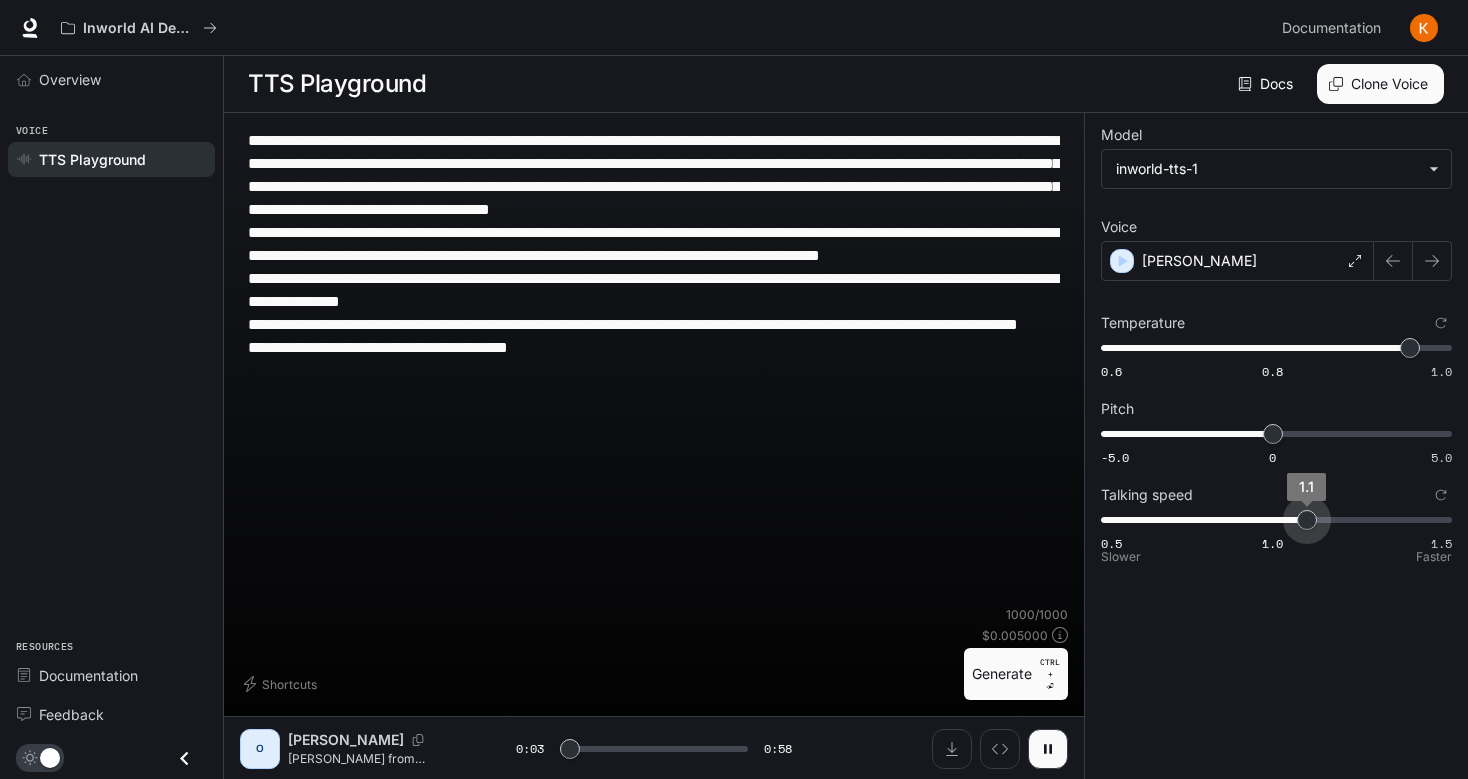 type on "***" 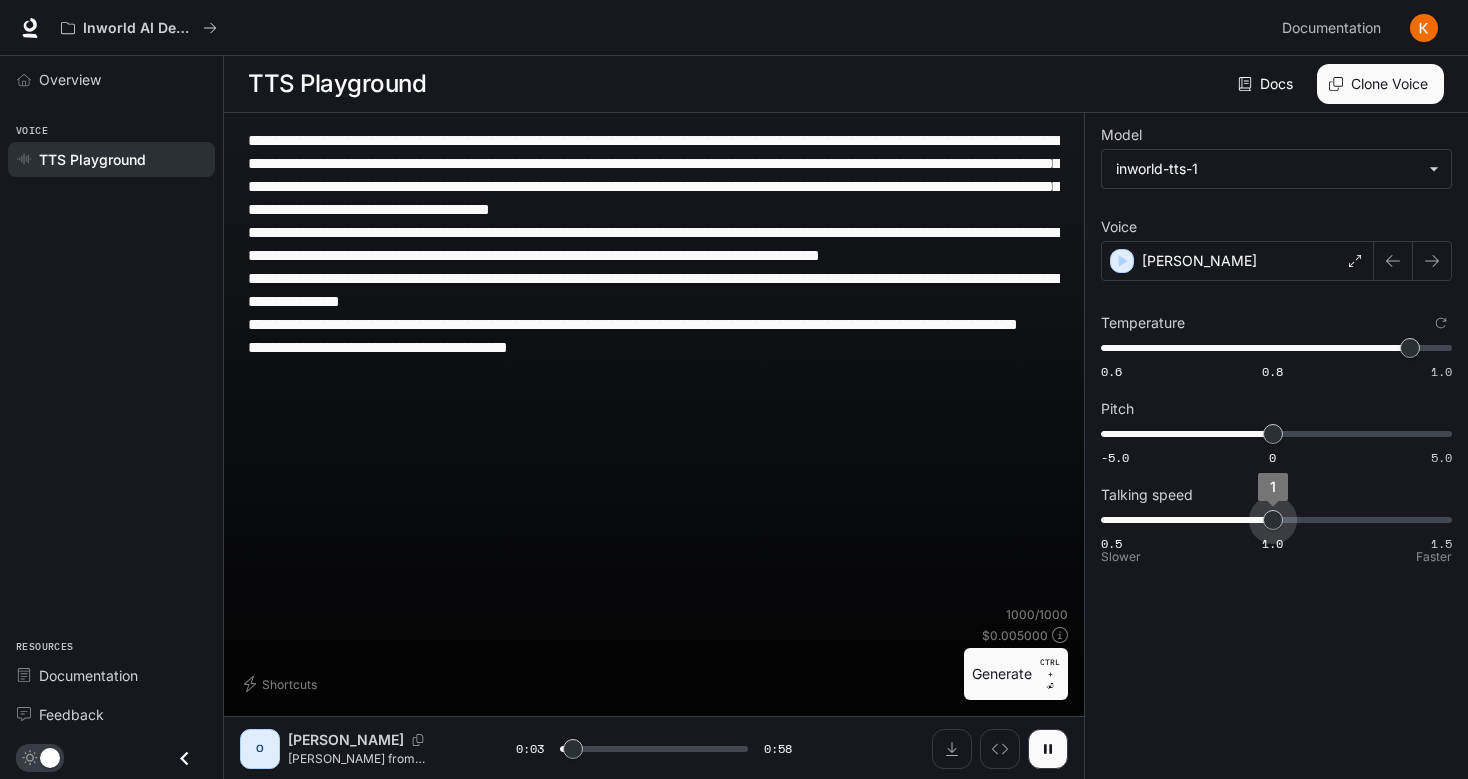 type on "*" 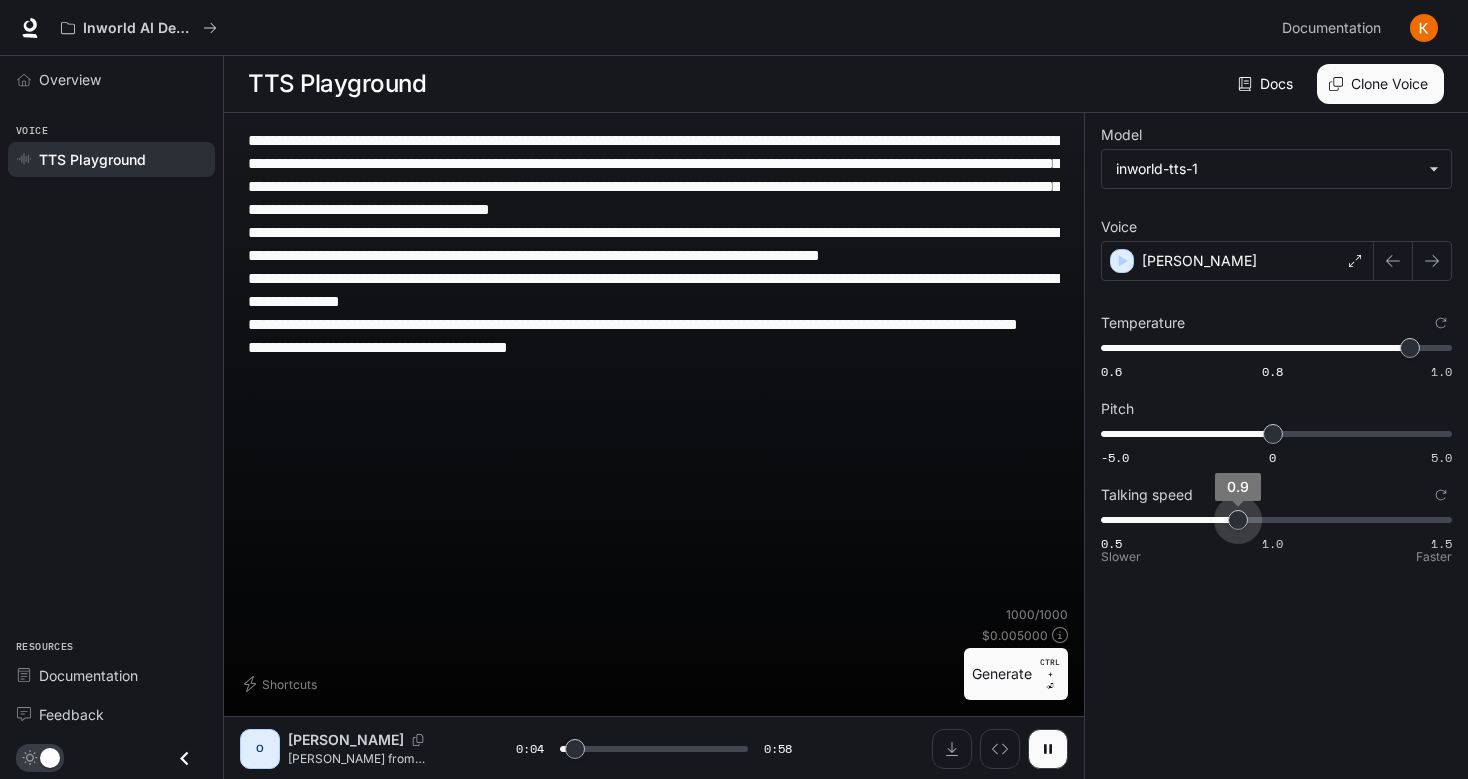 type on "***" 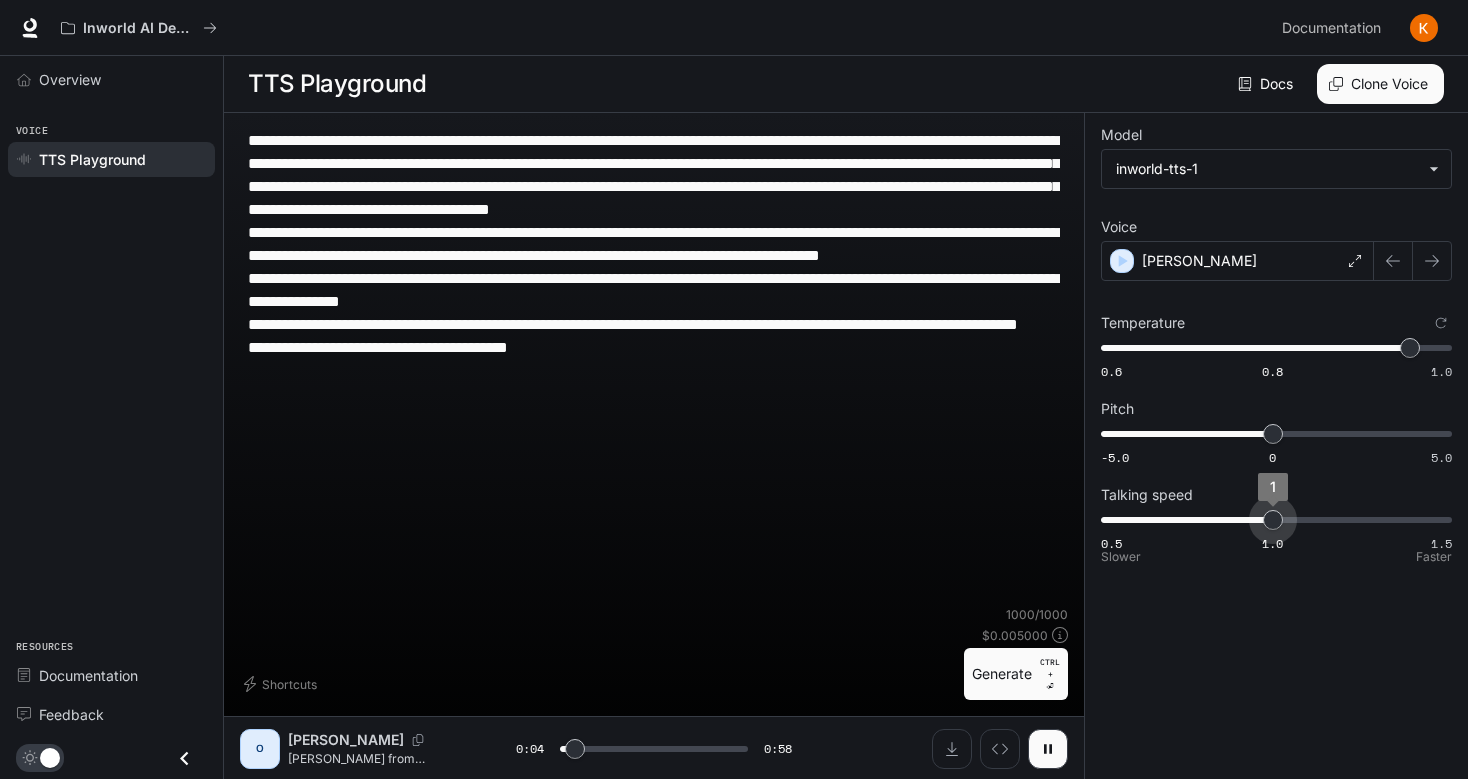 drag, startPoint x: 1306, startPoint y: 520, endPoint x: 1262, endPoint y: 527, distance: 44.553337 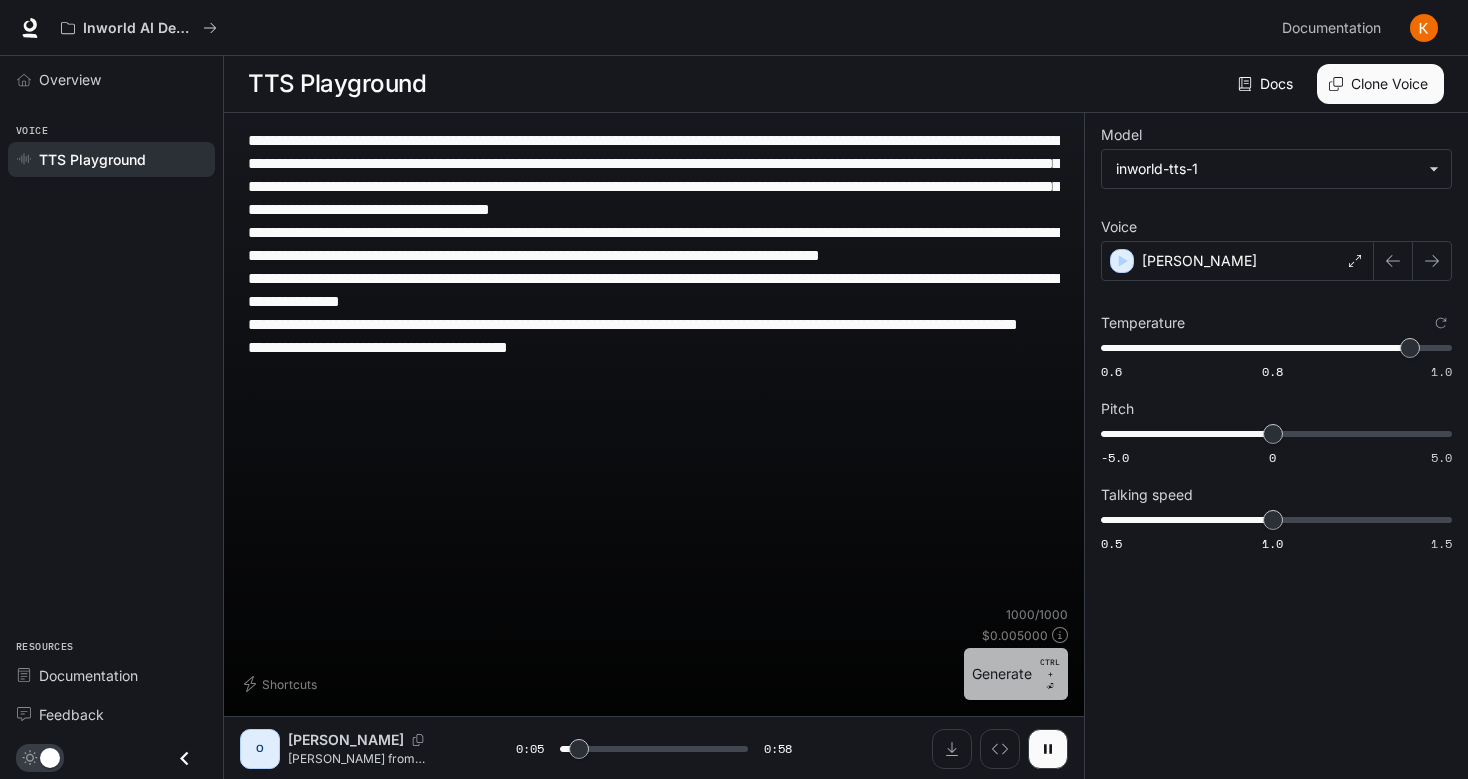 click on "Generate CTRL +  ⏎" at bounding box center [1016, 674] 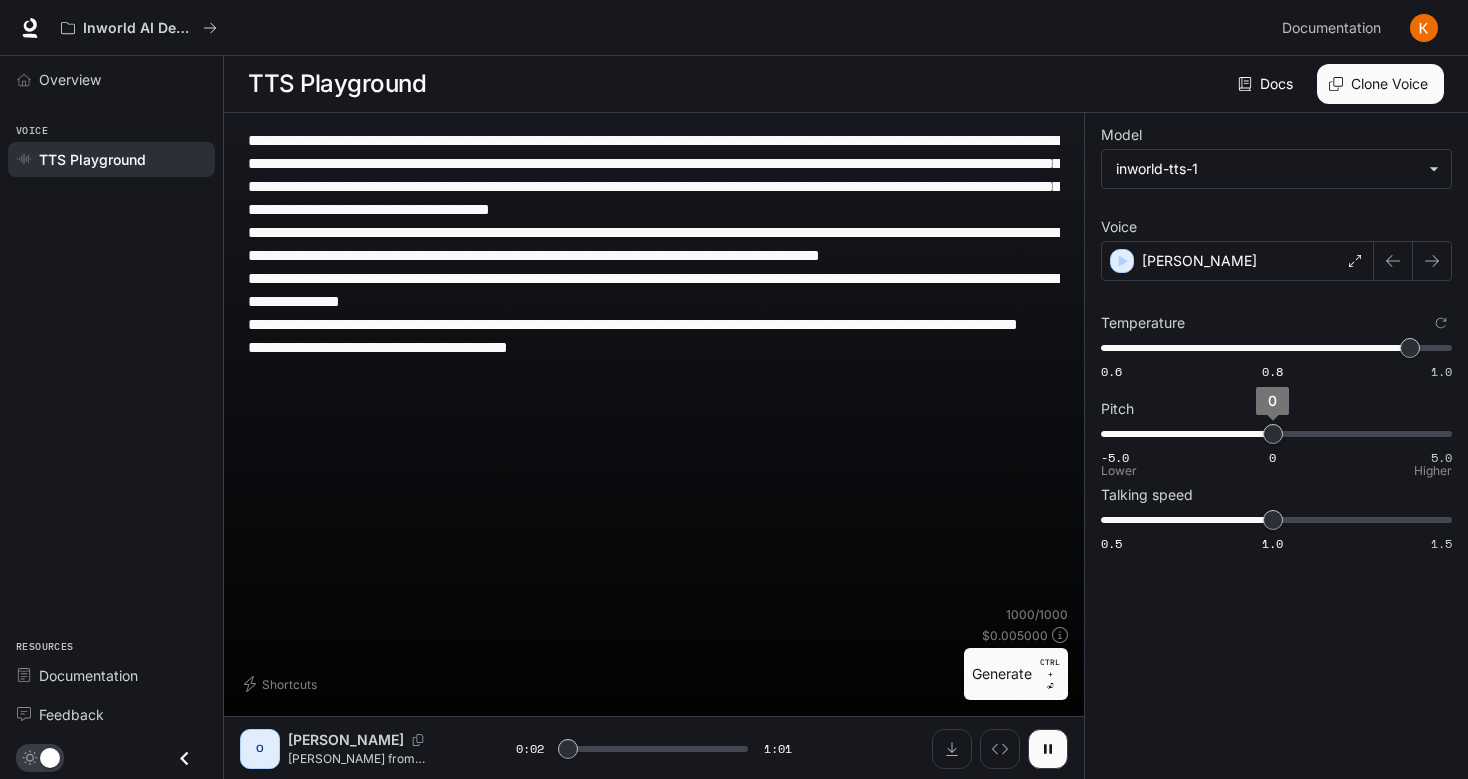 type on "***" 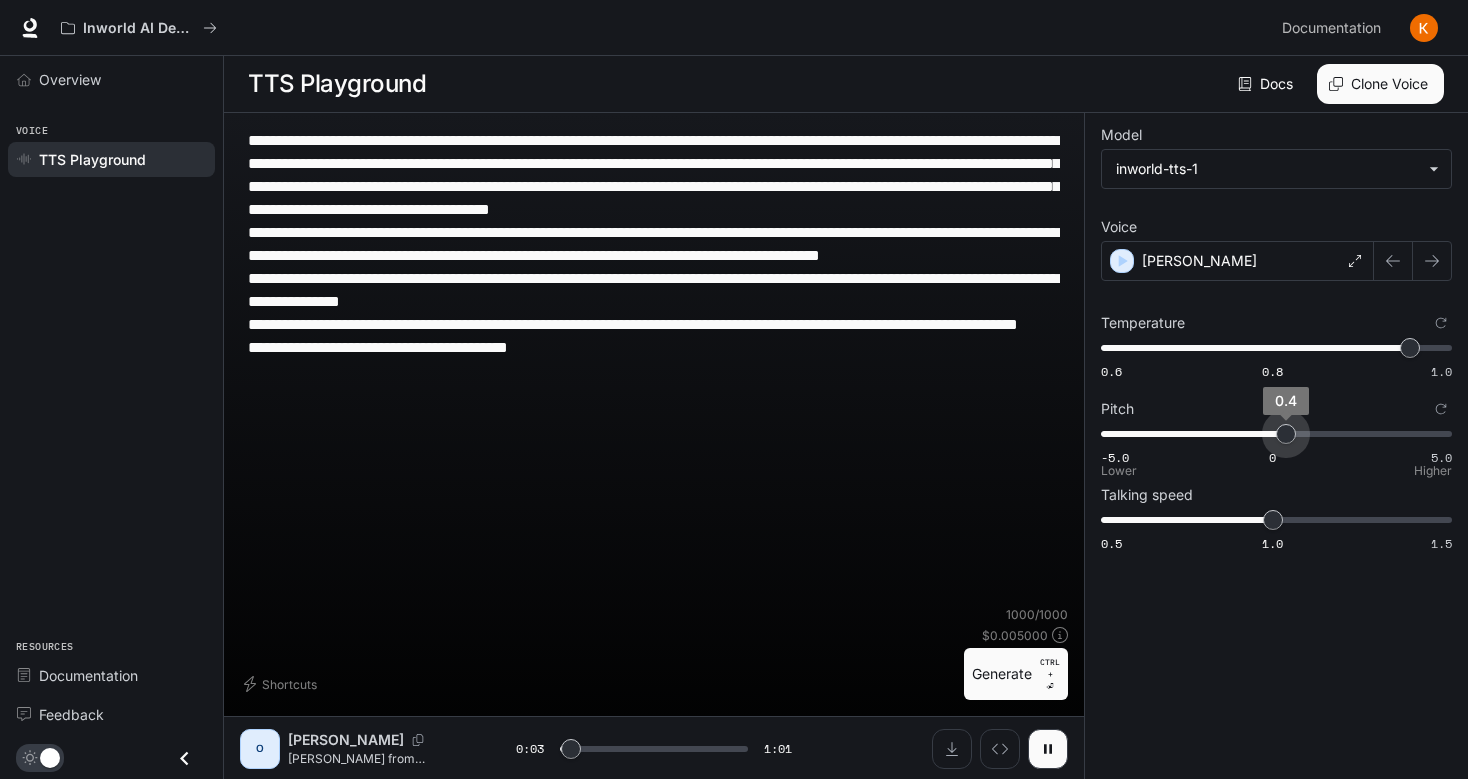 click on "0.4" at bounding box center [1286, 434] 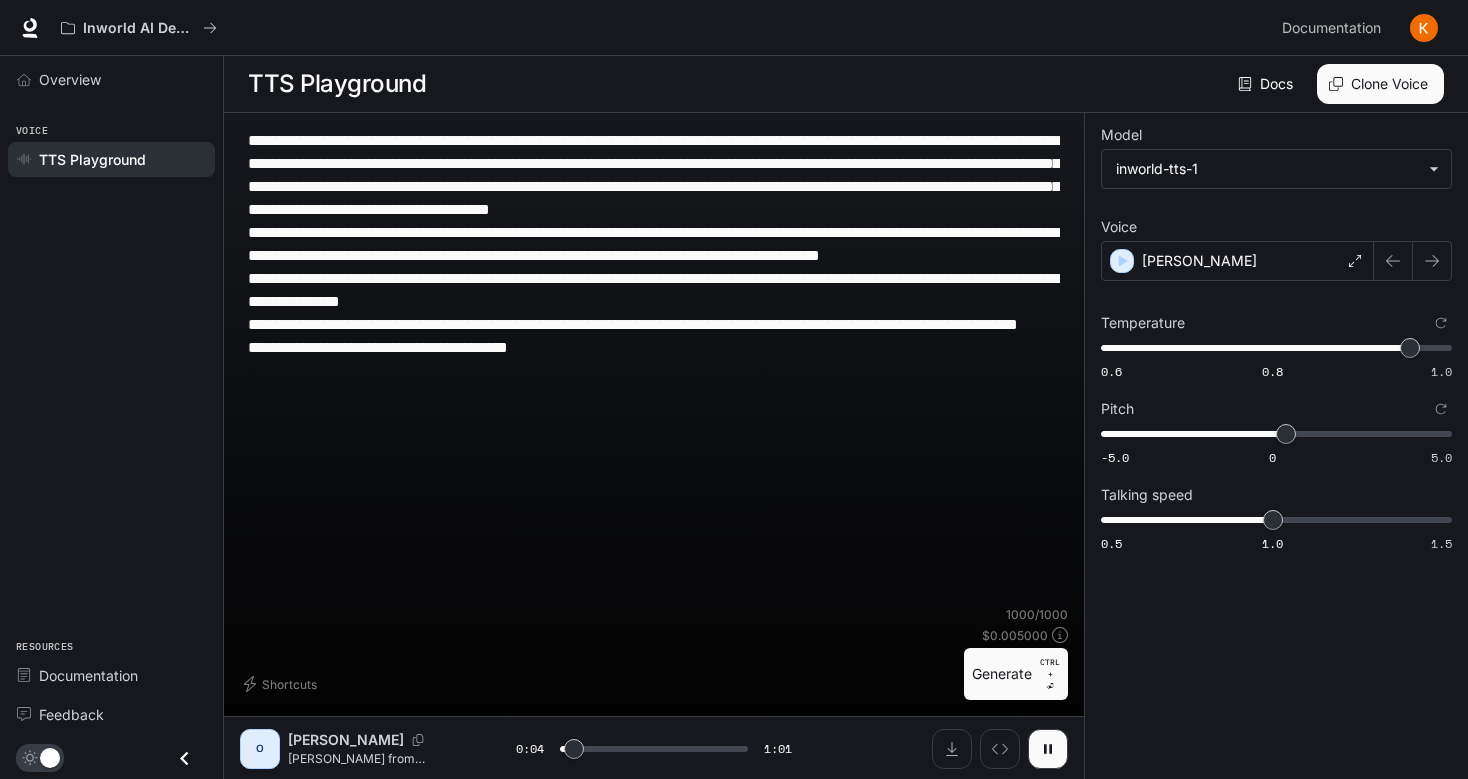 click on "Generate CTRL +  ⏎" at bounding box center [1016, 674] 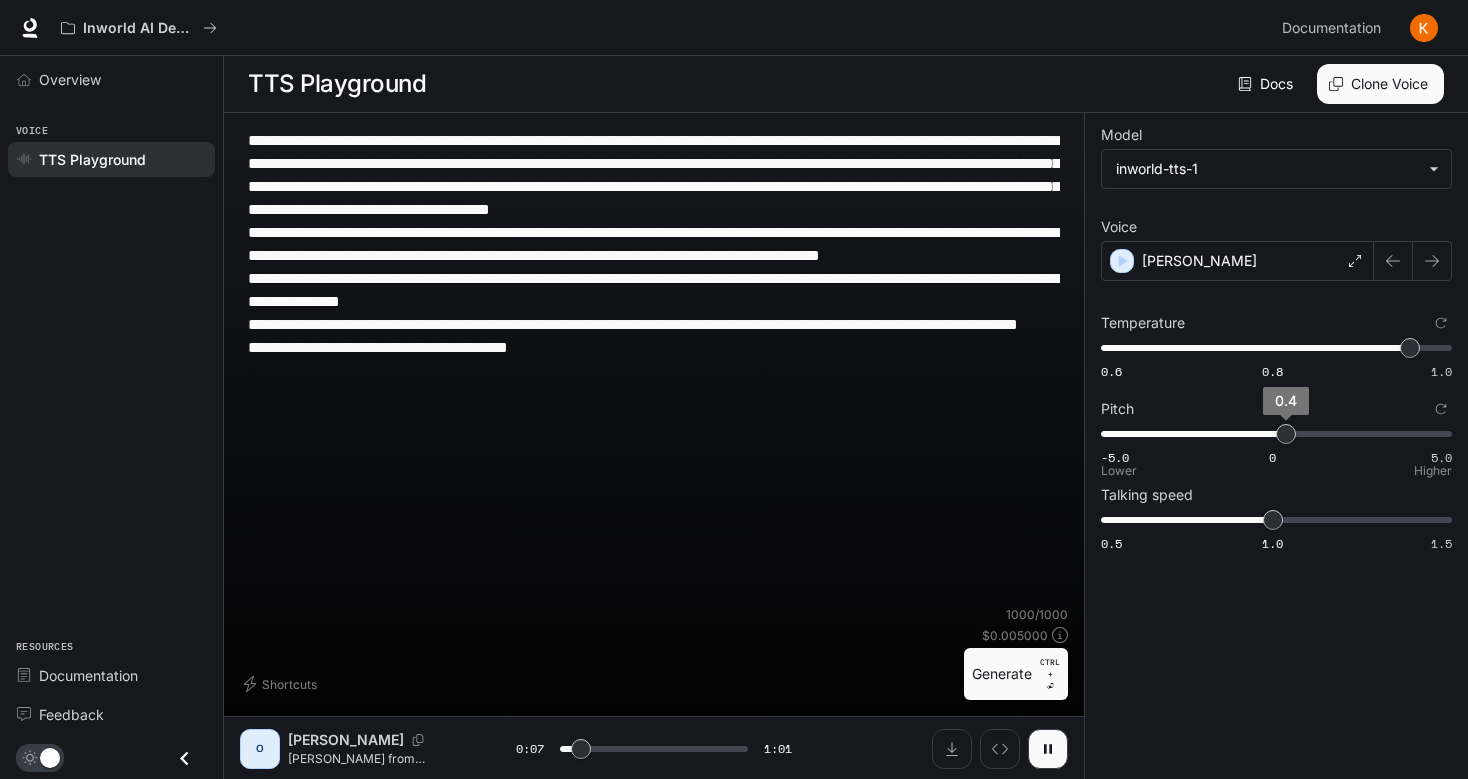 type on "***" 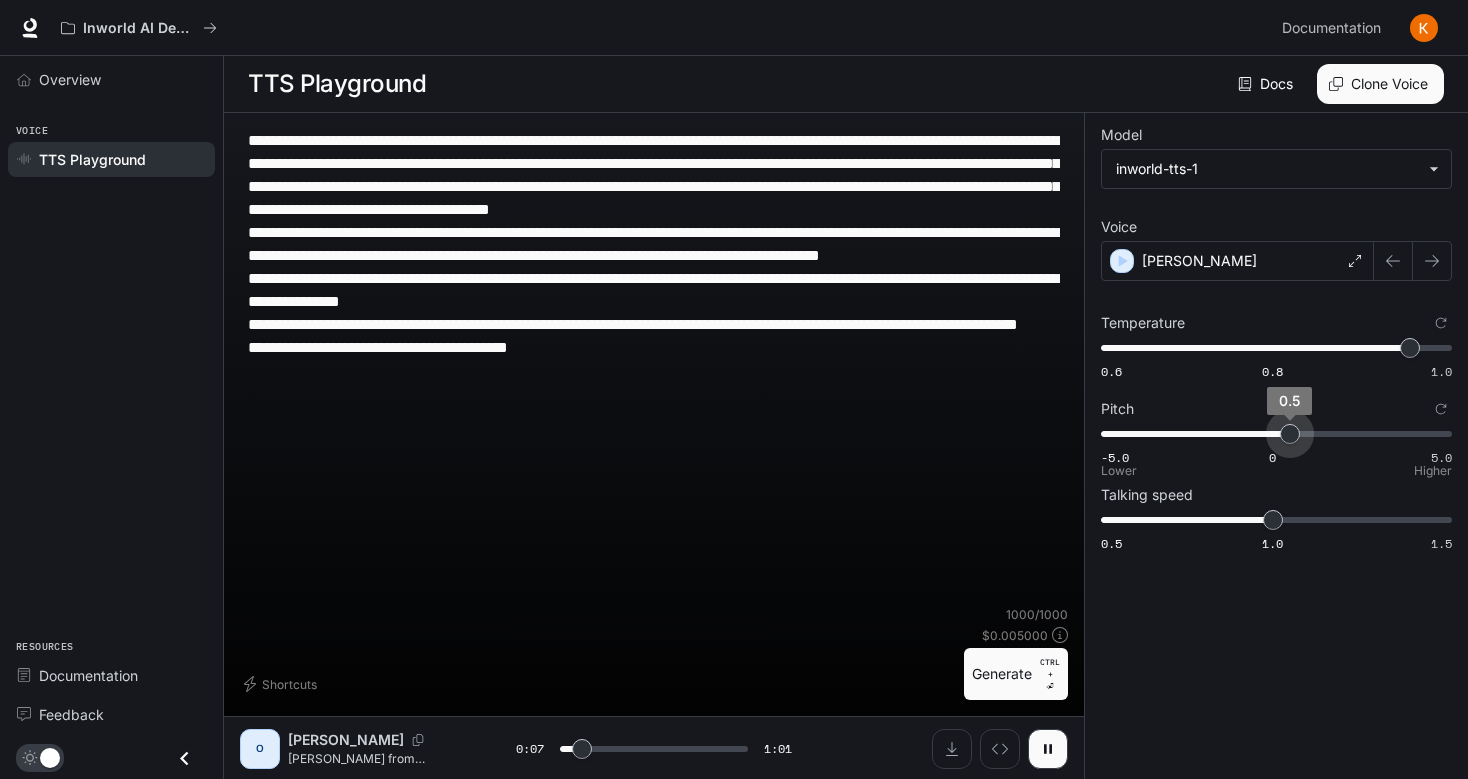 type on "***" 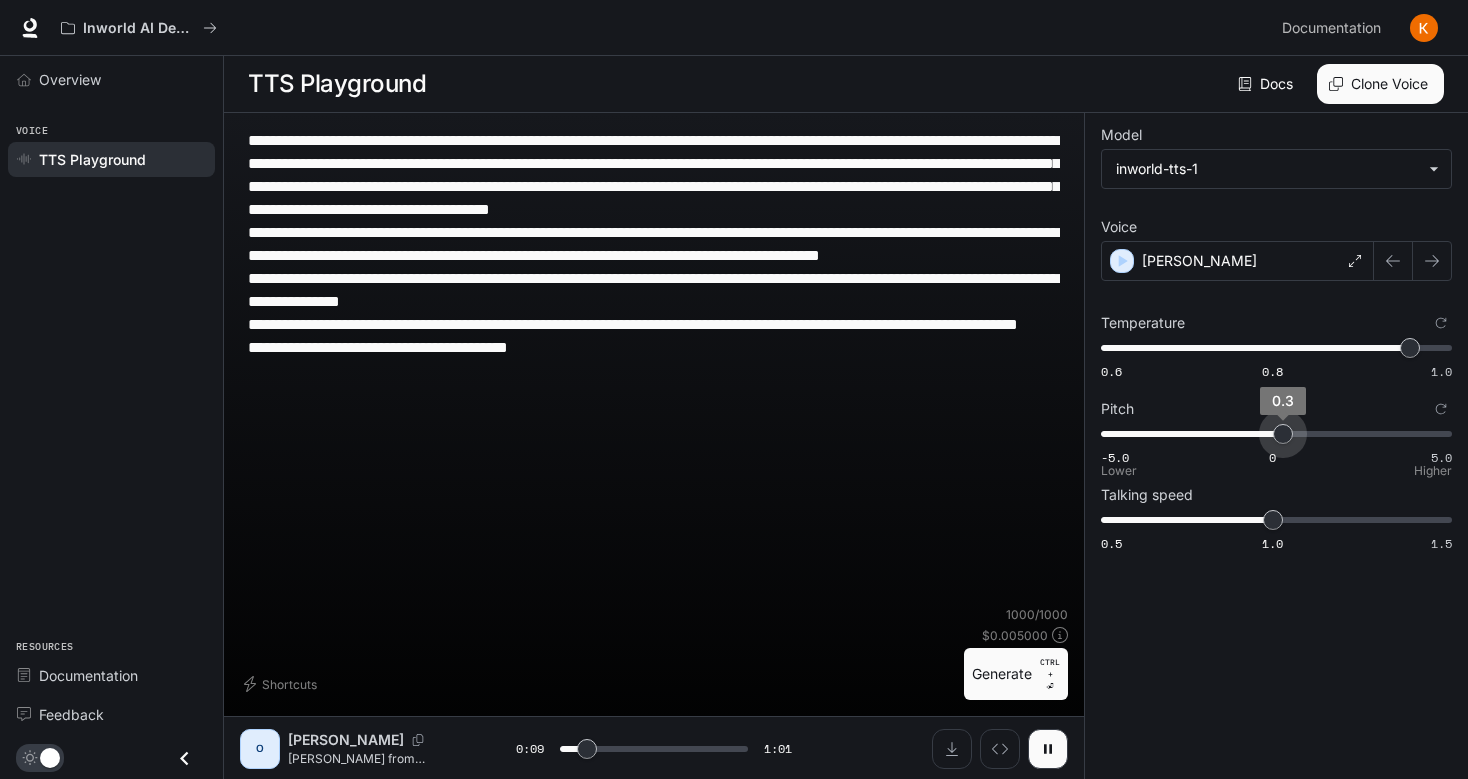 click on "0.3" at bounding box center (1283, 434) 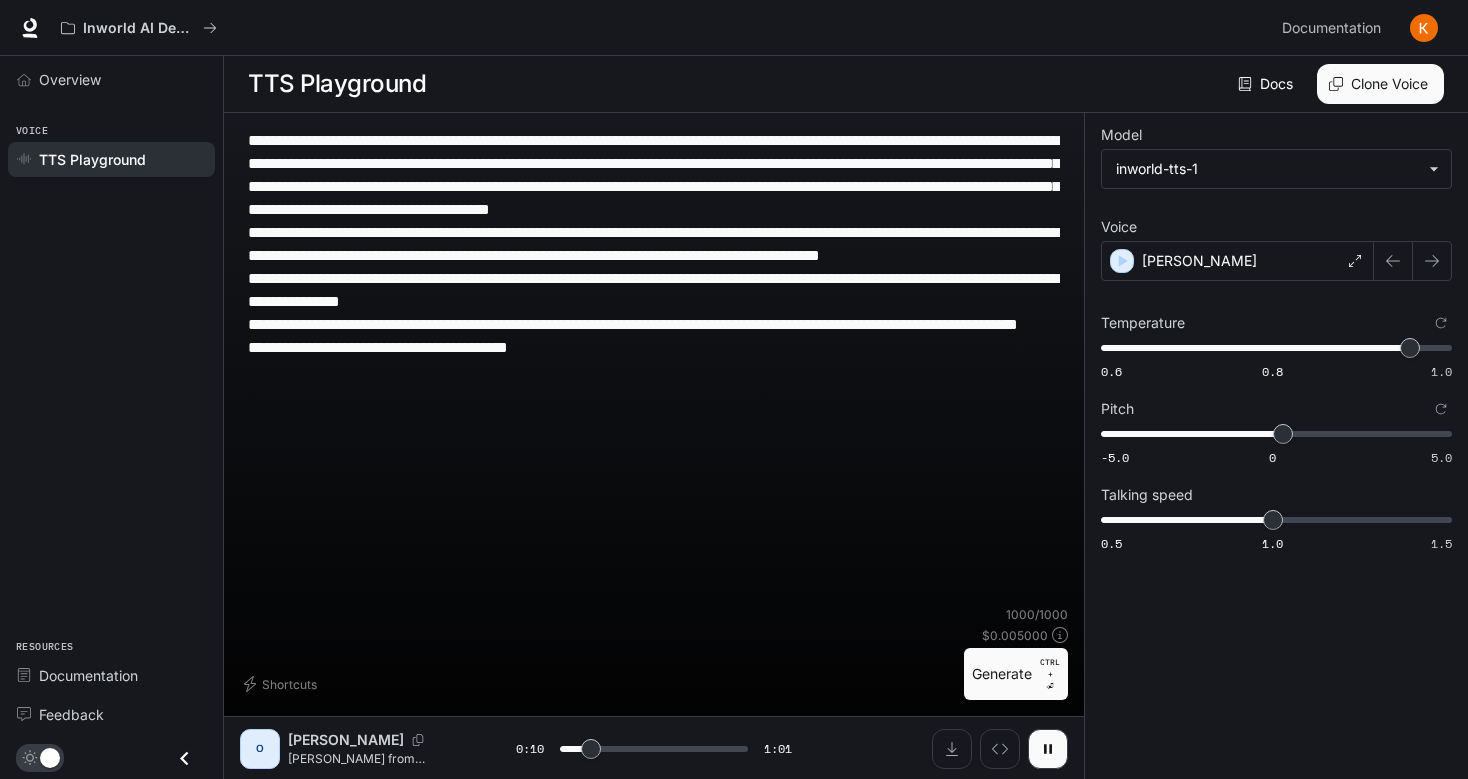 click on "Generate CTRL +  ⏎" at bounding box center (1016, 674) 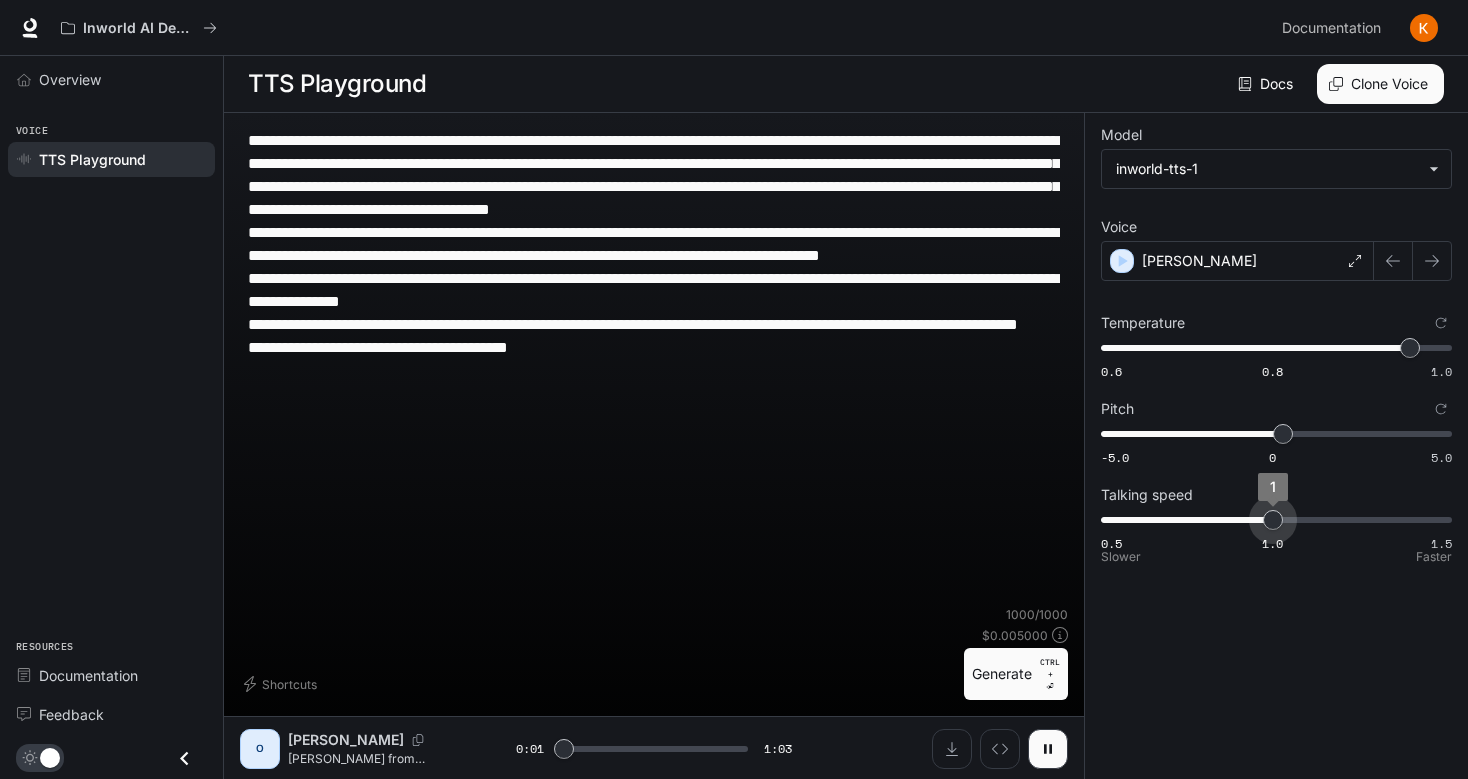 type on "***" 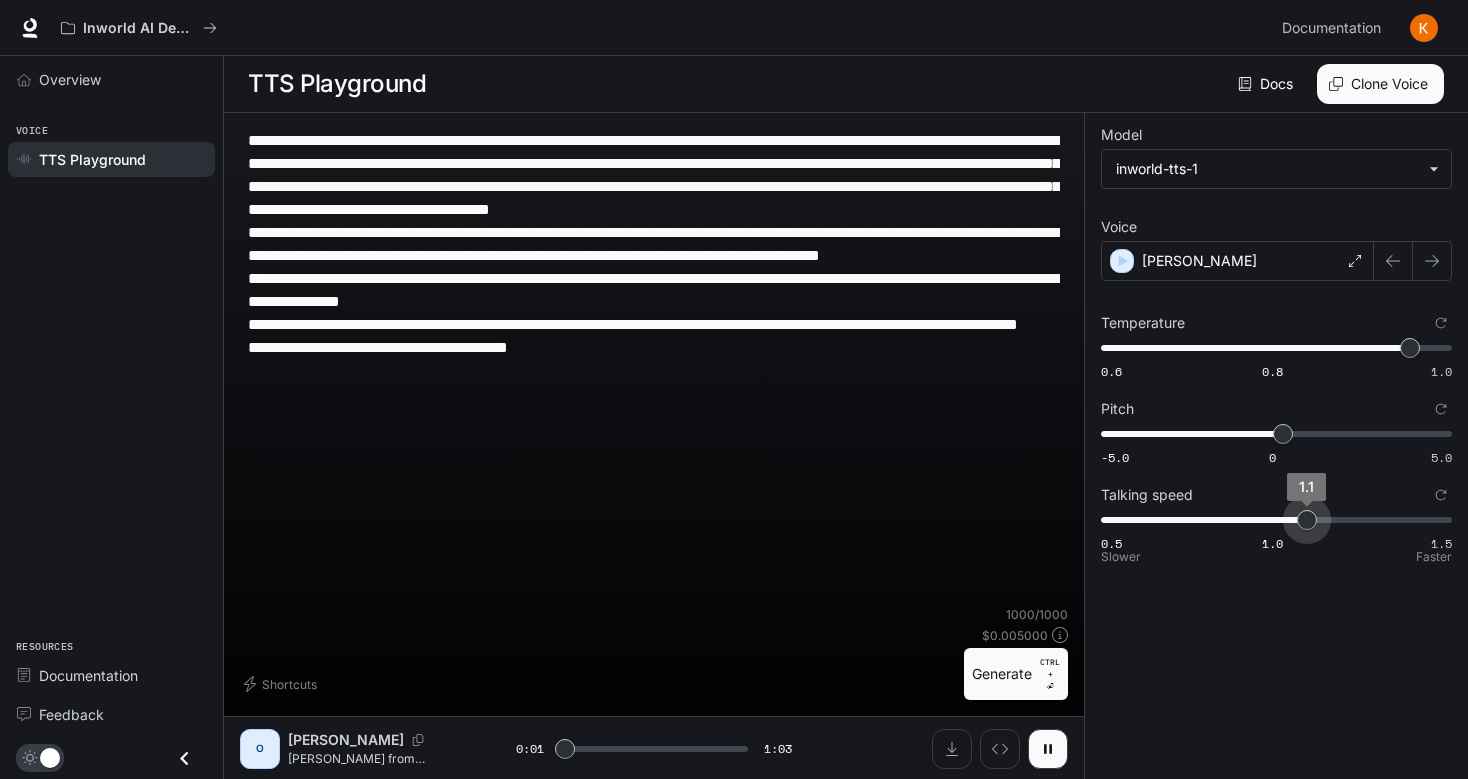 drag, startPoint x: 1275, startPoint y: 527, endPoint x: 1290, endPoint y: 527, distance: 15 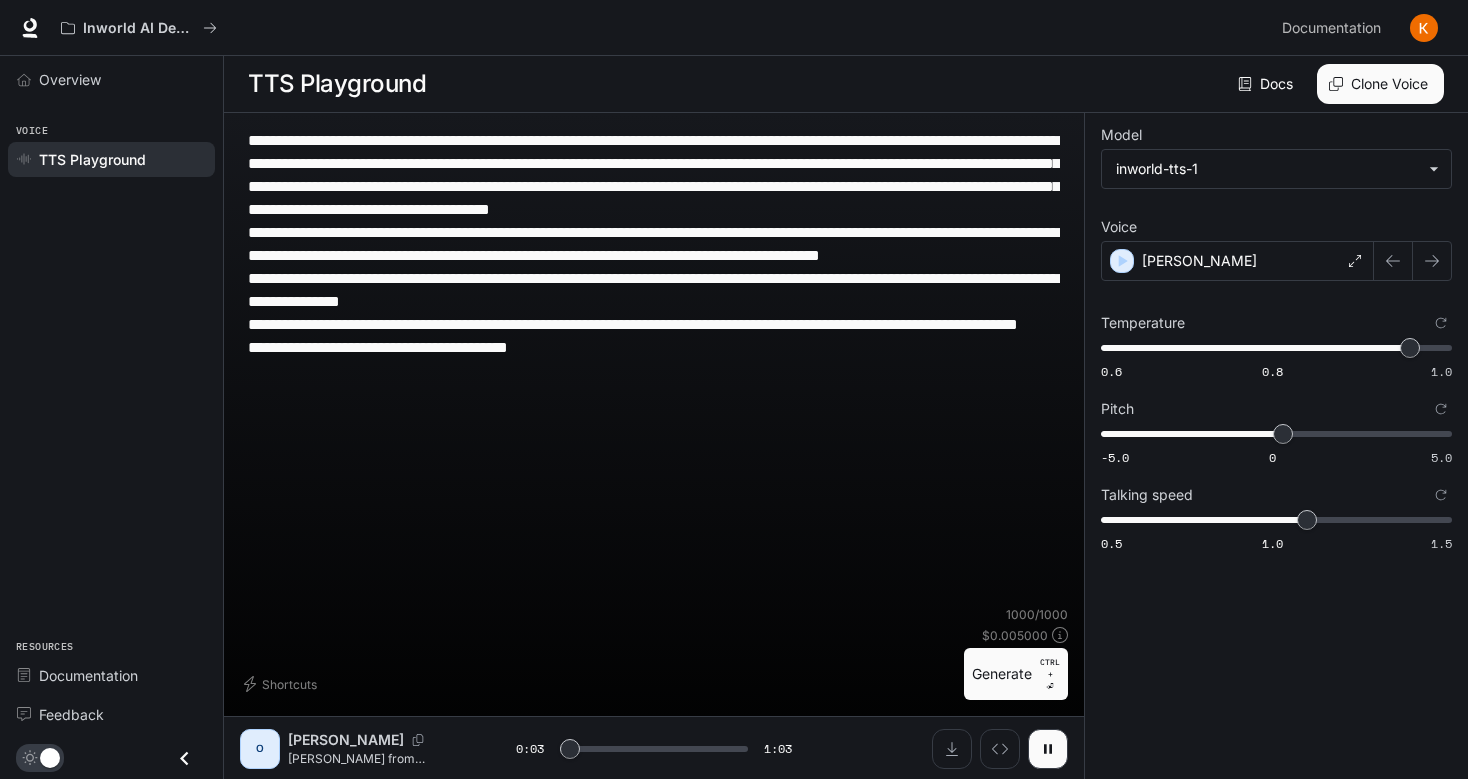 click on "Generate CTRL +  ⏎" at bounding box center (1016, 674) 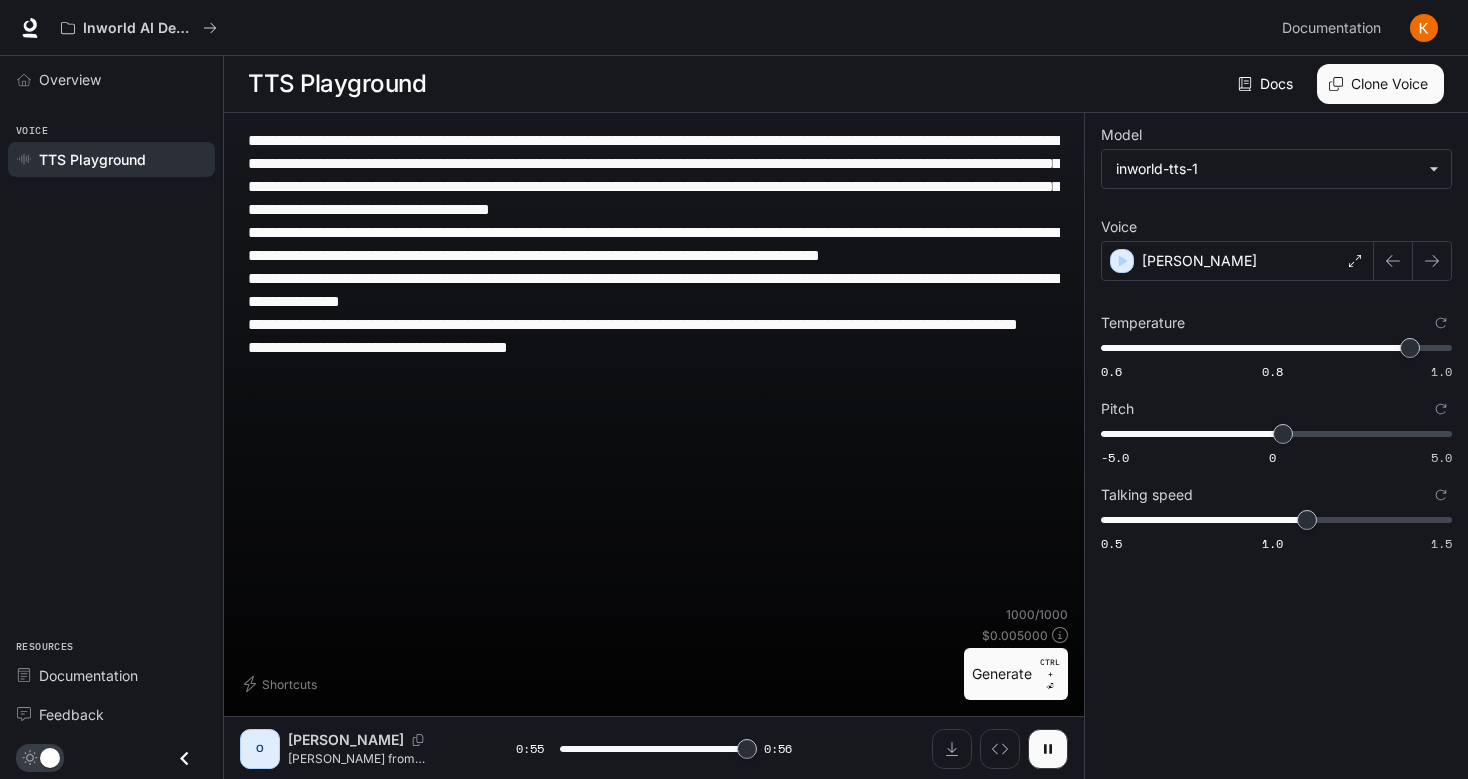 type on "*" 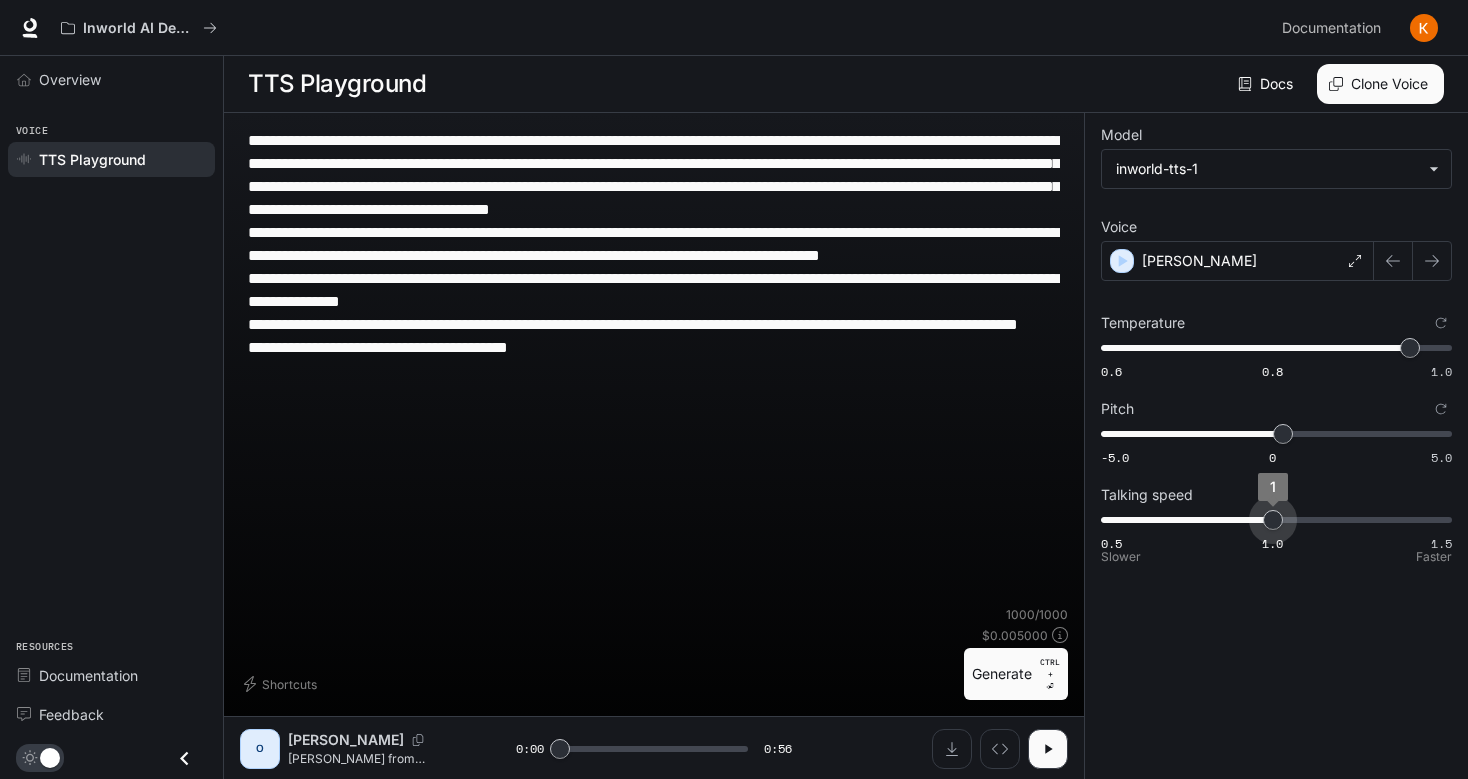 type on "***" 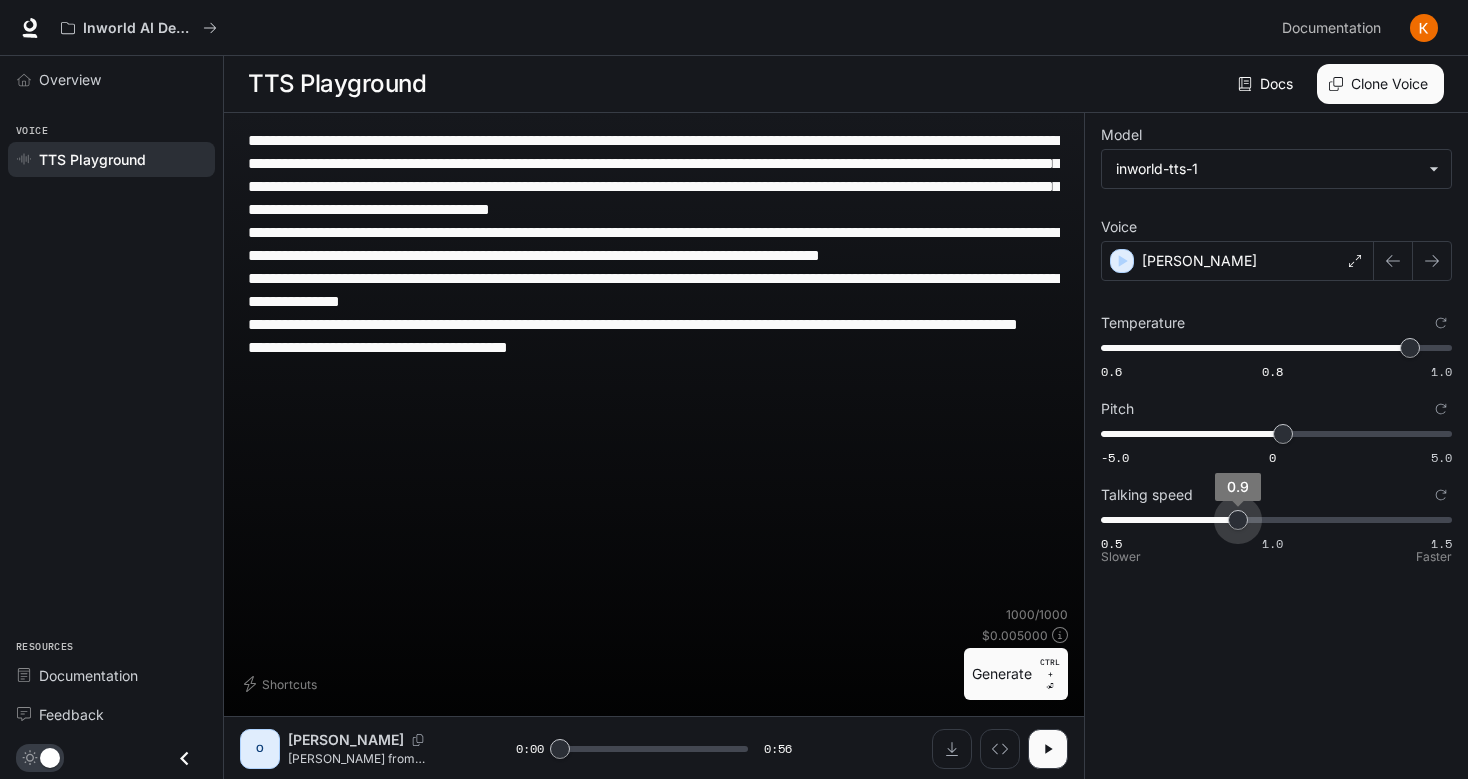 drag, startPoint x: 1303, startPoint y: 523, endPoint x: 1254, endPoint y: 523, distance: 49 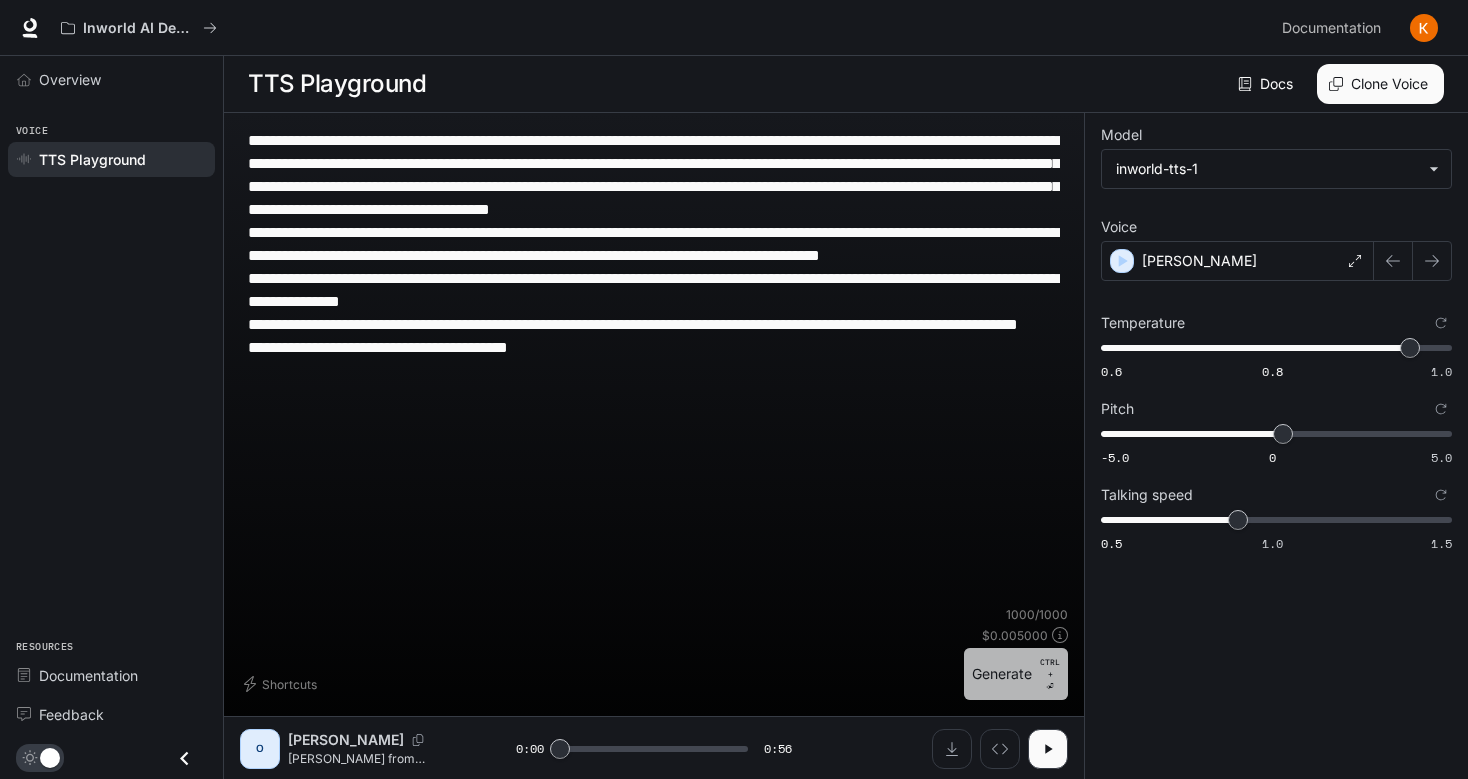 click on "Generate CTRL +  ⏎" at bounding box center (1016, 674) 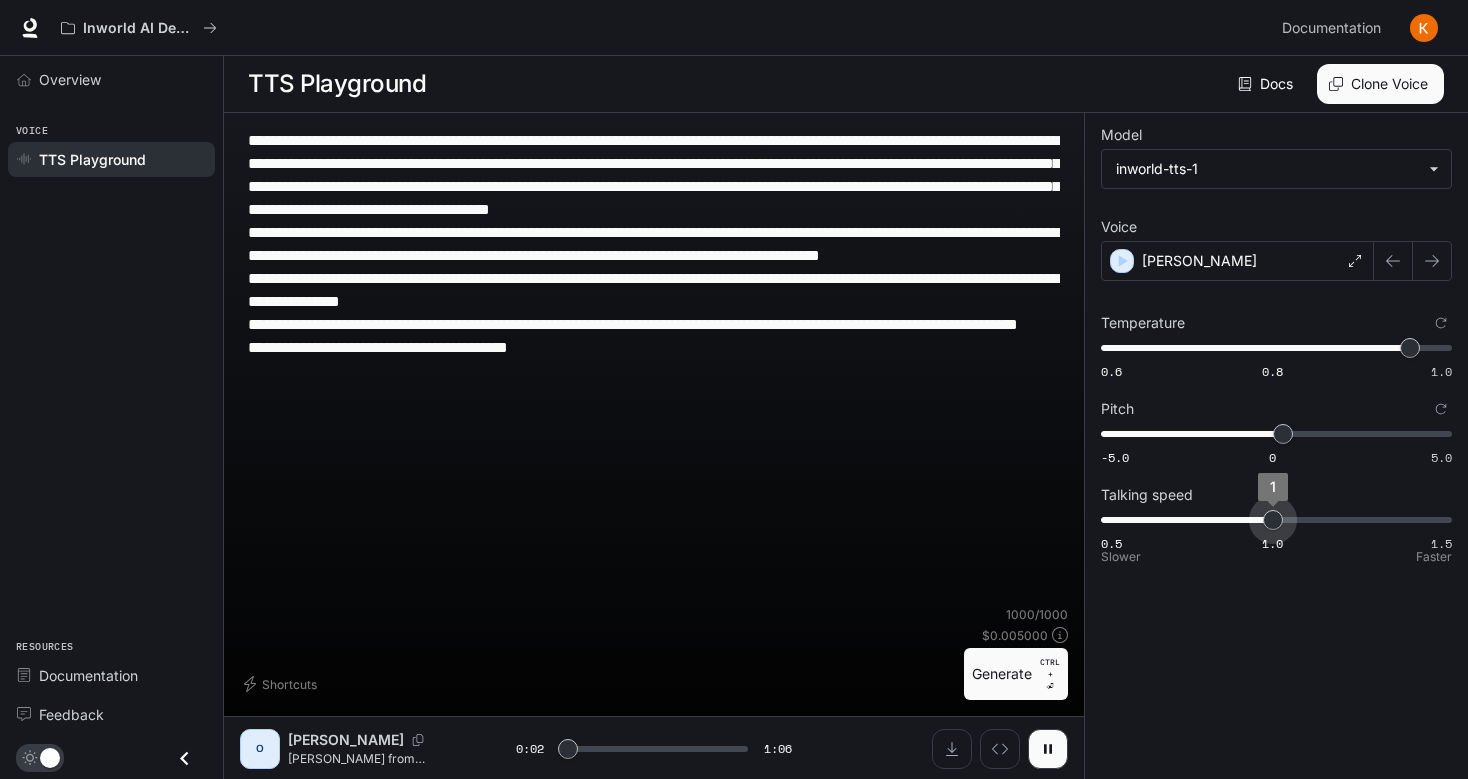 type on "***" 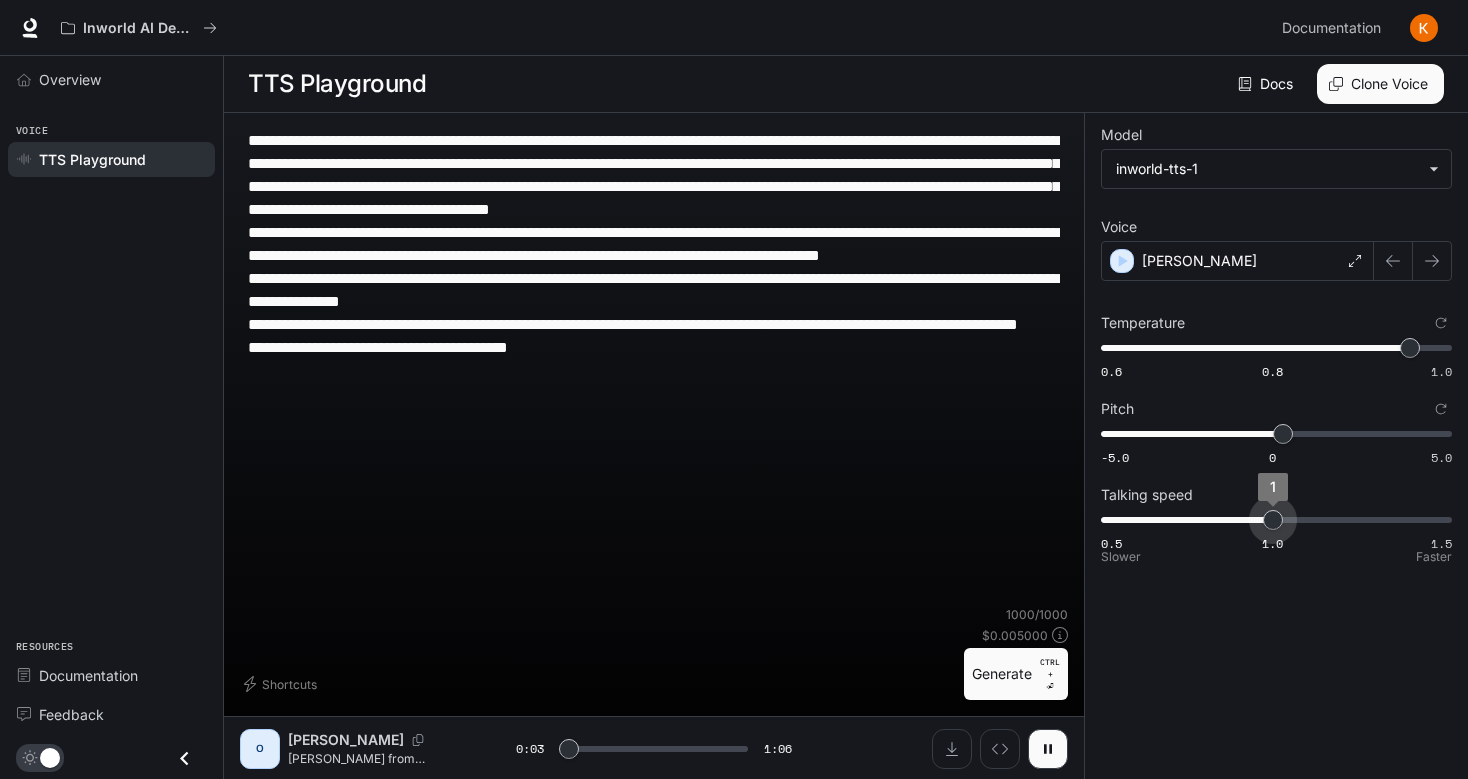 drag, startPoint x: 1242, startPoint y: 518, endPoint x: 1262, endPoint y: 521, distance: 20.22375 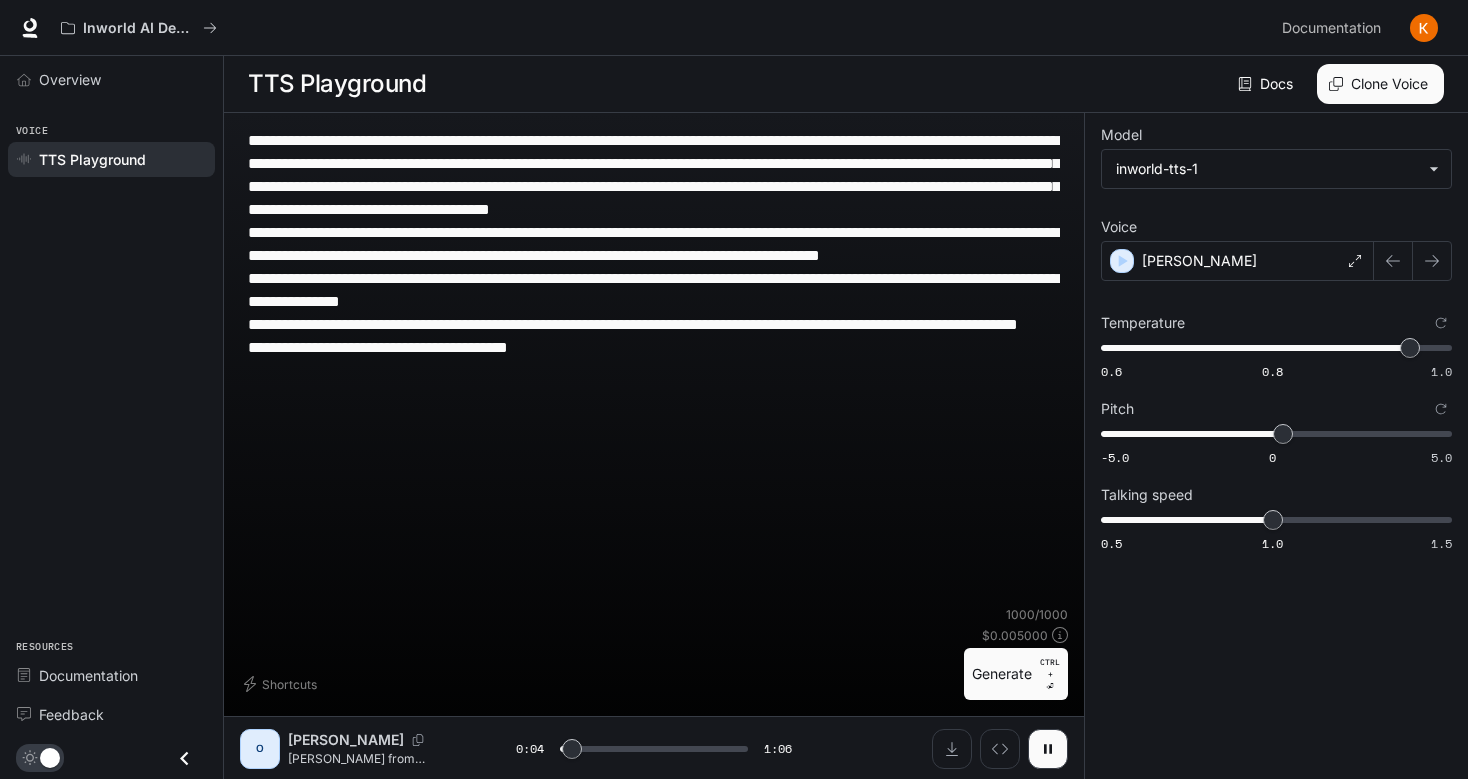 click on "Generate CTRL +  ⏎" at bounding box center (1016, 674) 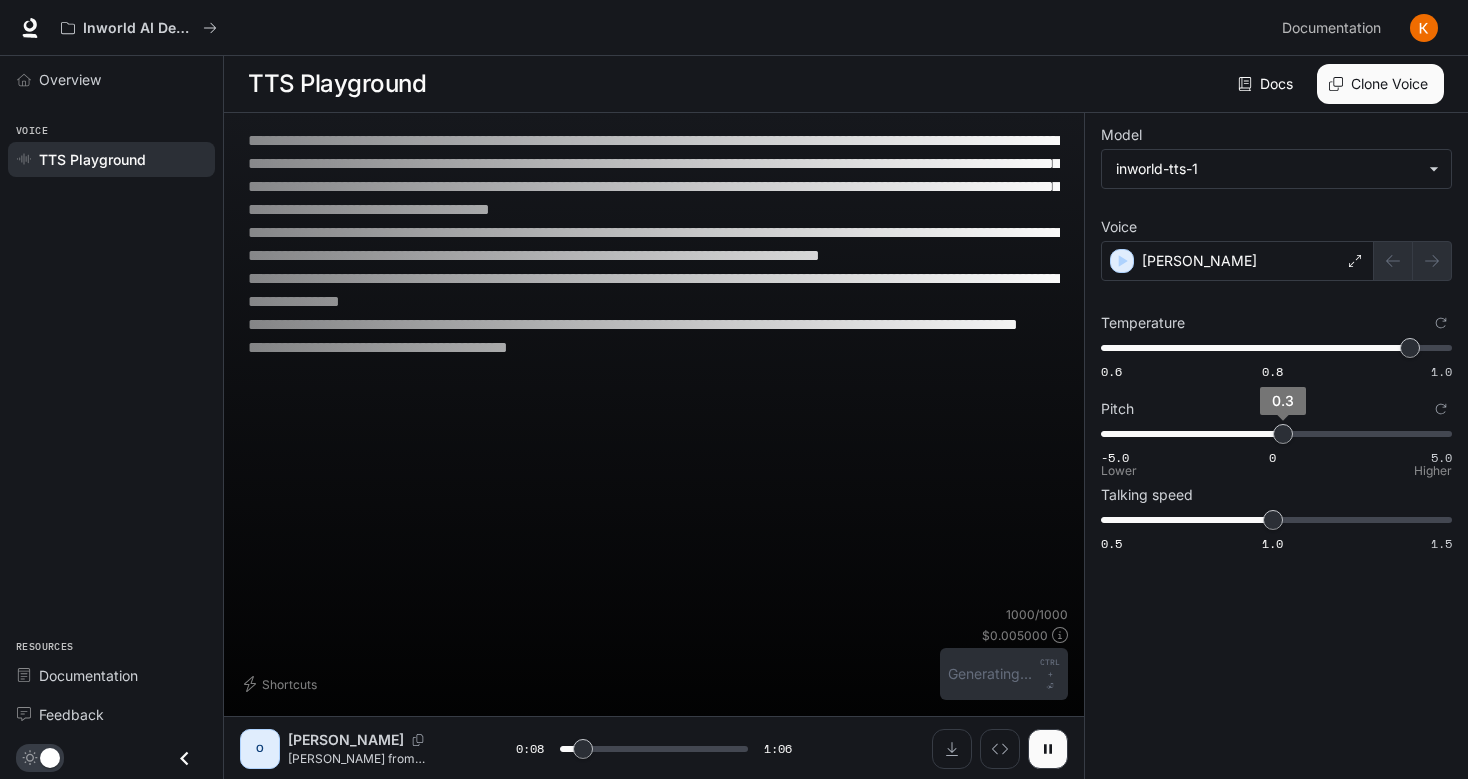 type on "***" 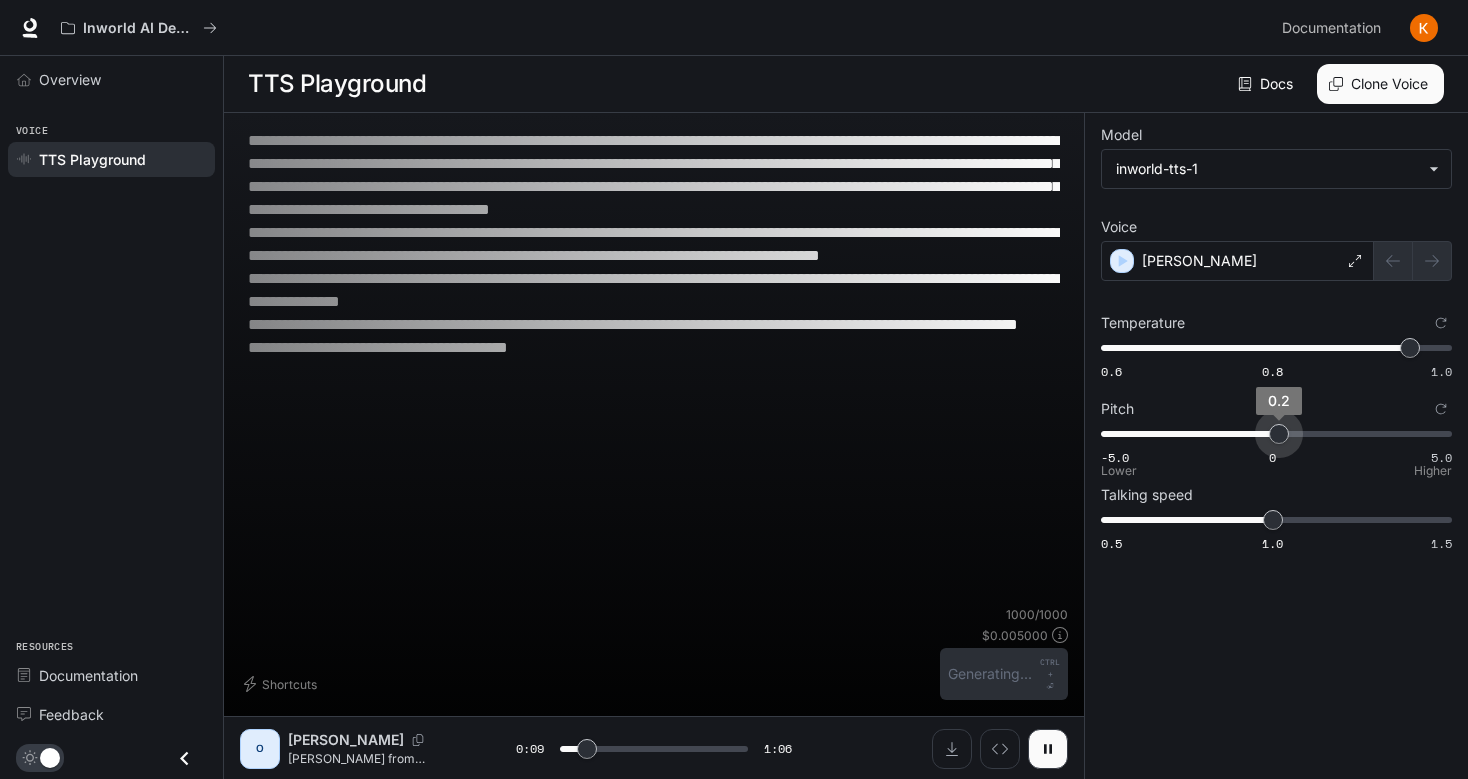 click on "0.2" at bounding box center (1279, 434) 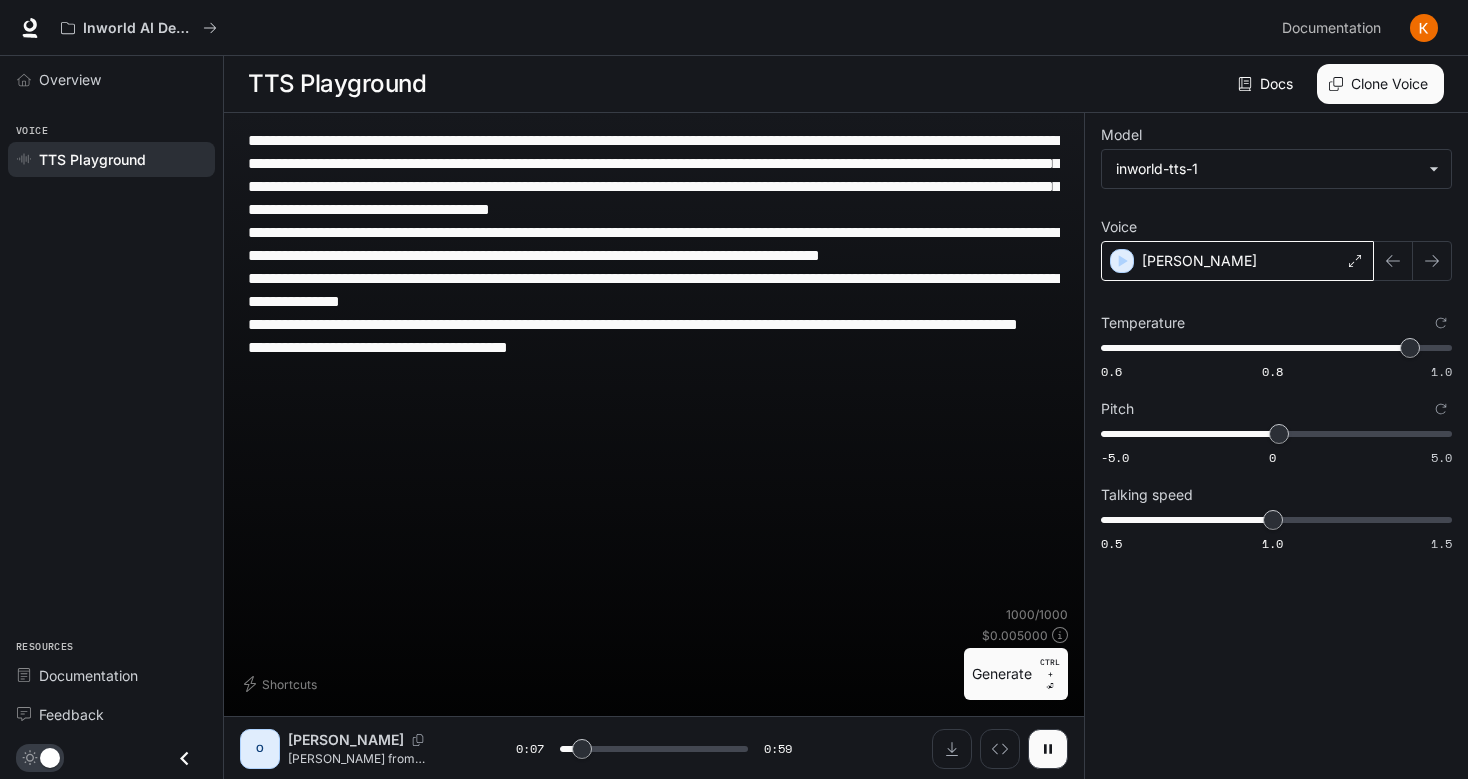 click on "[PERSON_NAME]" at bounding box center [1237, 261] 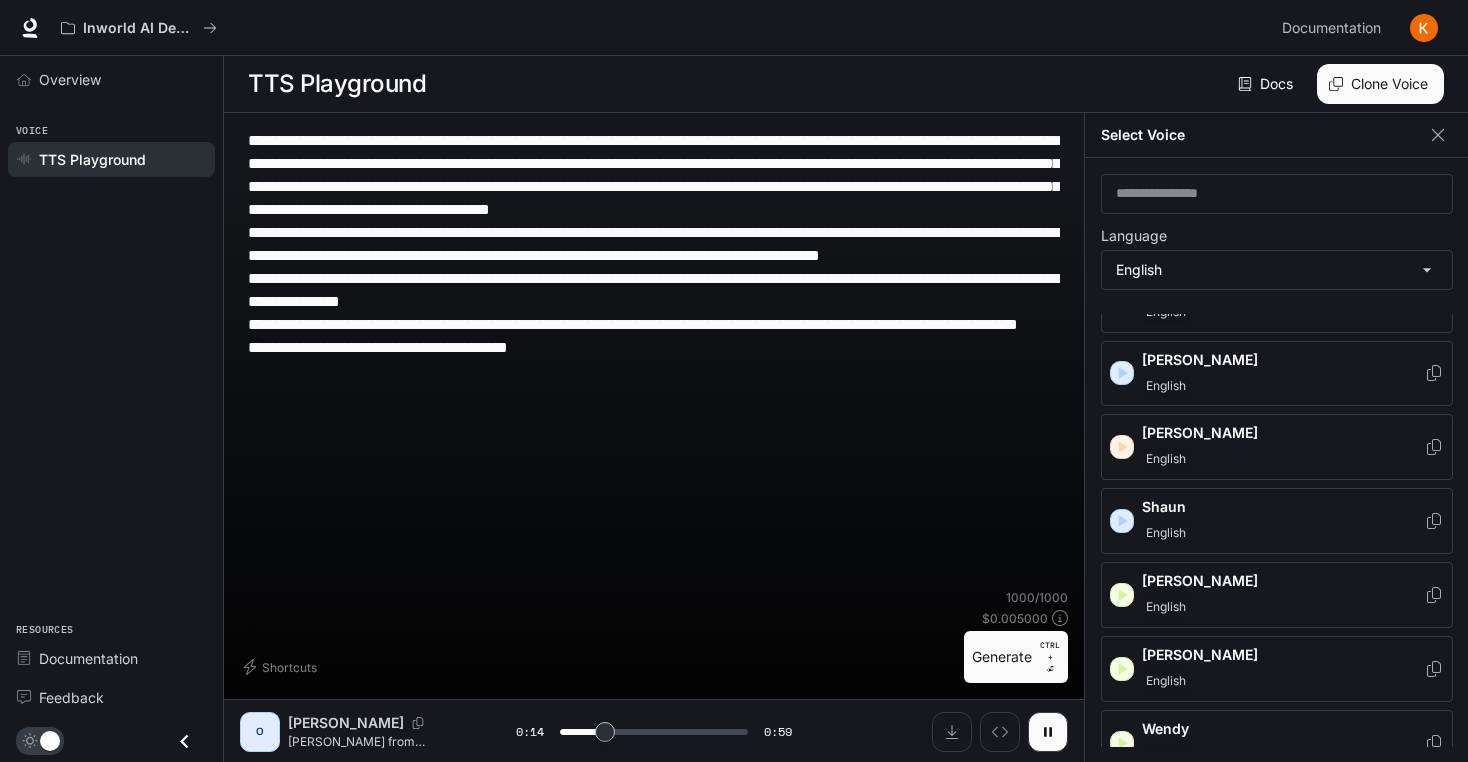 scroll, scrollTop: 1050, scrollLeft: 0, axis: vertical 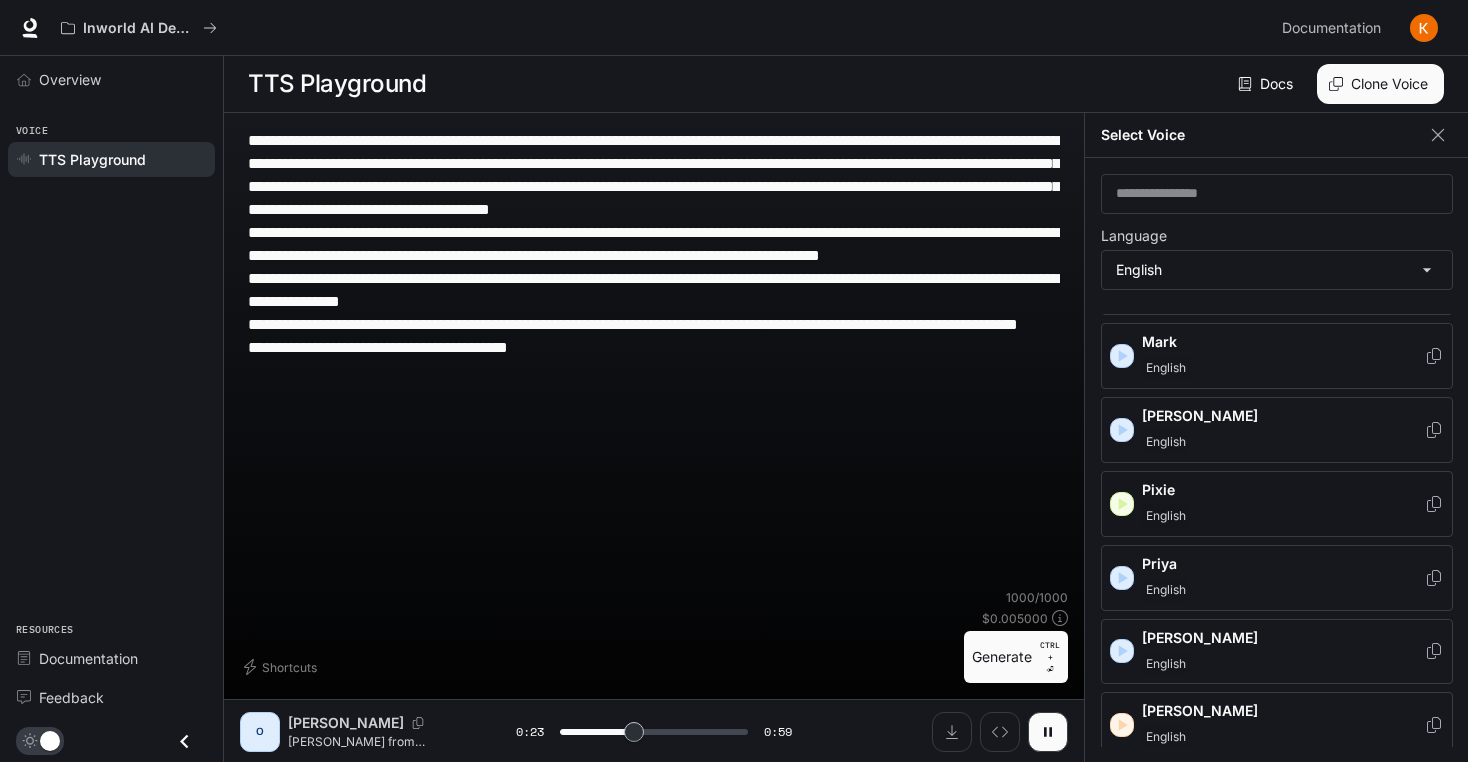 click on "Pixie" at bounding box center (1283, 490) 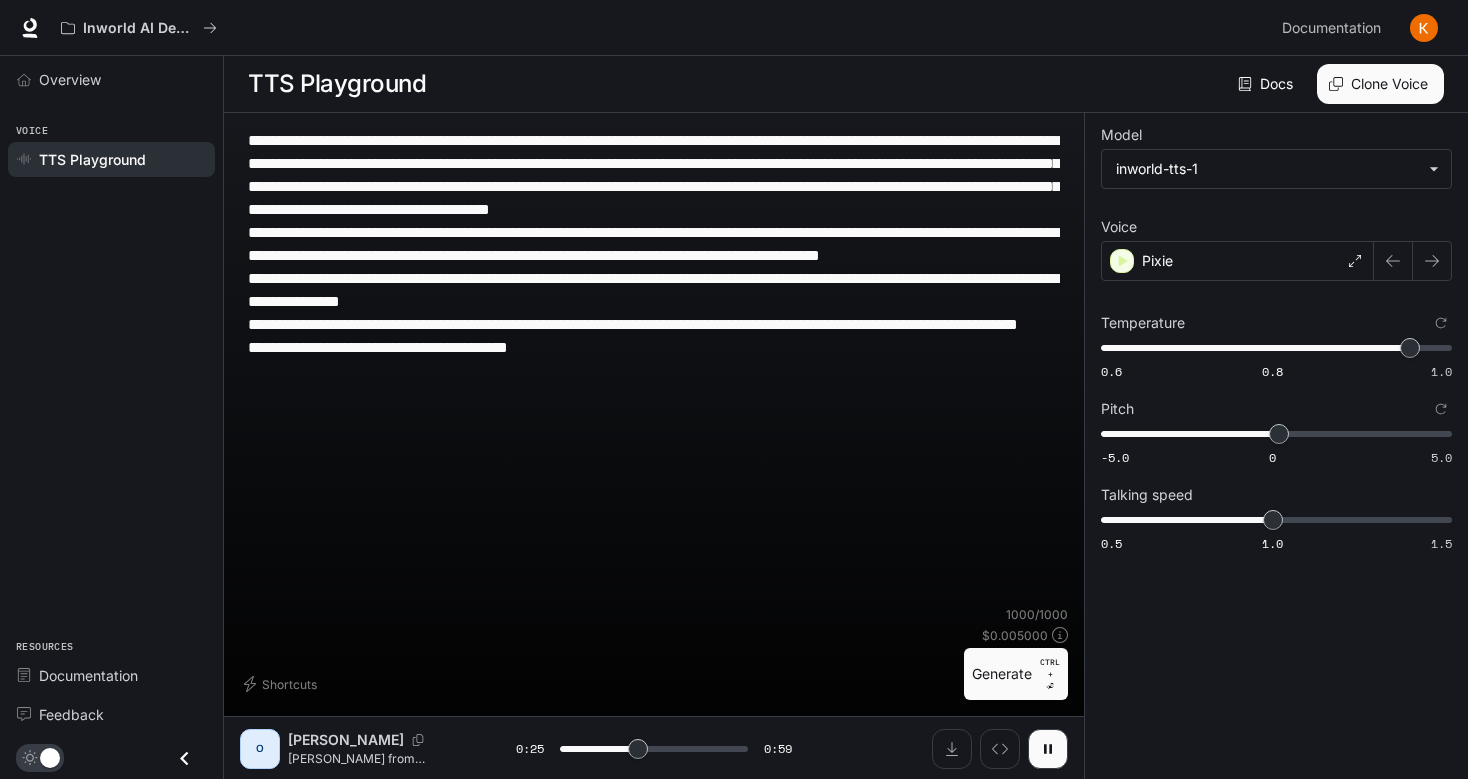 click on "Generate CTRL +  ⏎" at bounding box center [1016, 674] 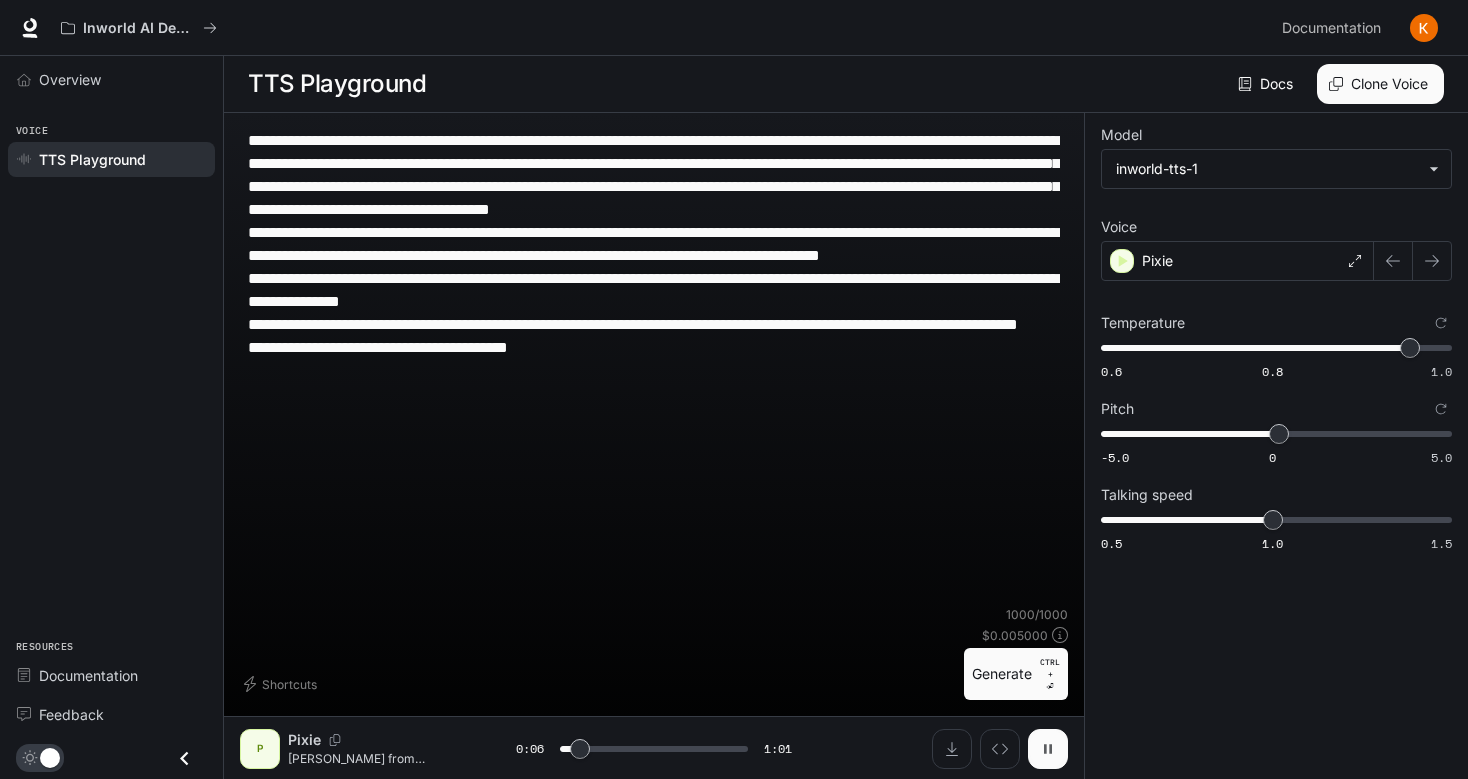 drag, startPoint x: 1067, startPoint y: 760, endPoint x: 1054, endPoint y: 758, distance: 13.152946 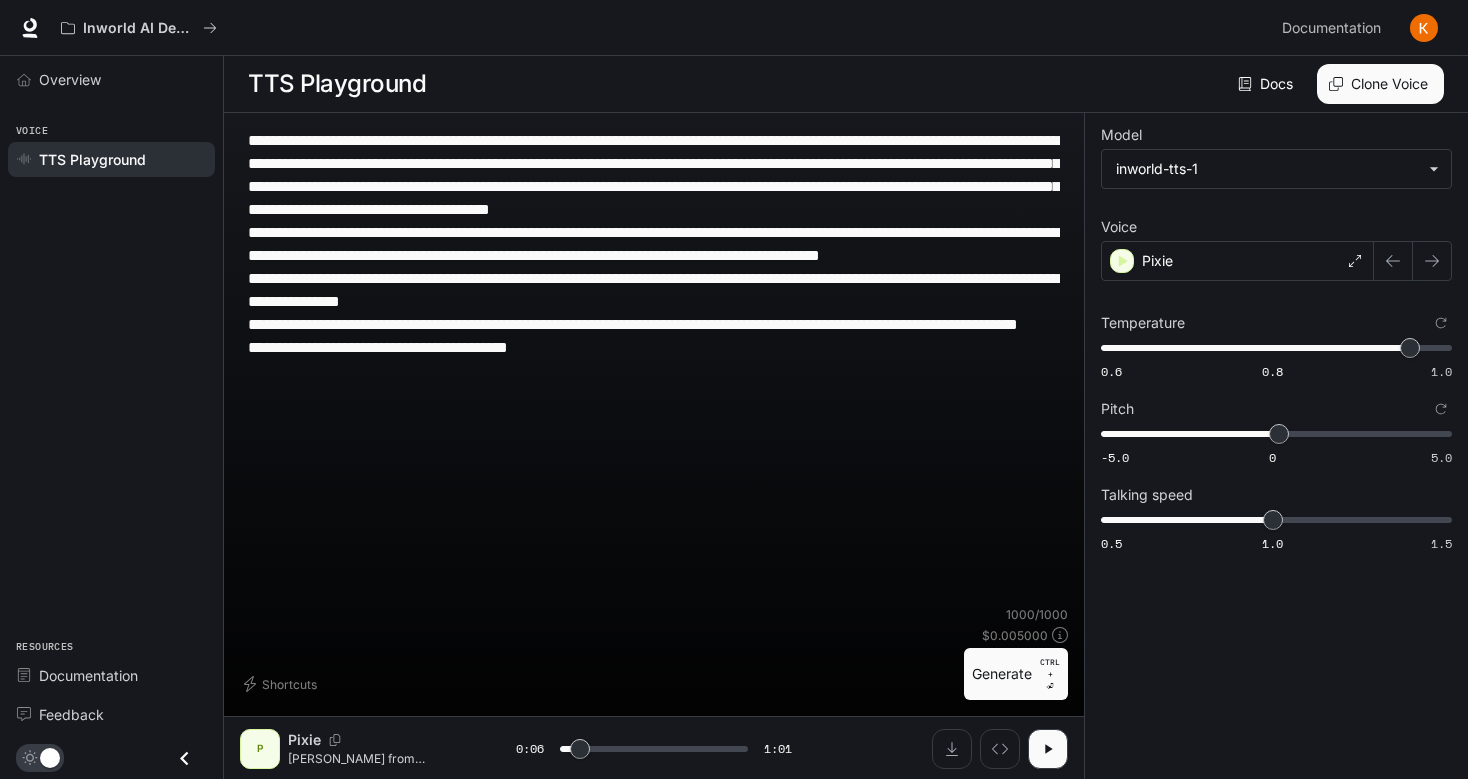 drag, startPoint x: 598, startPoint y: 438, endPoint x: 558, endPoint y: 426, distance: 41.761227 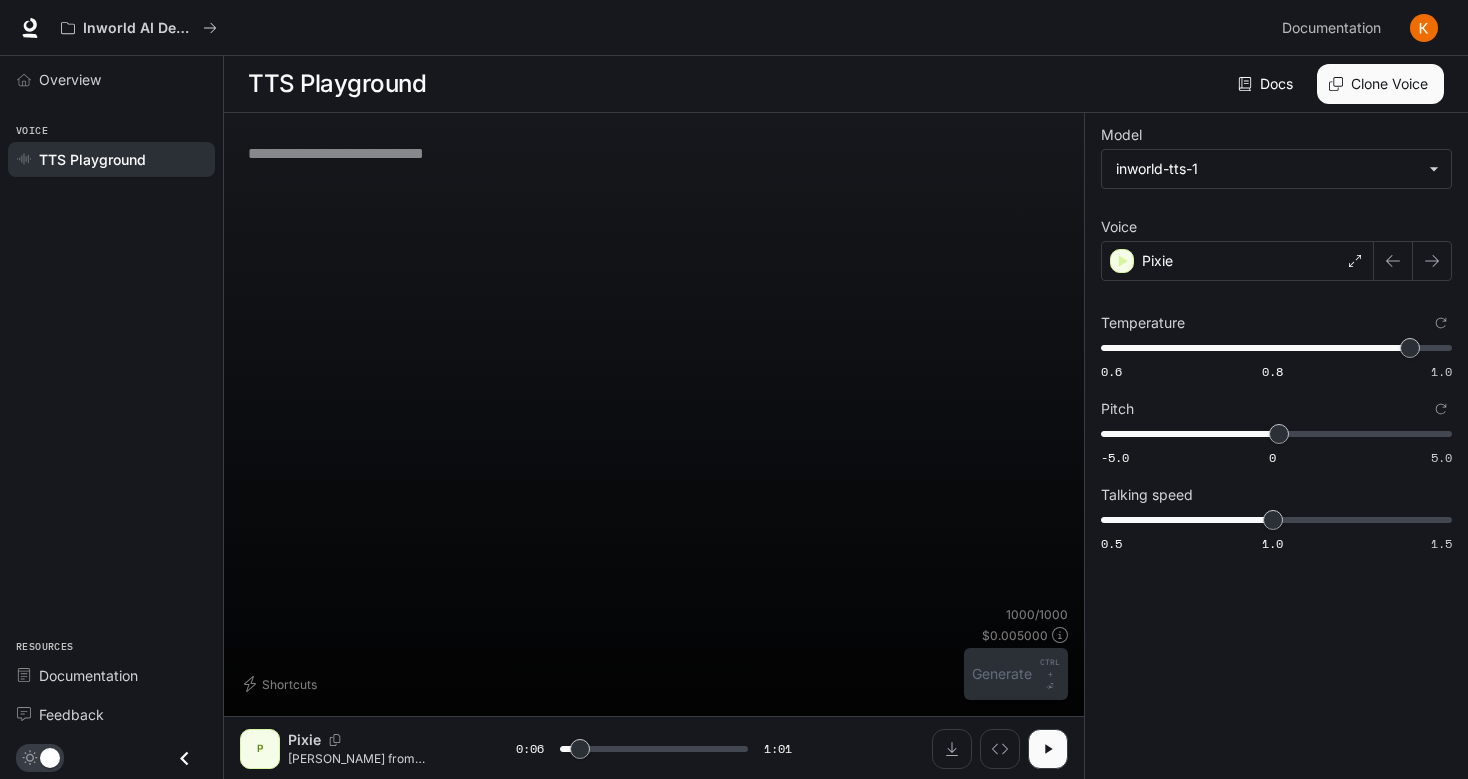 type on "***" 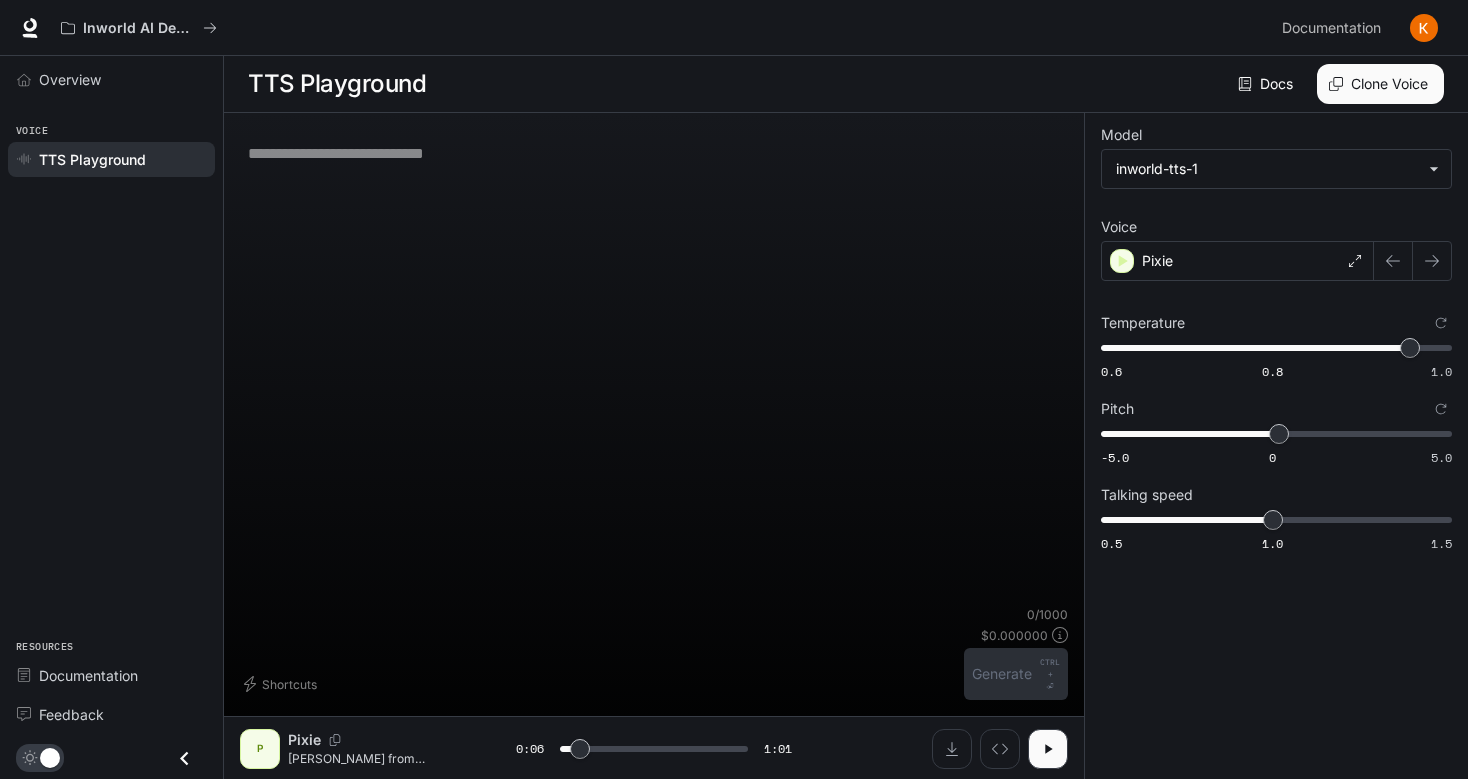 type on "*" 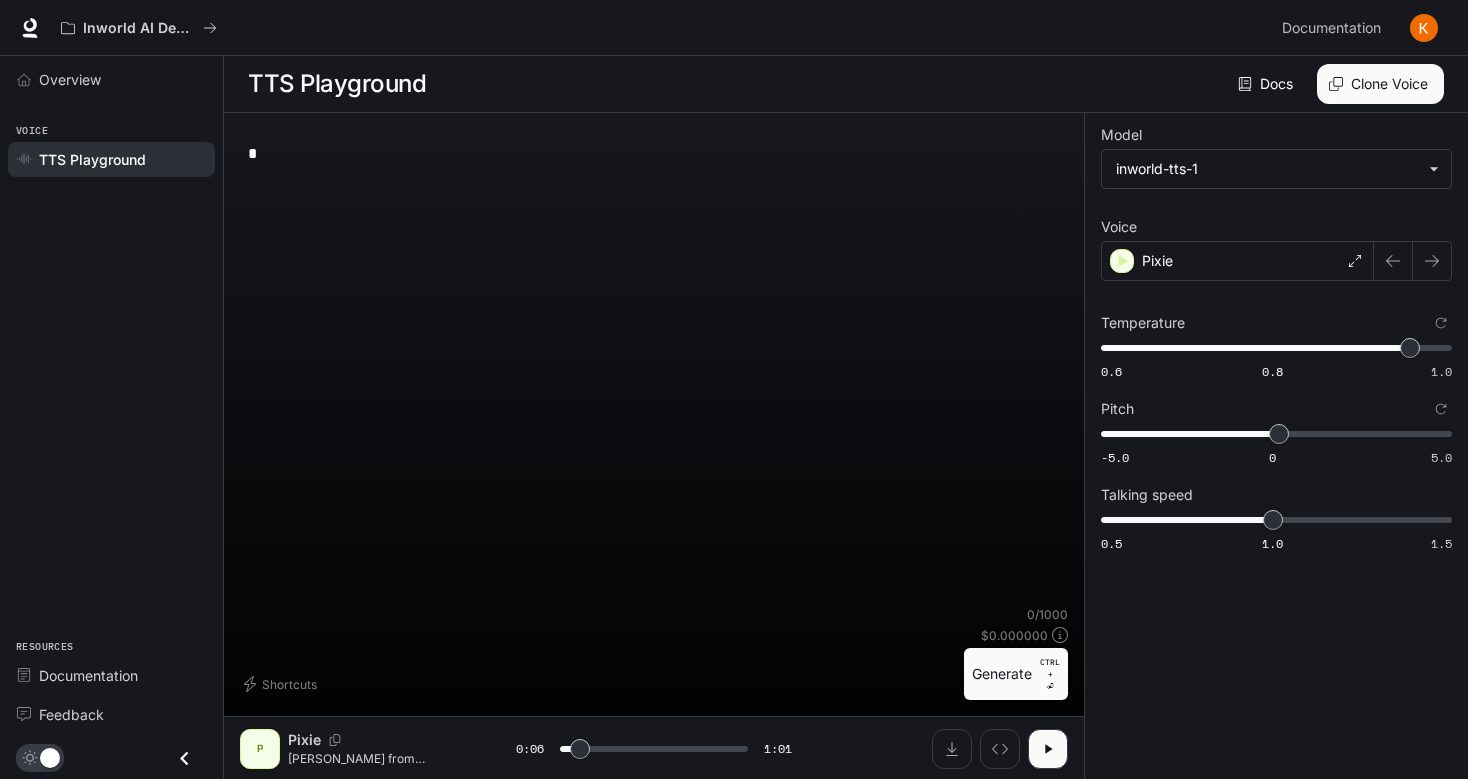 type on "**" 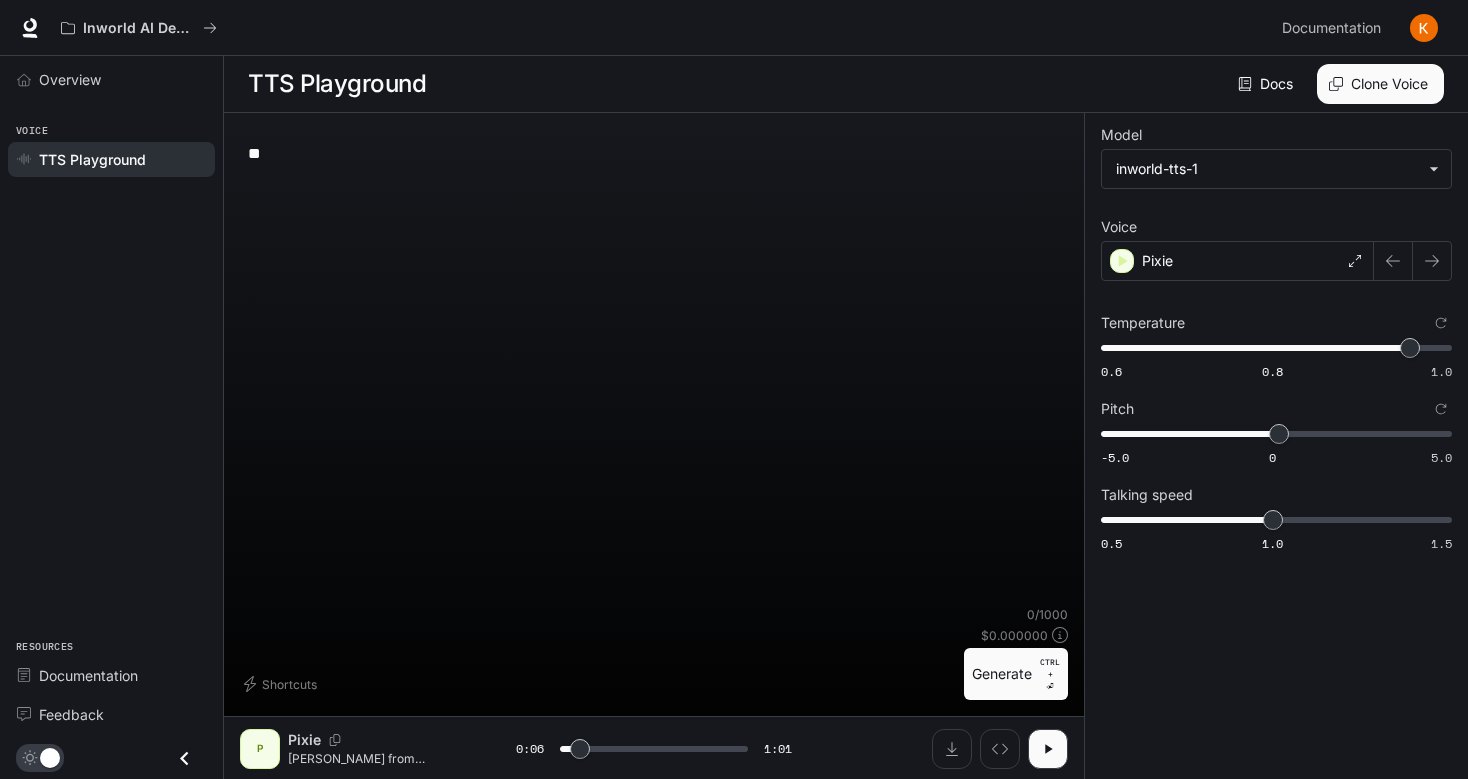 type on "***" 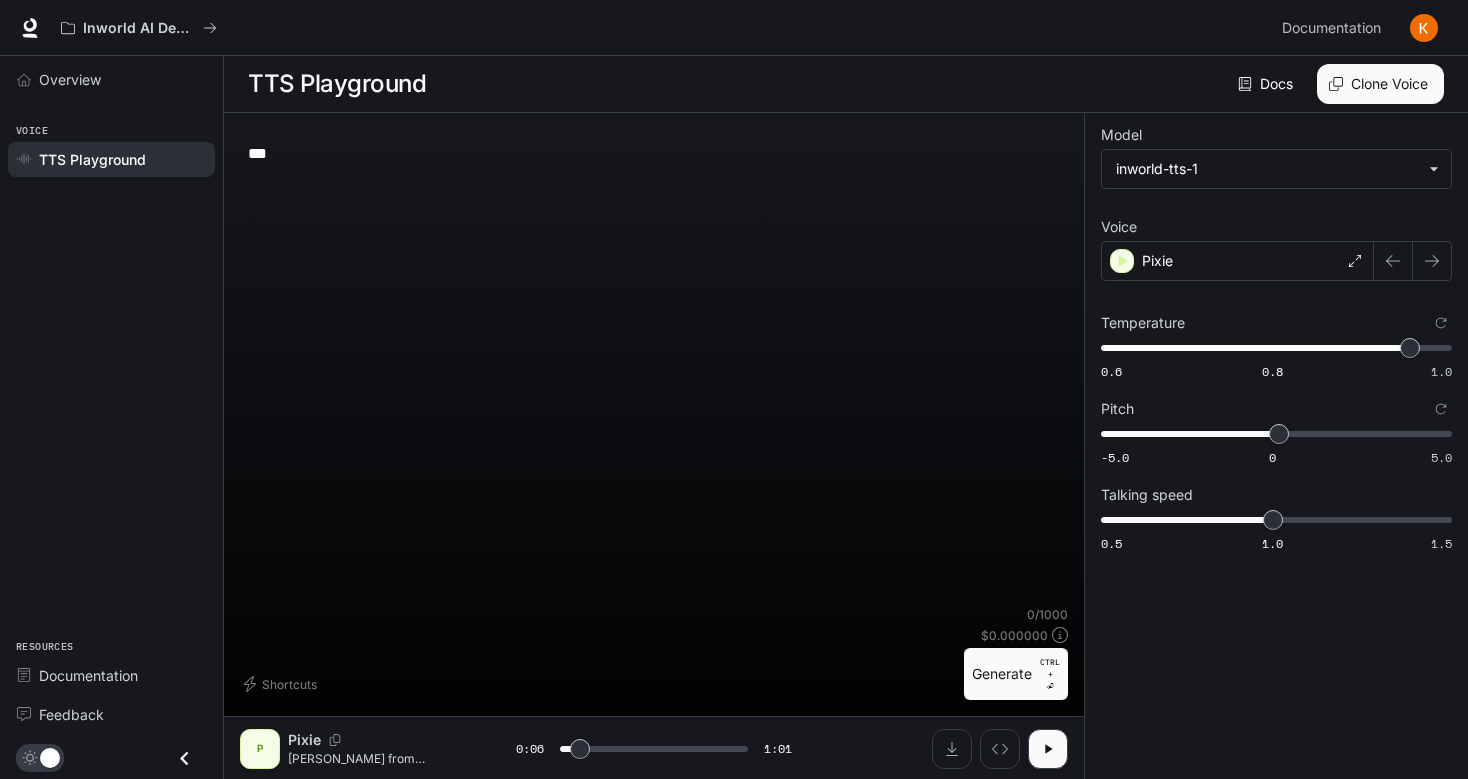 type on "****" 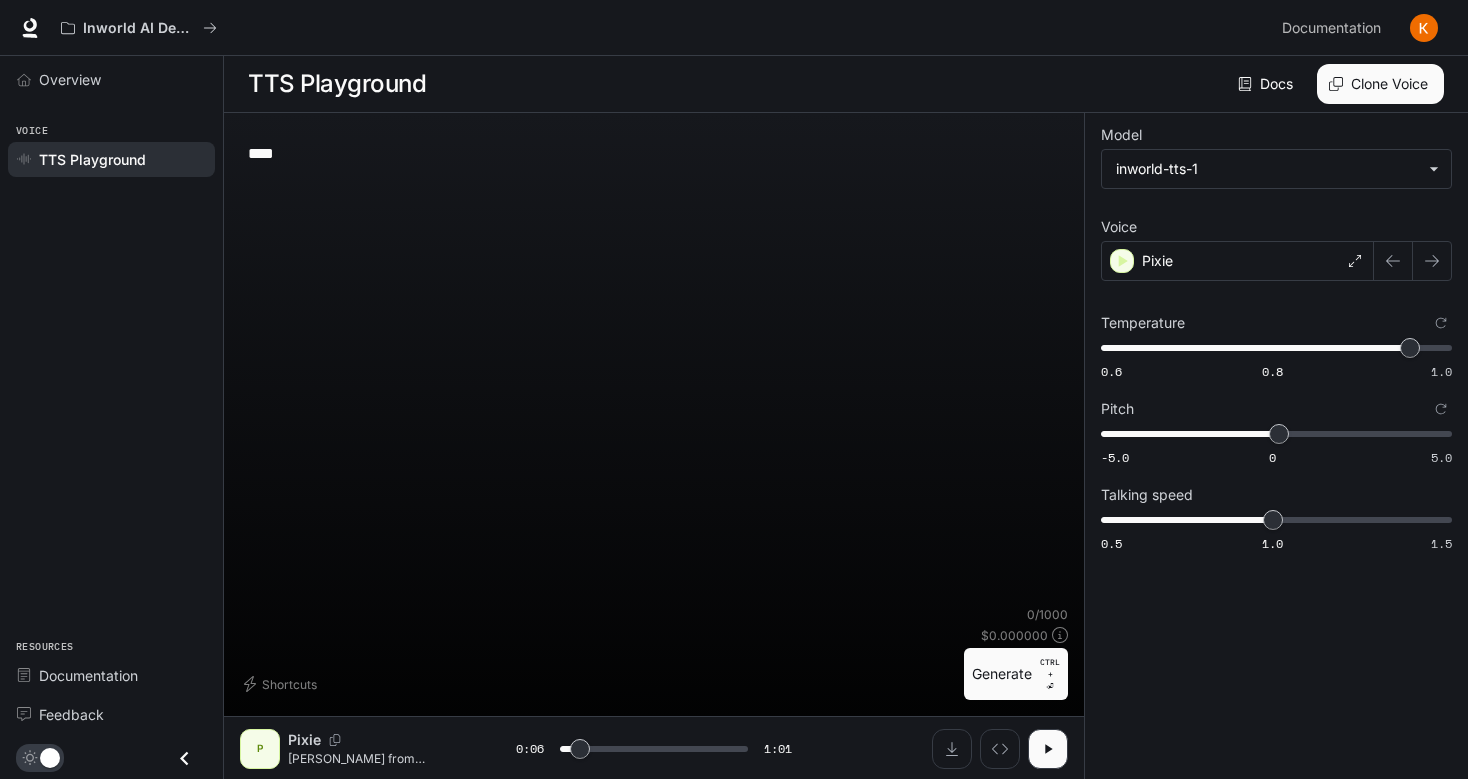 type on "***" 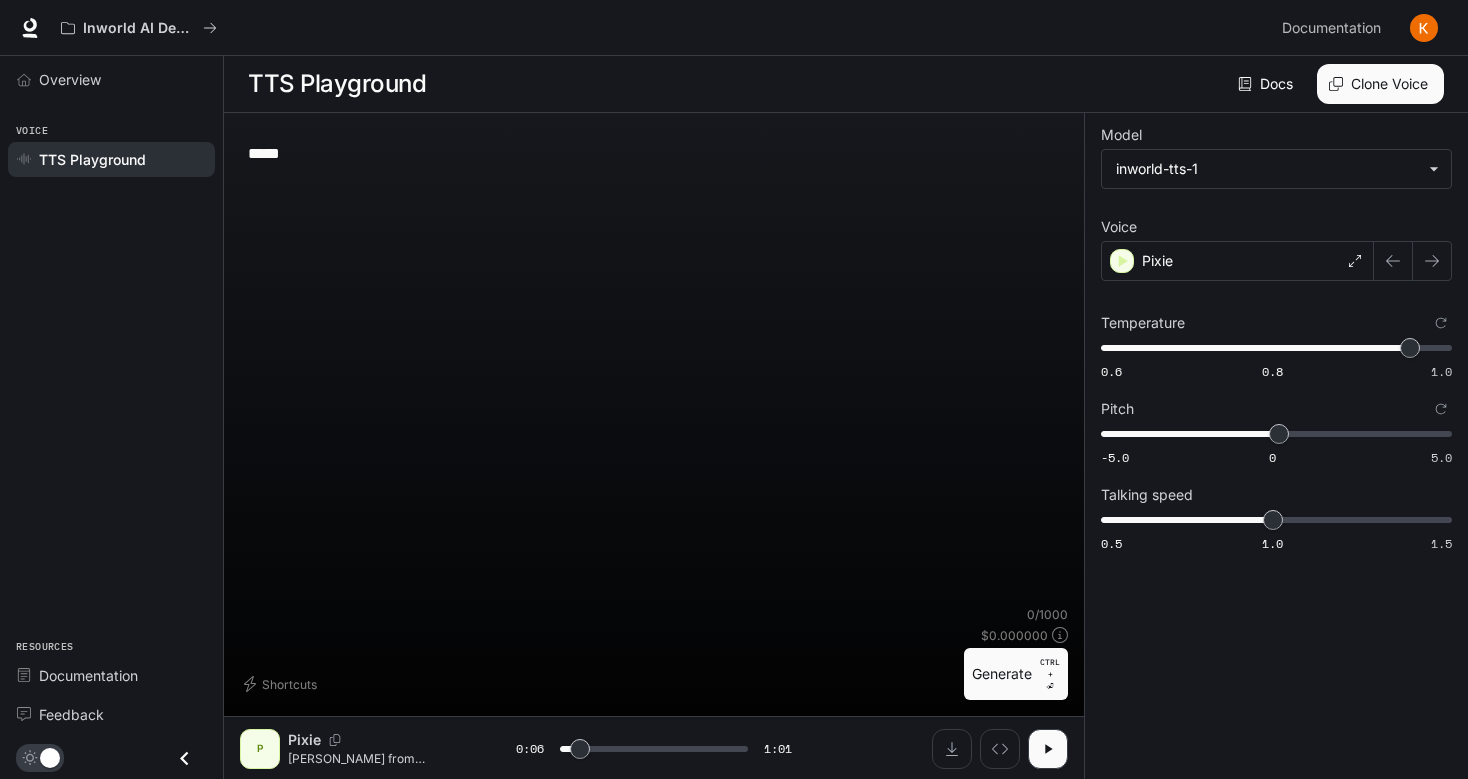 type on "******" 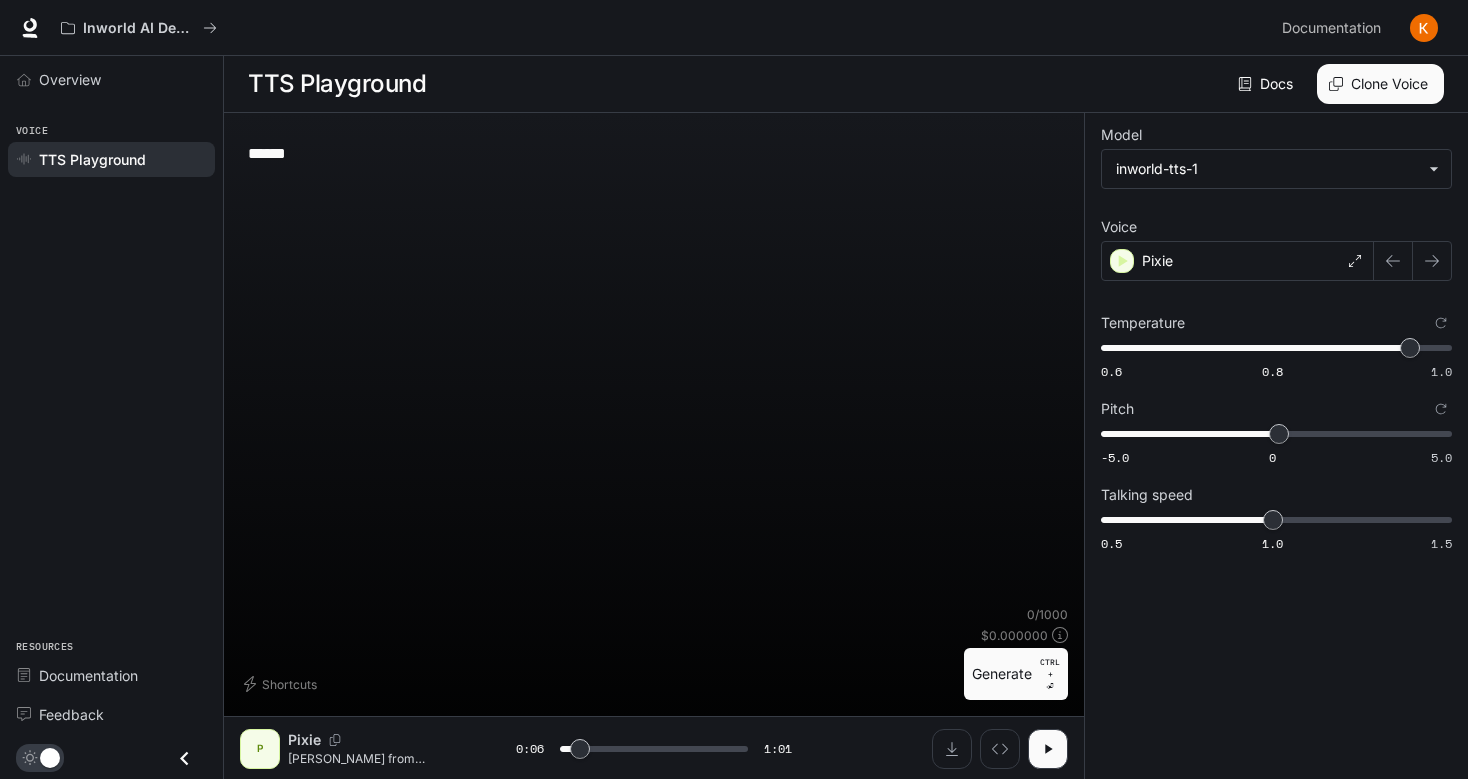 type on "***" 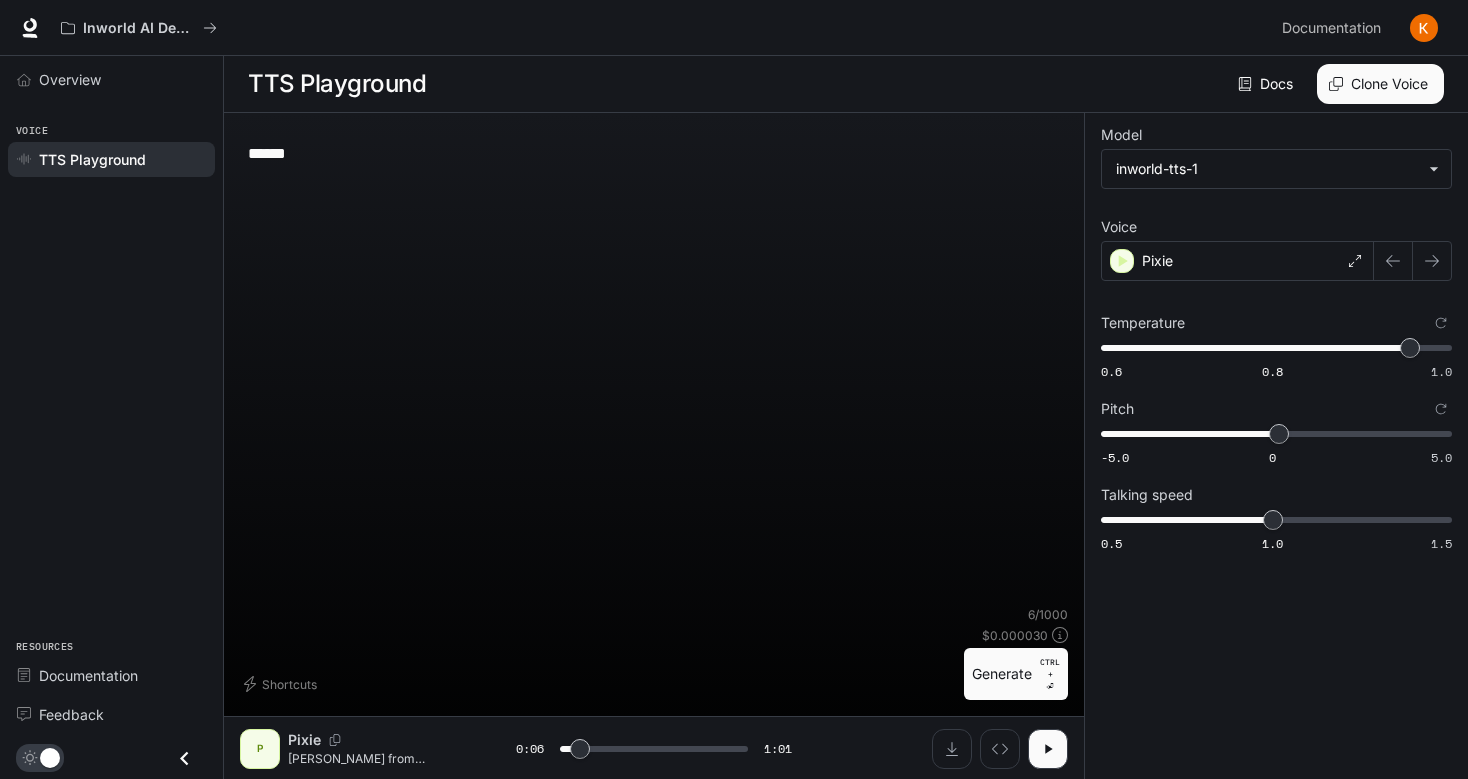 type on "******" 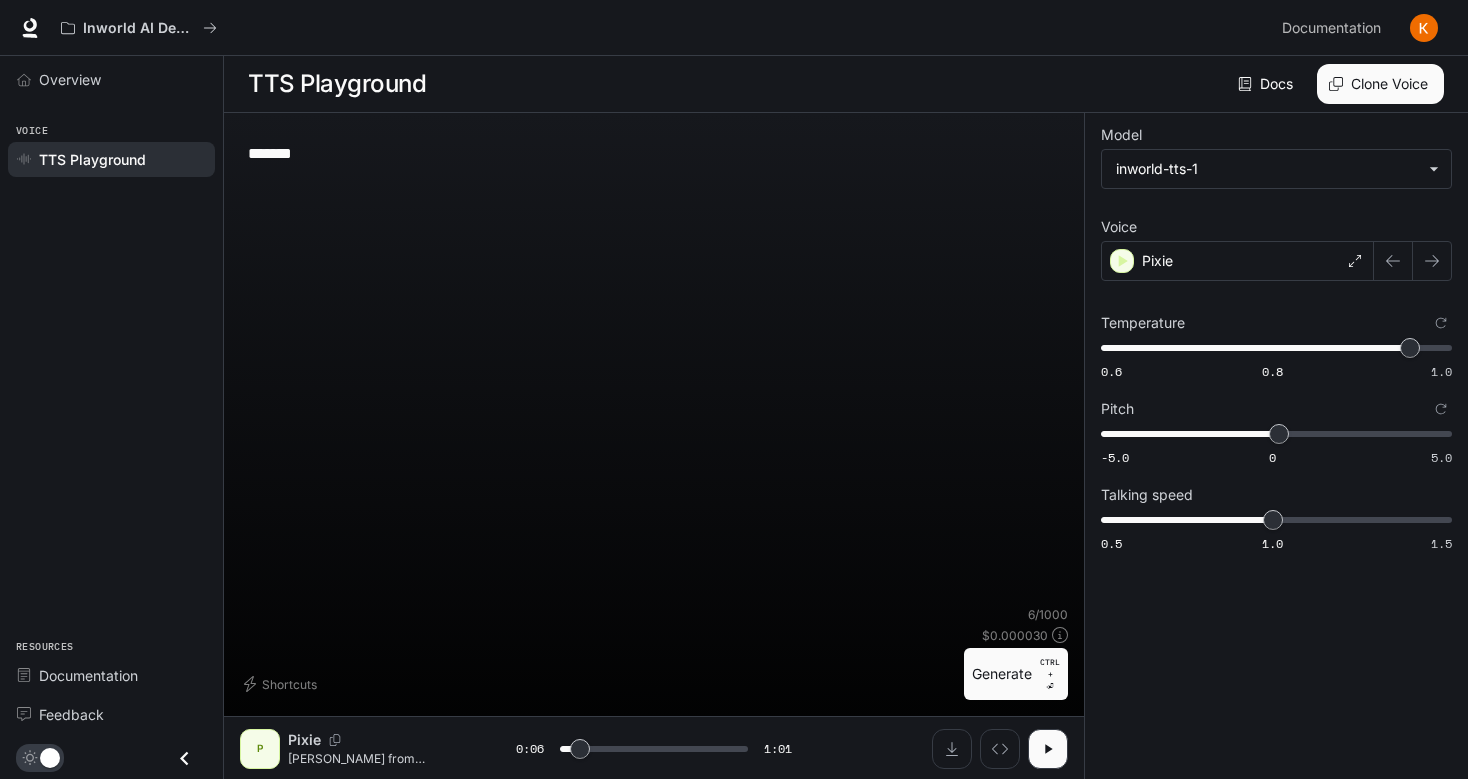 type on "***" 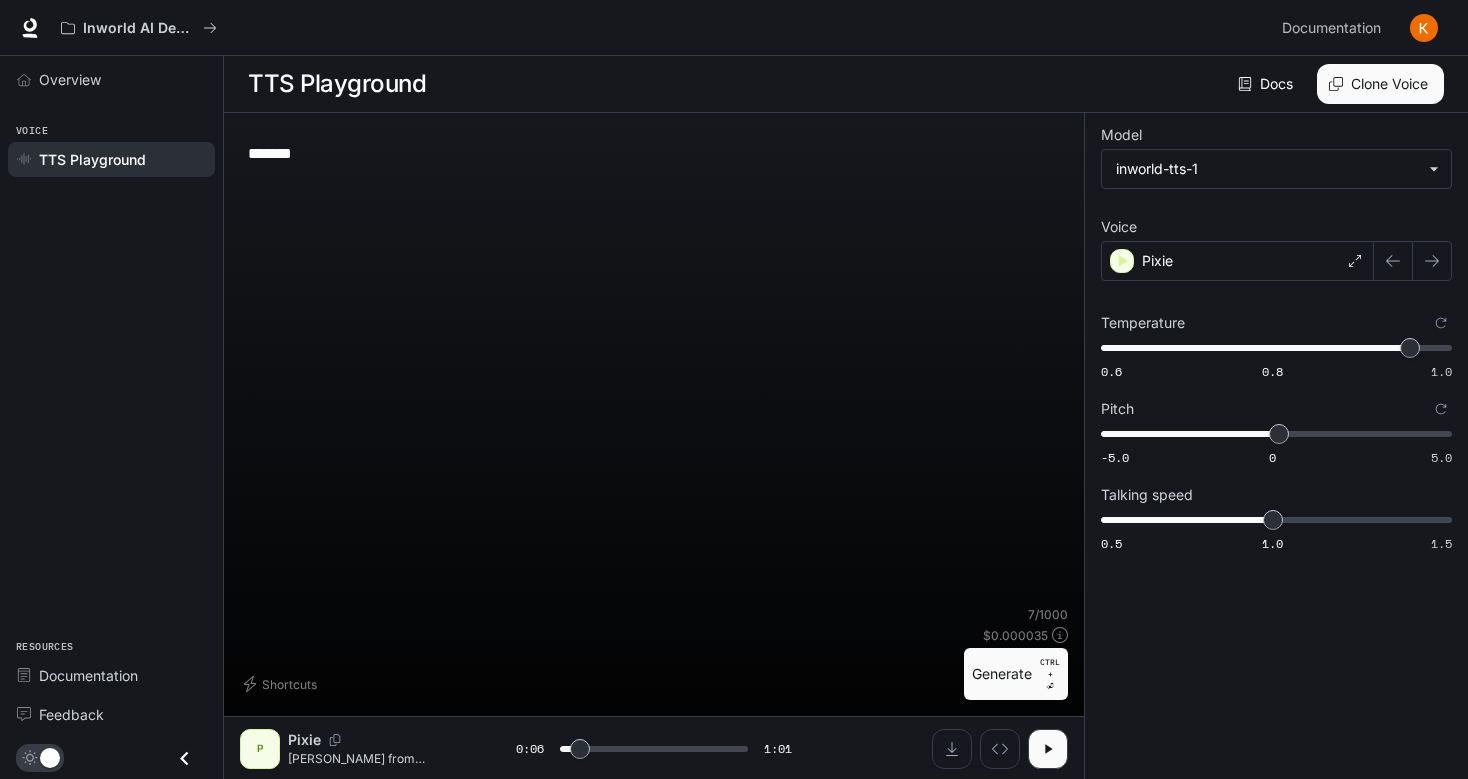 type on "********" 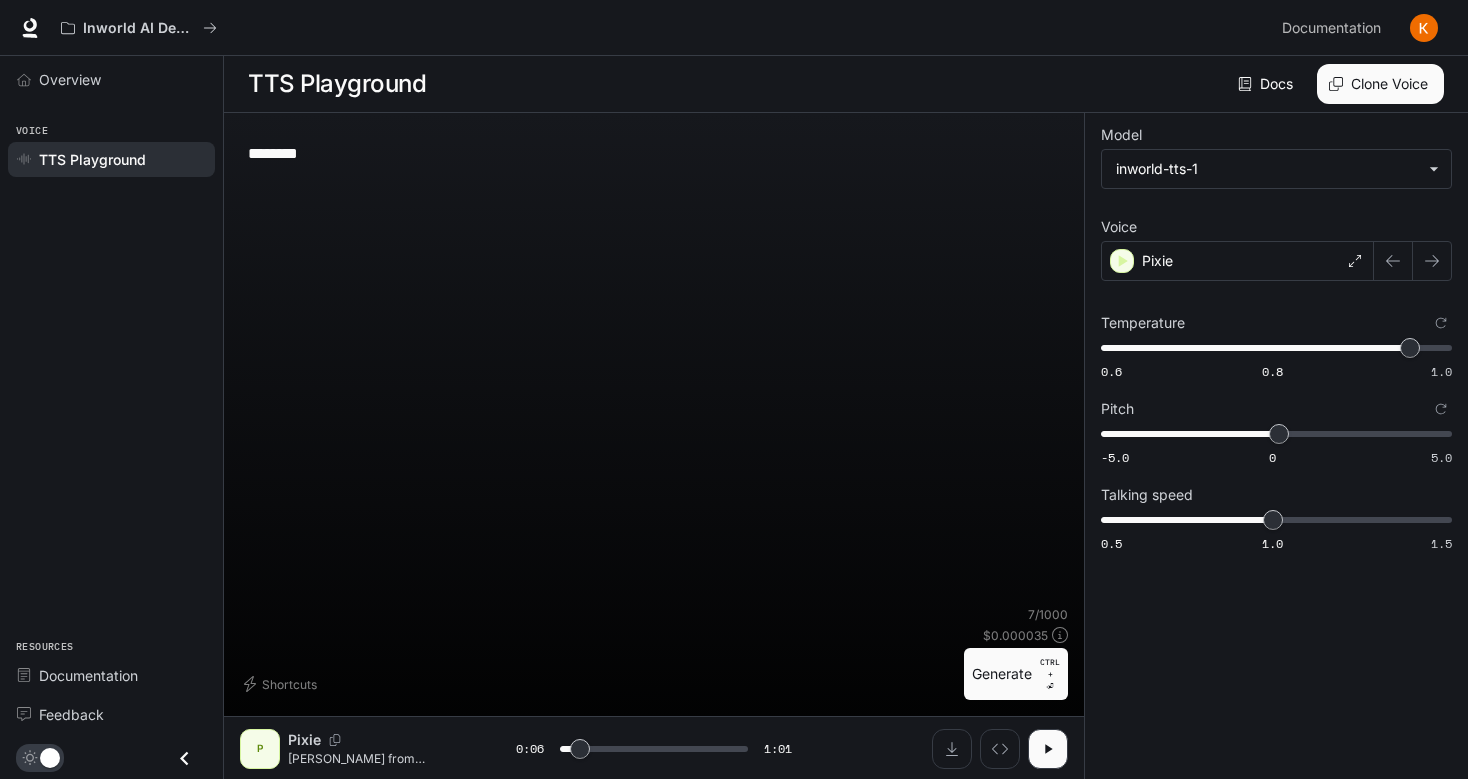 type on "*********" 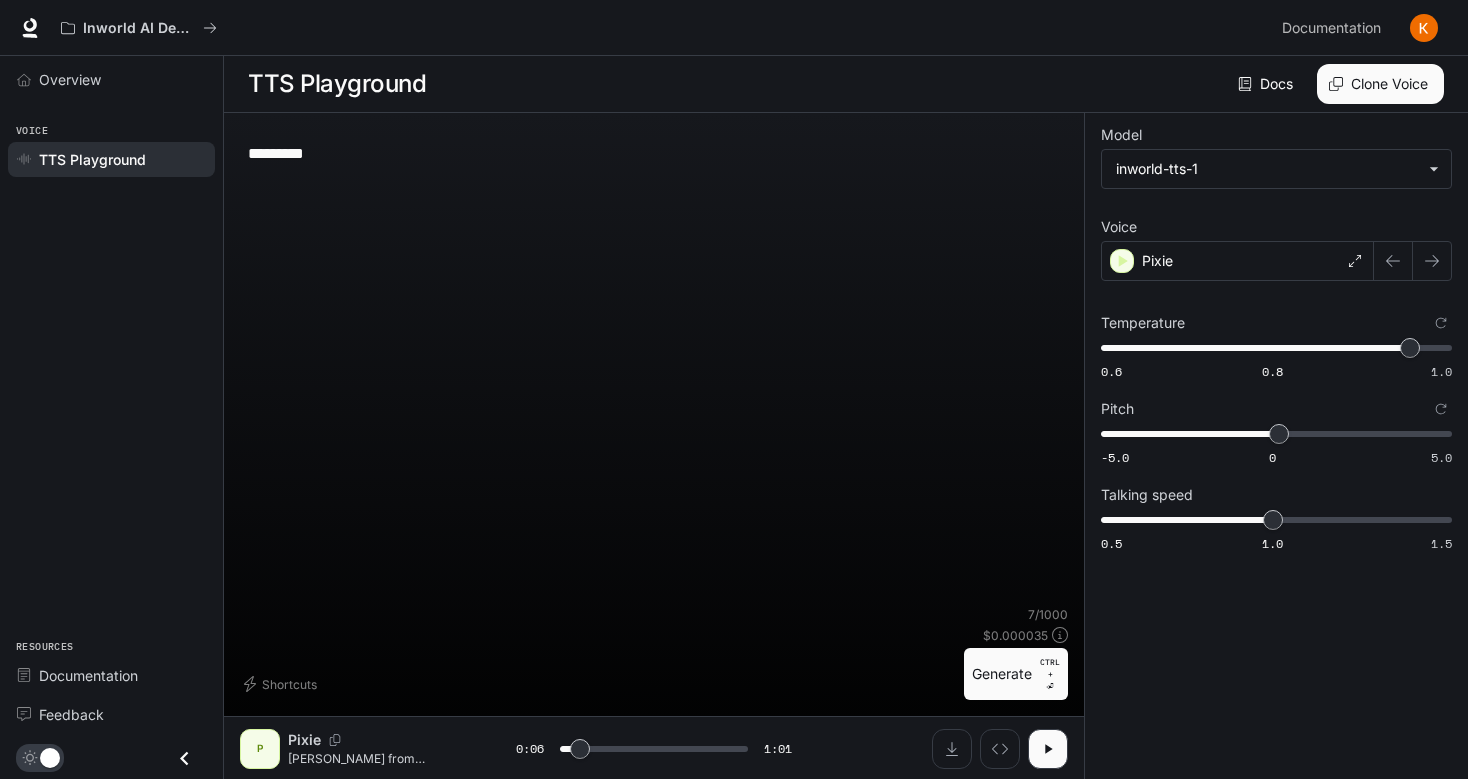 type on "*********" 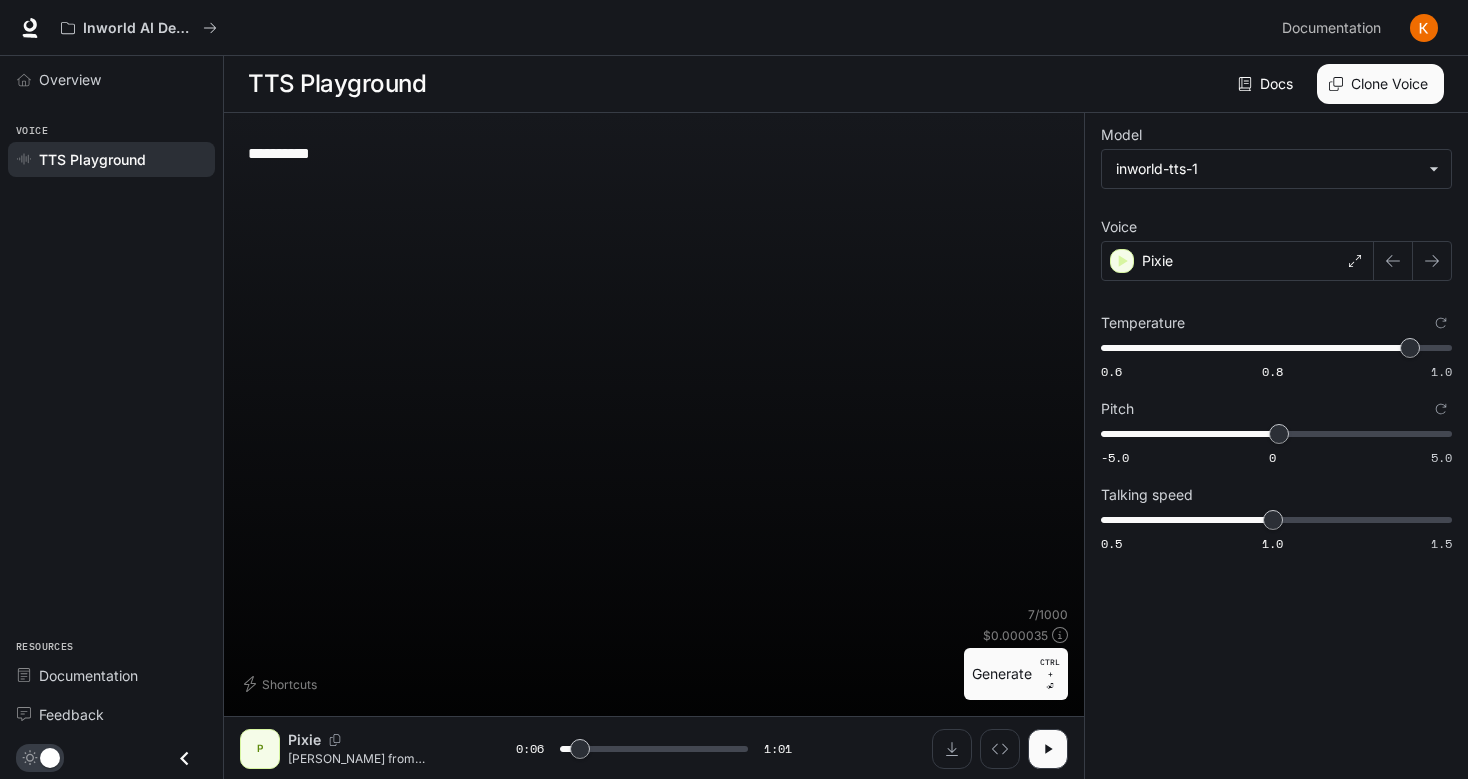 type on "***" 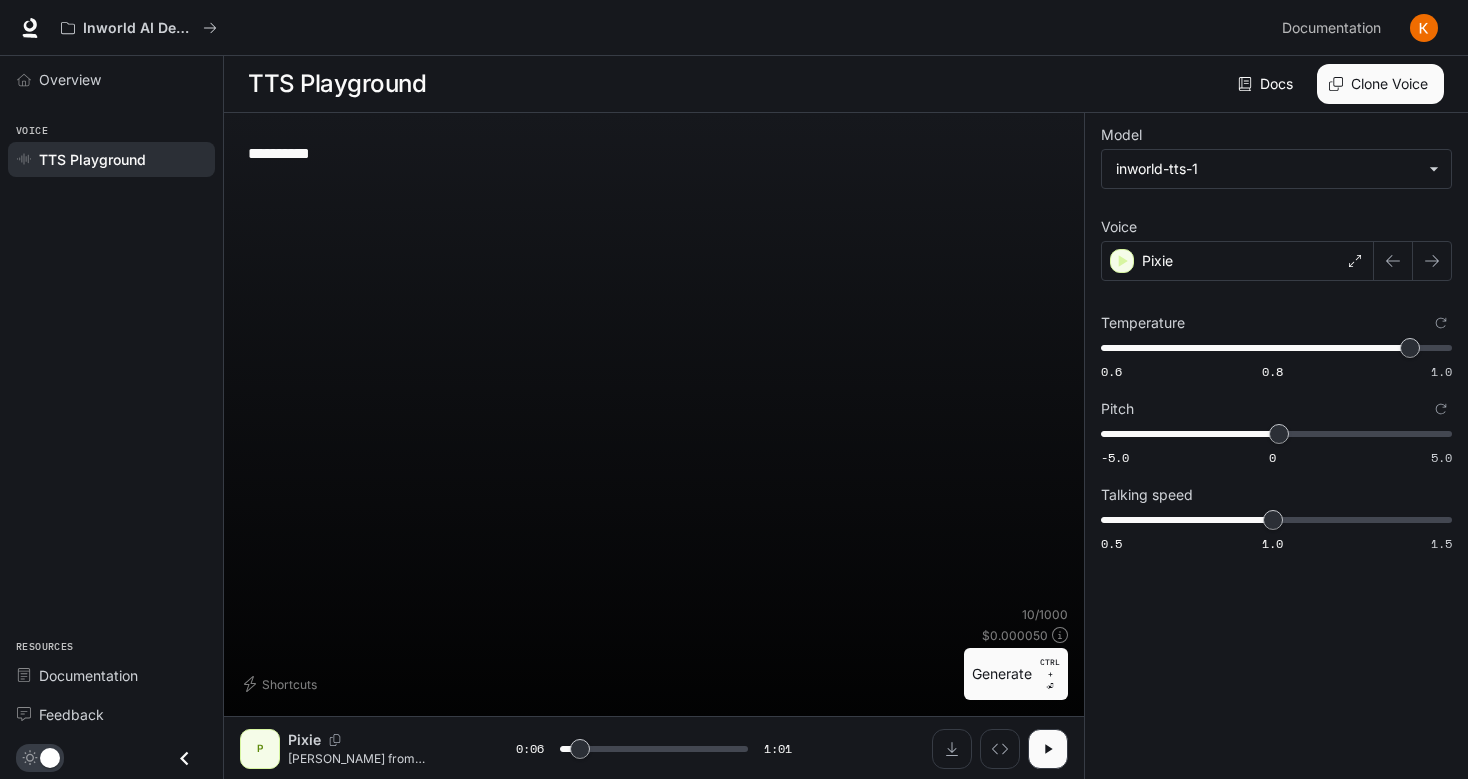 type on "**********" 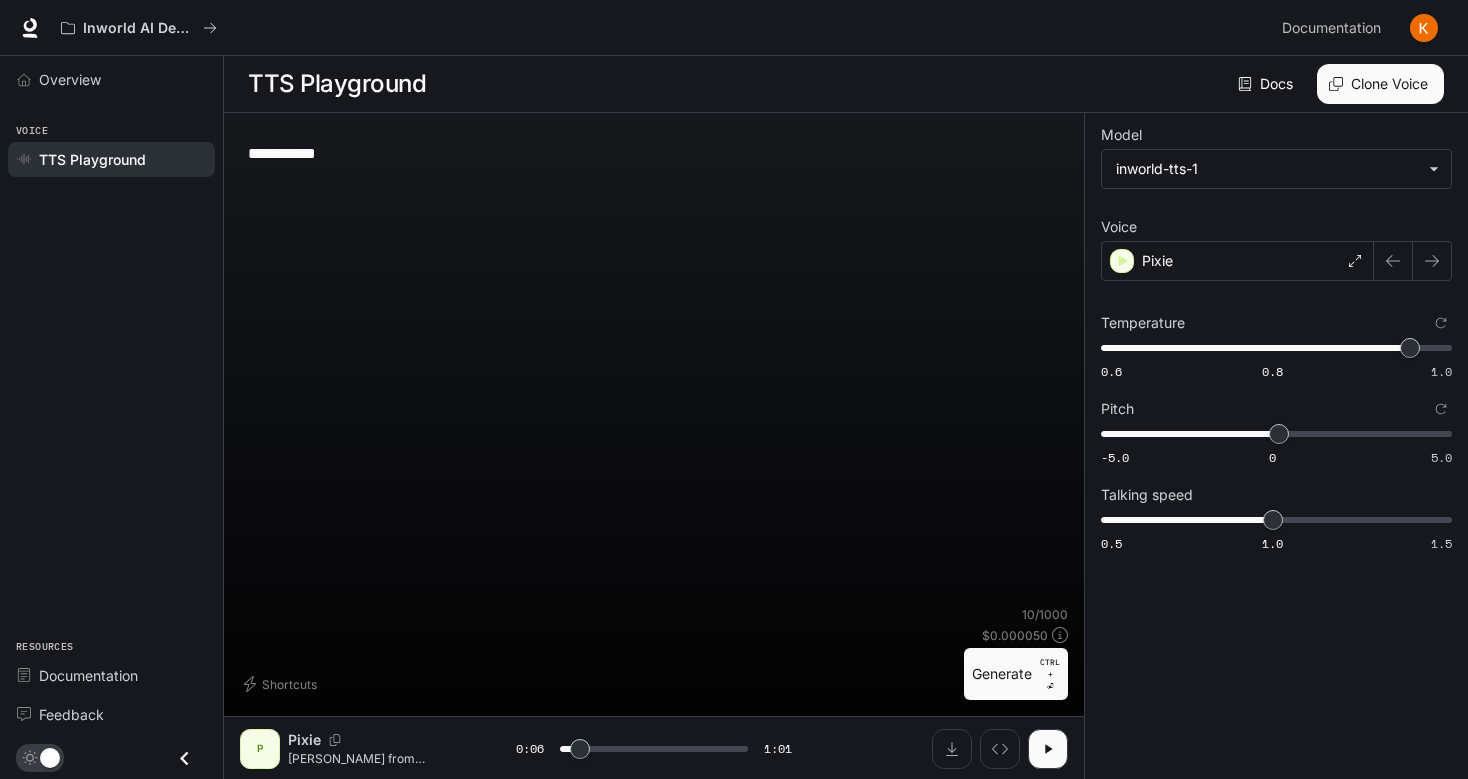 type on "**********" 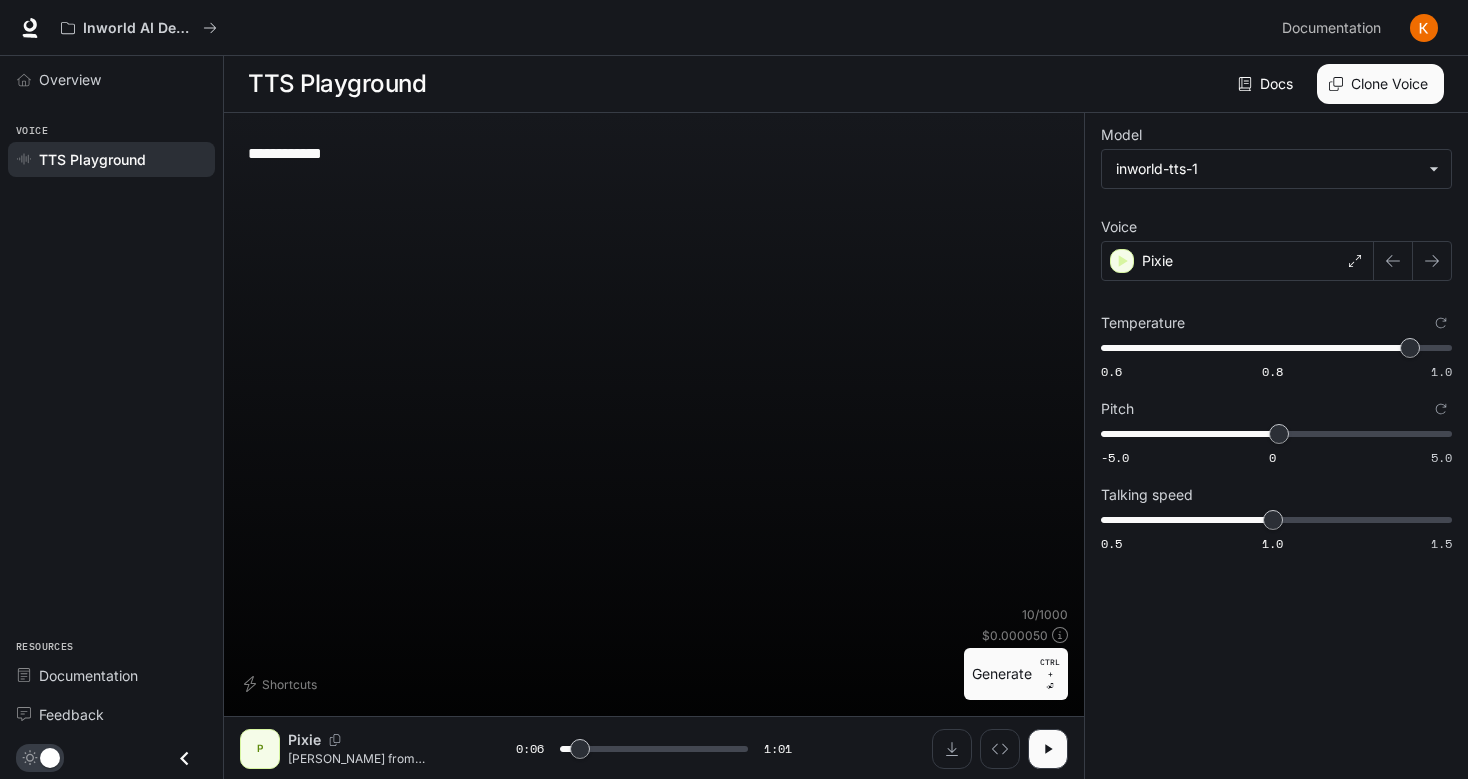 type on "**********" 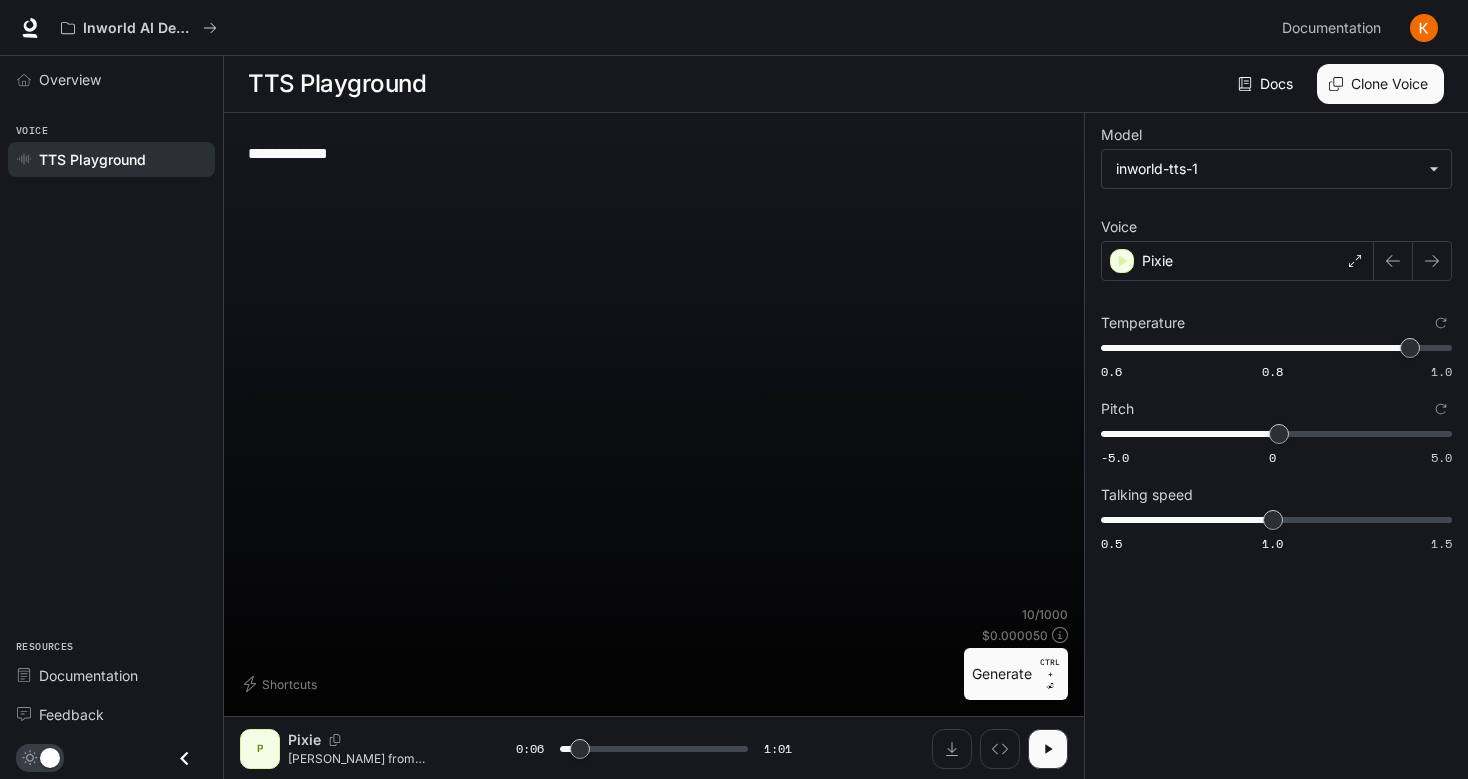 type on "**********" 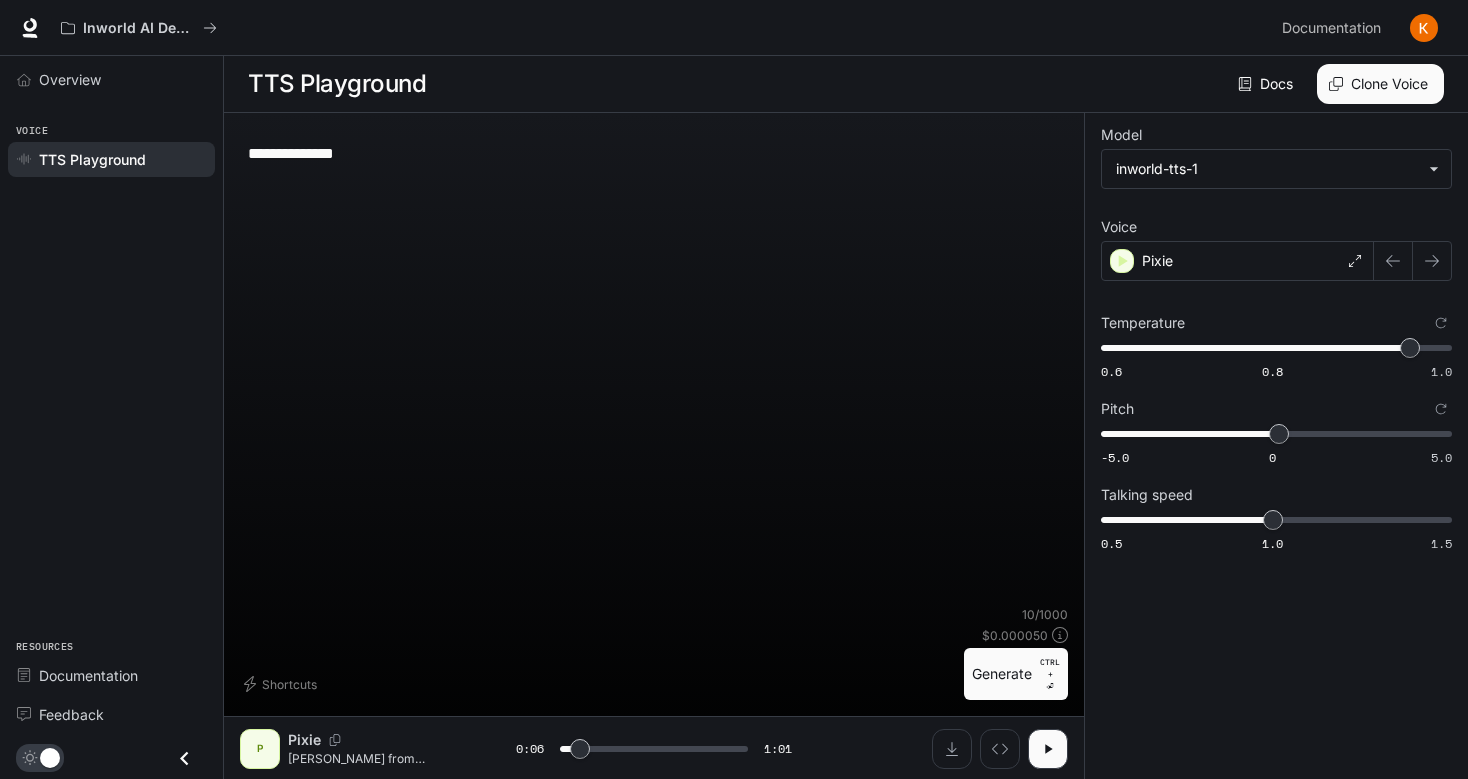 type on "**********" 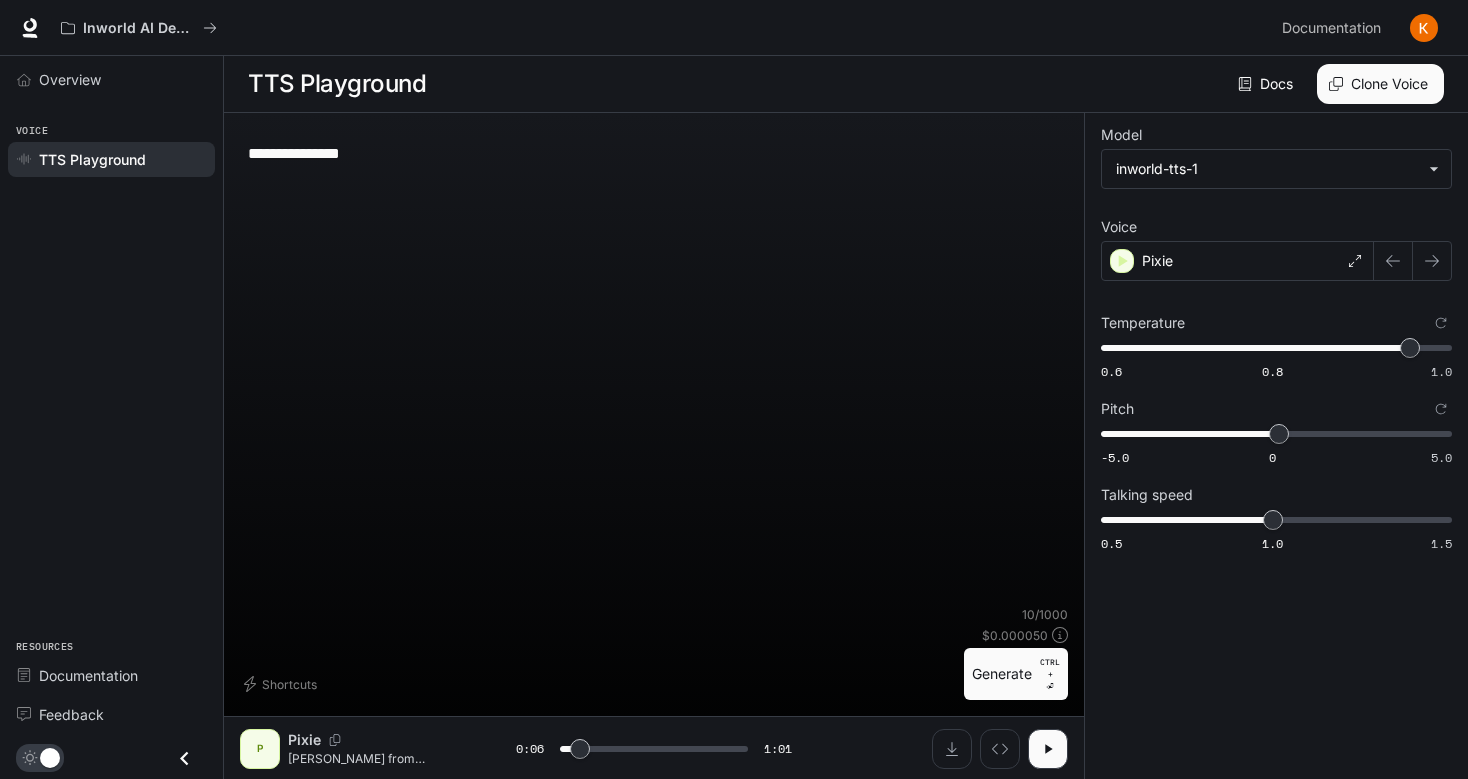 type on "***" 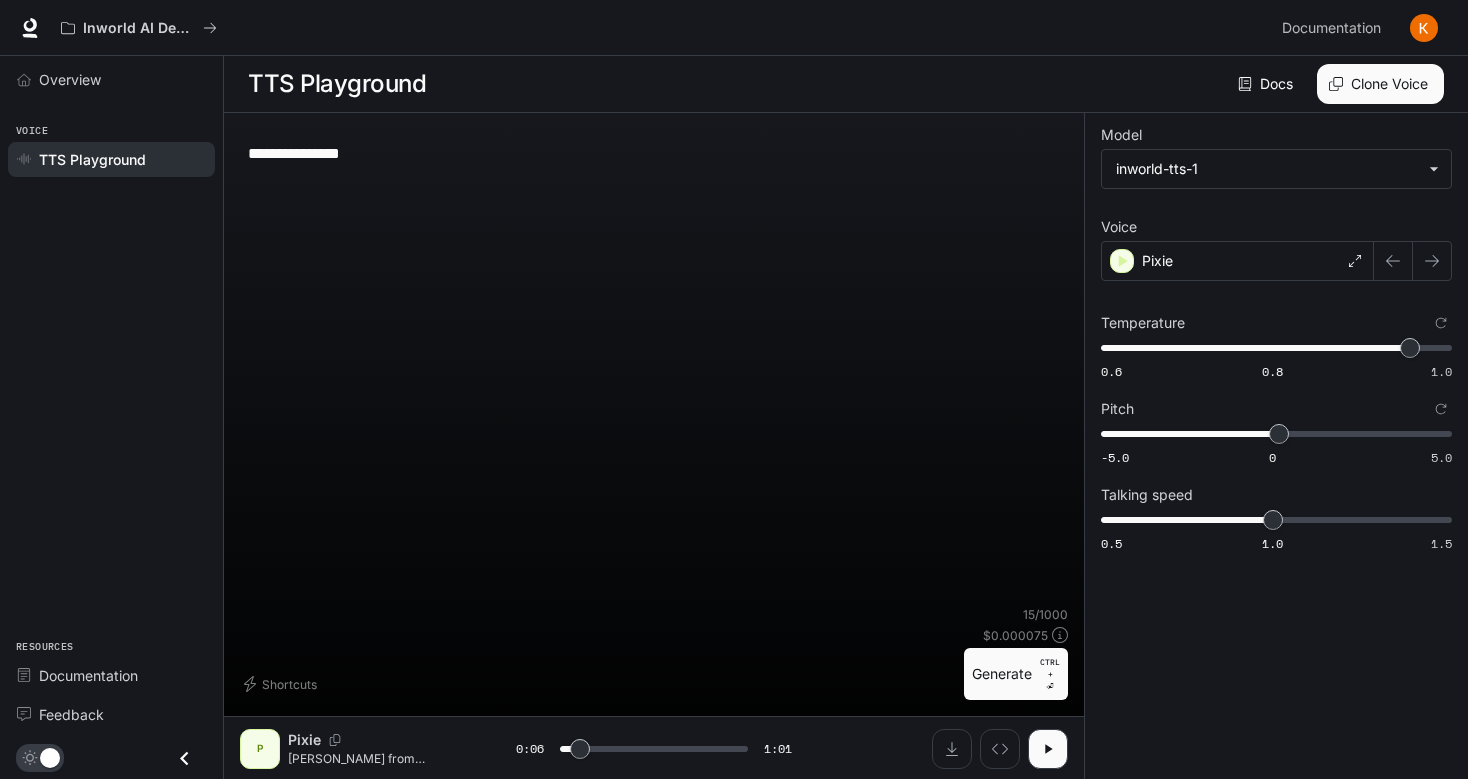 type on "**********" 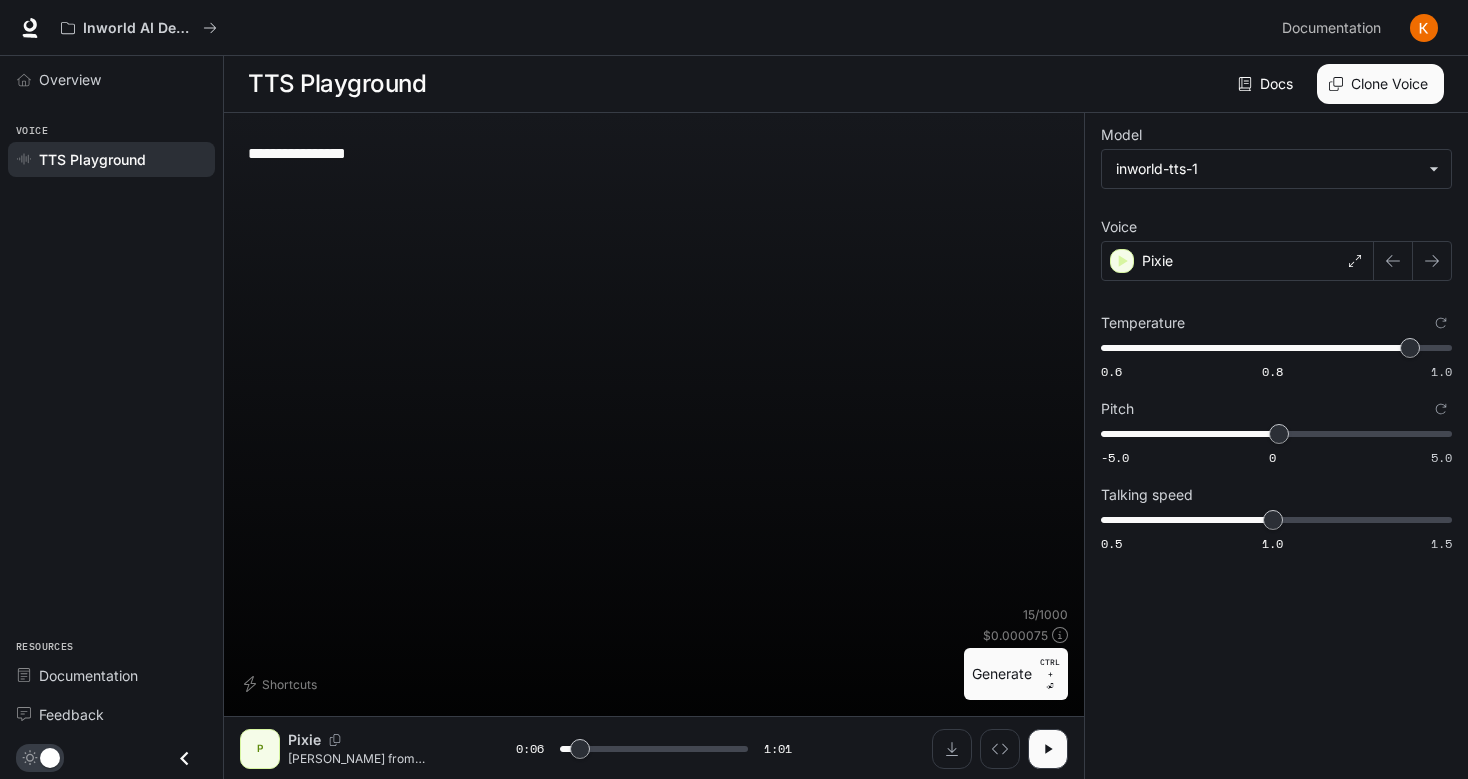 type on "**********" 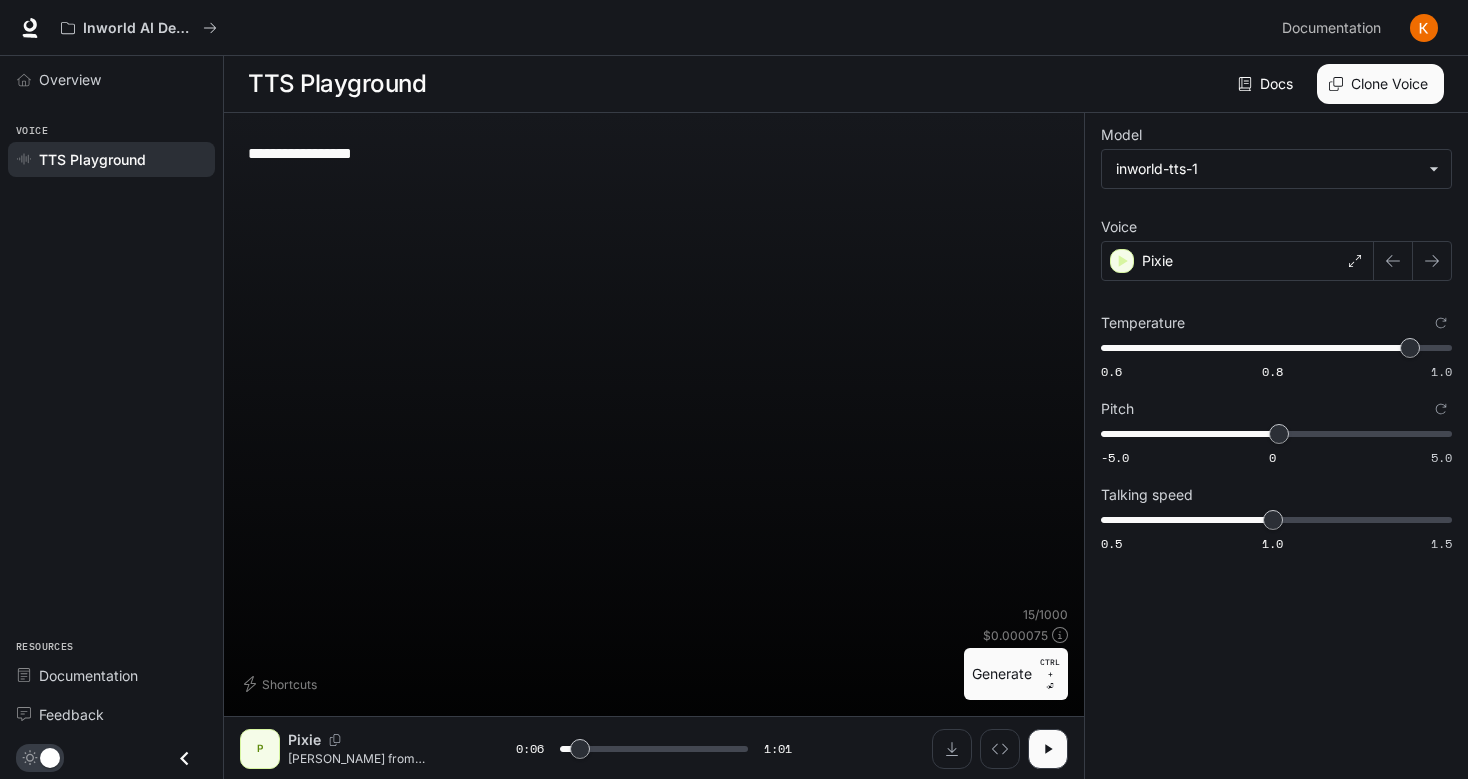 type on "**********" 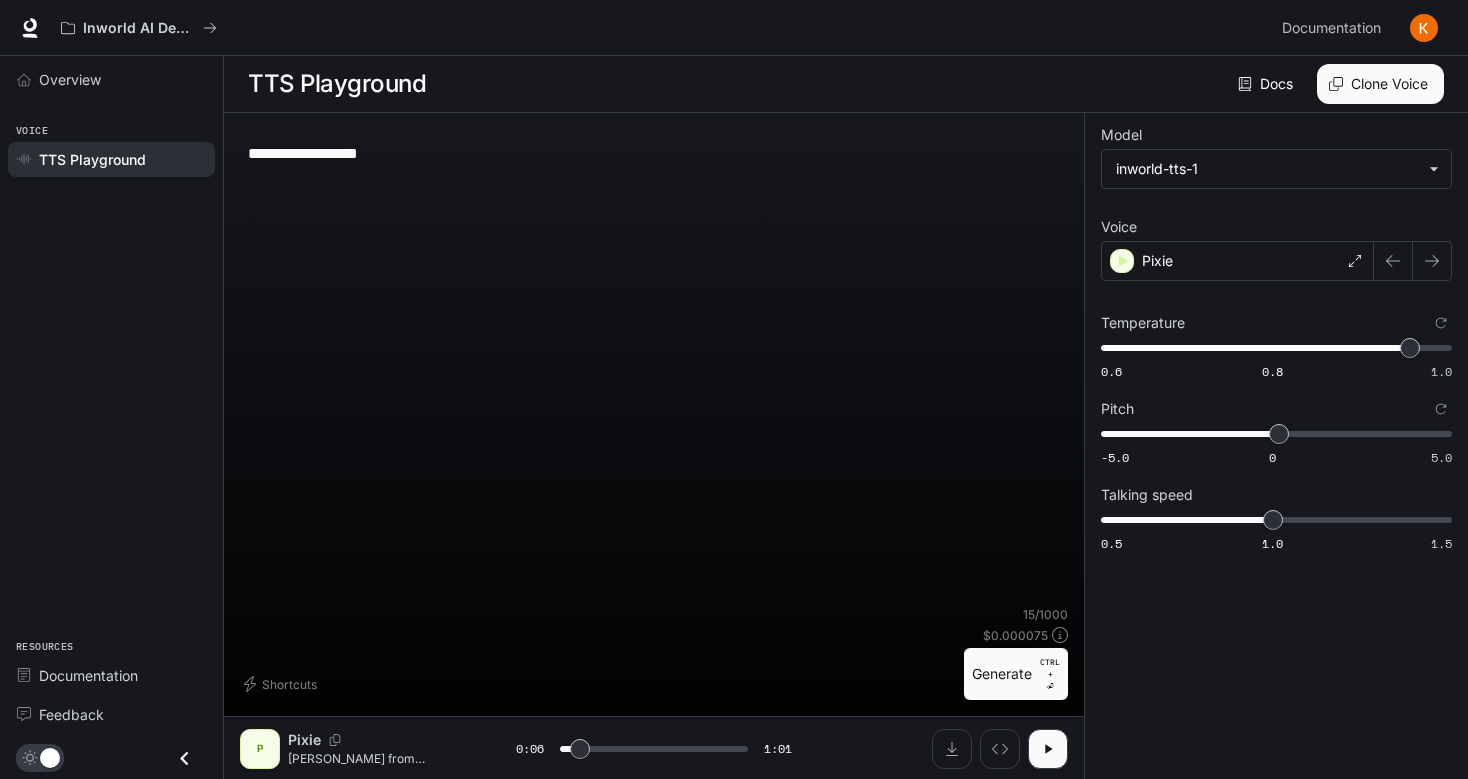type on "**********" 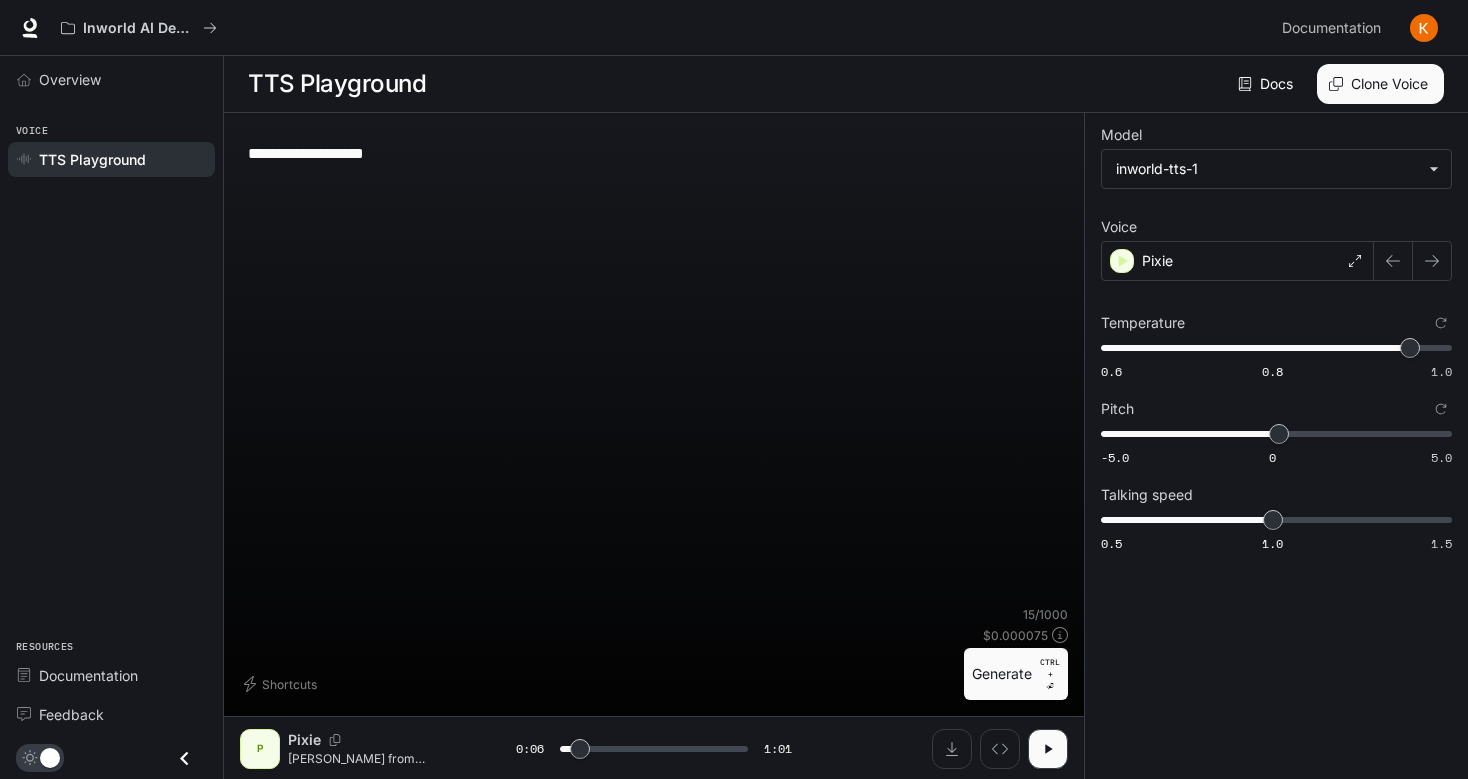 type on "**********" 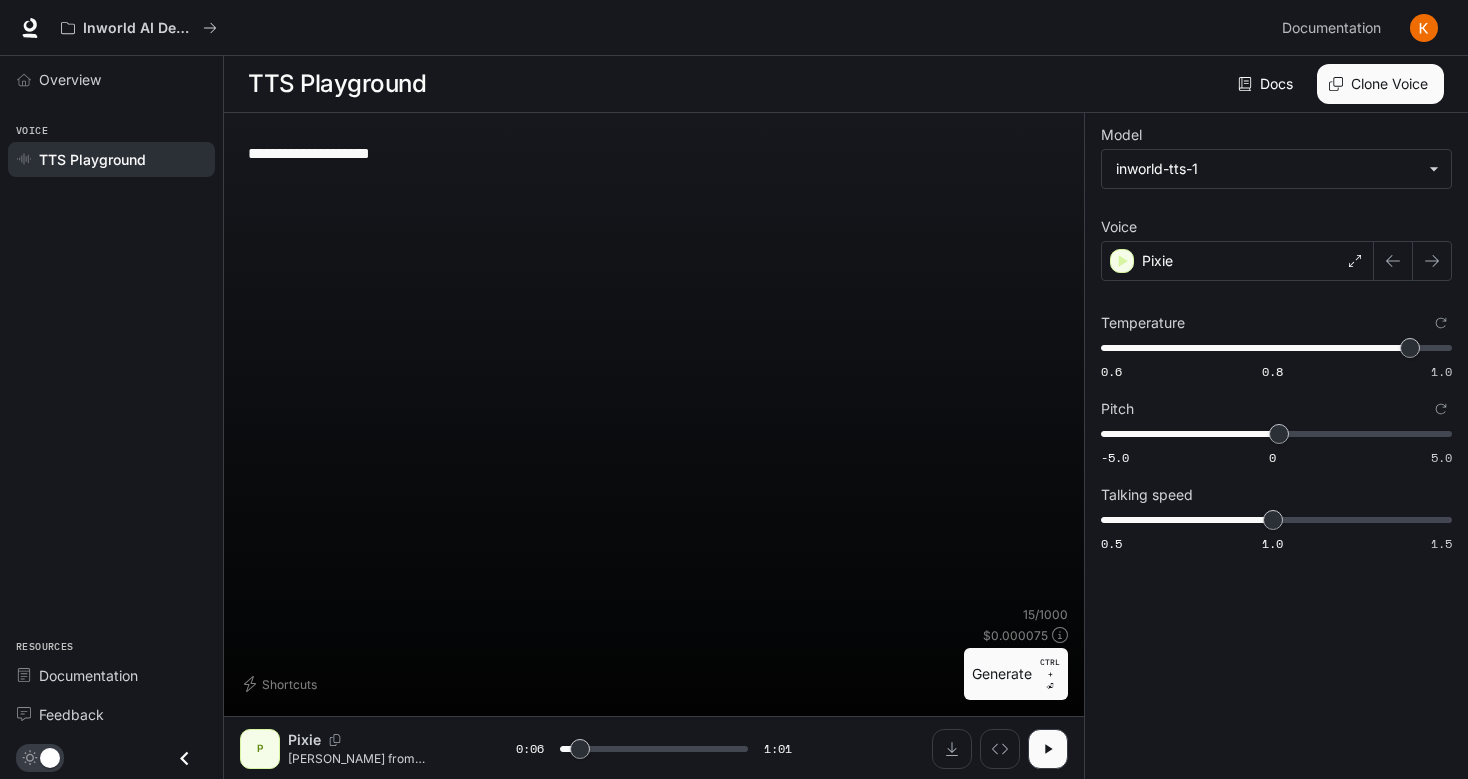 type on "**********" 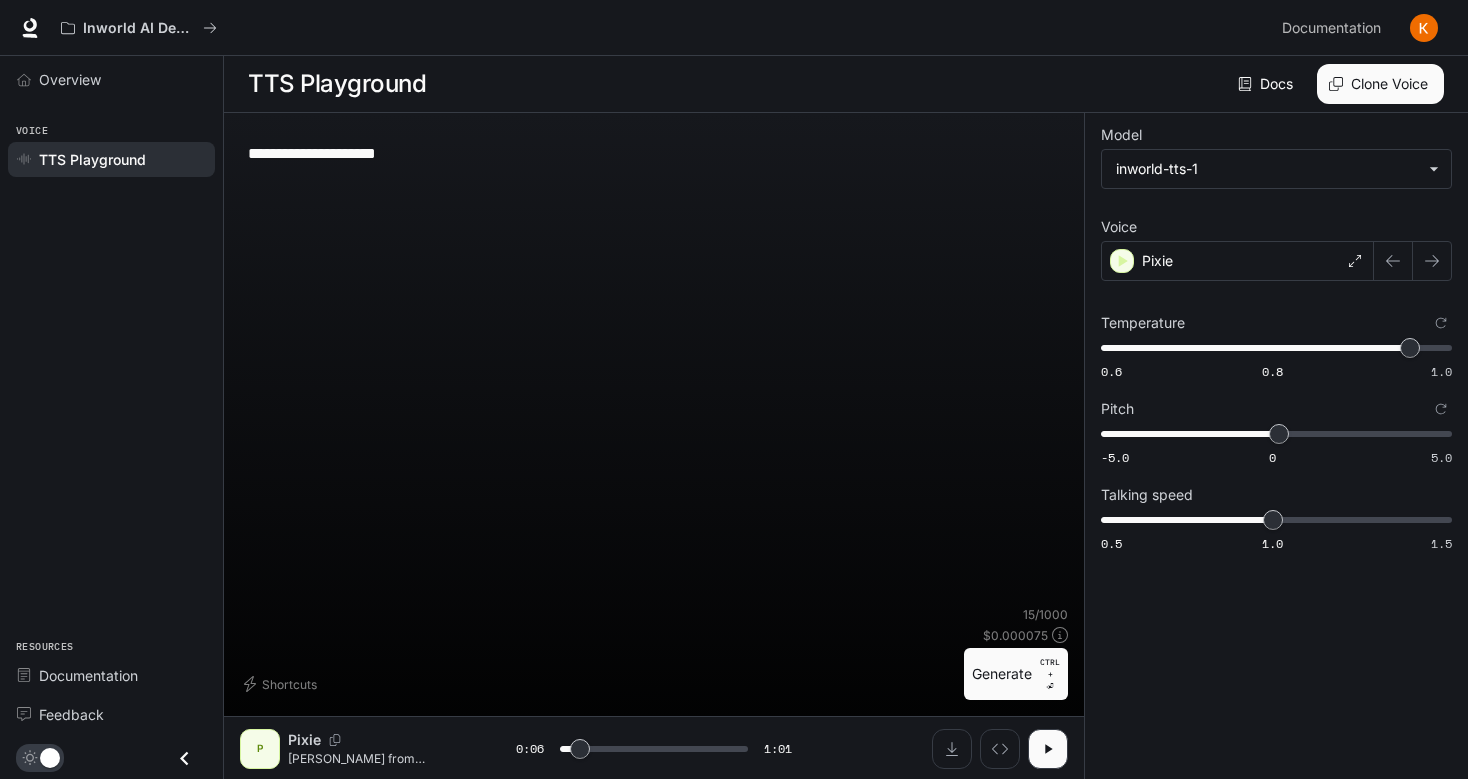 type on "**********" 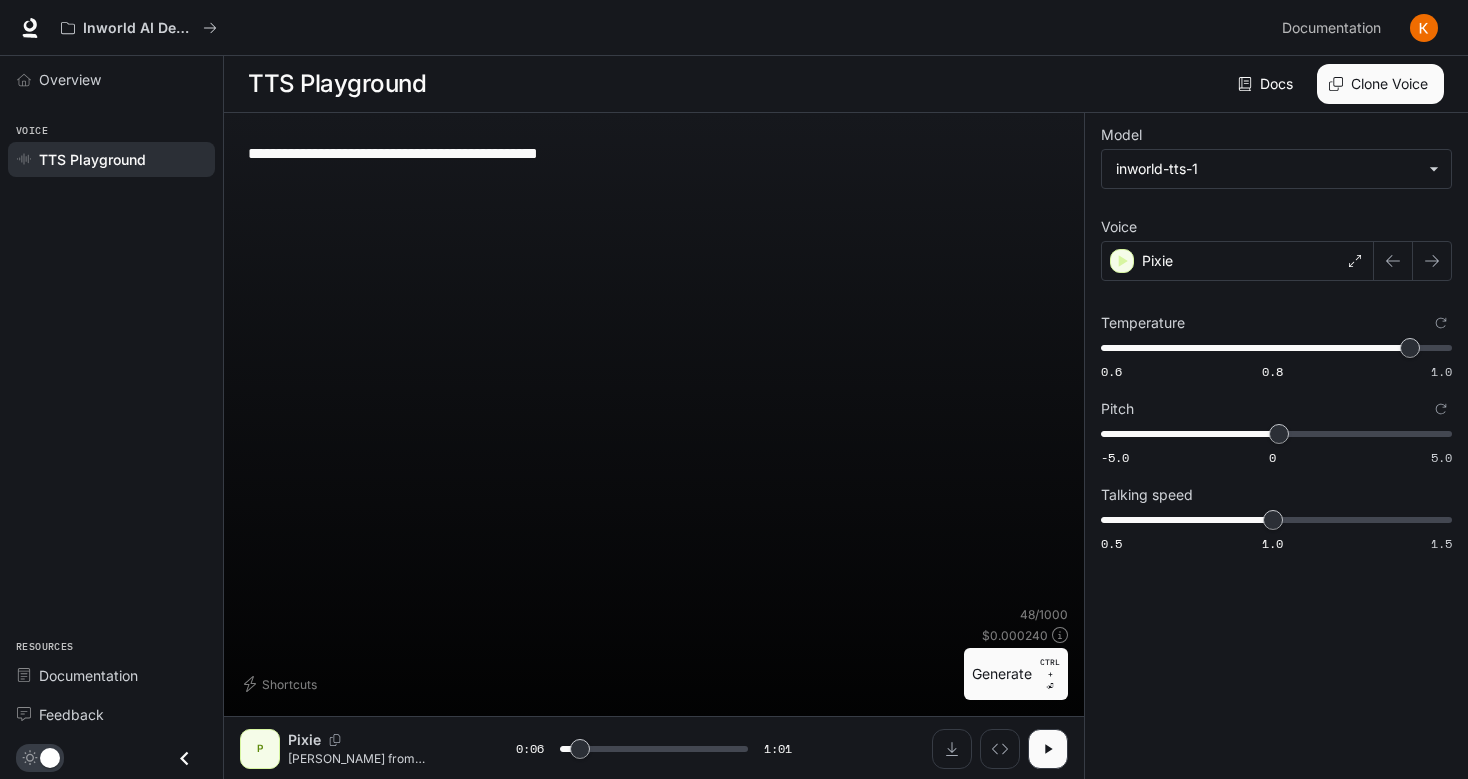 click on "Generate CTRL +  ⏎" at bounding box center (1016, 674) 